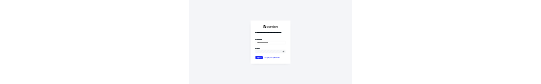 scroll, scrollTop: 0, scrollLeft: 0, axis: both 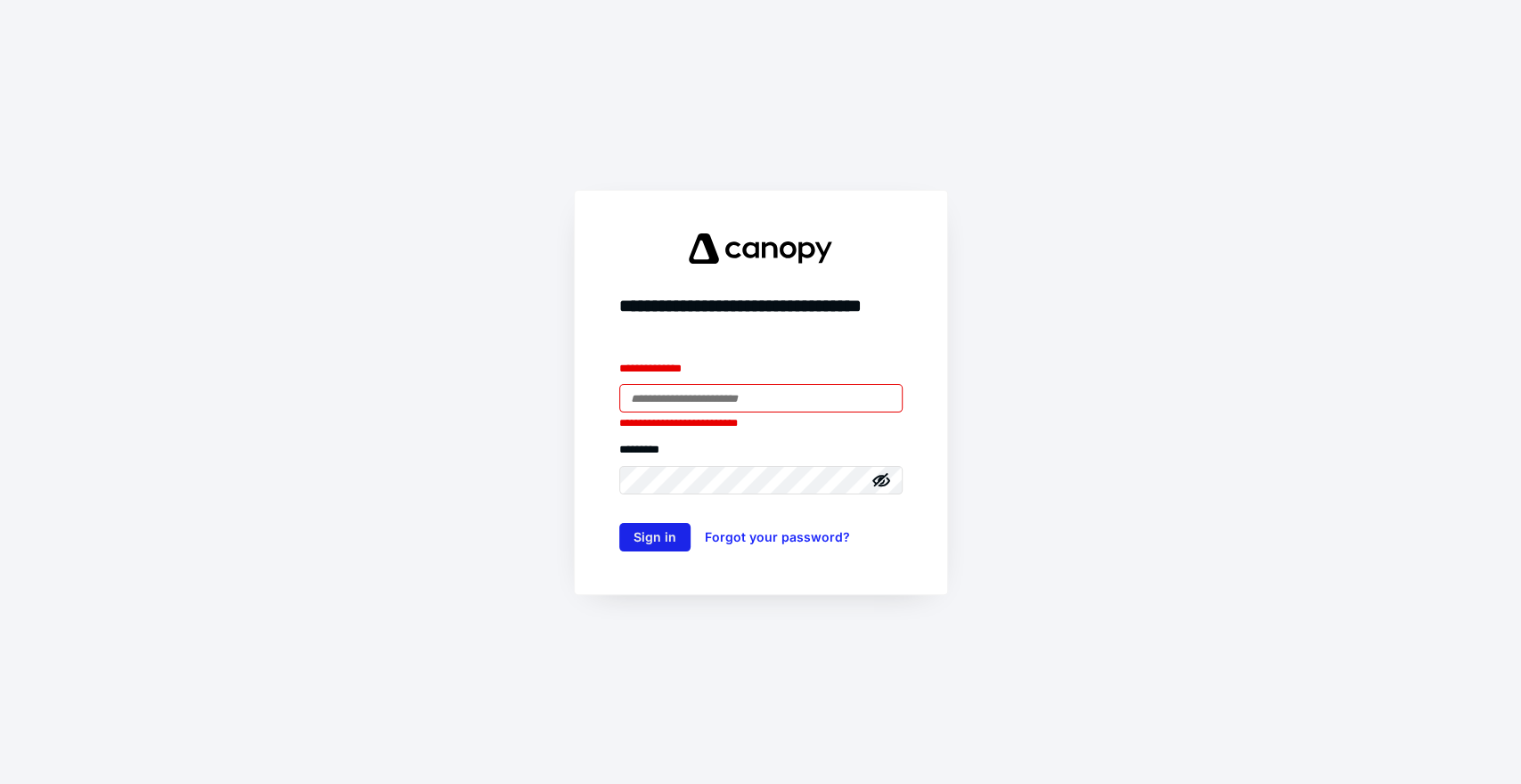 type on "**********" 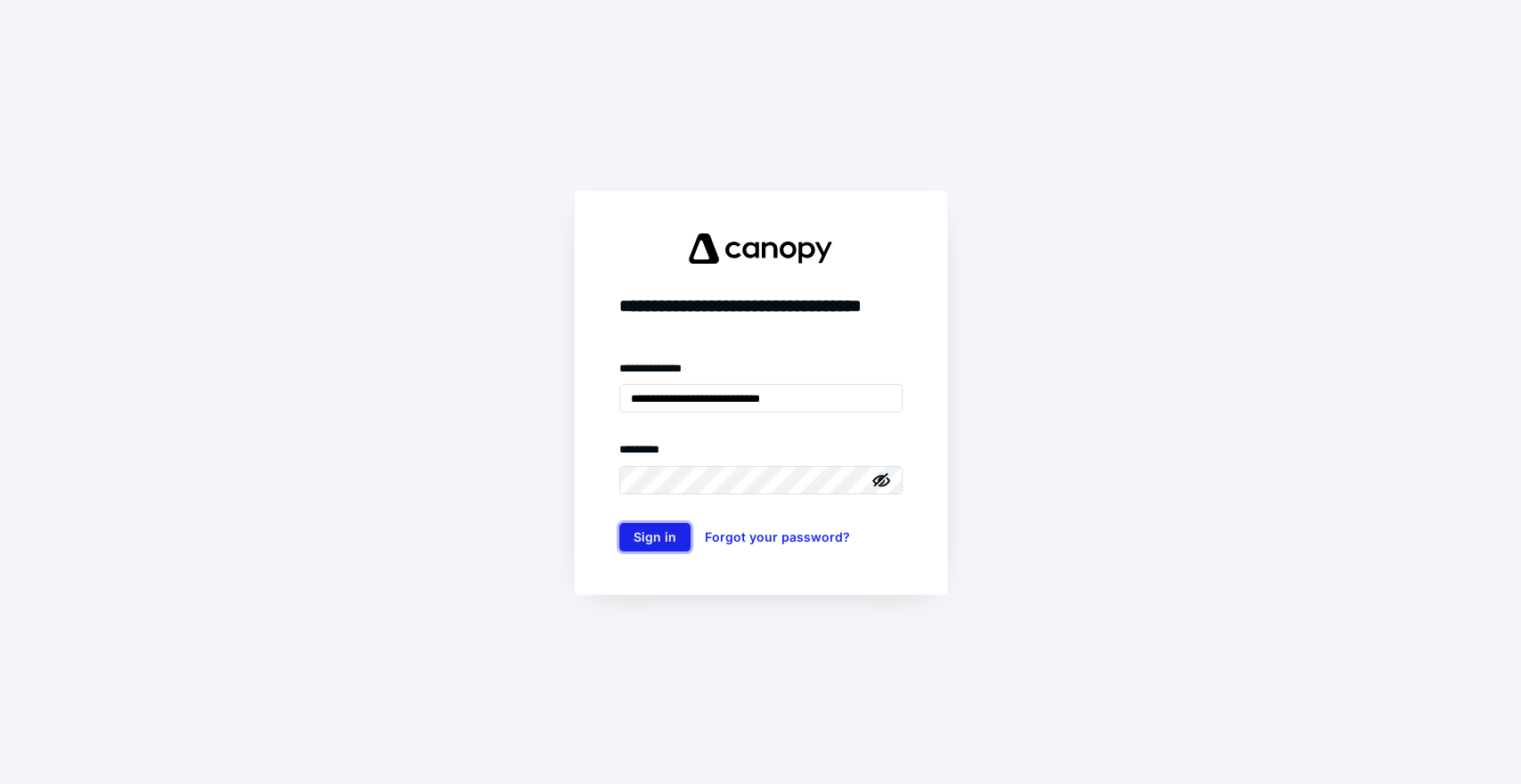 click on "Sign in" at bounding box center [655, 537] 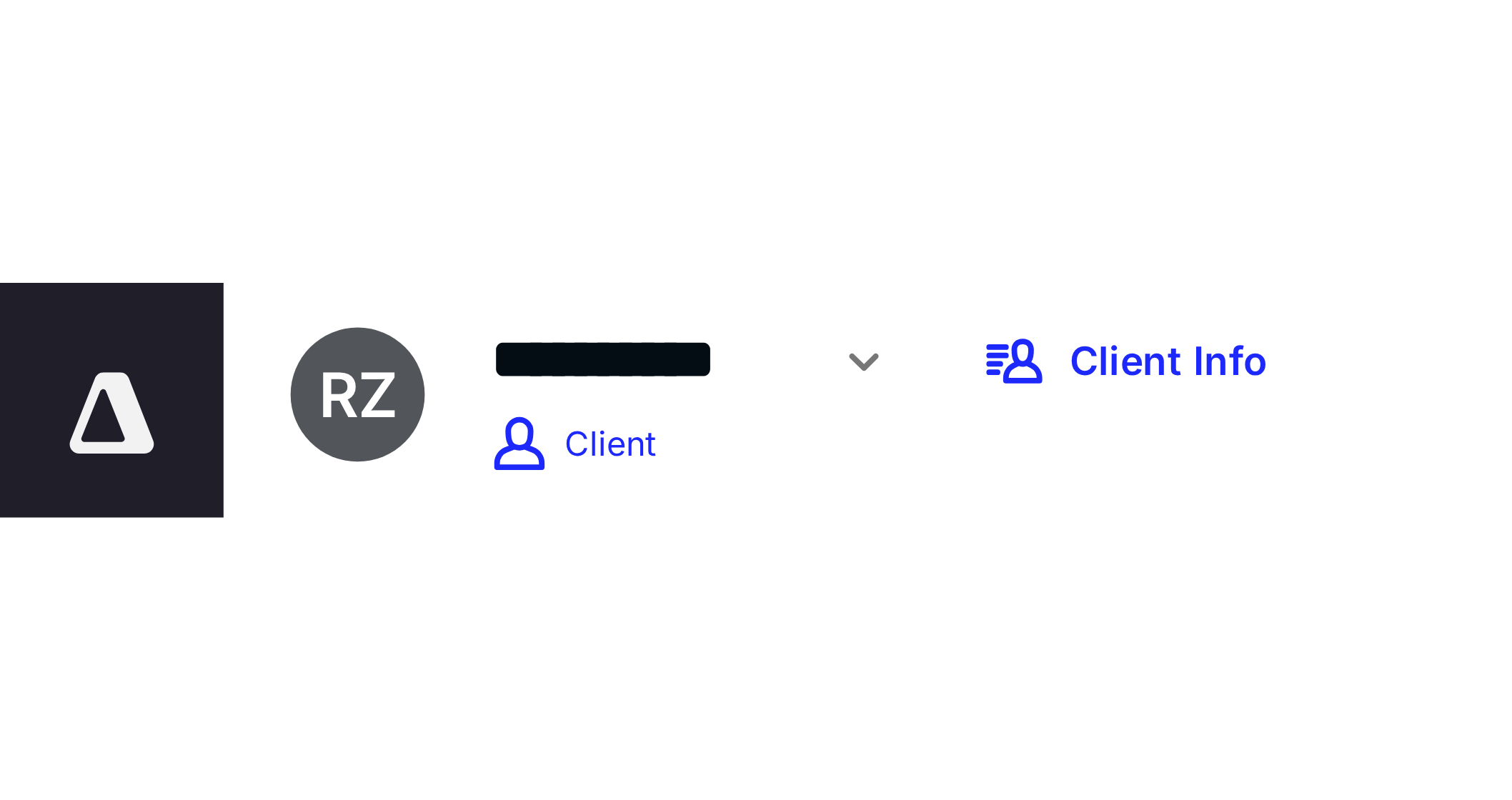 scroll, scrollTop: 0, scrollLeft: 0, axis: both 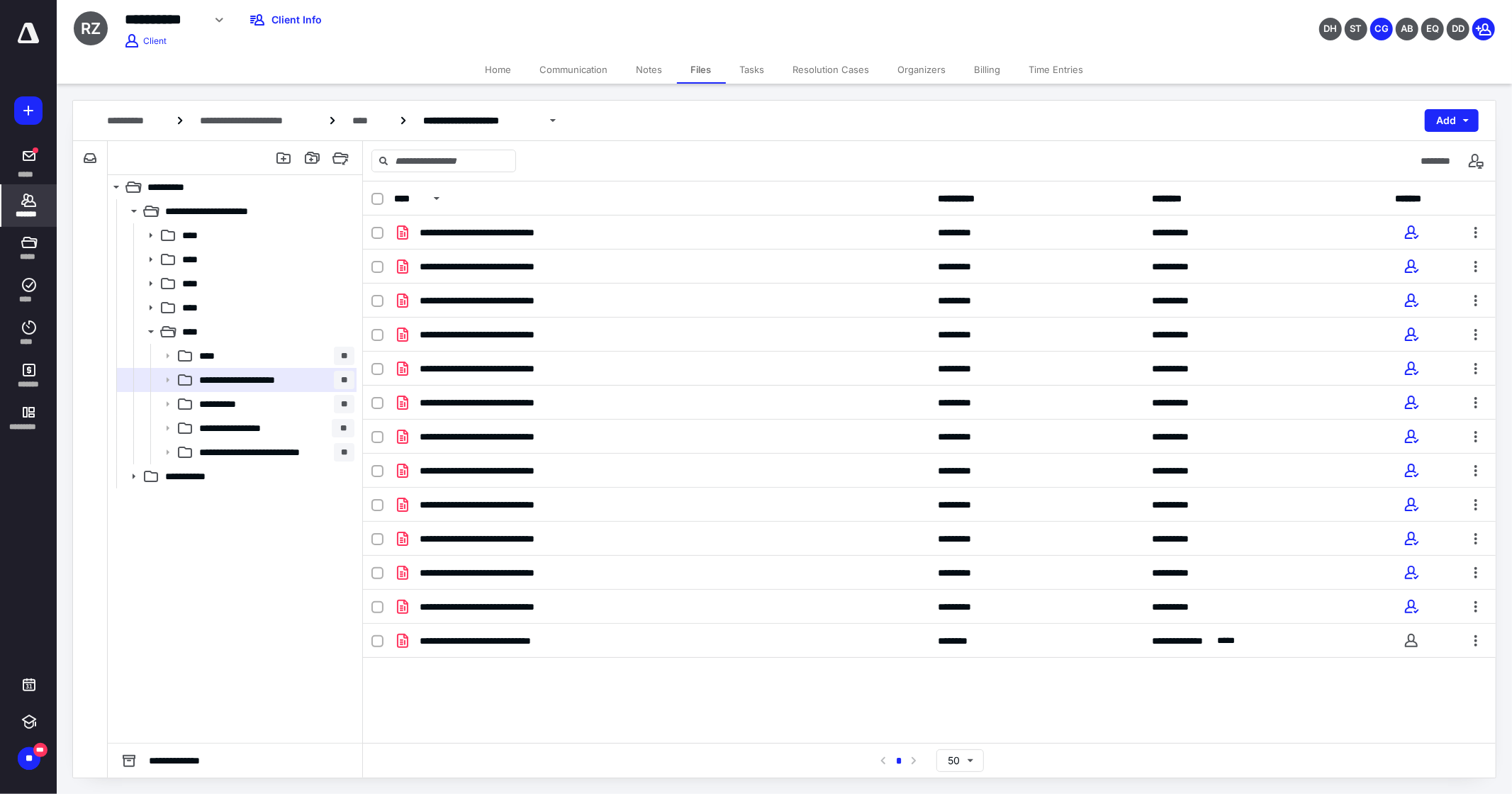 click on "*******" at bounding box center (29, 214) 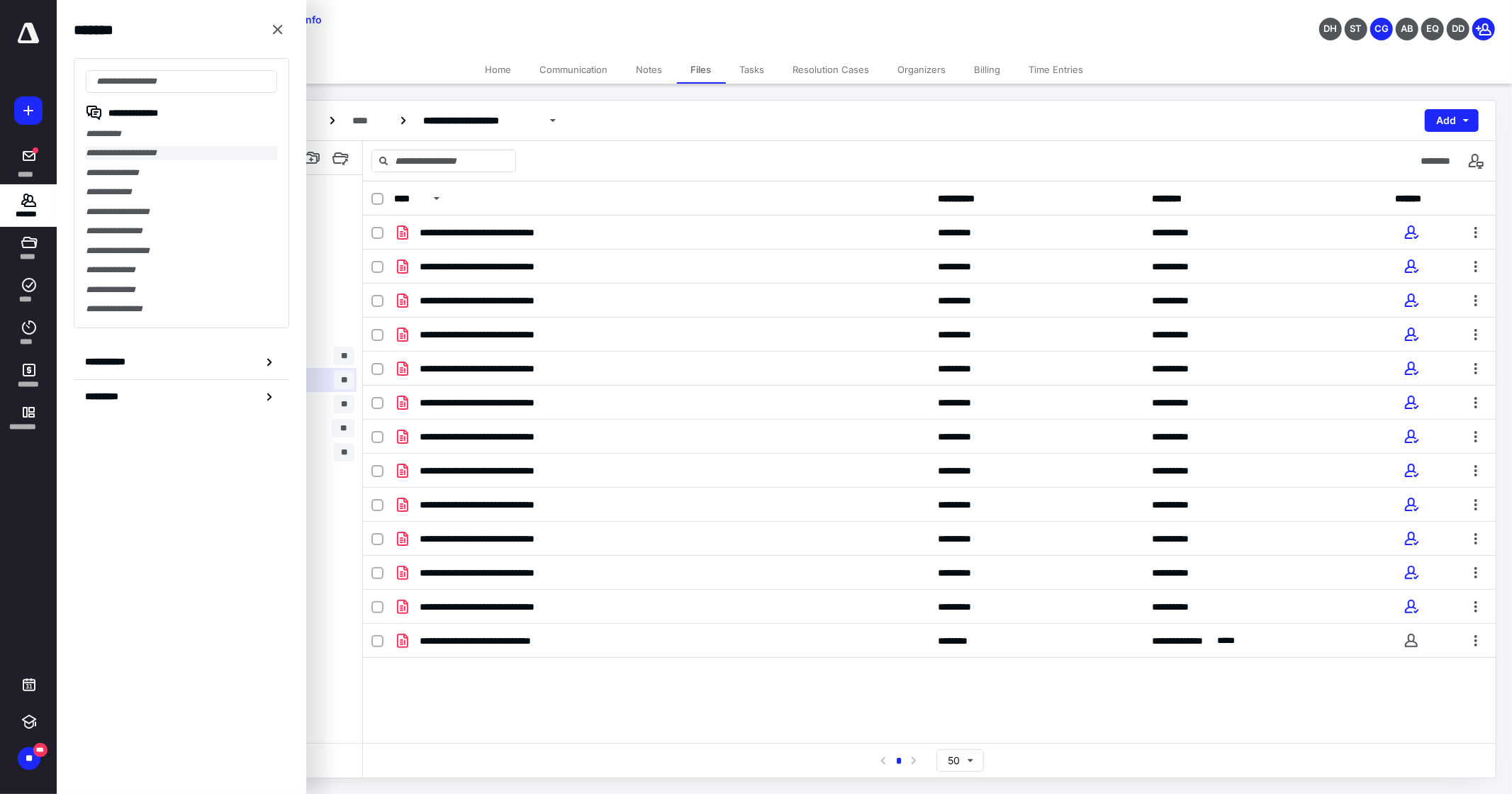click on "**********" at bounding box center [181, 152] 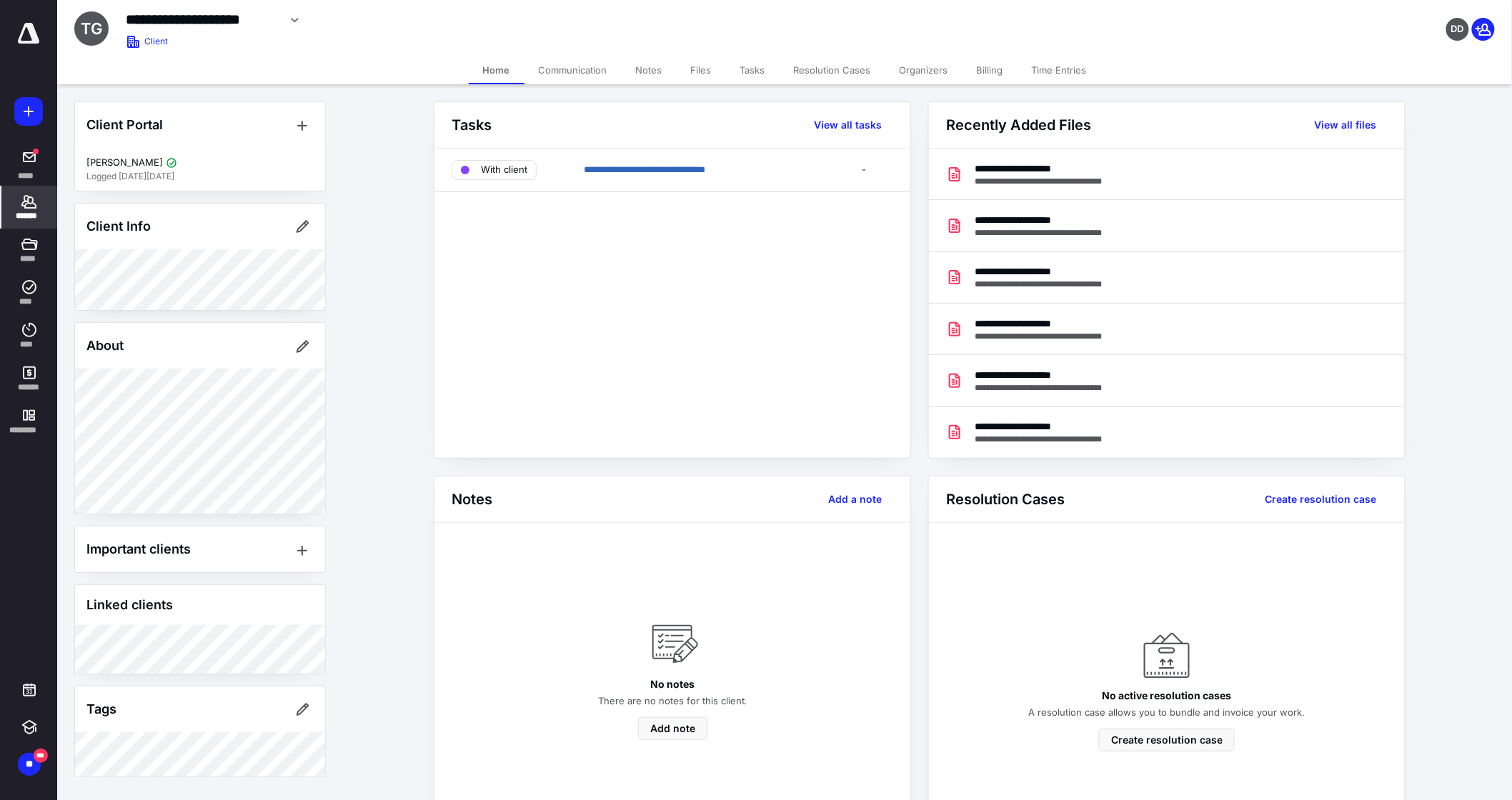 click on "Tasks" at bounding box center (752, 70) 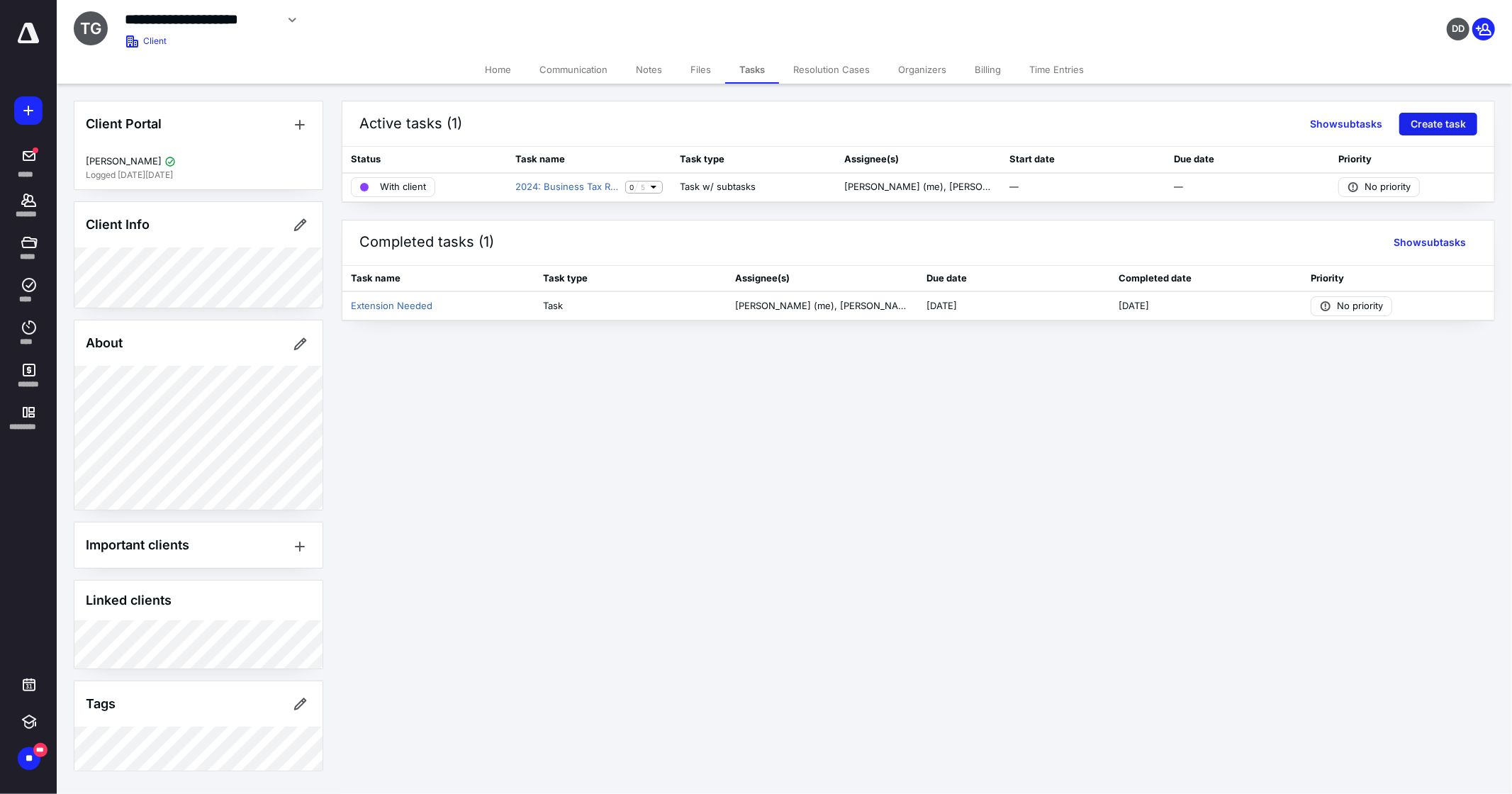 click on "Create task" at bounding box center (1438, 124) 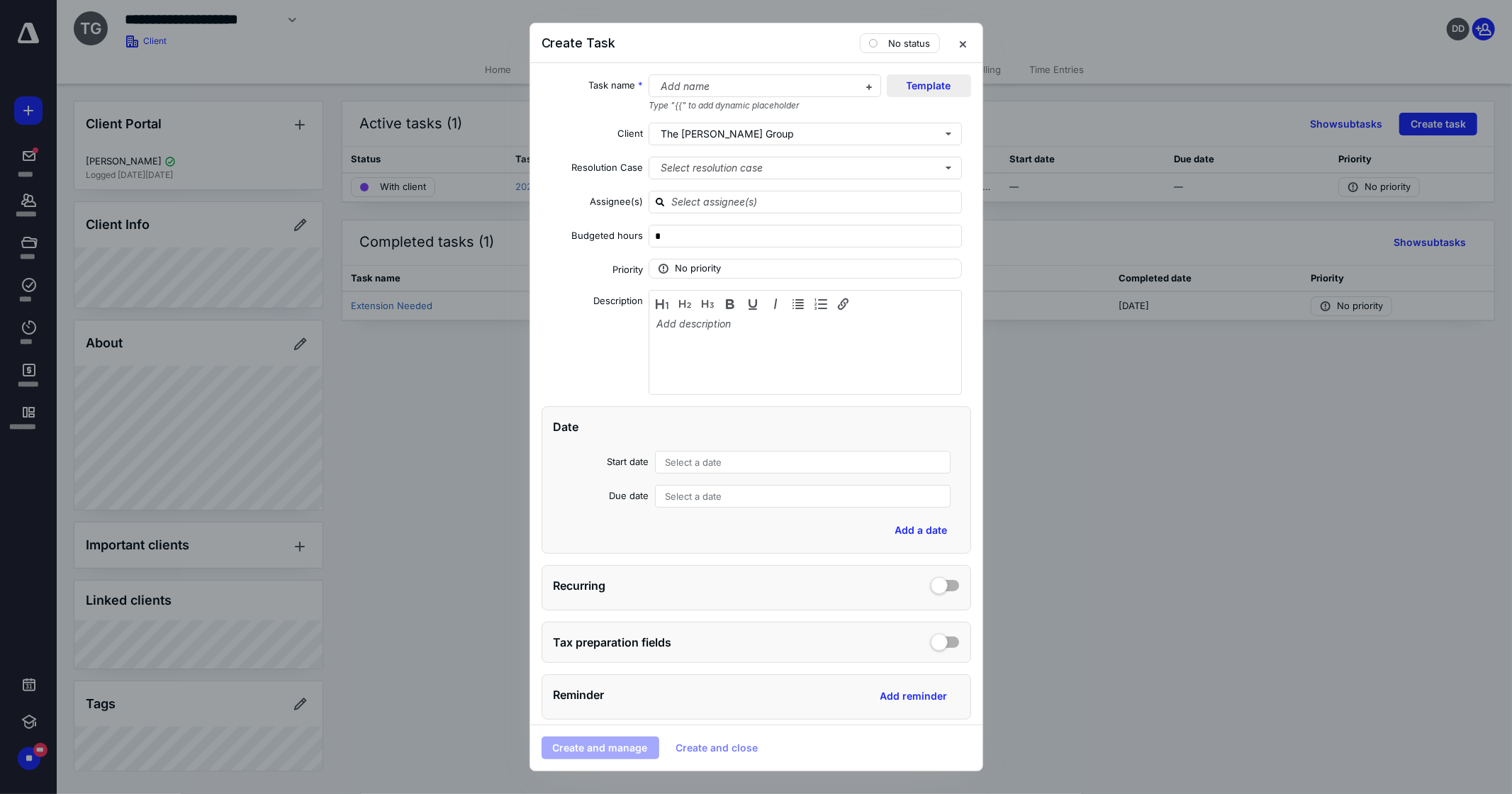 click on "Template" at bounding box center (929, 86) 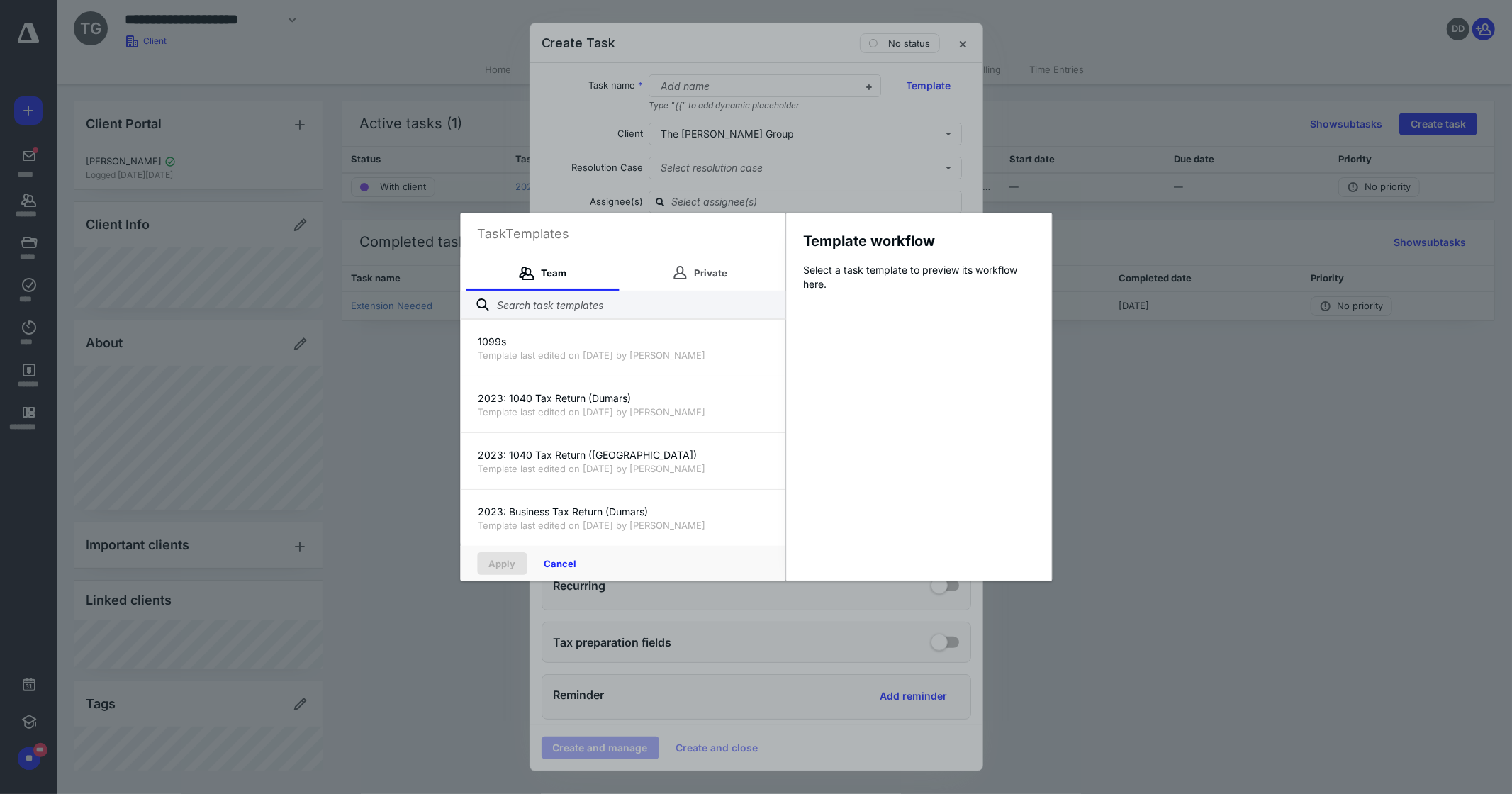 click on "Task  Templates Team Private 1099s Template last edited on [DATE] by [PERSON_NAME] 2023: 1040 Tax Return (Dumars) Template last edited on [DATE] by [PERSON_NAME] 2023: 1040 Tax Return ([GEOGRAPHIC_DATA]) Template last edited on [DATE] by [PERSON_NAME] 2023: Business Tax Return (Dumars) Template last edited on [DATE] by [PERSON_NAME] 2023: Business Tax Return ([PERSON_NAME]) Template last edited on [DATE] by [PERSON_NAME] 2024: 1040 Tax Return (Dumars) Template last edited on [DATE] by [PERSON_NAME] 2024: 1040 Tax Return ([GEOGRAPHIC_DATA]) Template last edited on [DATE] by [PERSON_NAME] 2024: Business Tax Return (Dumars) Template last edited on [DATE] by [PERSON_NAME] 2024: Business Tax Return ([GEOGRAPHIC_DATA]) Template last edited on [DATE] by [PERSON_NAME] Door 28 EOM Bookkeeping Template last edited on [DATE] by [PERSON_NAME] Extension Needed Template last edited on [DATE] by [PERSON_NAME] Tax Return Re-Entry (Dumars) Template last edited on [DATE] by [PERSON_NAME] Tax Return Re-Entry ([GEOGRAPHIC_DATA]) Apply Cancel Template workflow" at bounding box center [756, 397] 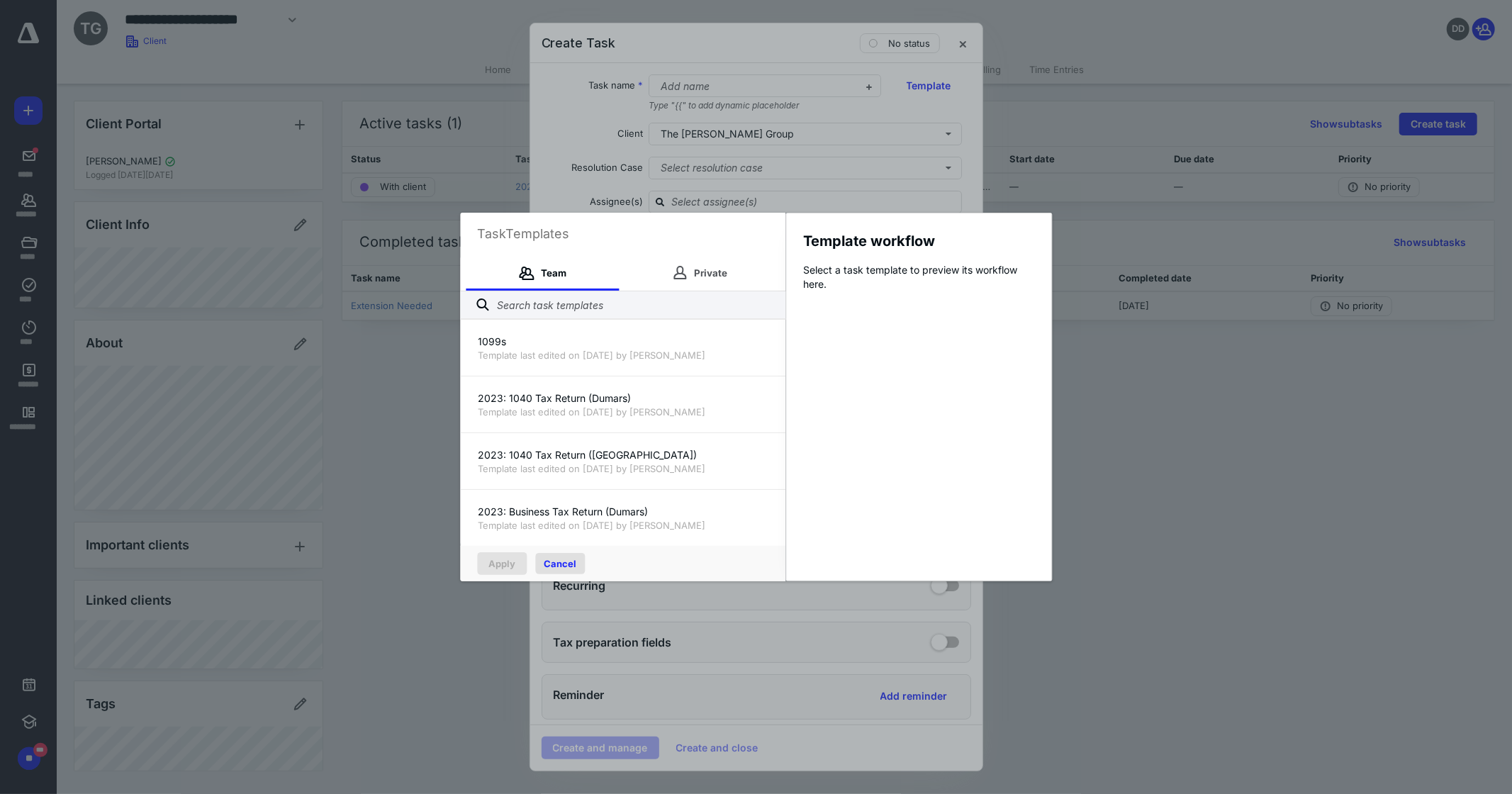 click on "Cancel" at bounding box center (560, 564) 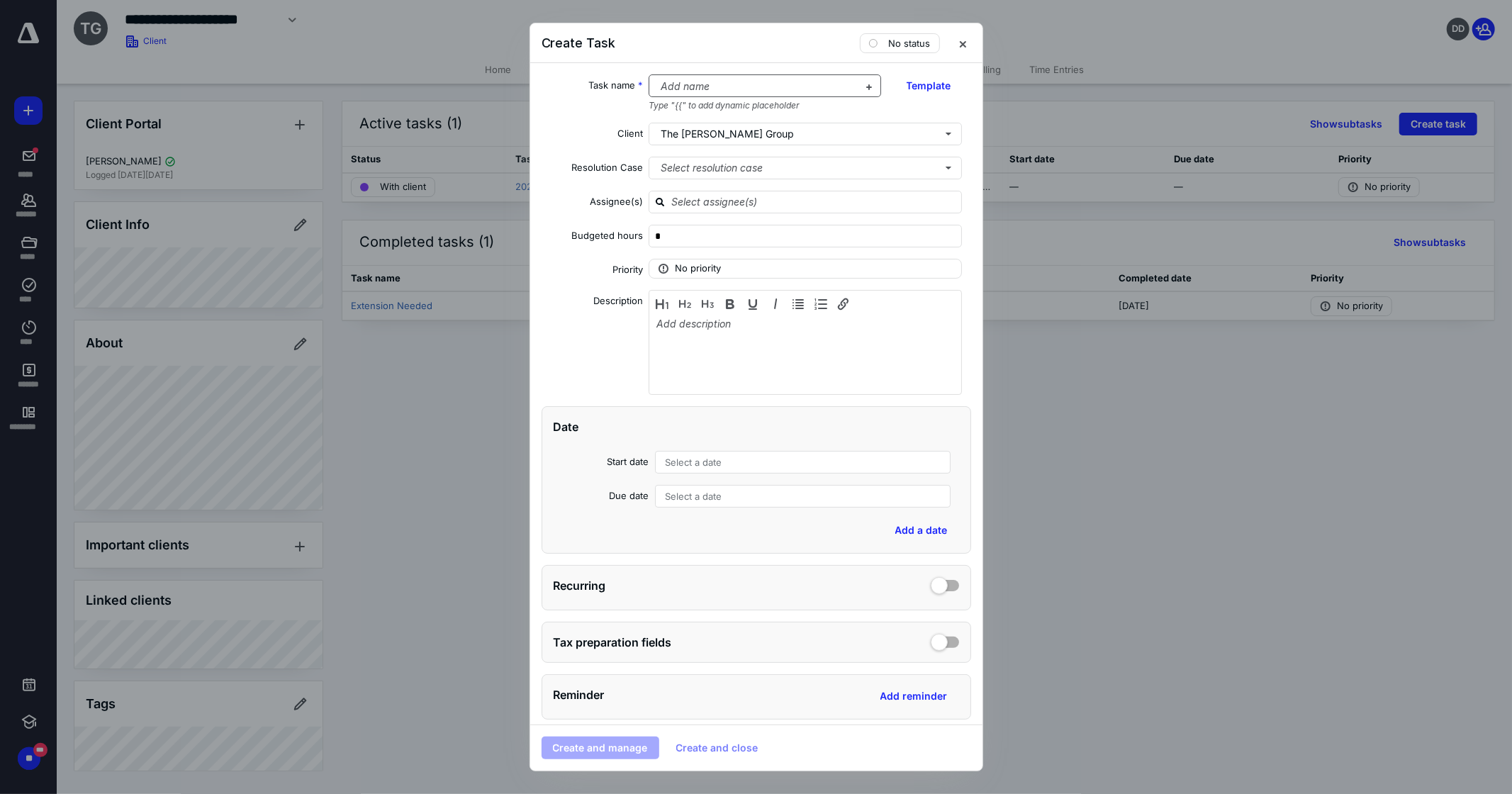 click at bounding box center [756, 86] 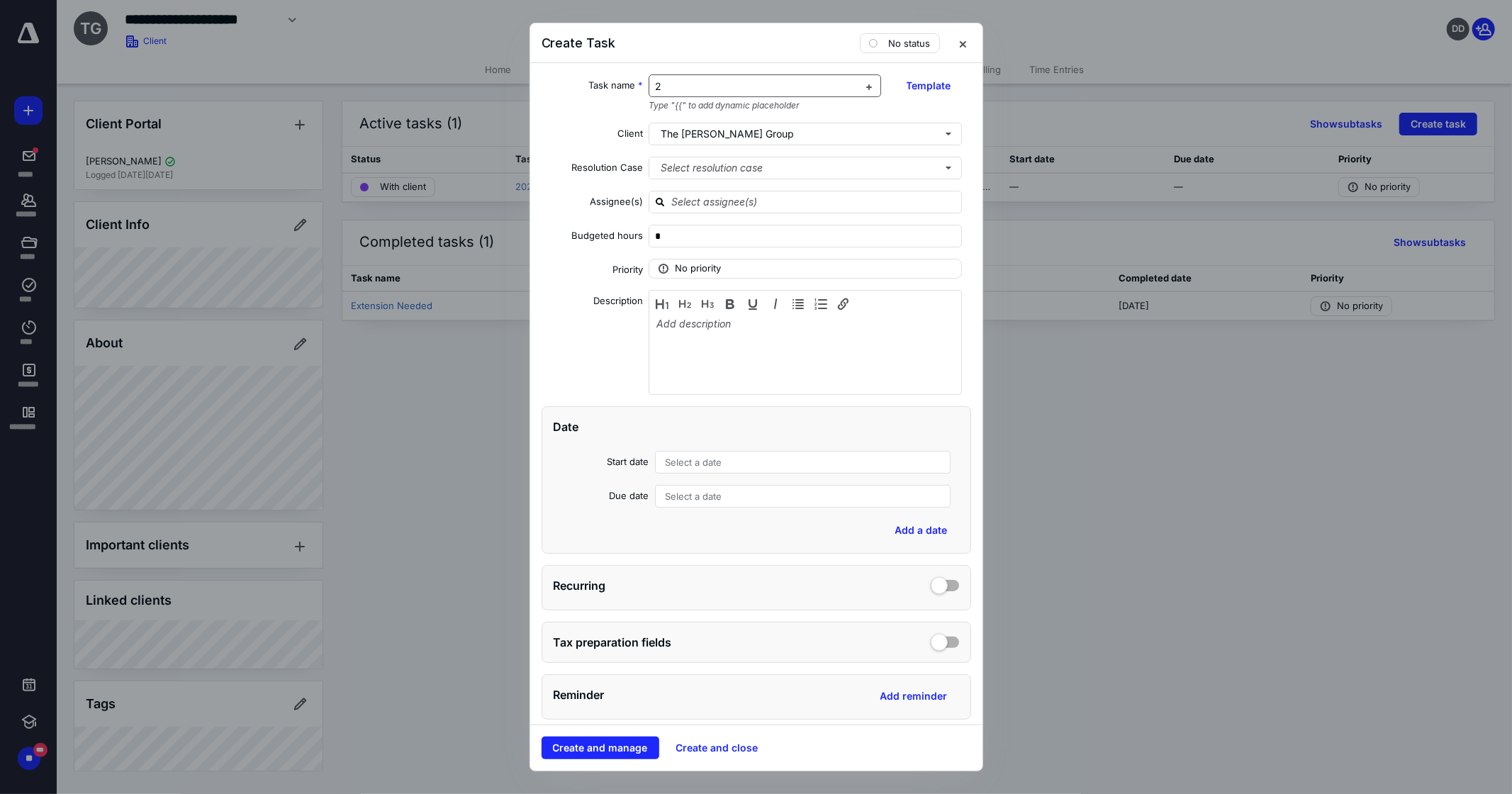 type 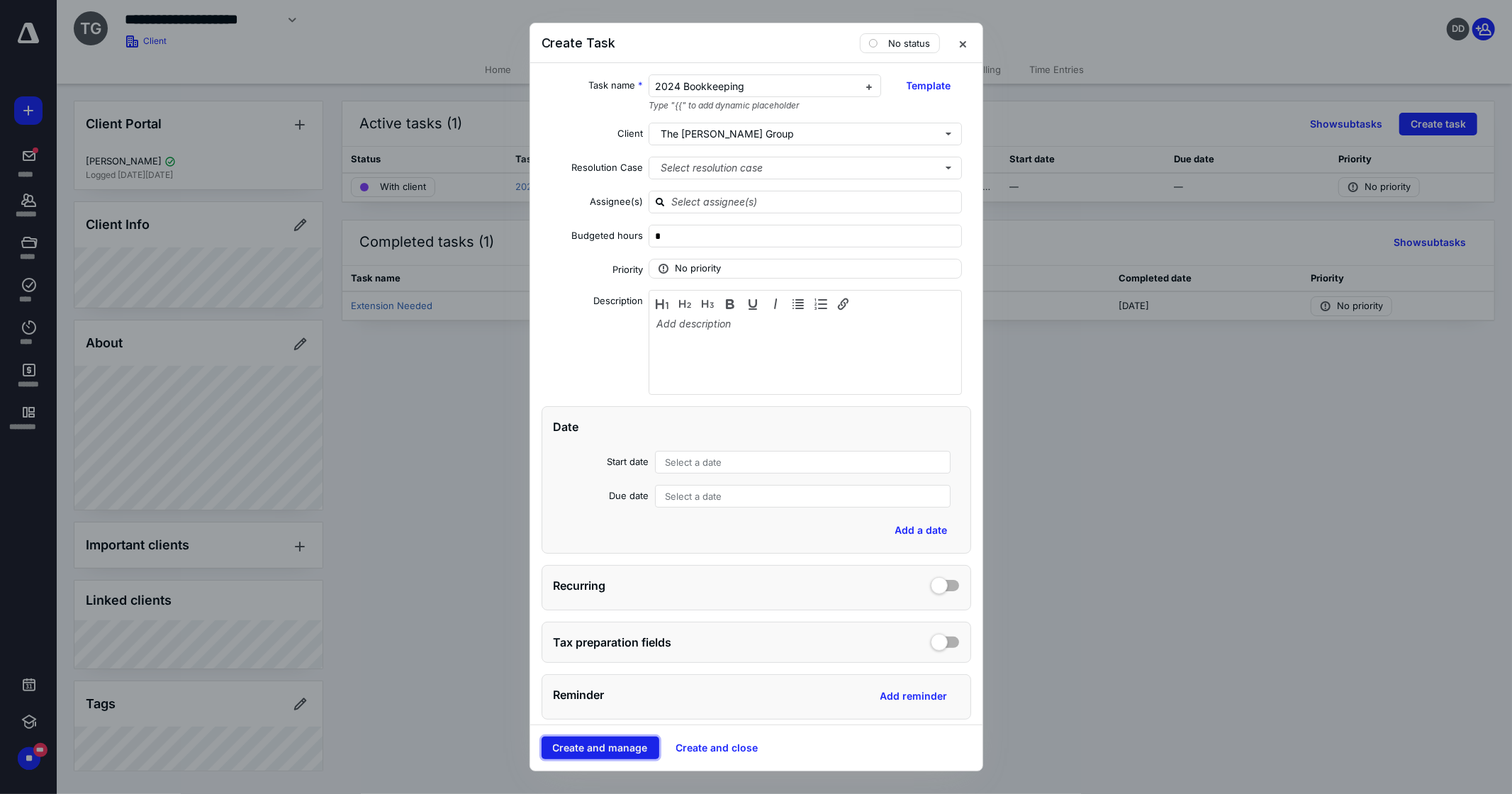 click on "Create and manage" at bounding box center [600, 748] 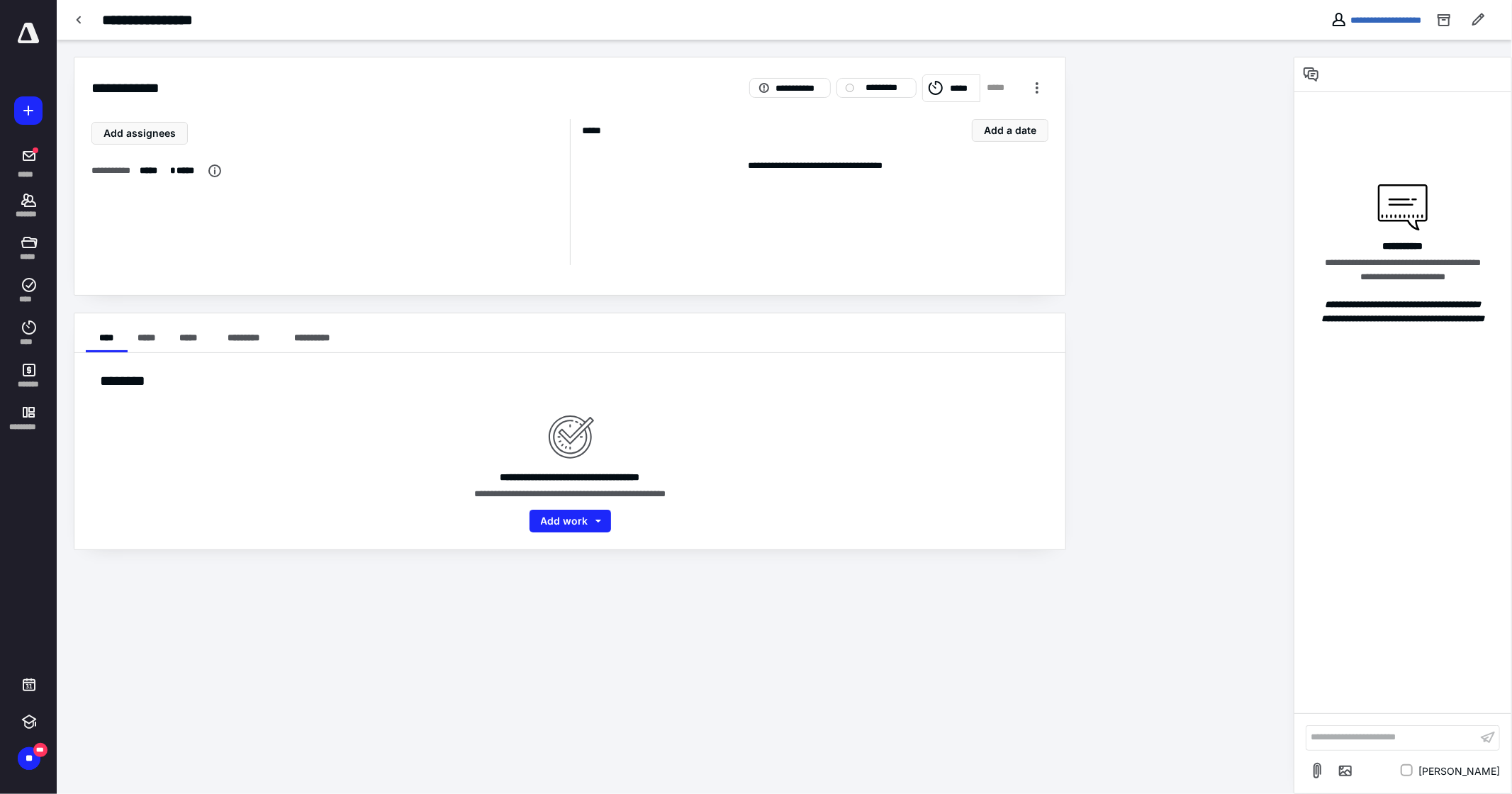 click on "********" at bounding box center [130, 381] 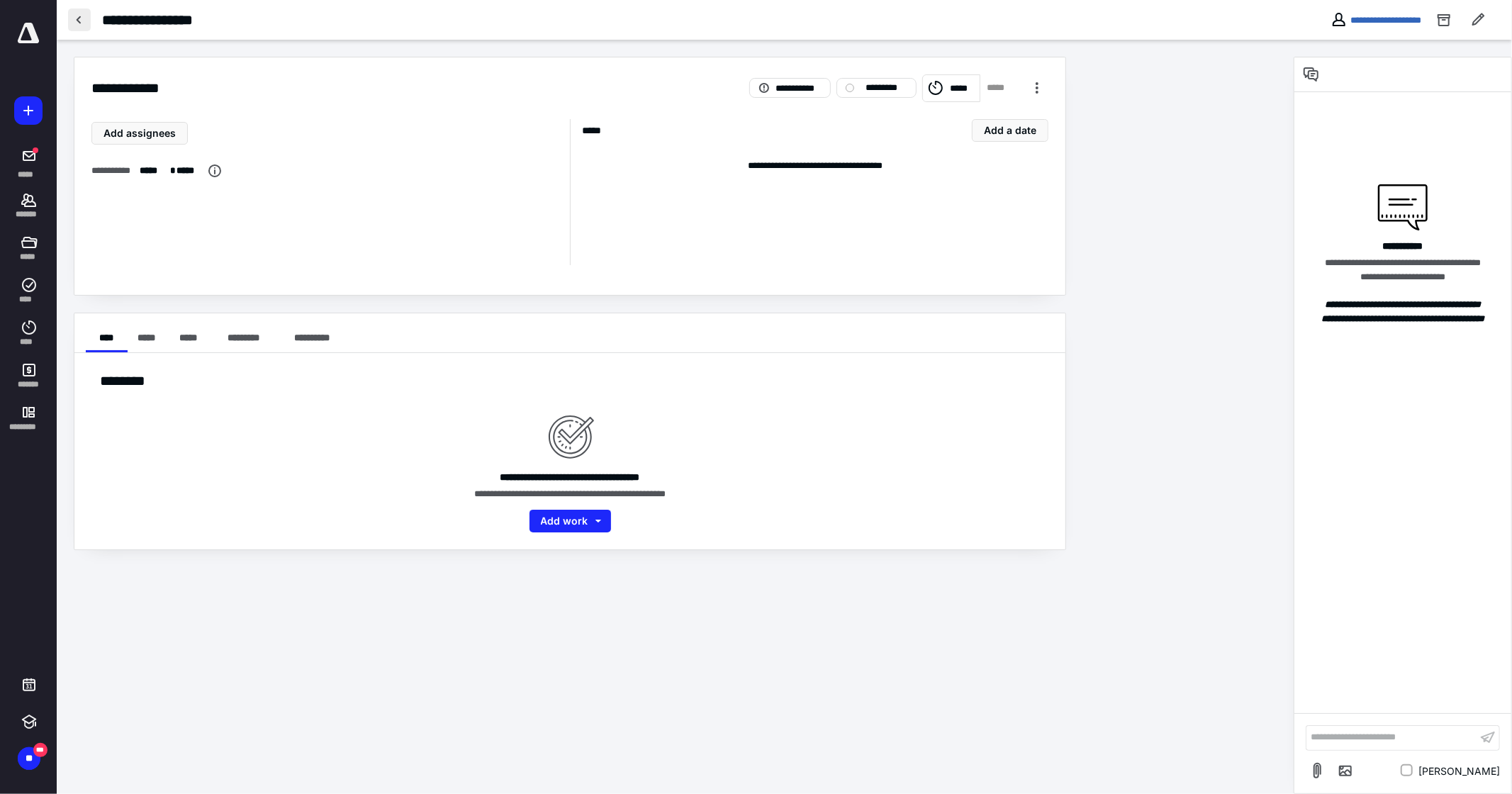 click at bounding box center (79, 20) 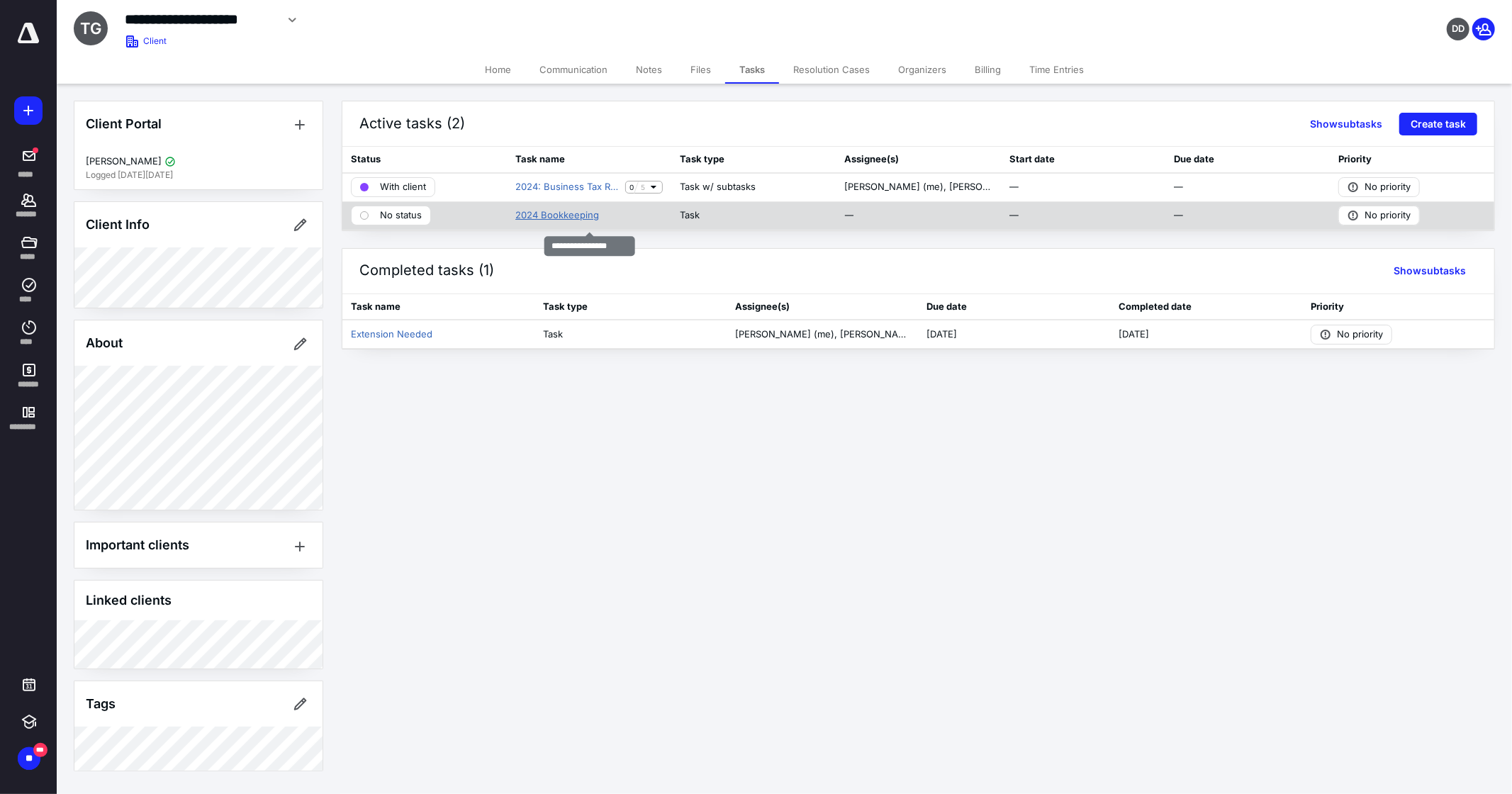 click on "2024 Bookkeeping" at bounding box center (557, 216) 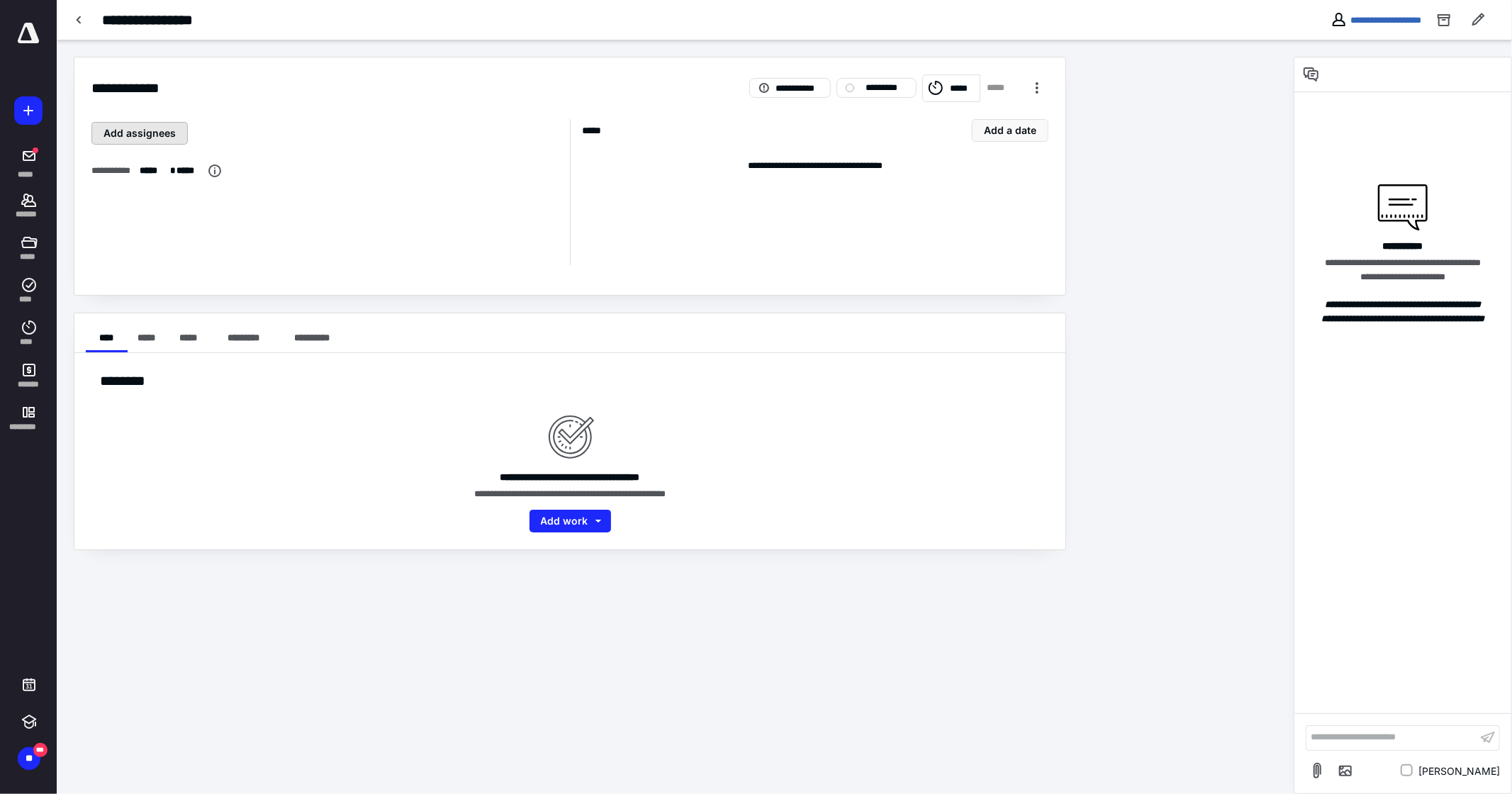 click on "Add assignees" at bounding box center (140, 133) 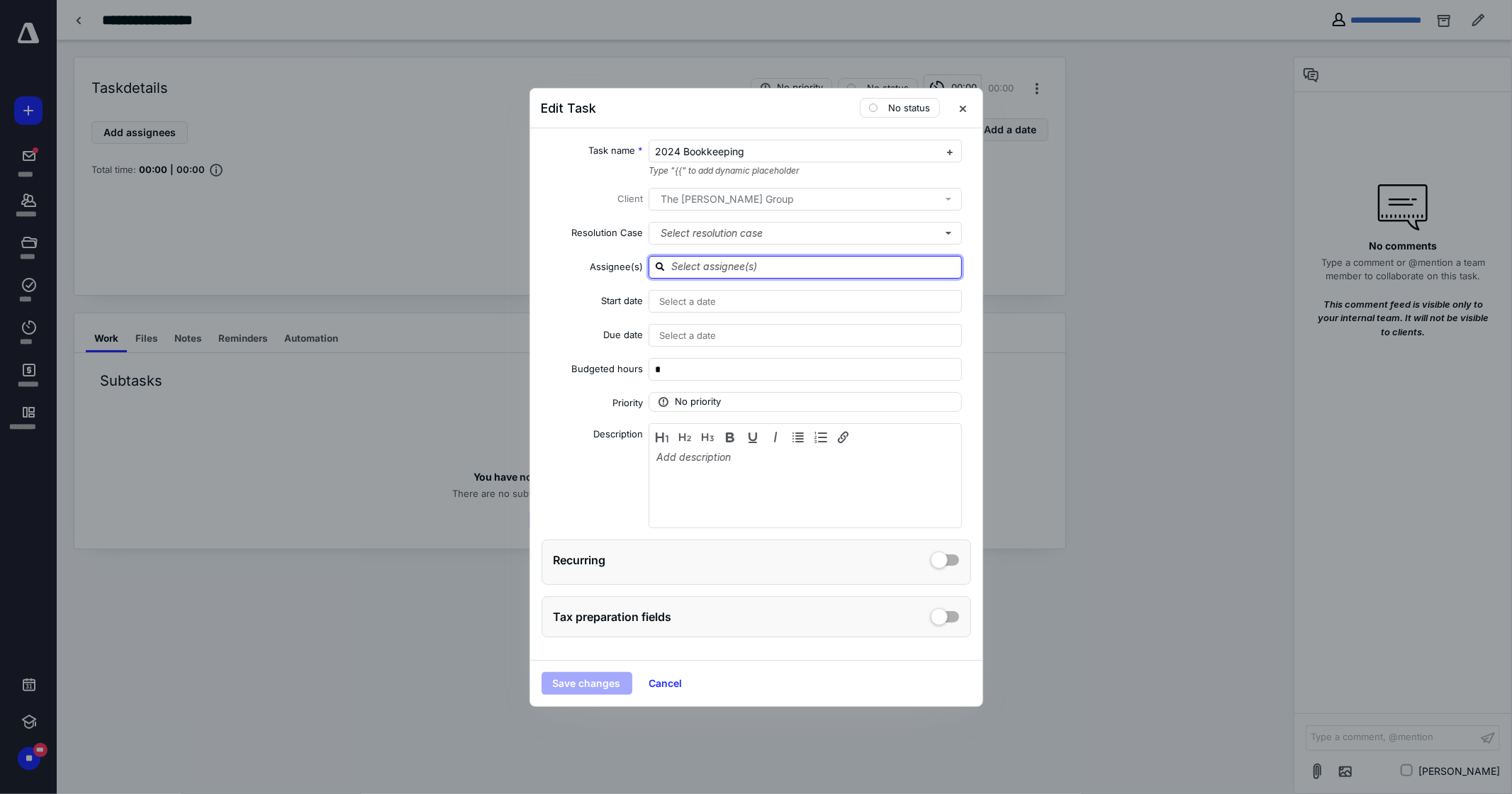 click at bounding box center [814, 267] 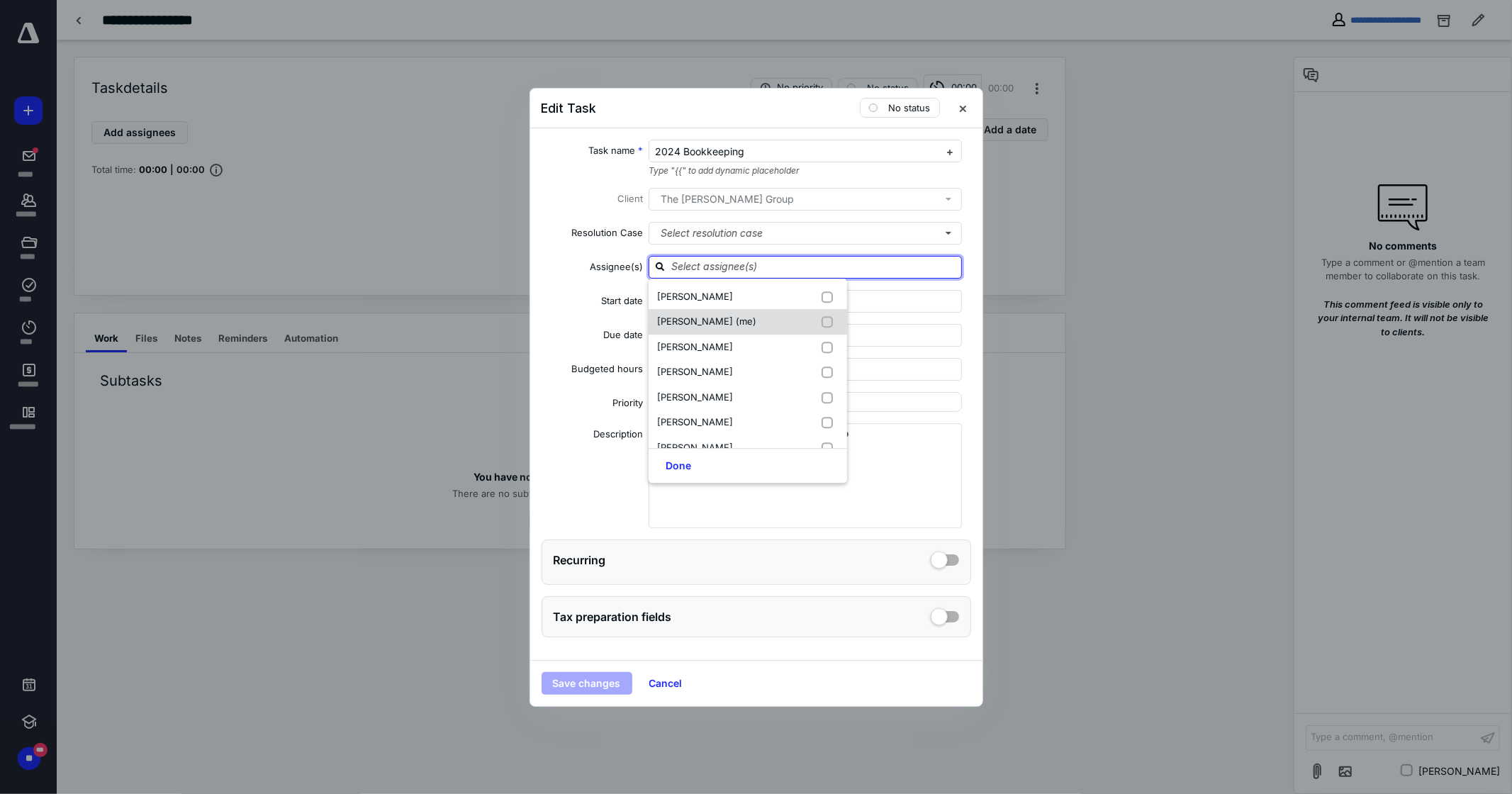 click at bounding box center [830, 322] 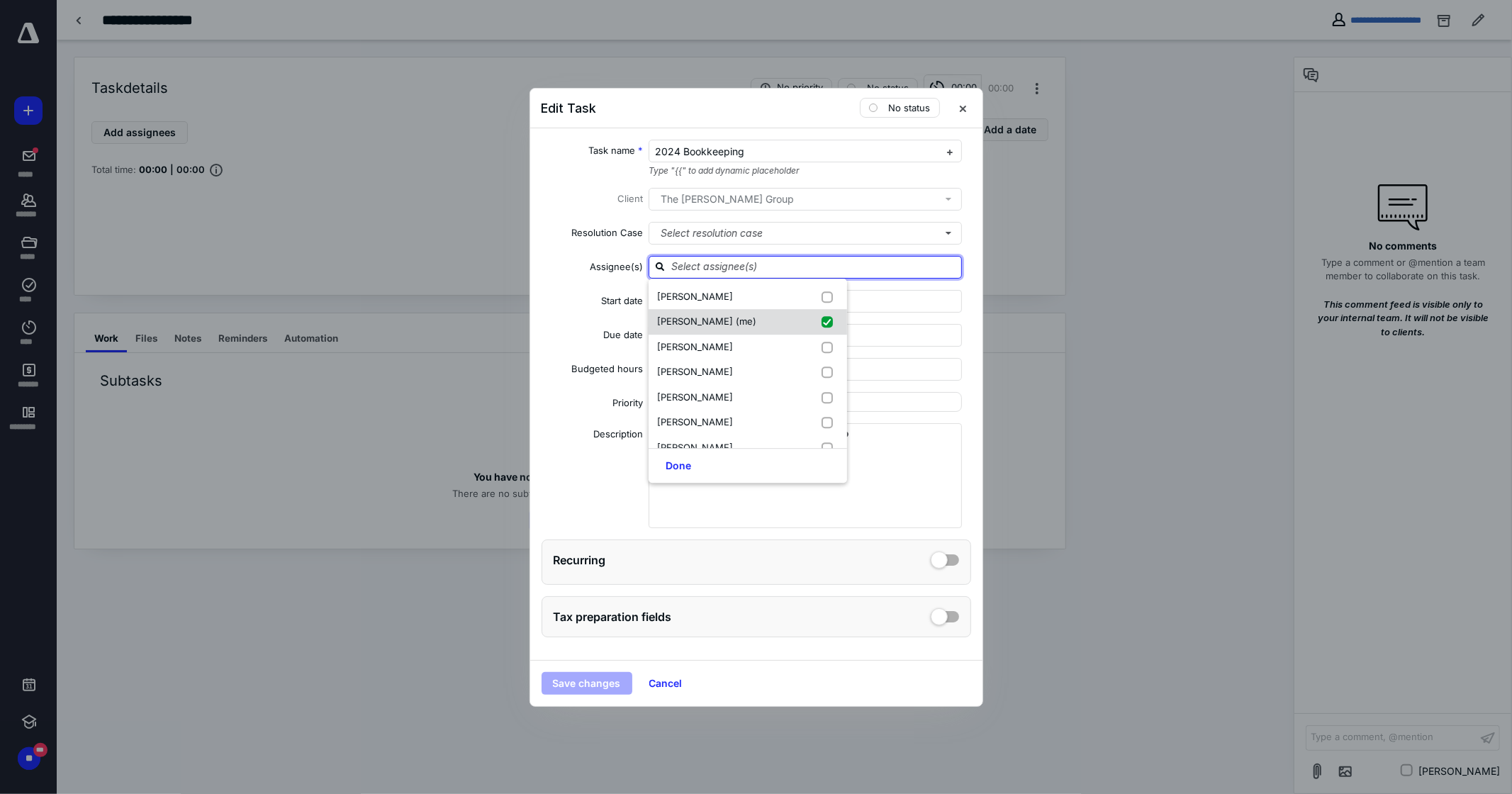 checkbox on "true" 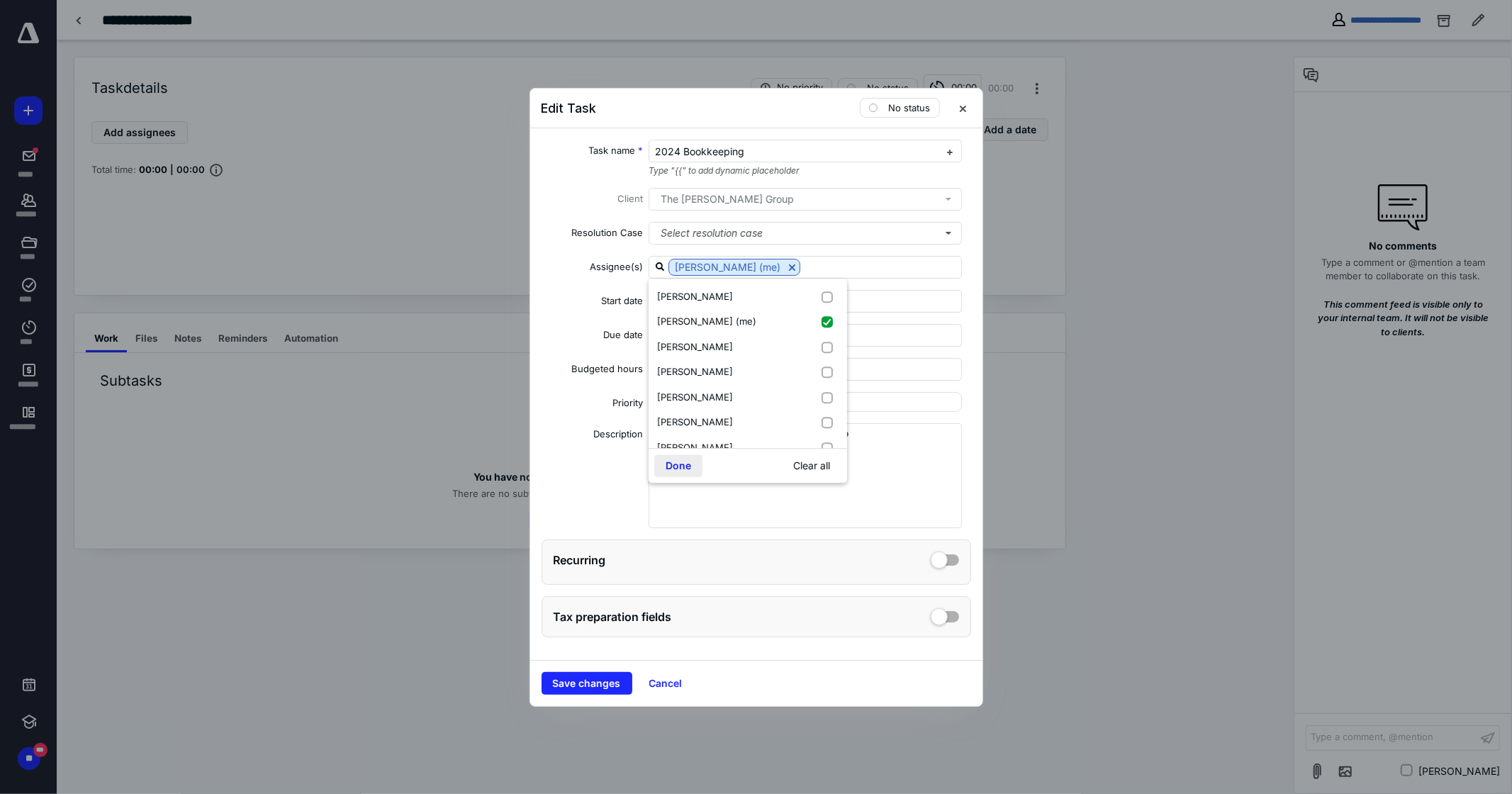 click on "Done" at bounding box center [678, 466] 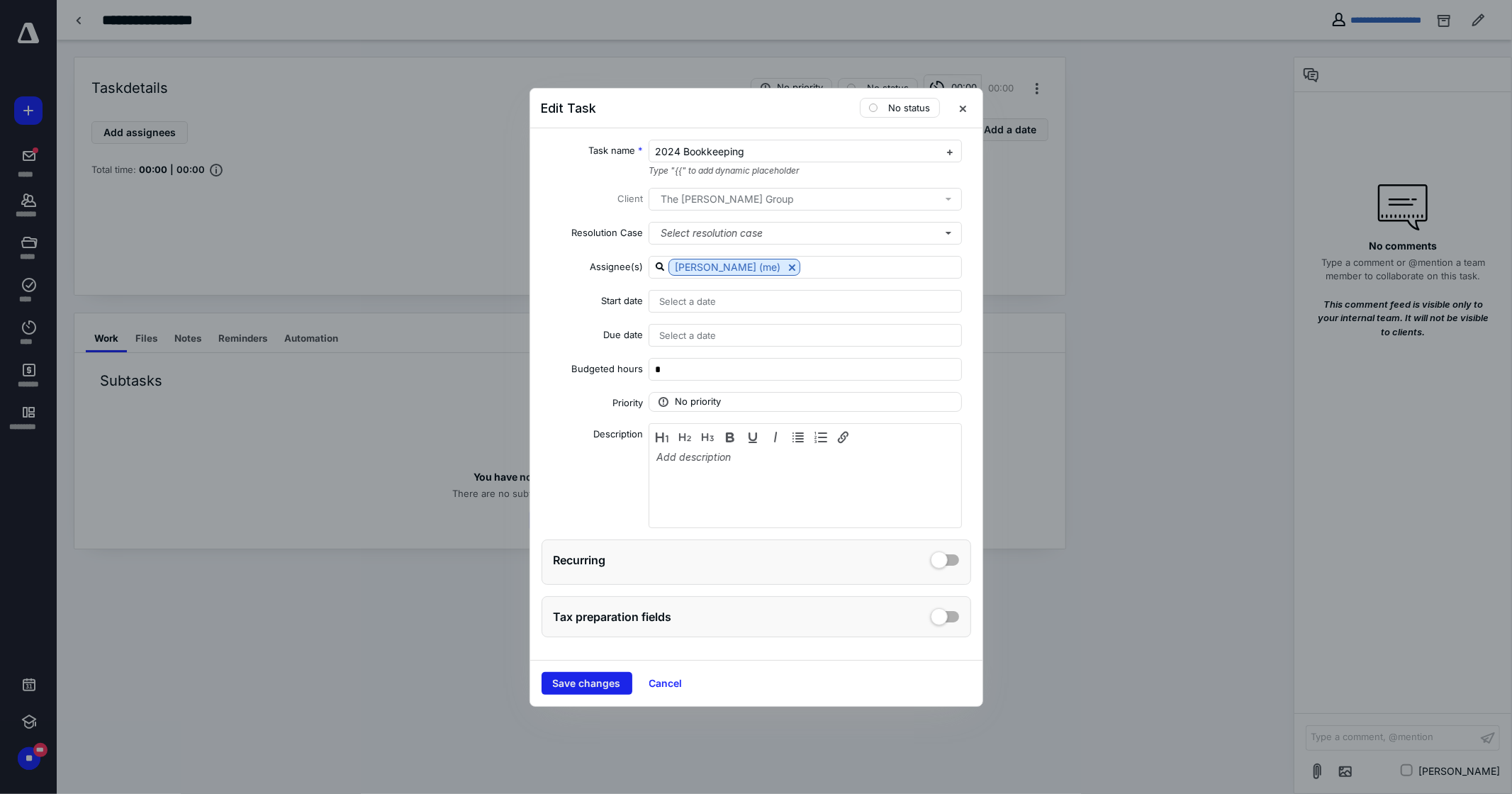click on "Save changes" at bounding box center [587, 683] 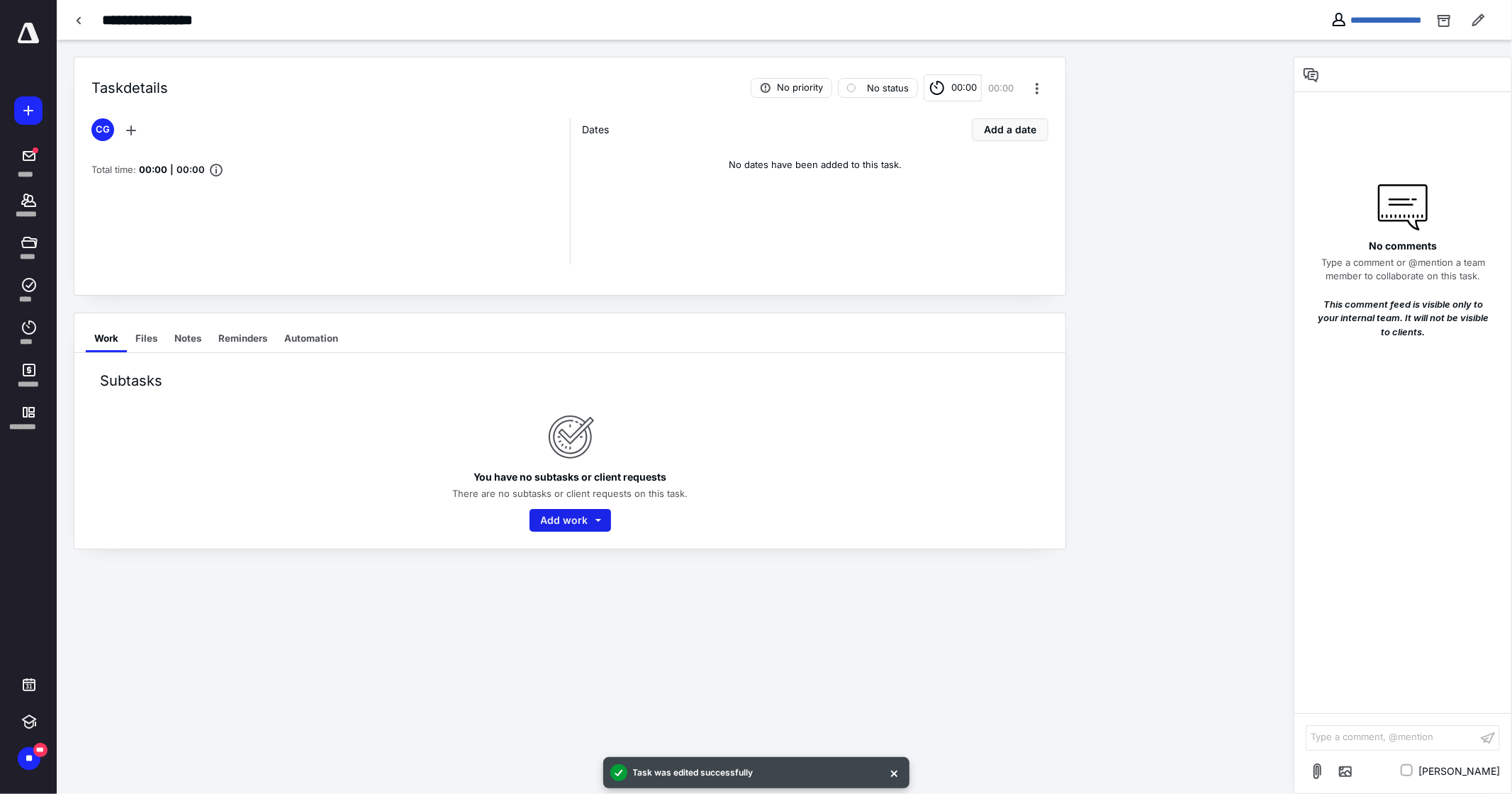 click on "Add work" at bounding box center [570, 520] 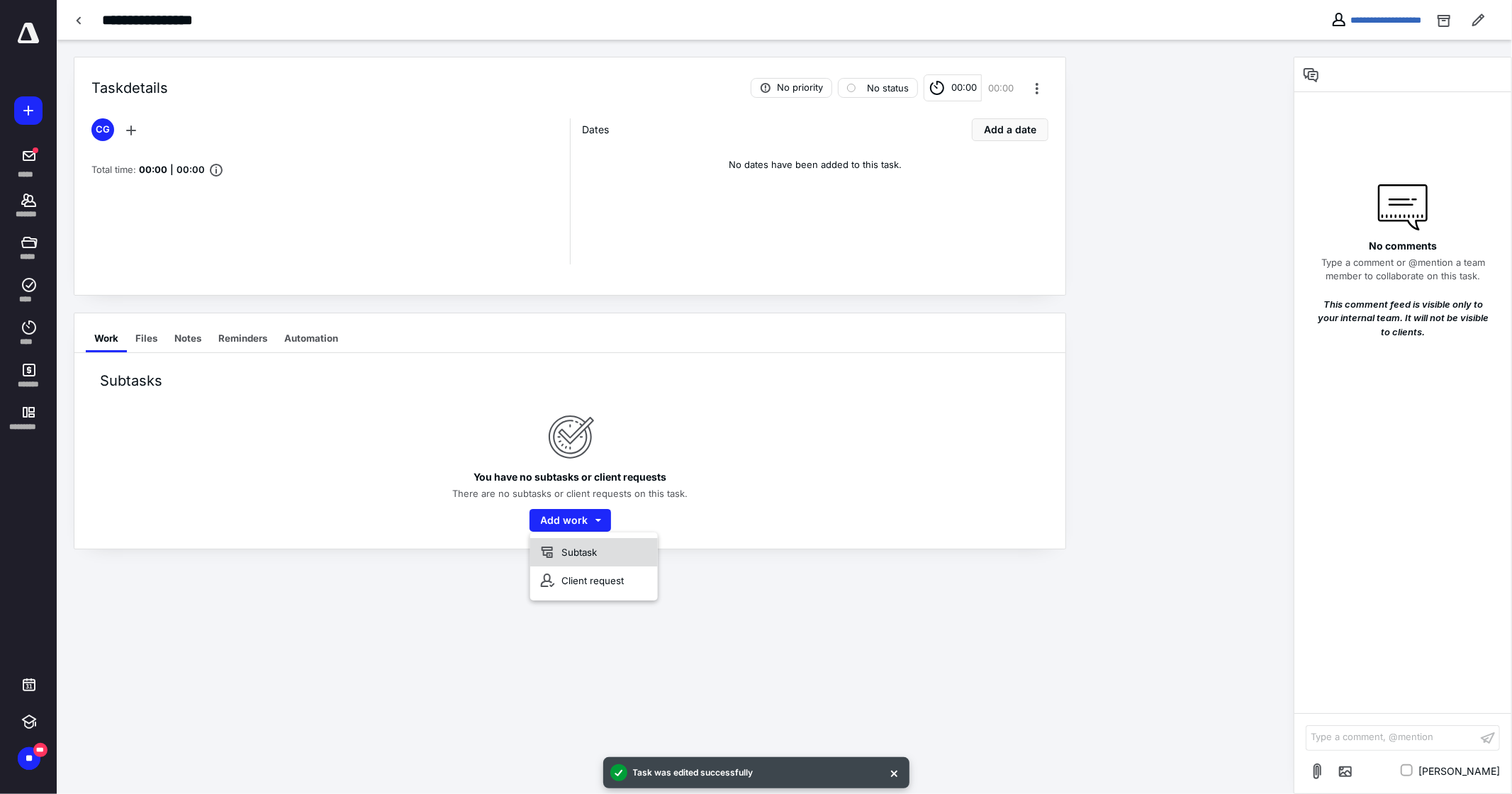 click on "Subtask" at bounding box center (594, 552) 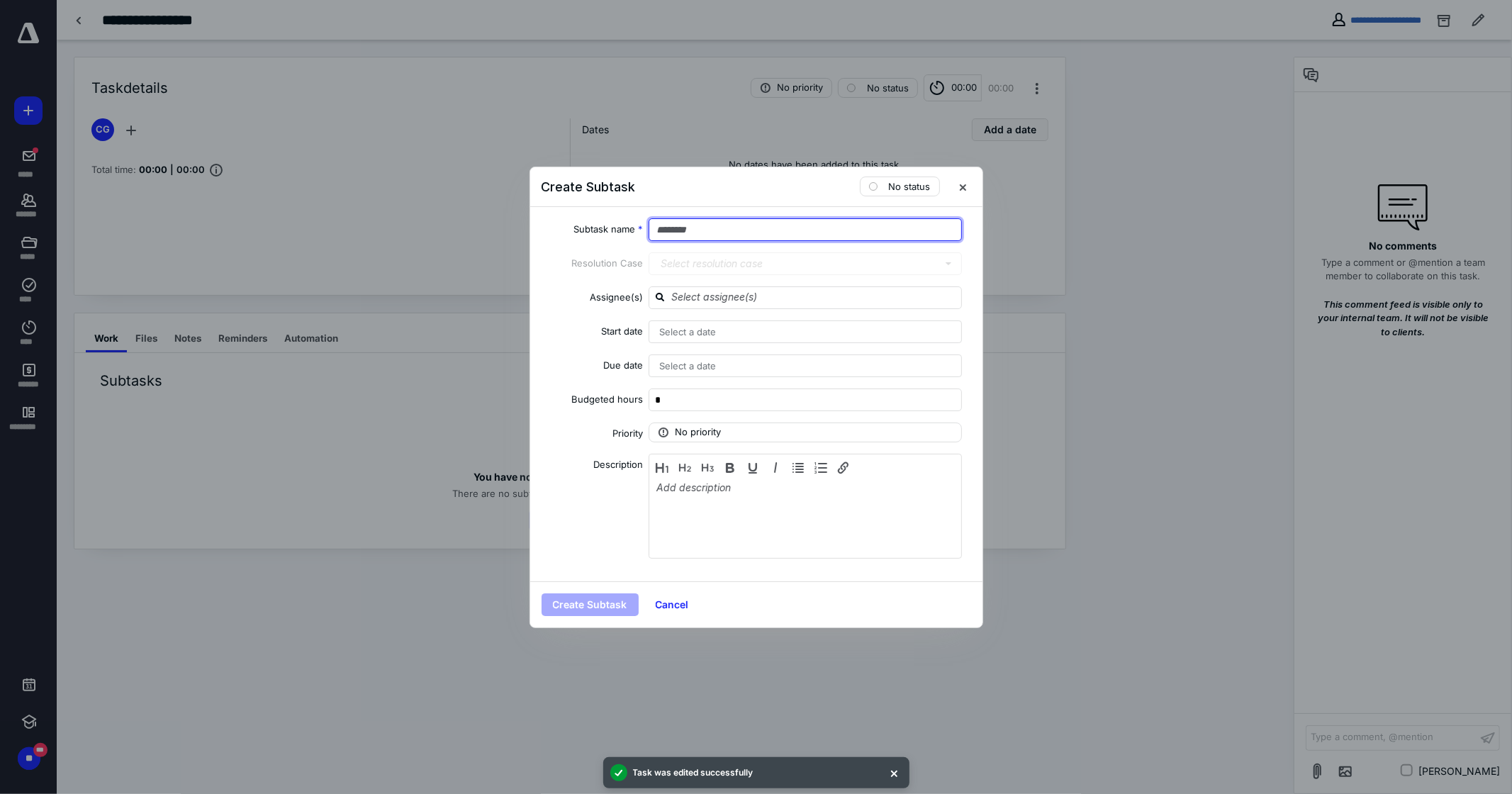 click at bounding box center (805, 230) 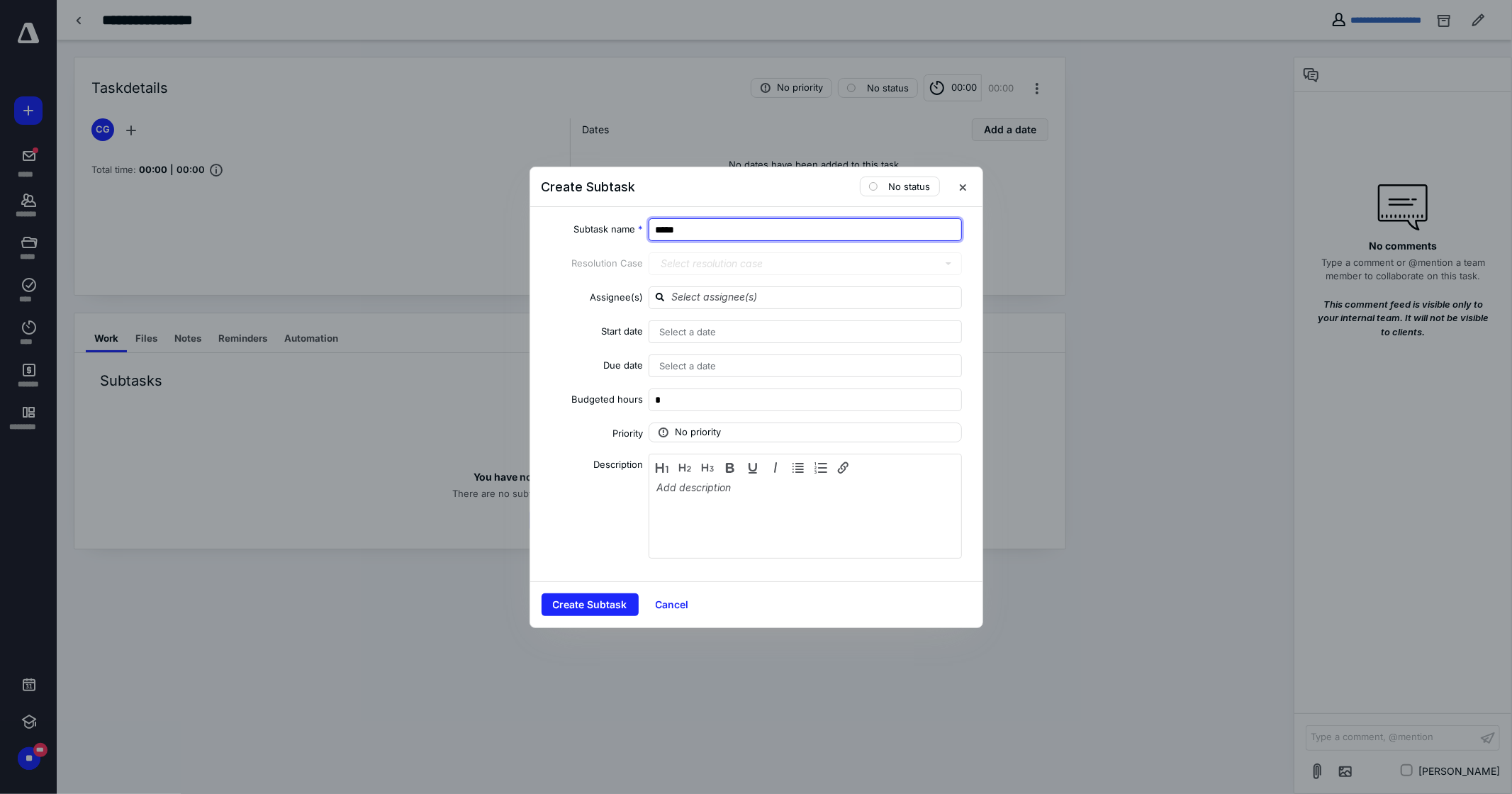 click on "*****" at bounding box center [805, 230] 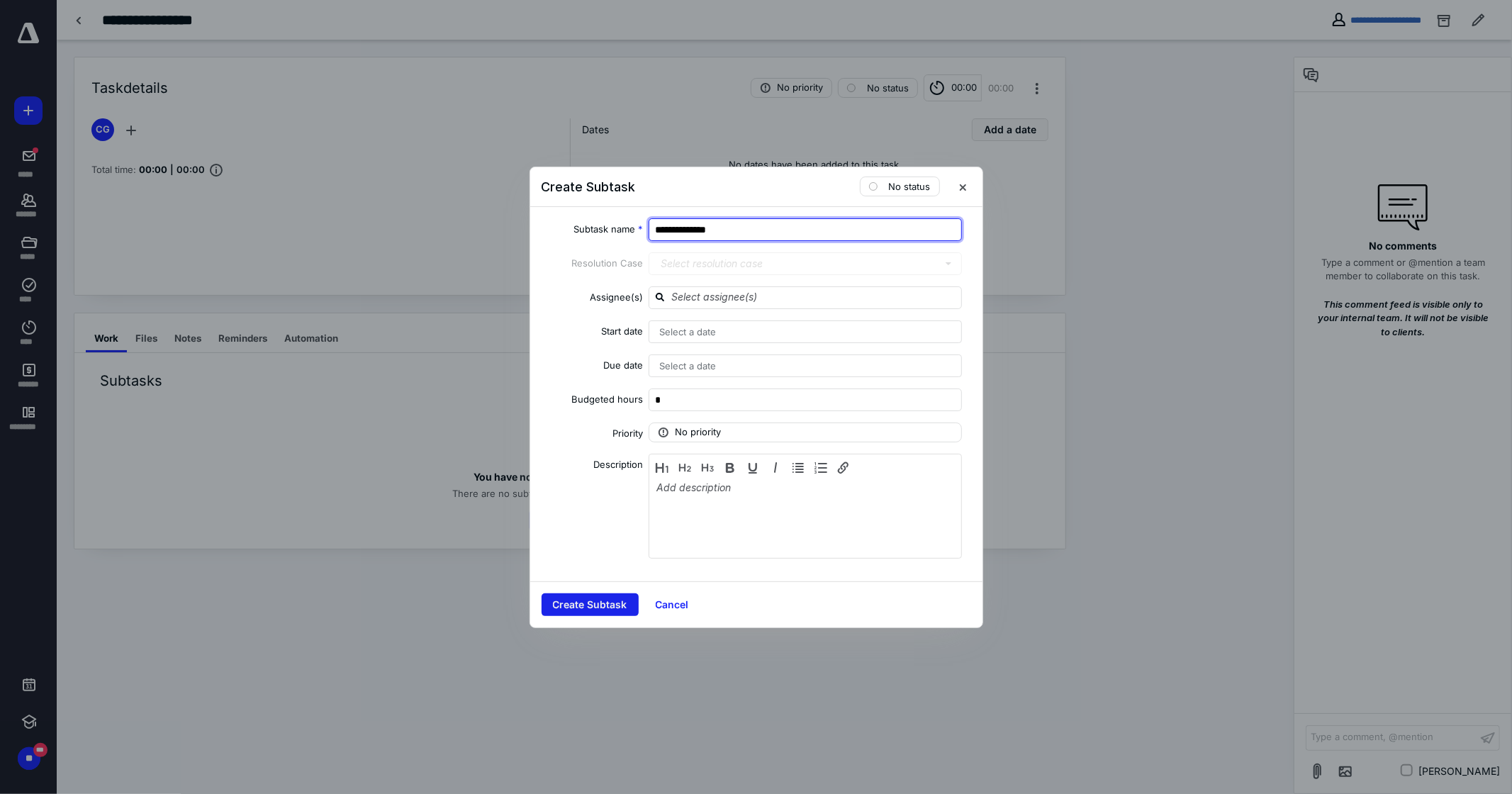 type on "**********" 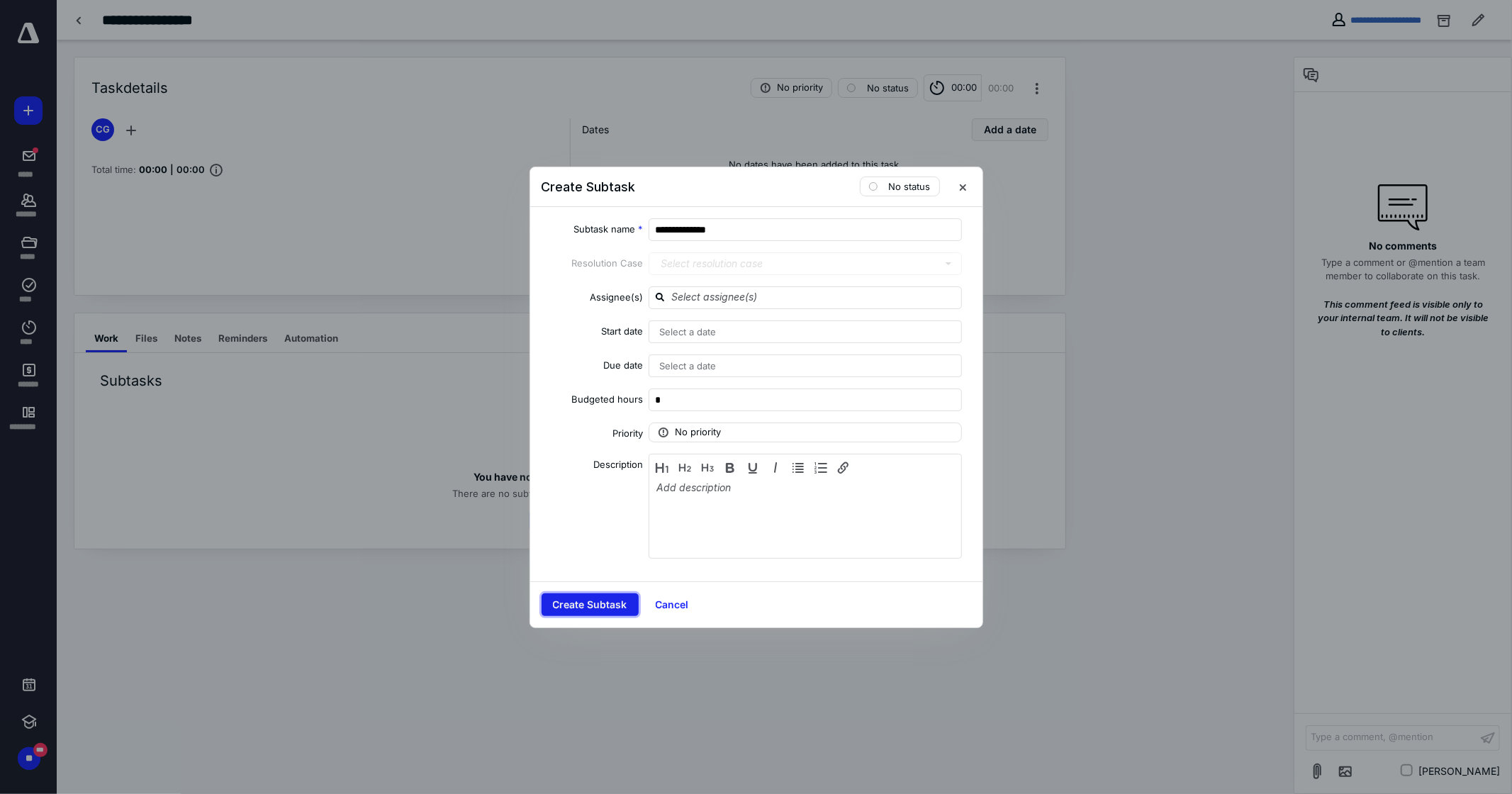 click on "Create Subtask" at bounding box center [590, 605] 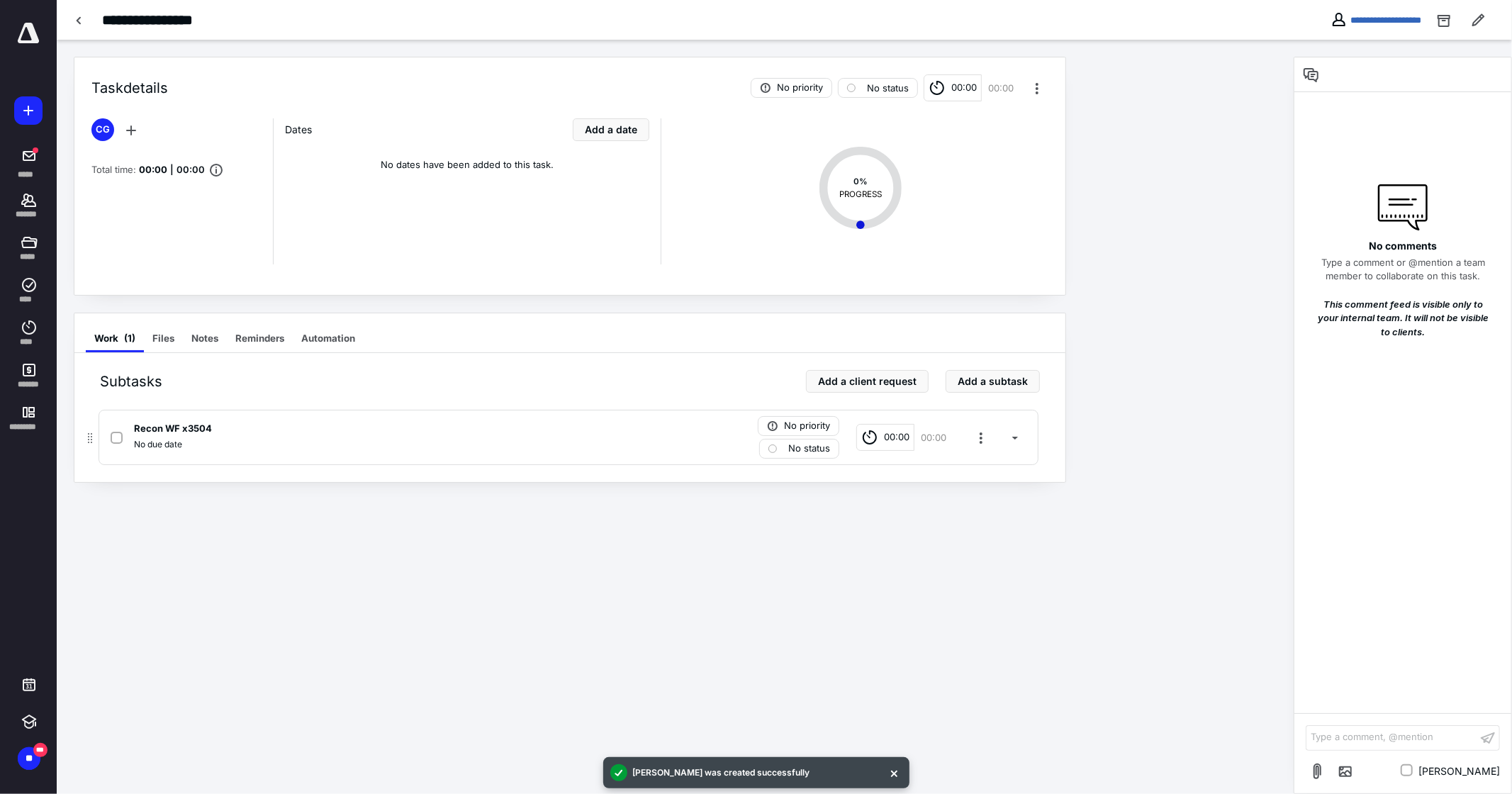 click on "No due date" at bounding box center (158, 444) 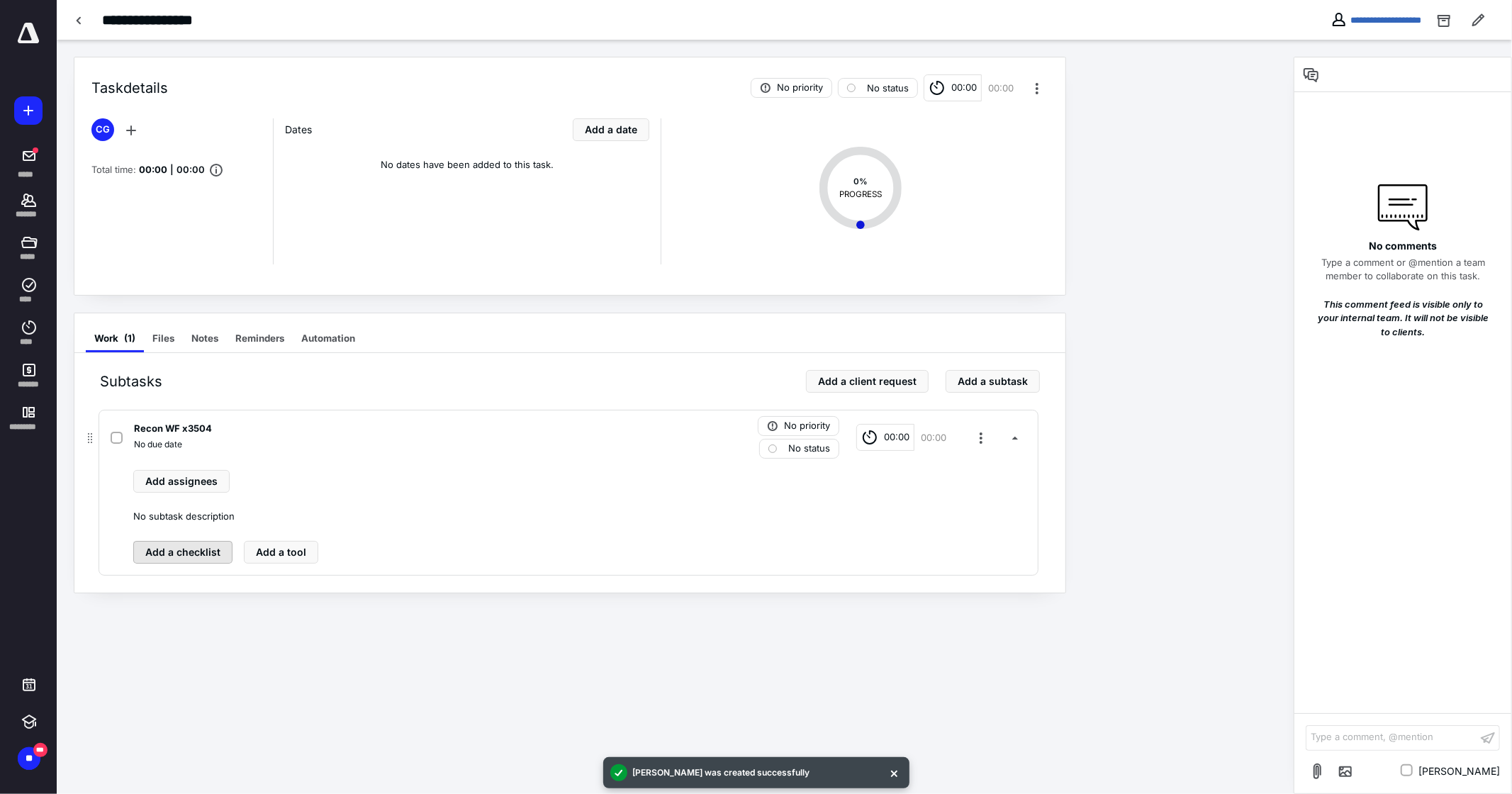 click on "Add a checklist" at bounding box center [183, 552] 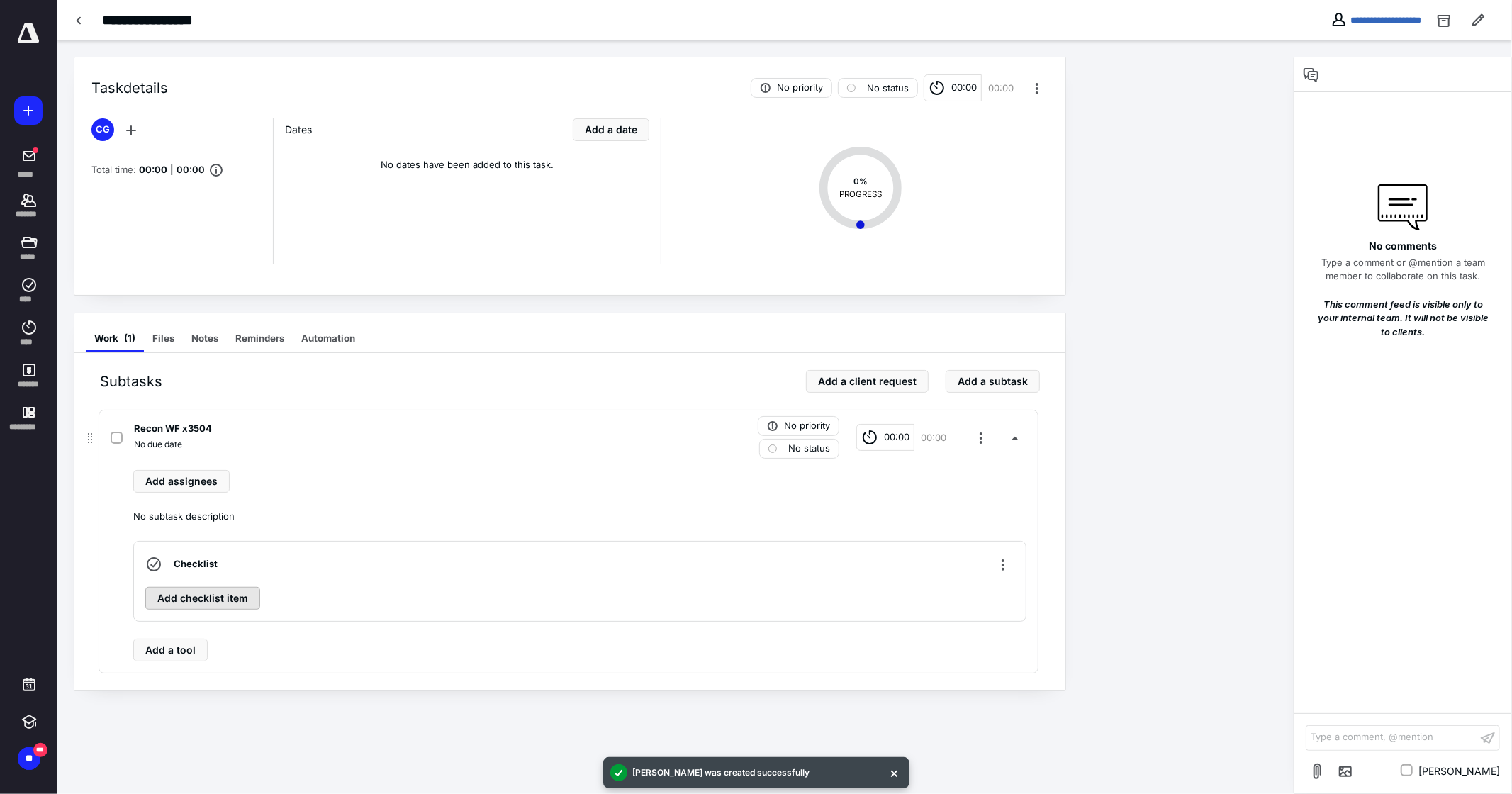 click on "Add checklist item" at bounding box center (203, 598) 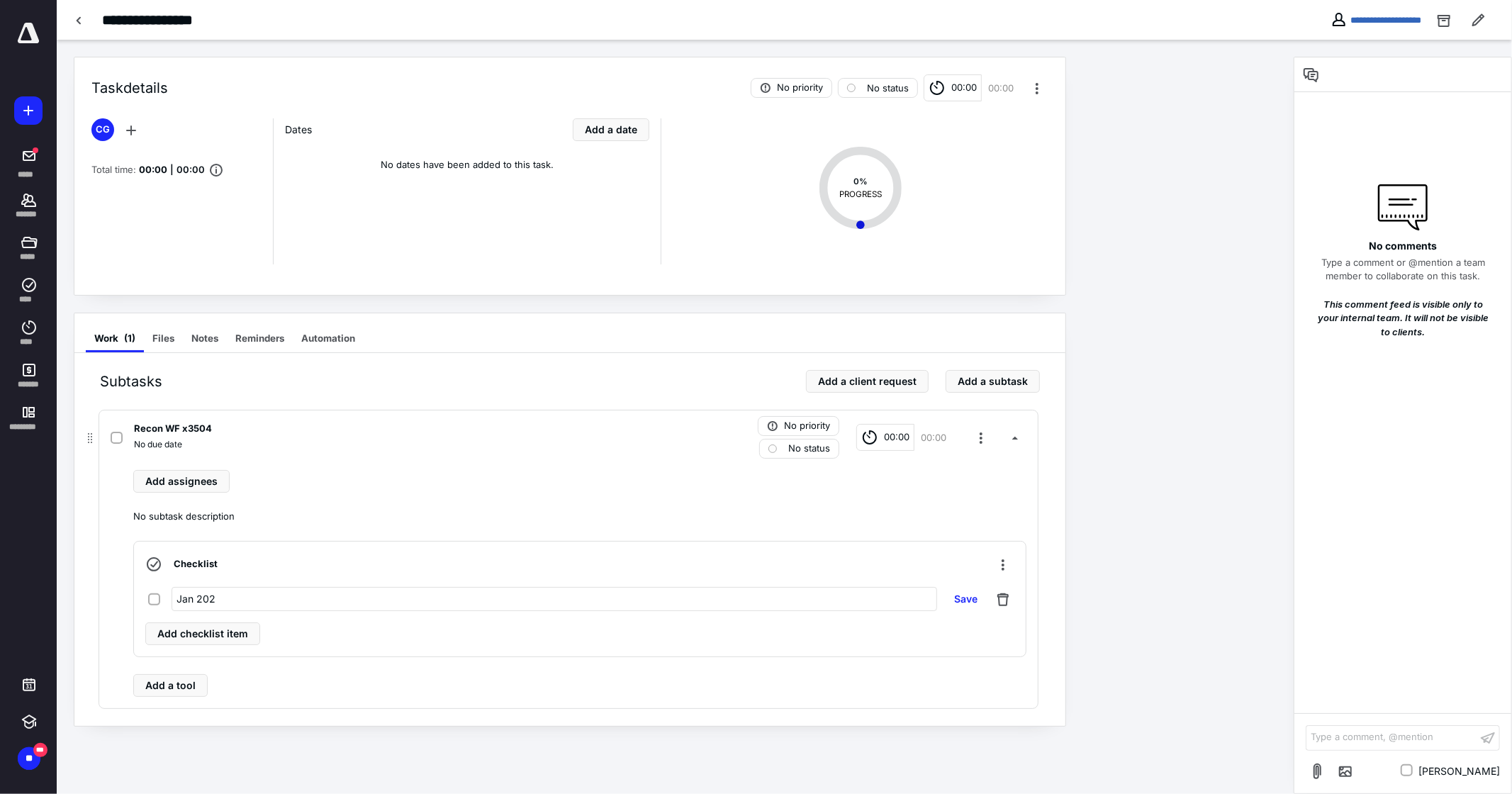 type on "[DATE]" 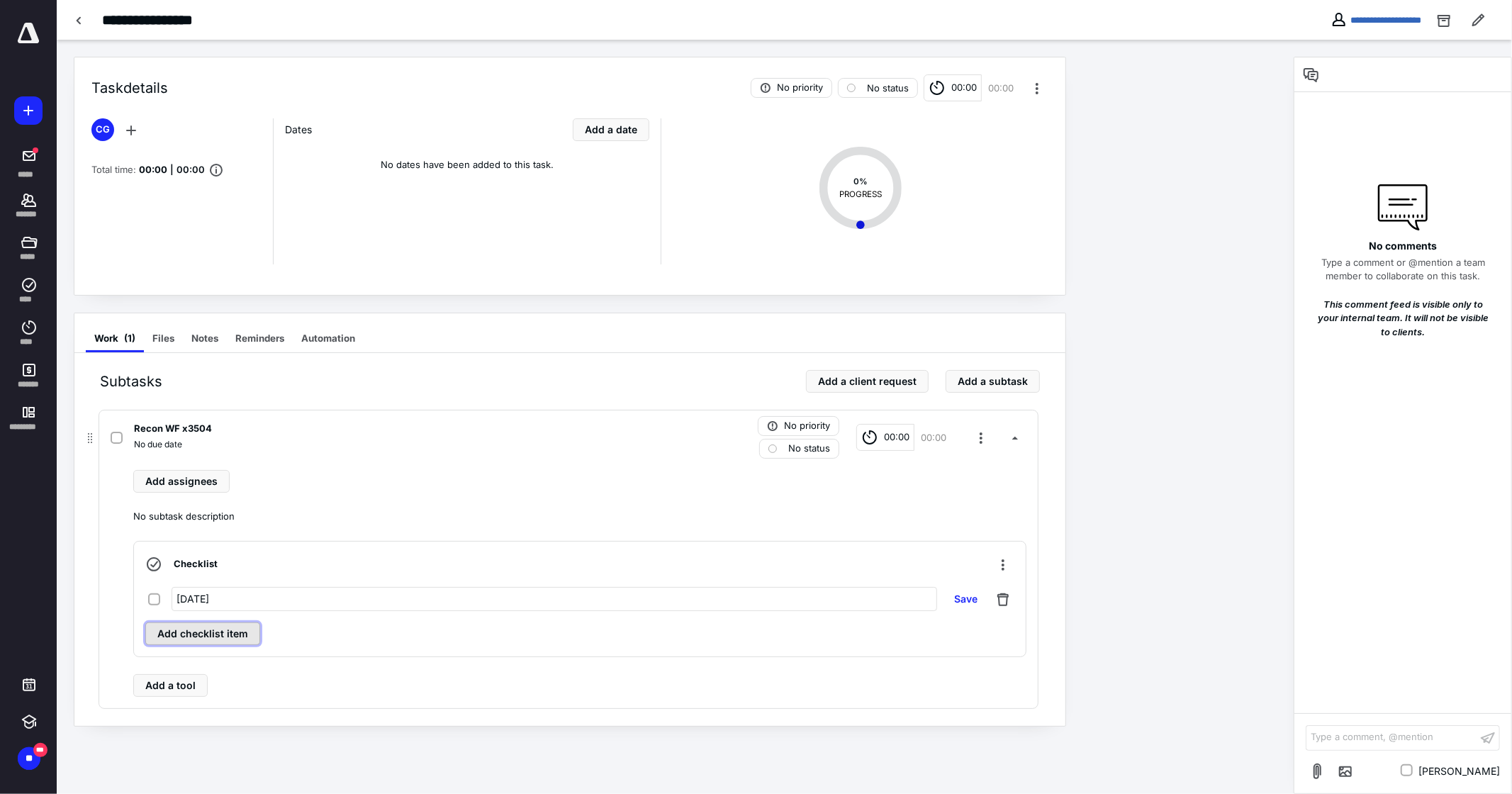 click on "Add checklist item" at bounding box center (203, 634) 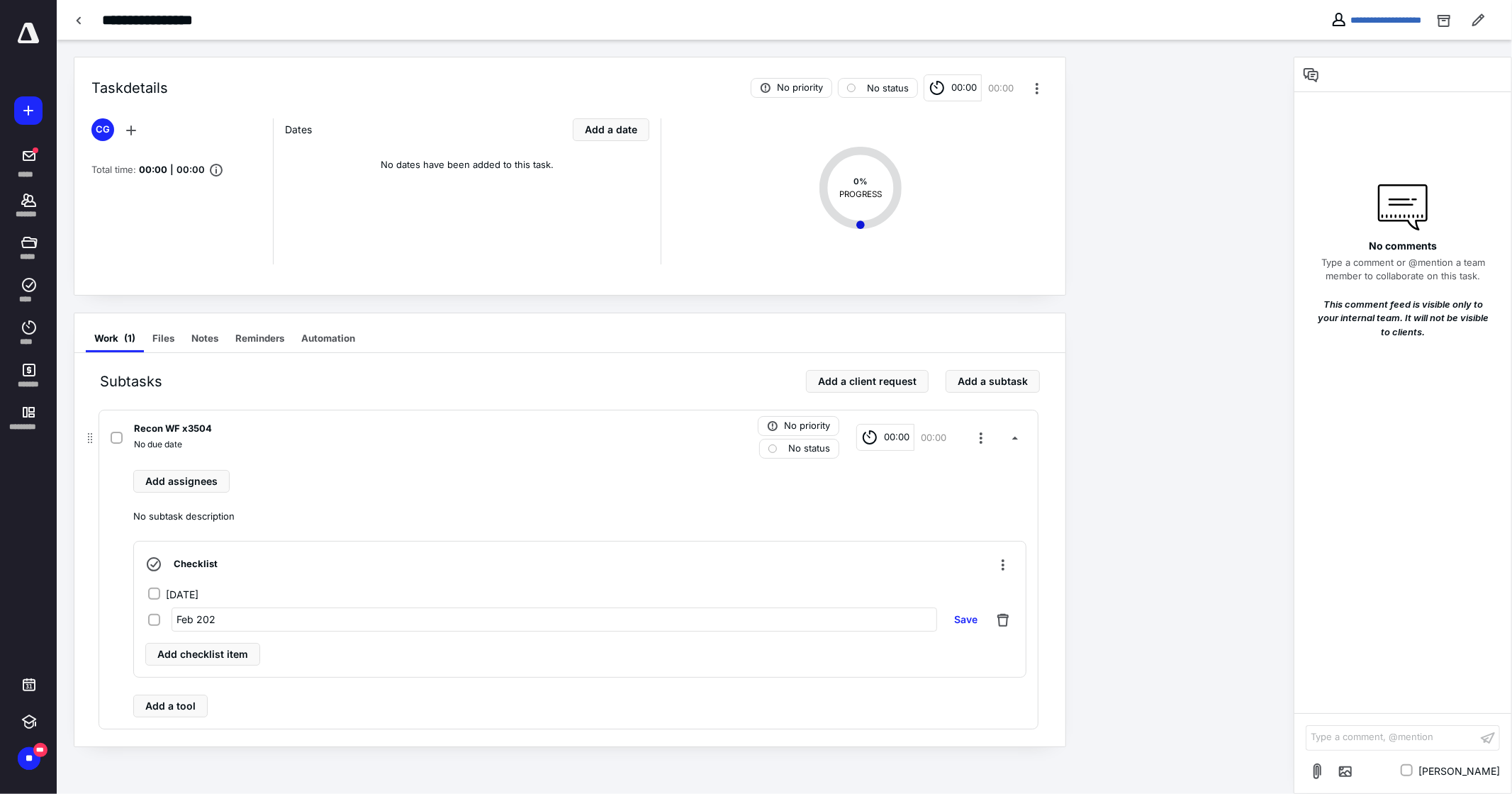 type on "[DATE]" 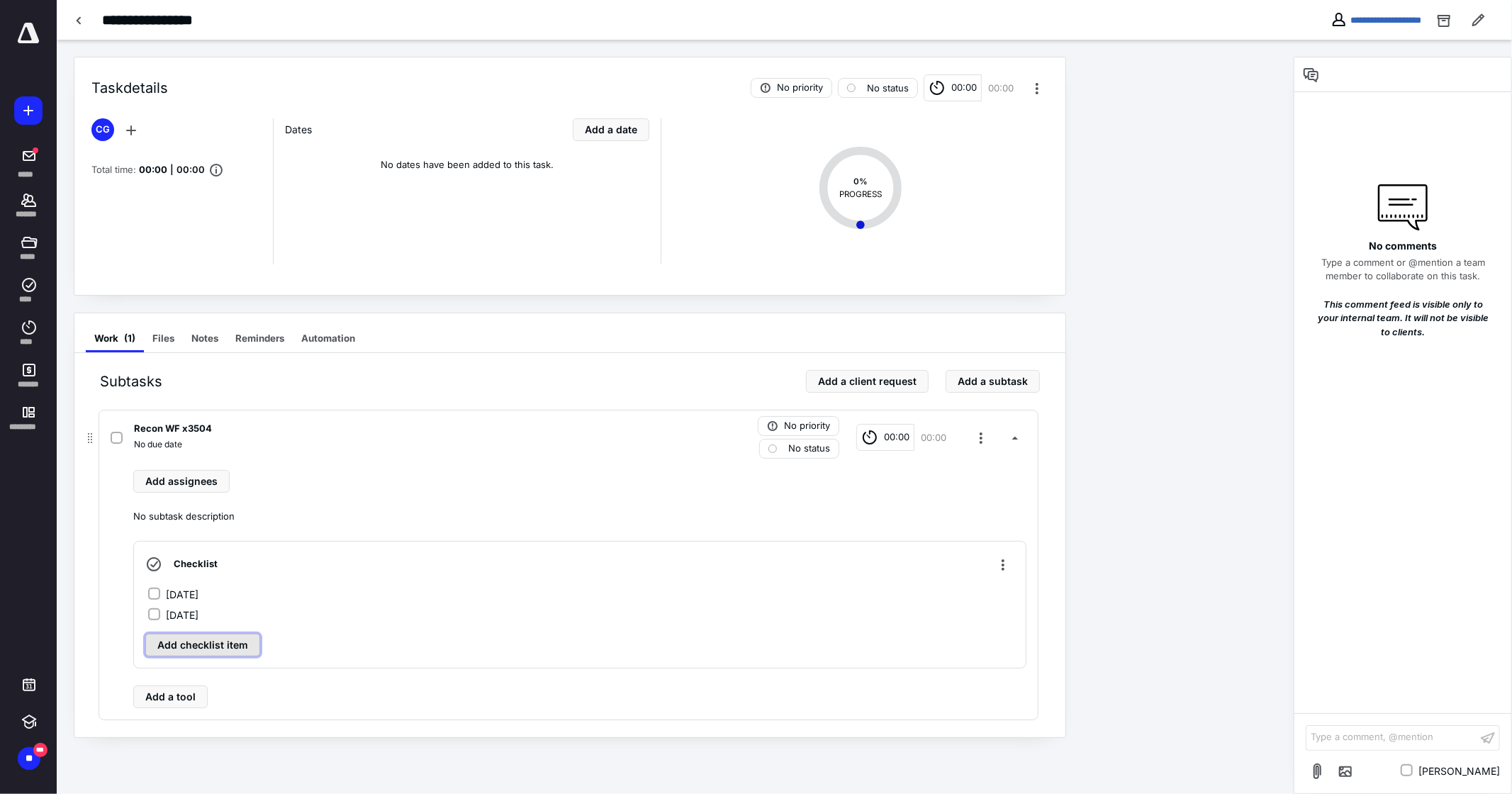 click on "Checklist [DATE] [DATE] Add checklist item" at bounding box center [580, 605] 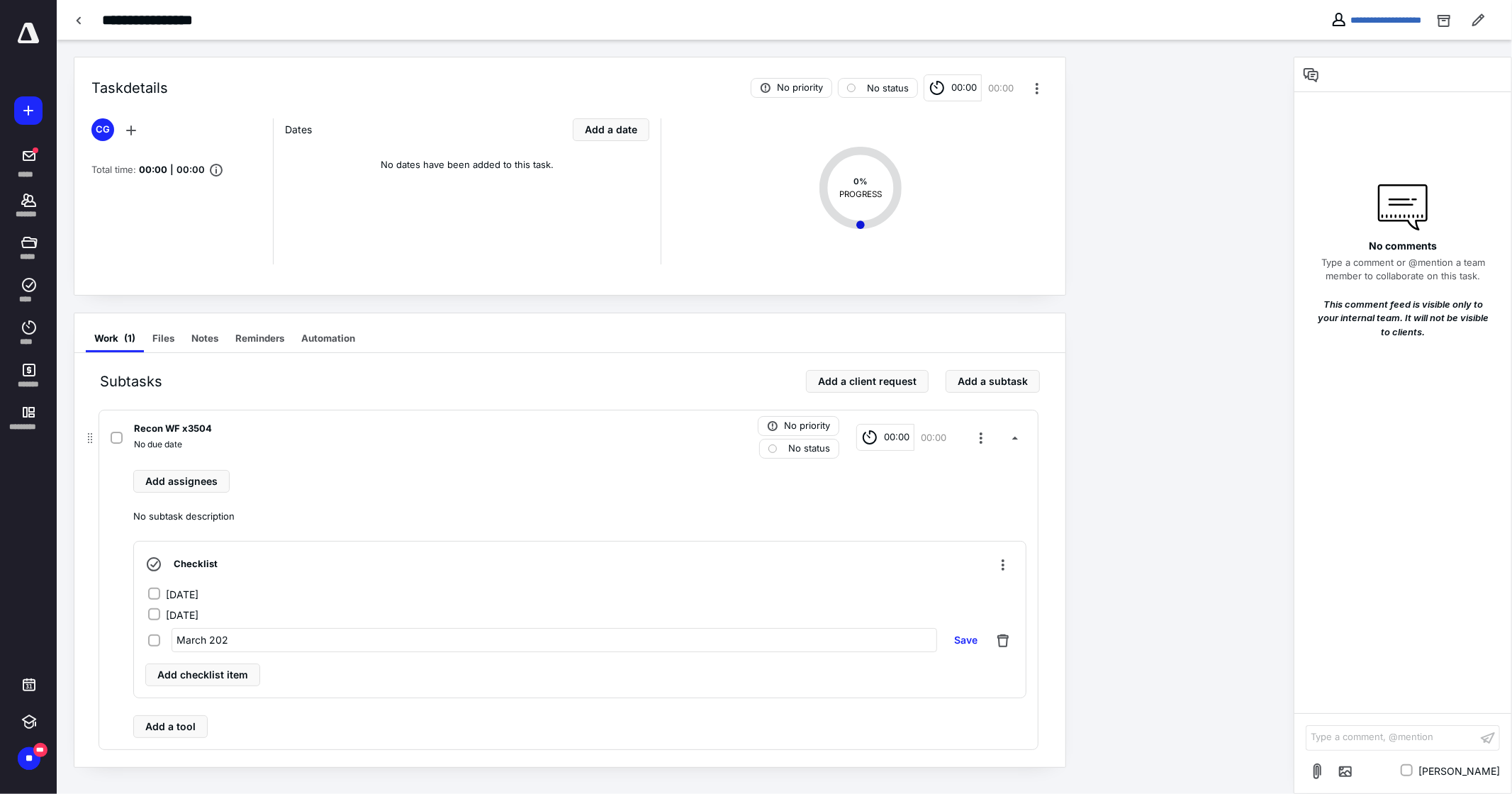 type on "[DATE]" 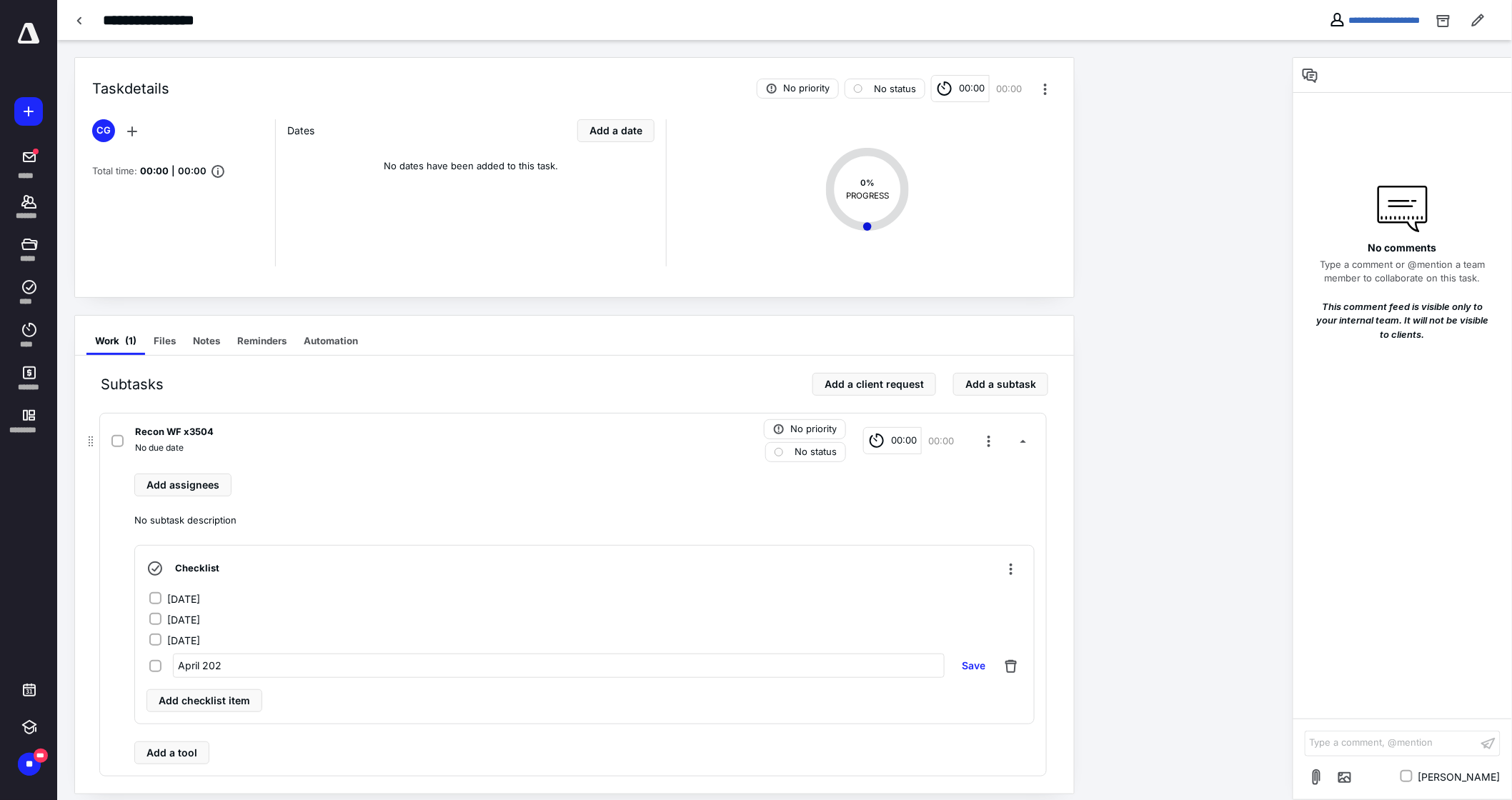 type on "[DATE]" 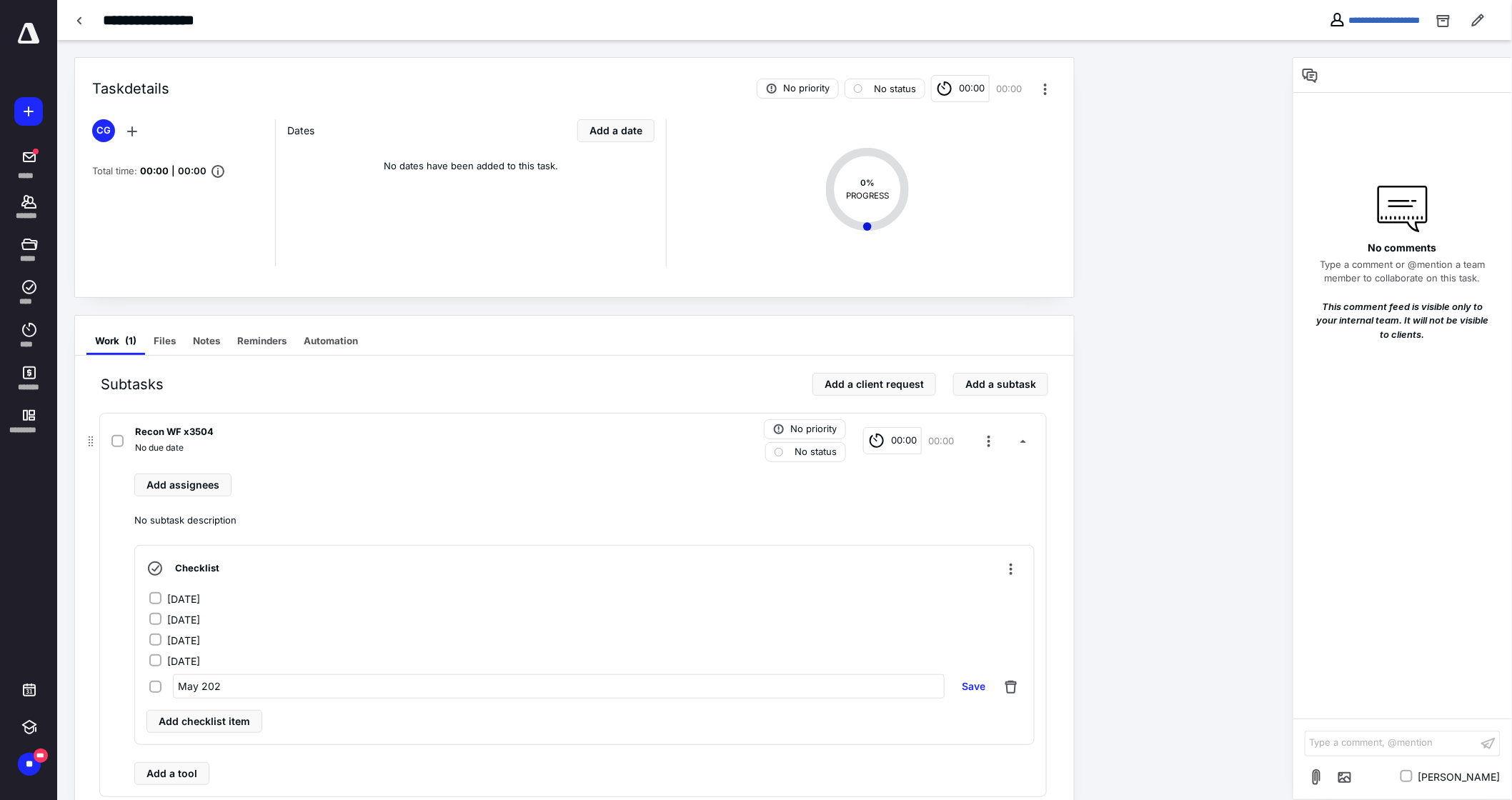 type on "[DATE]" 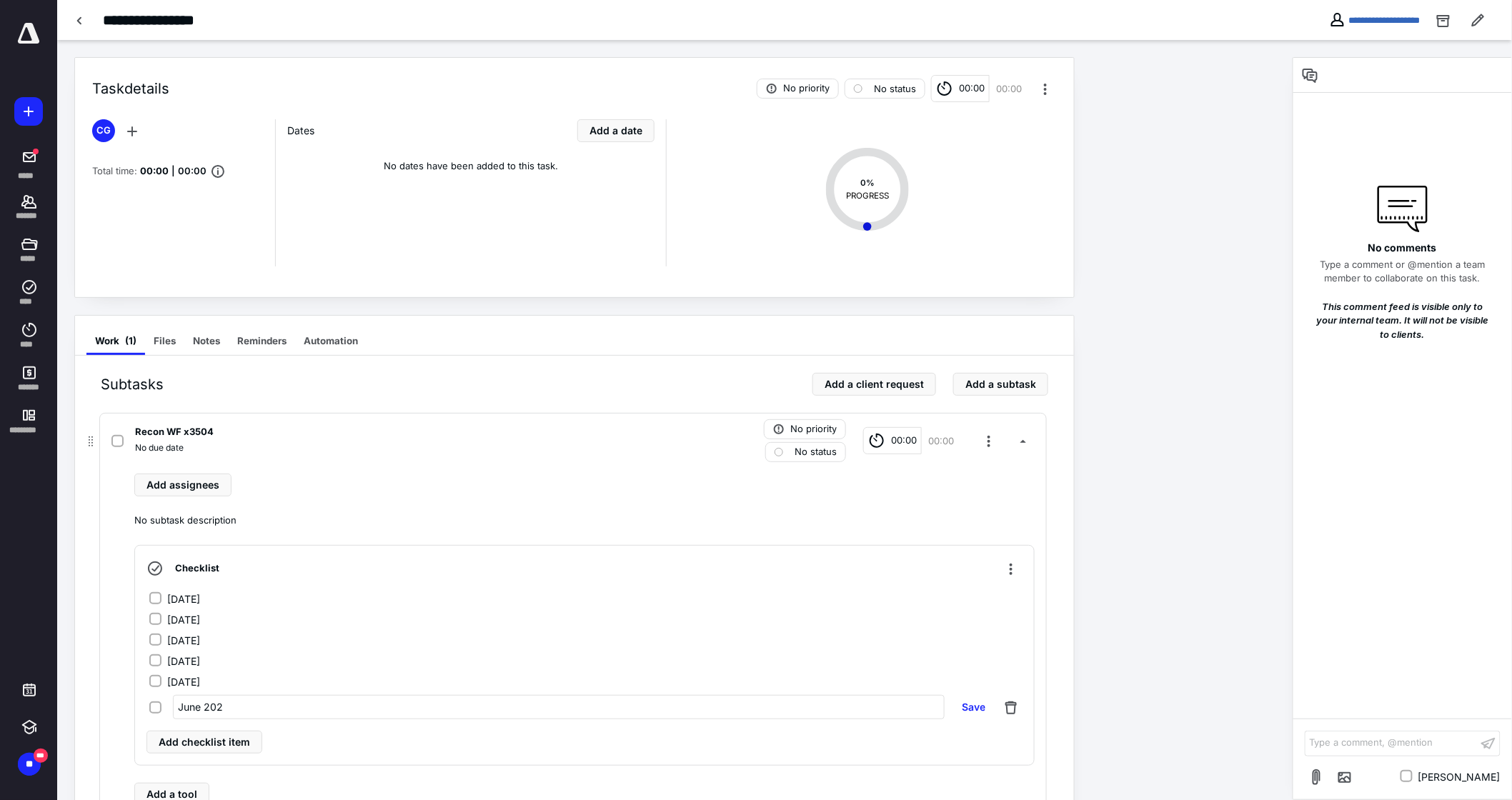 type on "[DATE]" 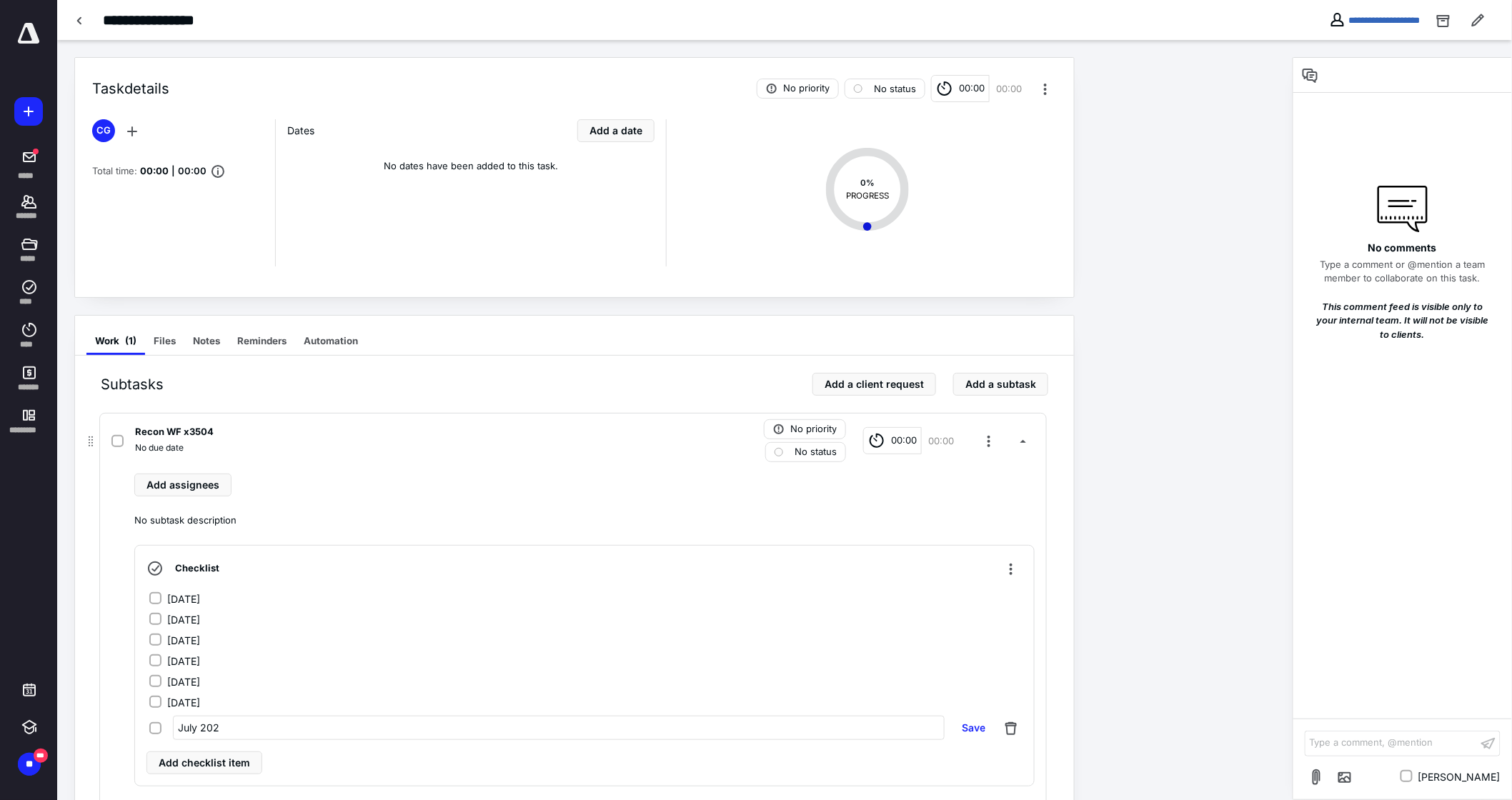 type on "[DATE]" 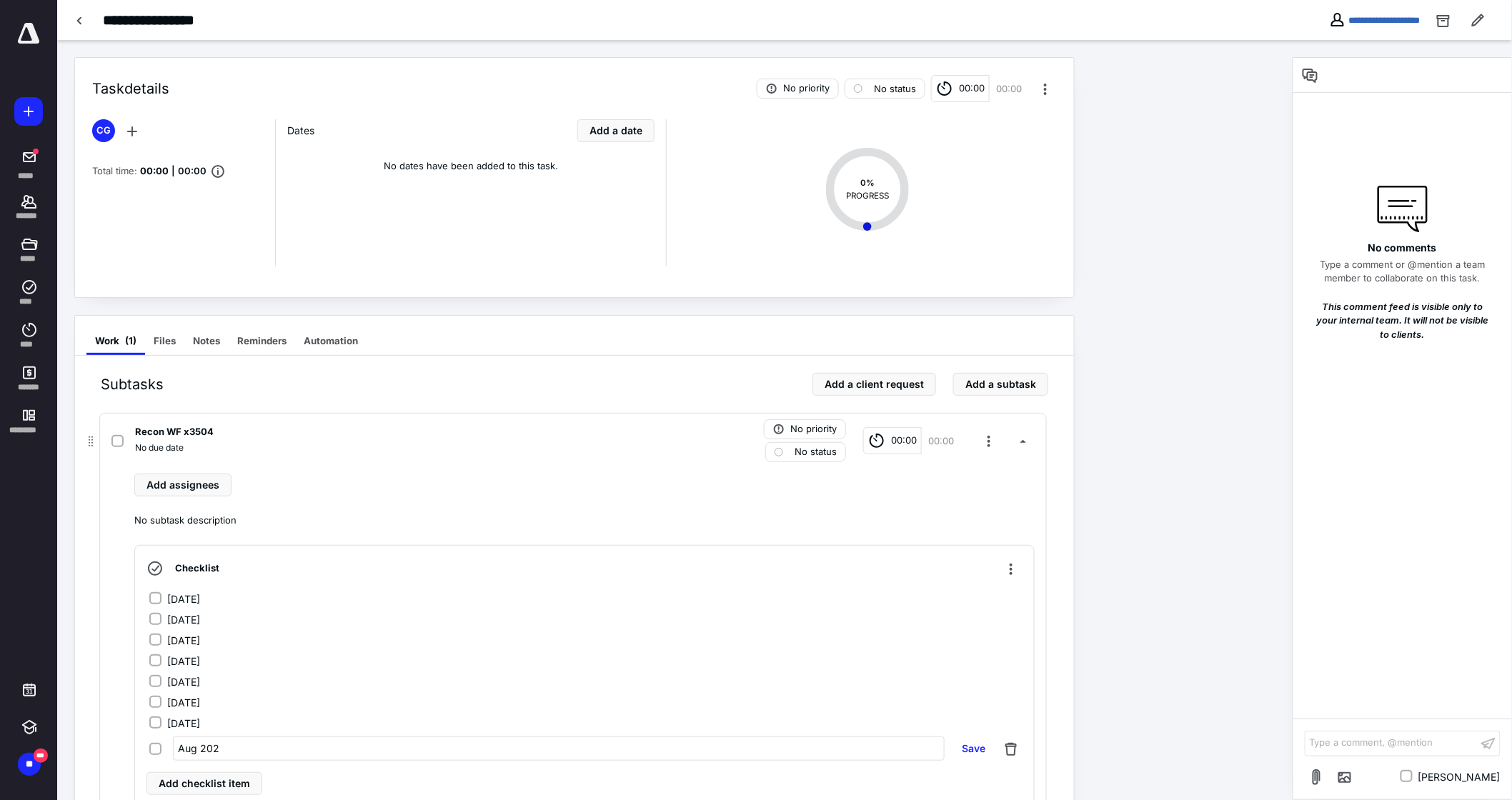 type on "[DATE]" 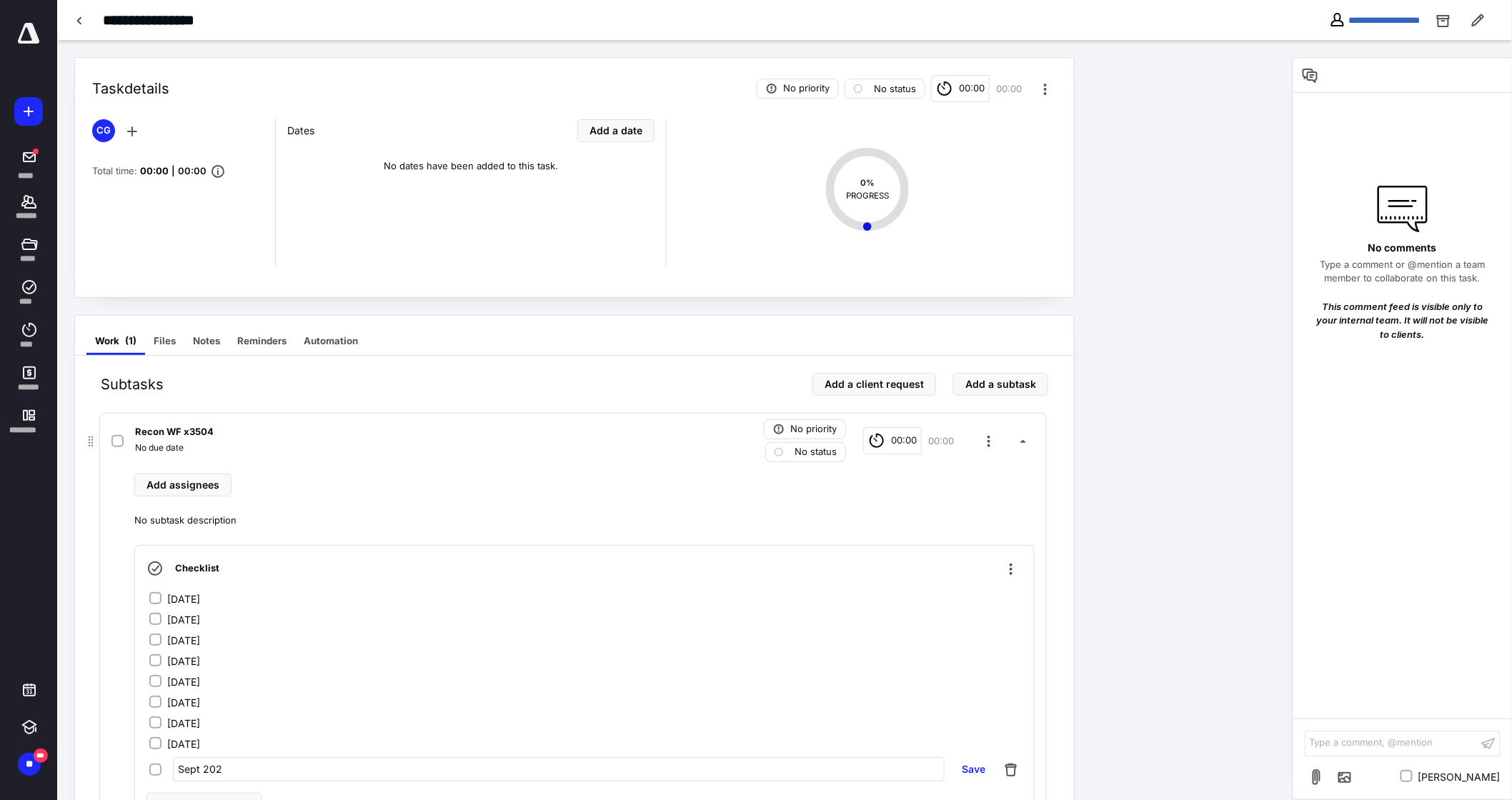 type on "[DATE]" 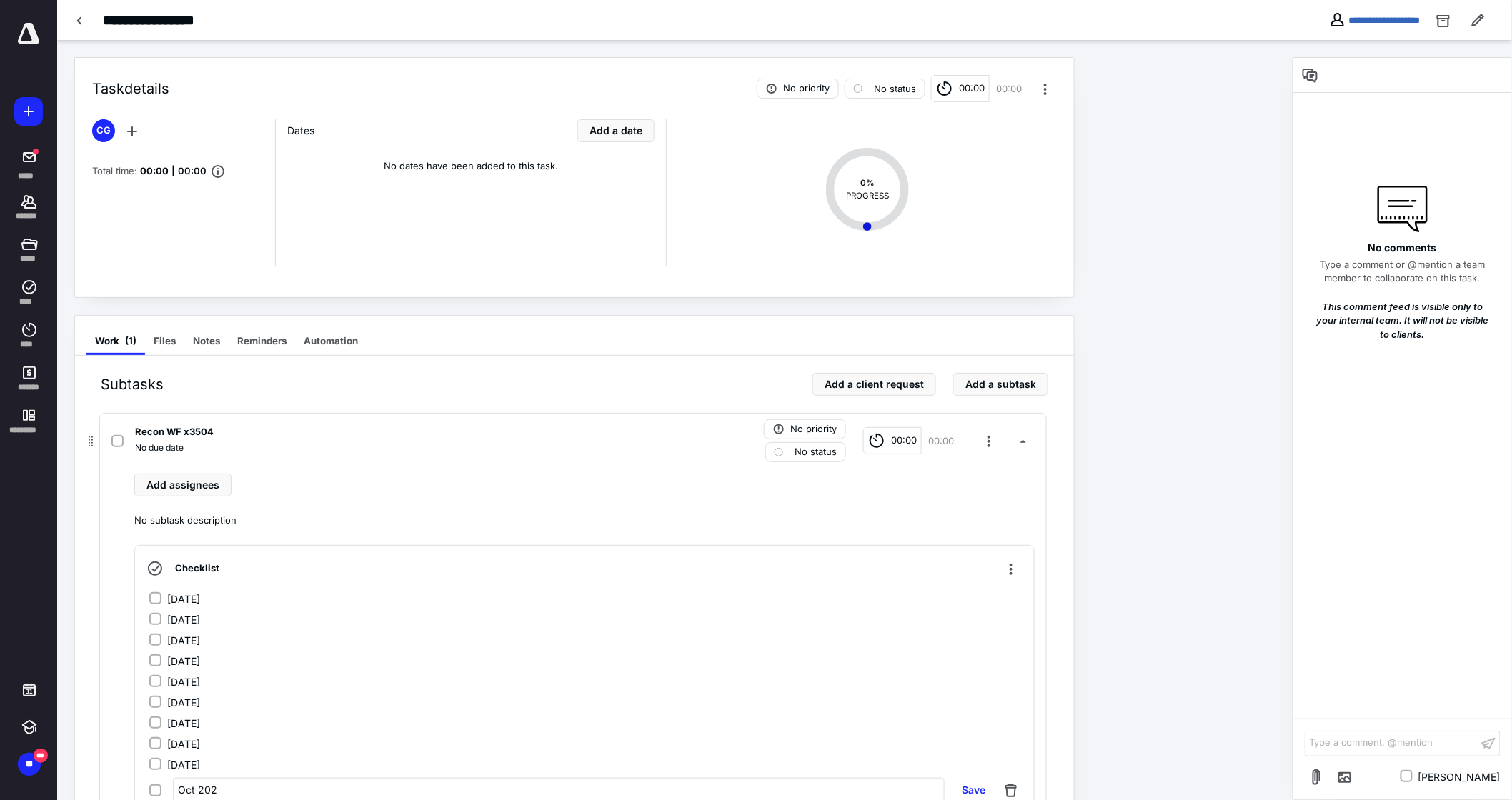 type on "[DATE]" 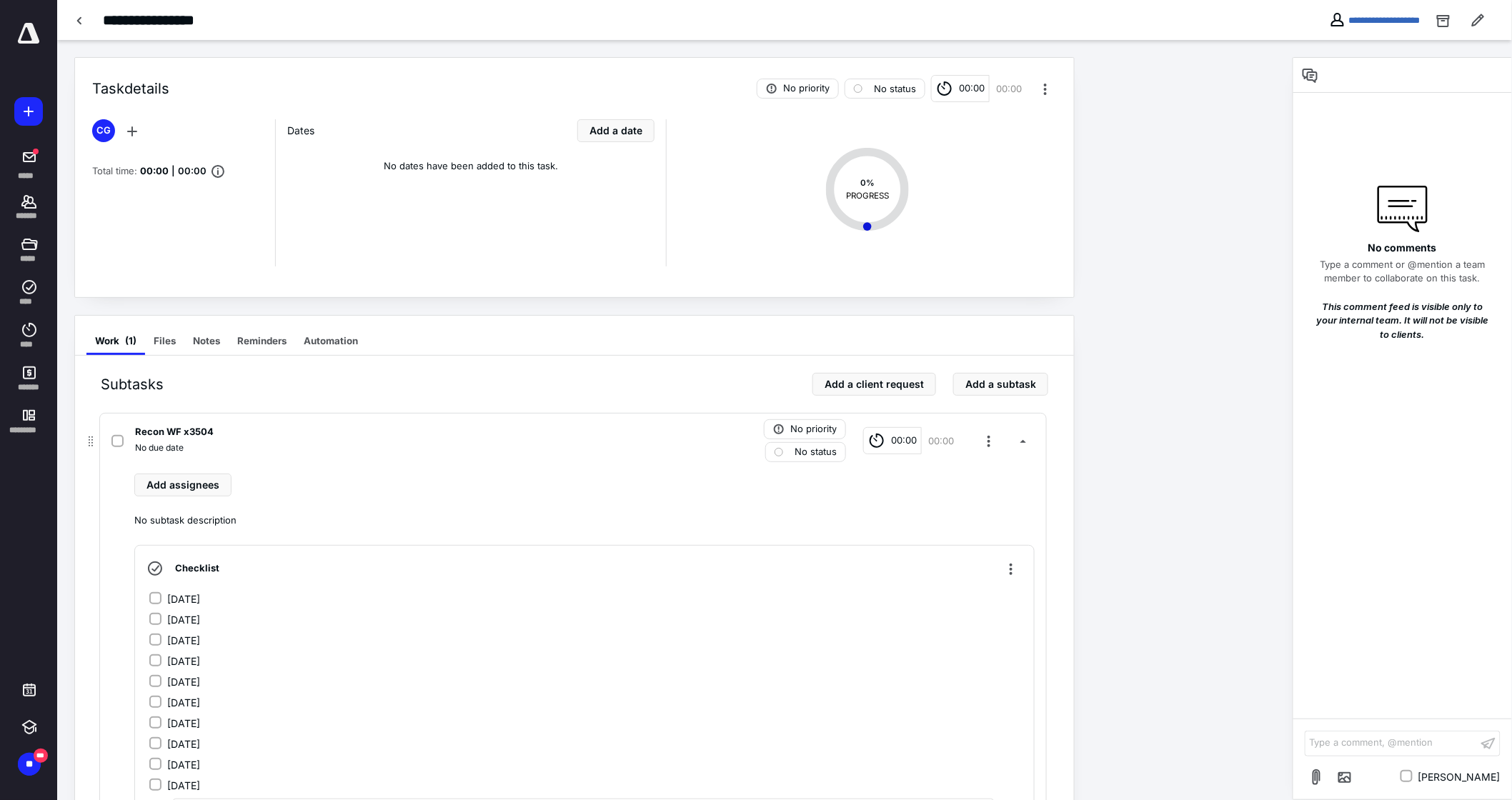 scroll, scrollTop: 156, scrollLeft: 0, axis: vertical 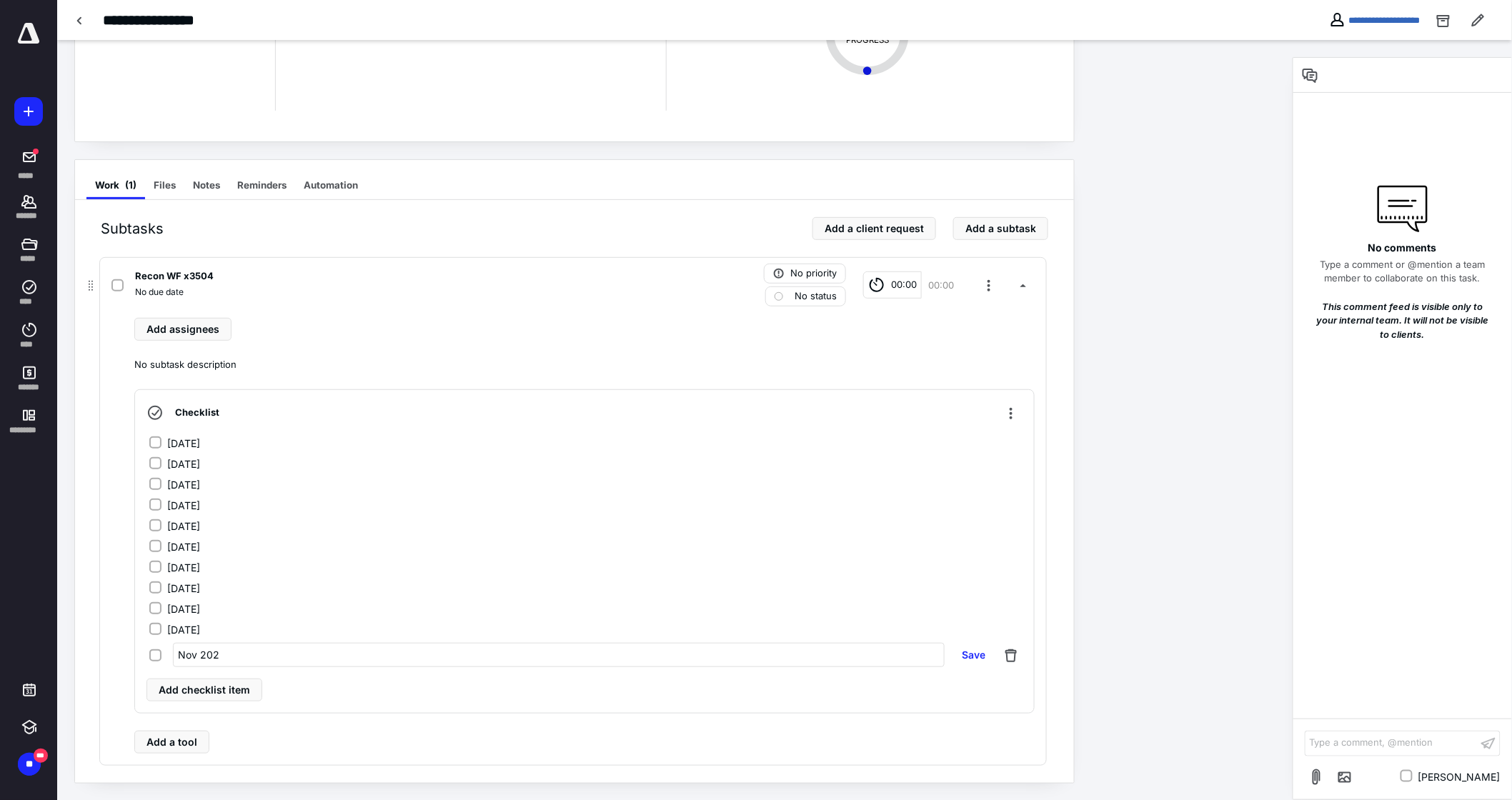 type on "[DATE]" 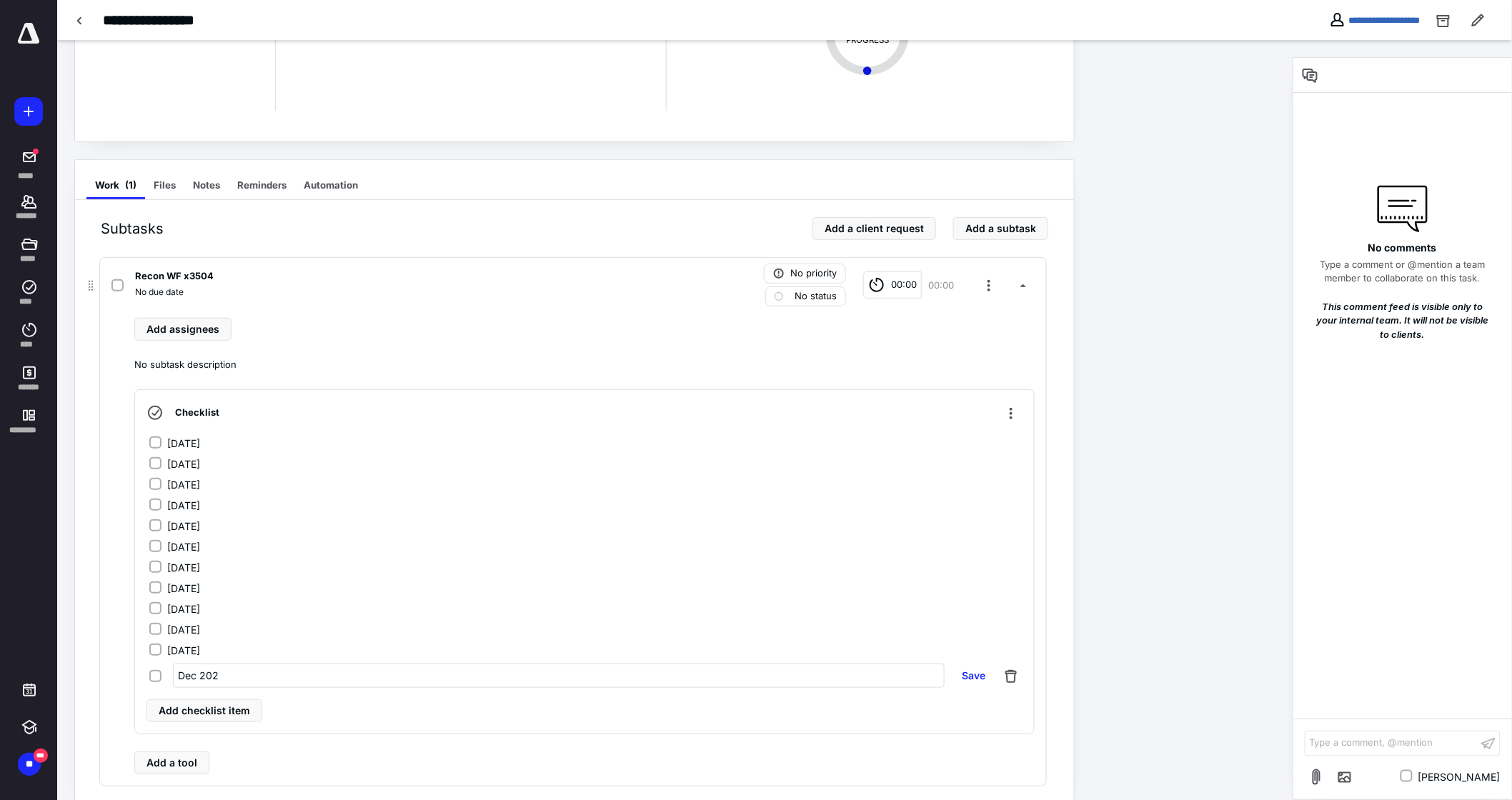 type on "[DATE]" 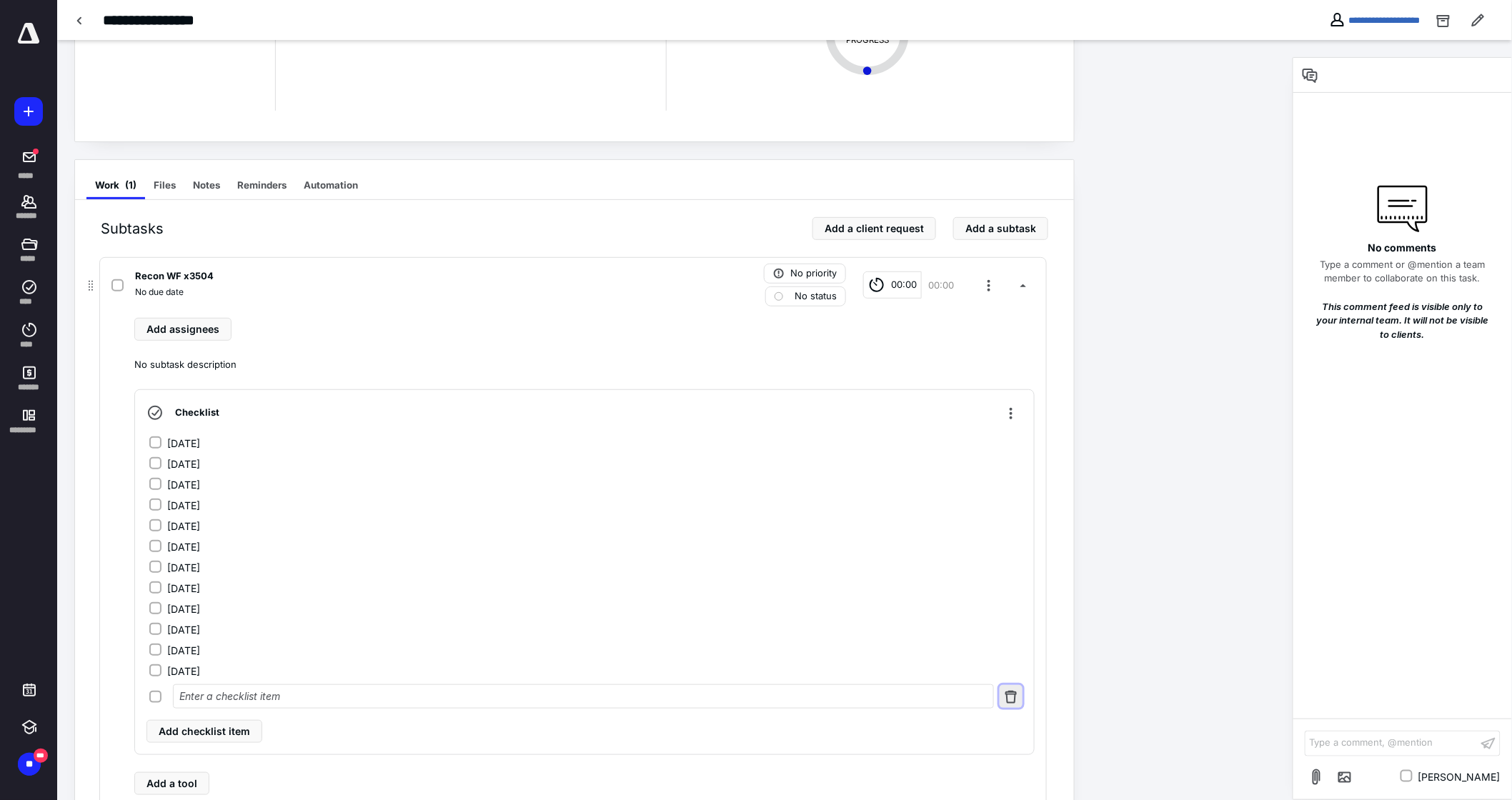 click at bounding box center [1011, 696] 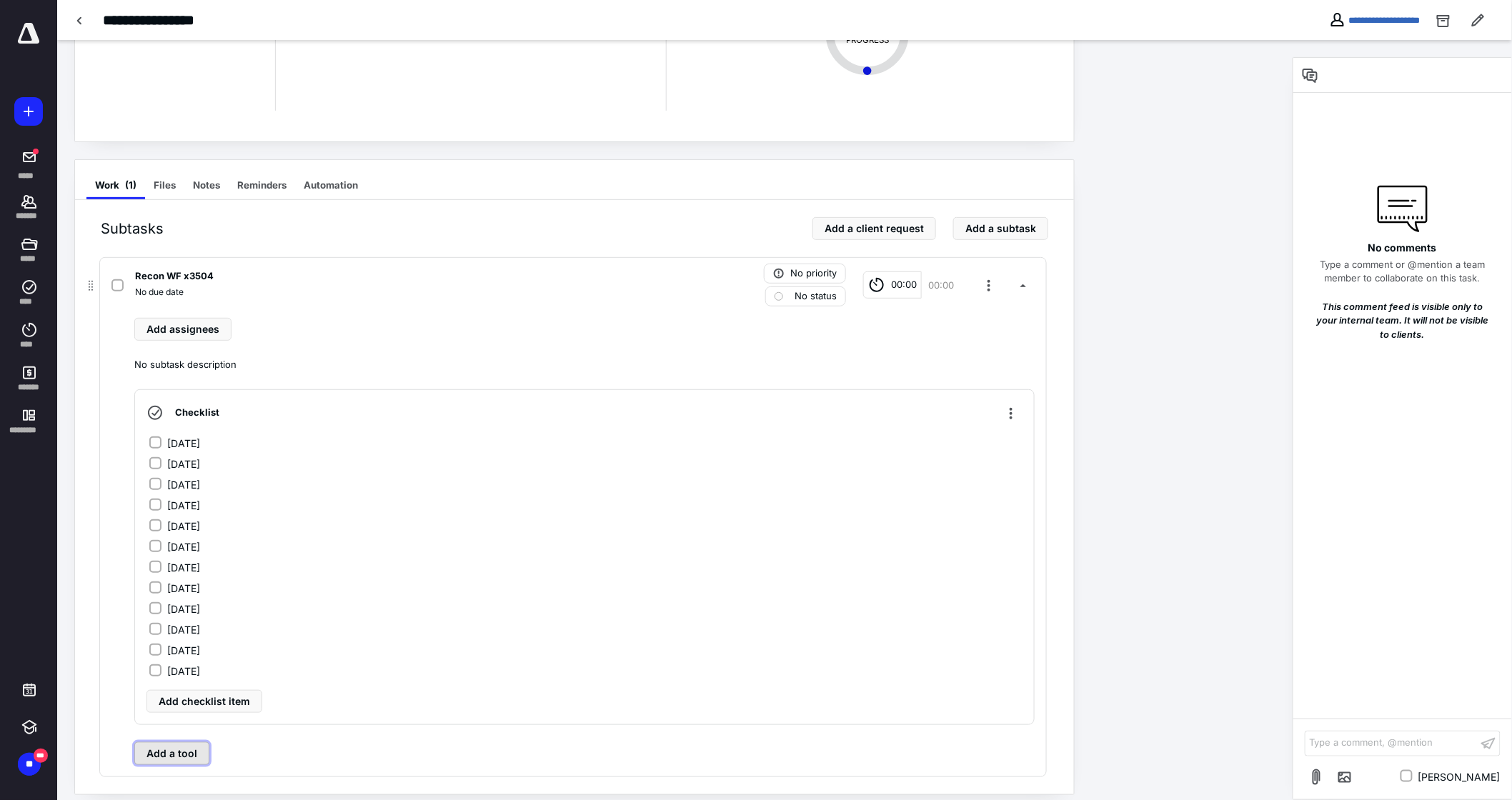 click on "Add a tool" at bounding box center (171, 754) 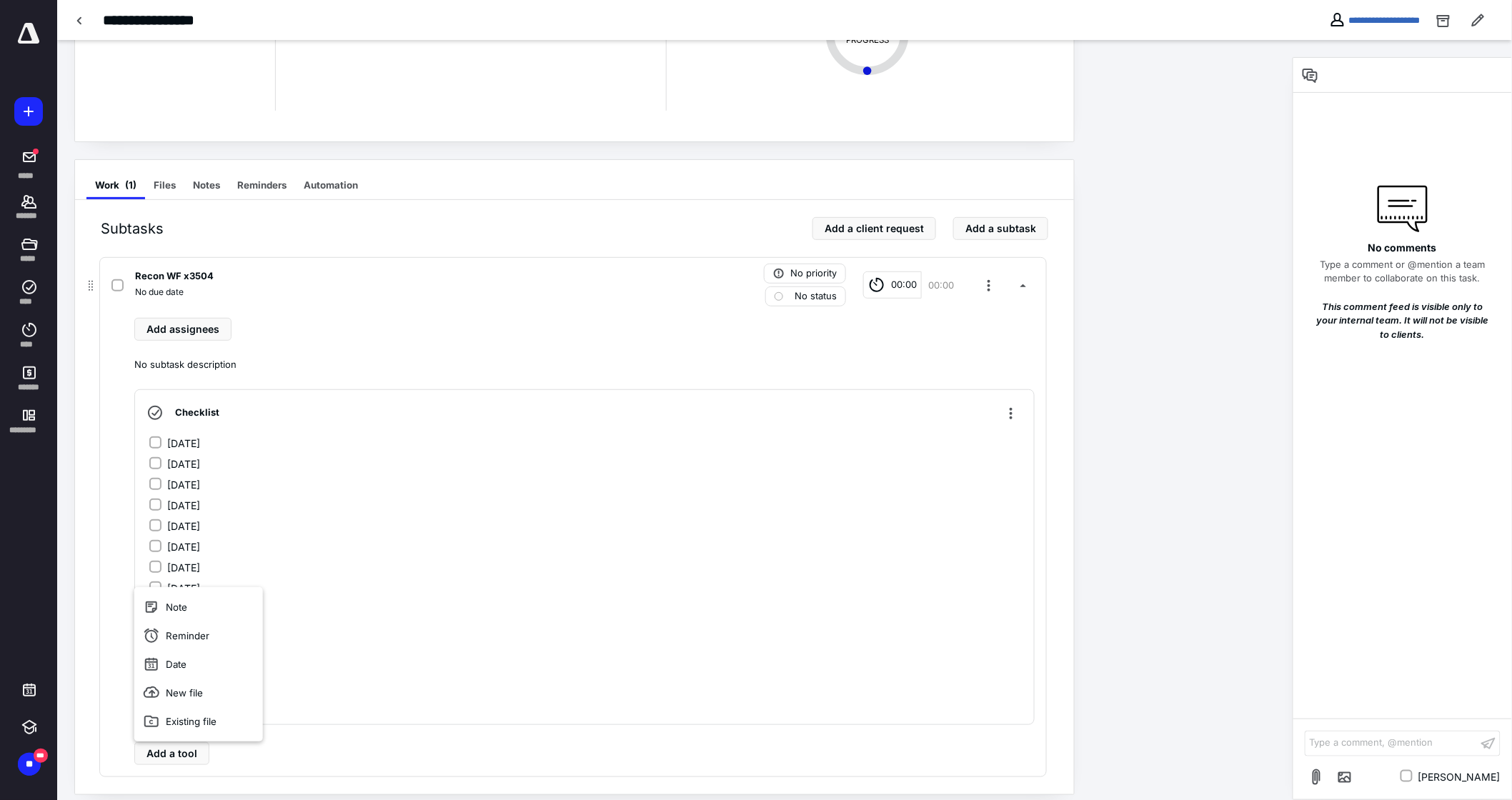 click on "Recon WF x3504 No due date No priority No status 00:00 00:00 Add assignees No subtask description Checklist [DATE] [DATE] [DATE] [DATE] [DATE] [DATE] [DATE] [DATE] [DATE] [DATE] [DATE] [DATE] Add checklist item Add a tool" at bounding box center (573, 517) 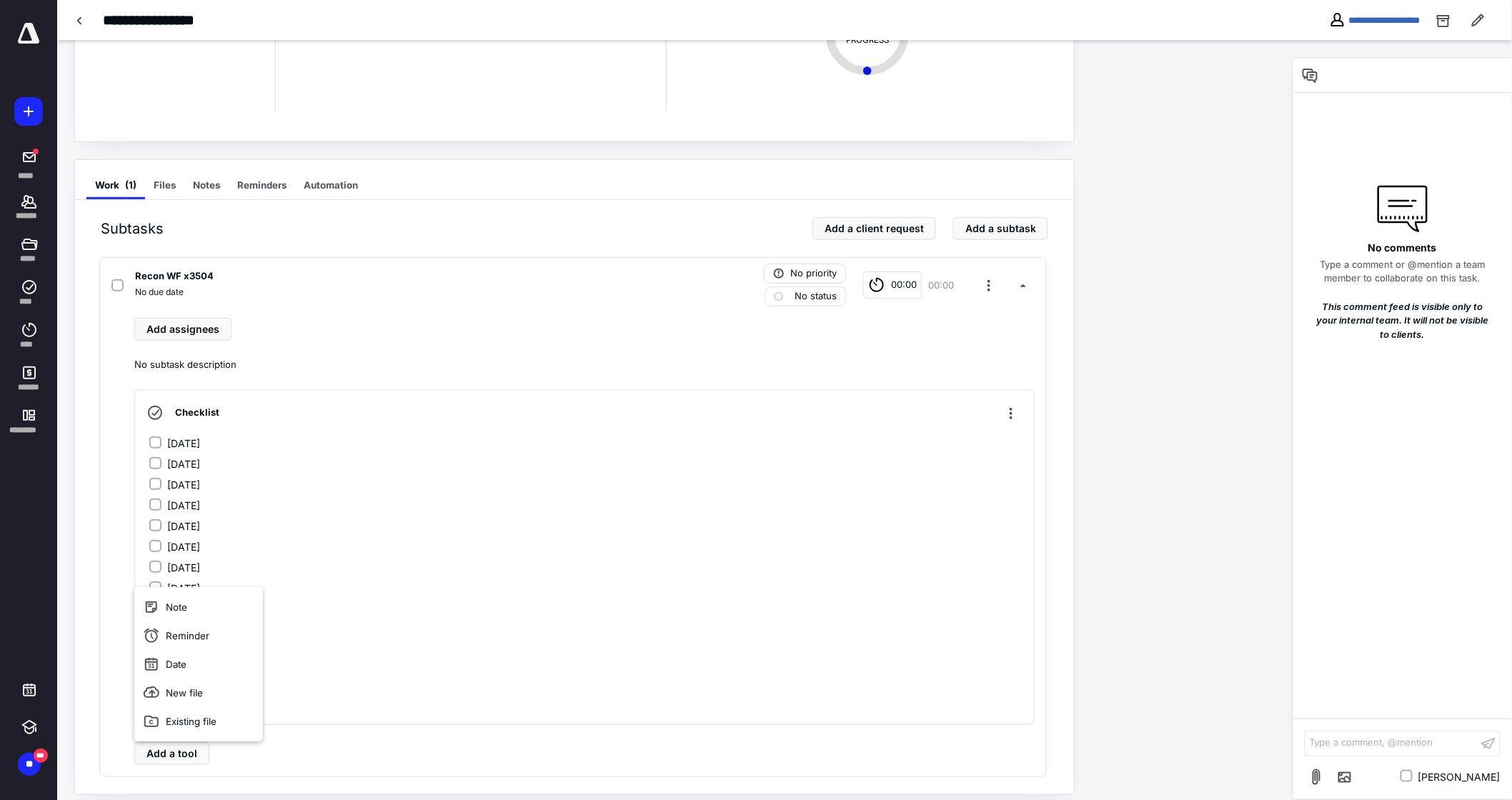 scroll, scrollTop: 0, scrollLeft: 0, axis: both 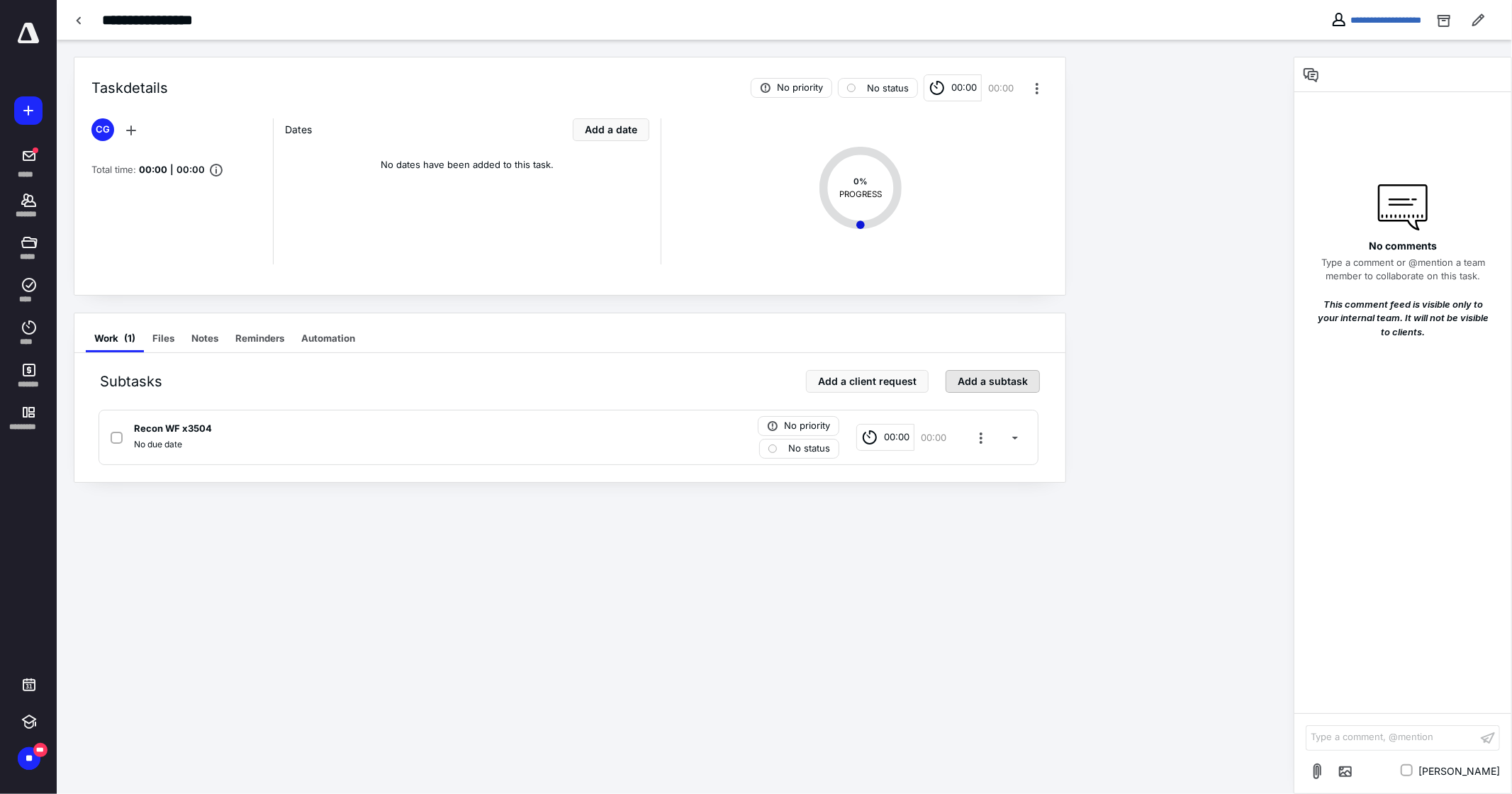 click on "Add a subtask" at bounding box center [992, 381] 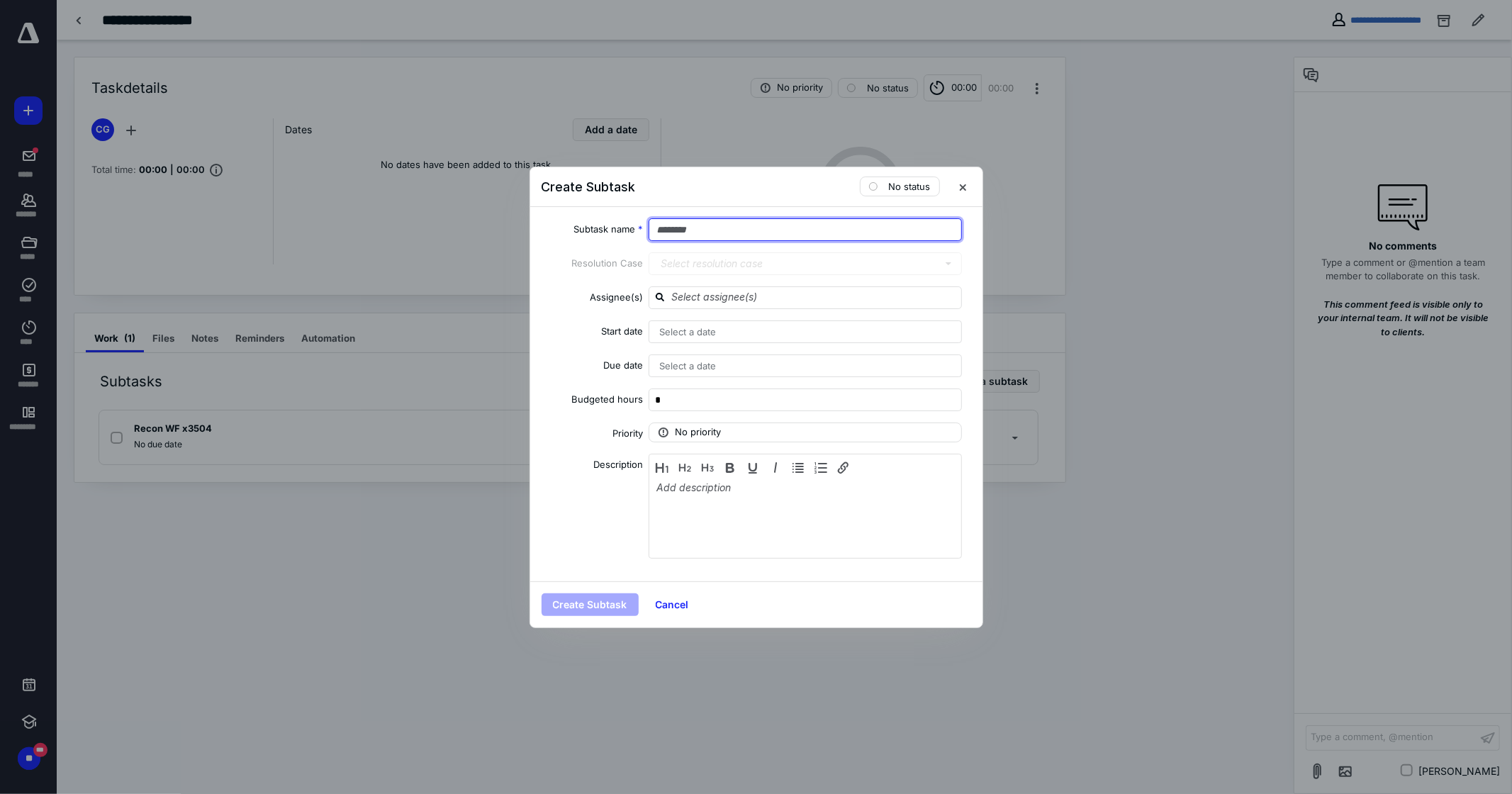 click at bounding box center (805, 230) 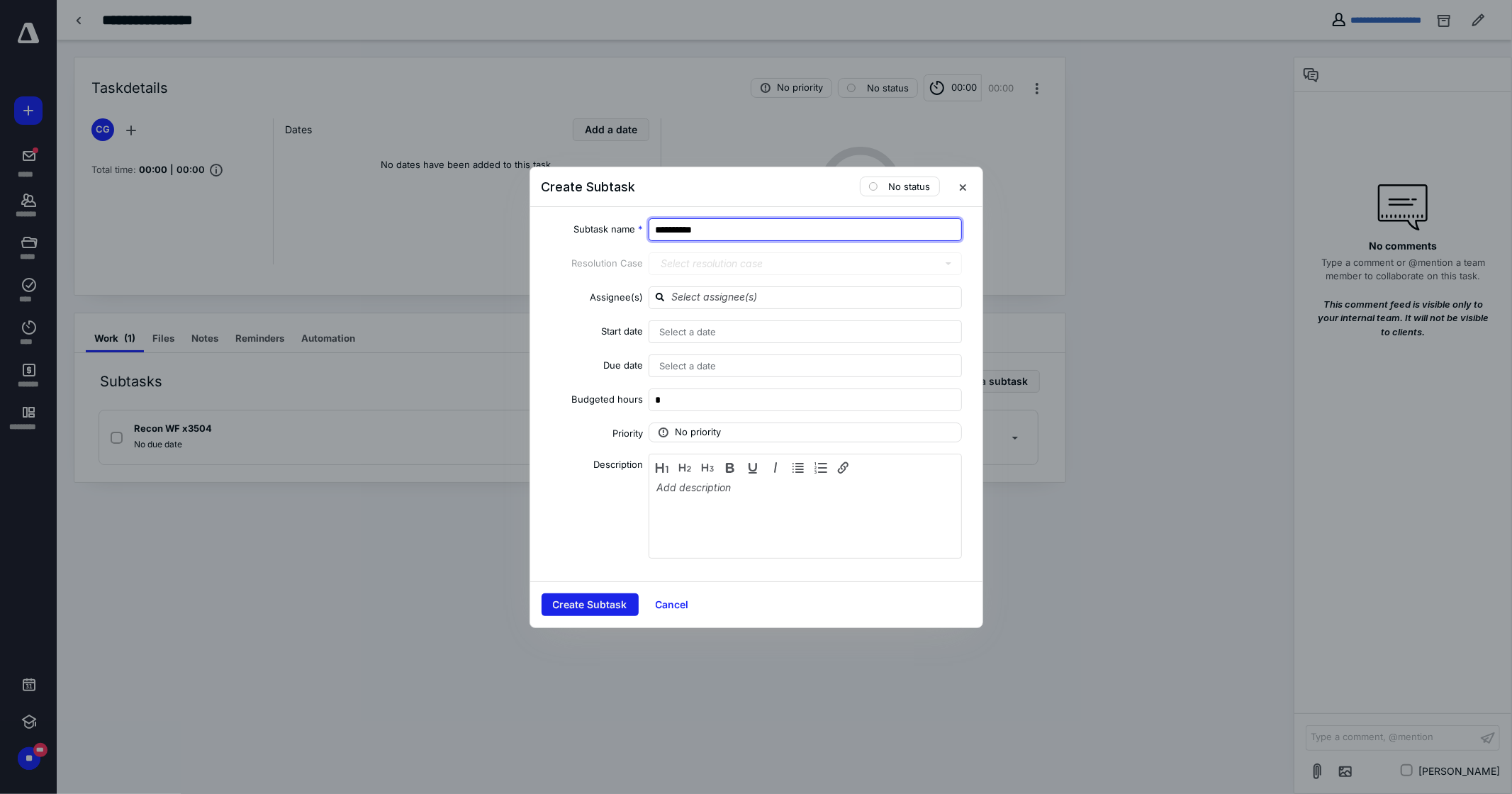 type on "**********" 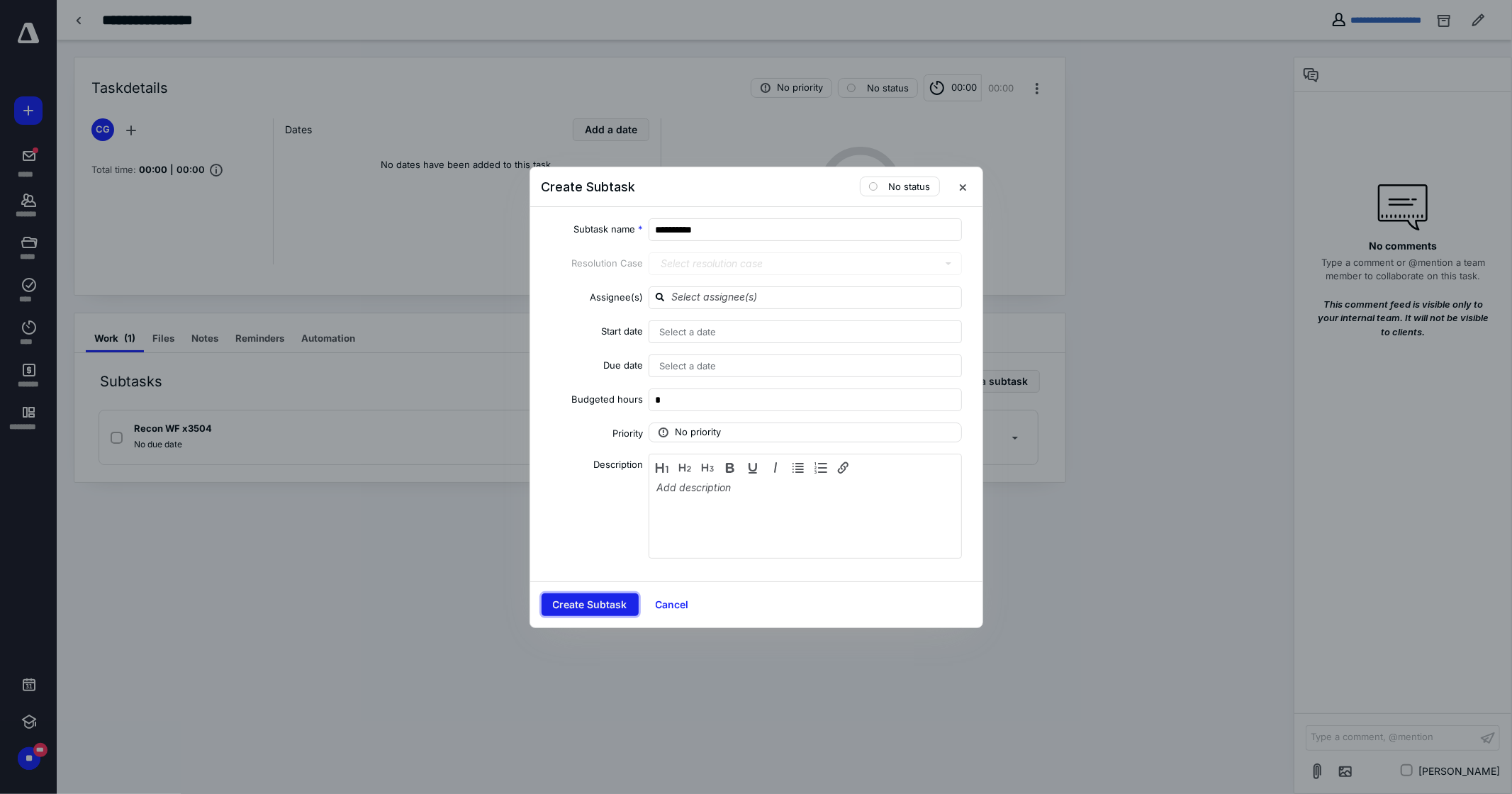 click on "Create Subtask" at bounding box center [590, 605] 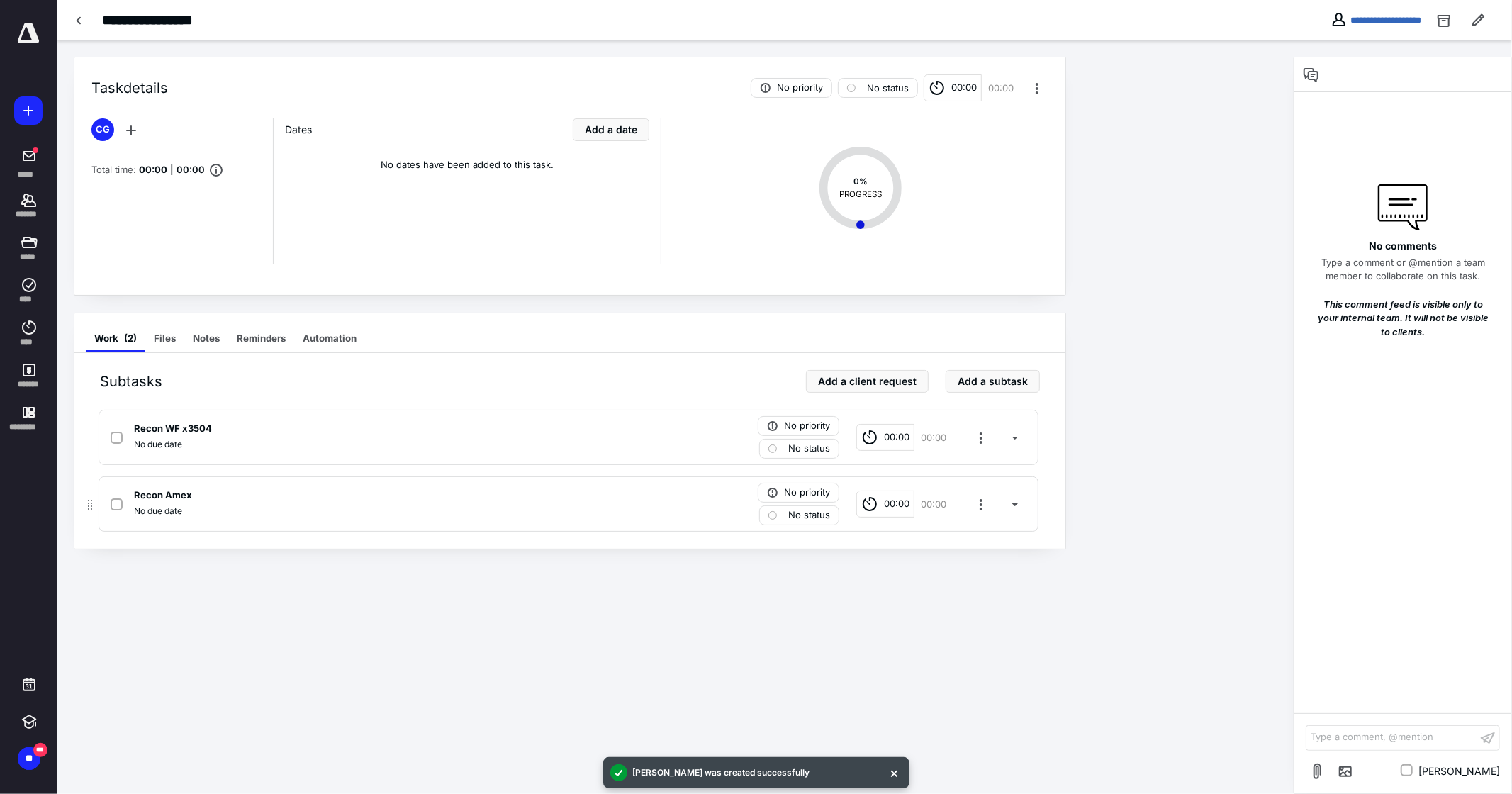 click on "Recon Amex" at bounding box center (382, 496) 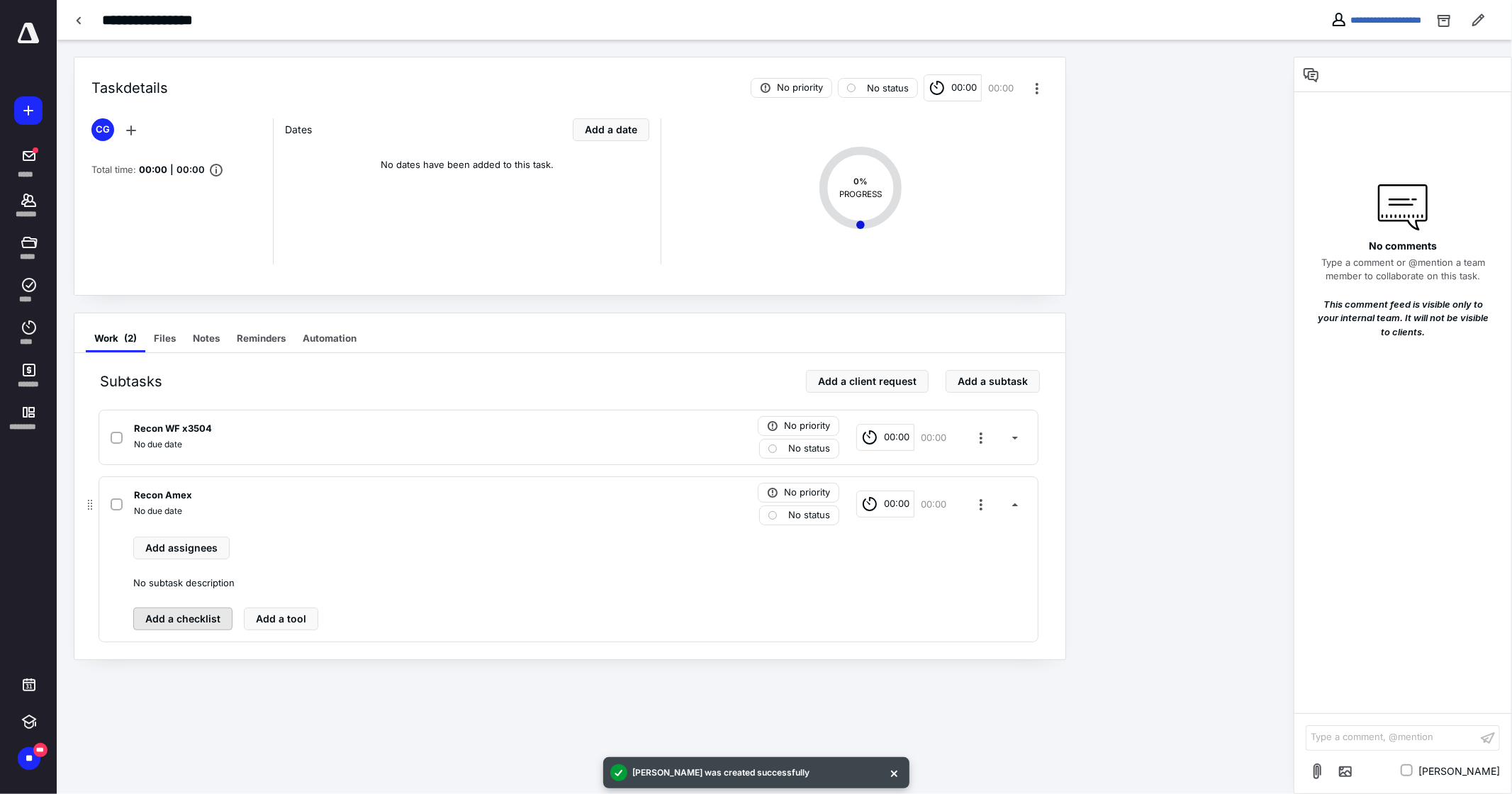 click on "Add a checklist" at bounding box center (183, 619) 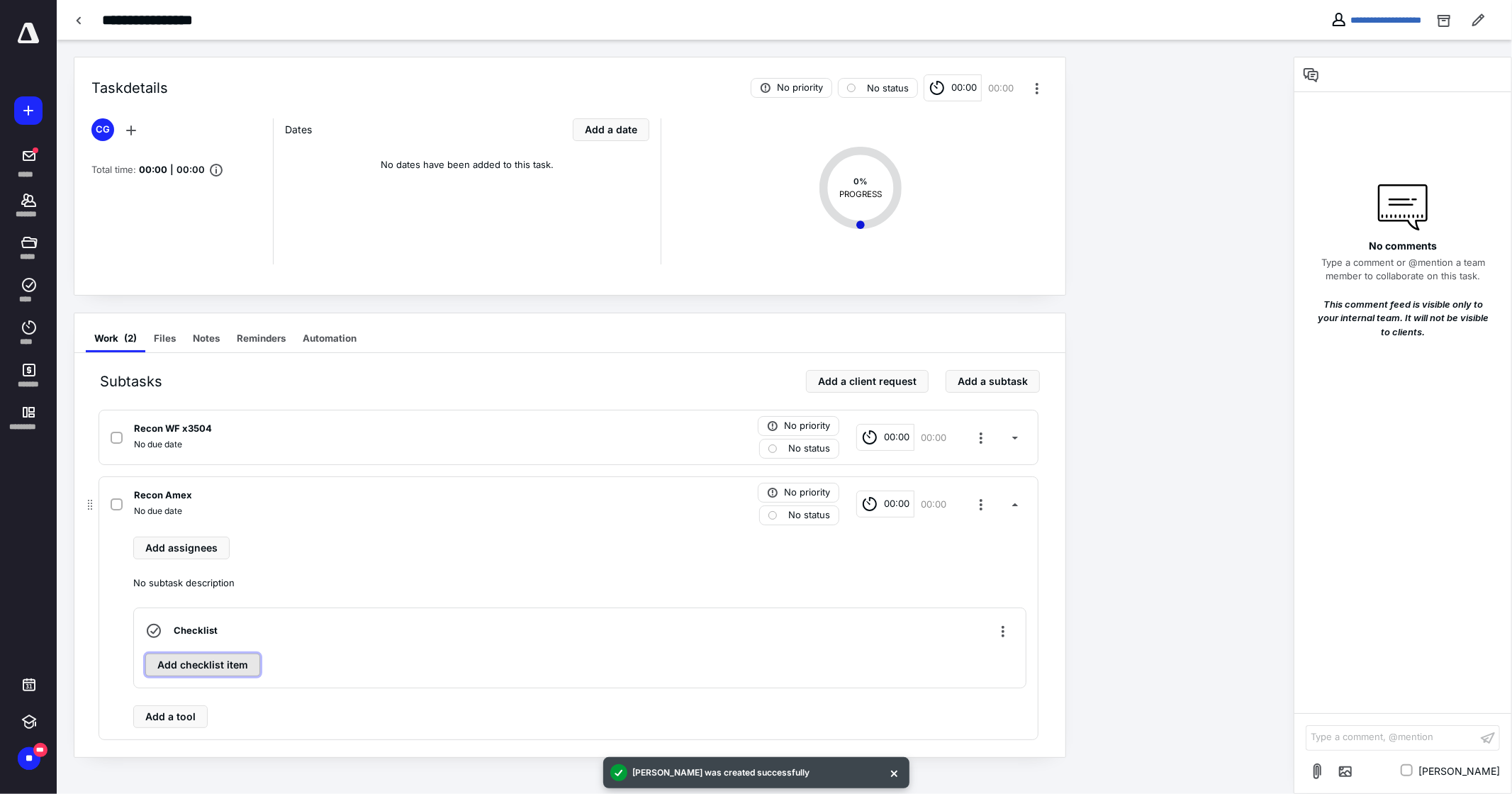 click on "Add checklist item" at bounding box center (203, 665) 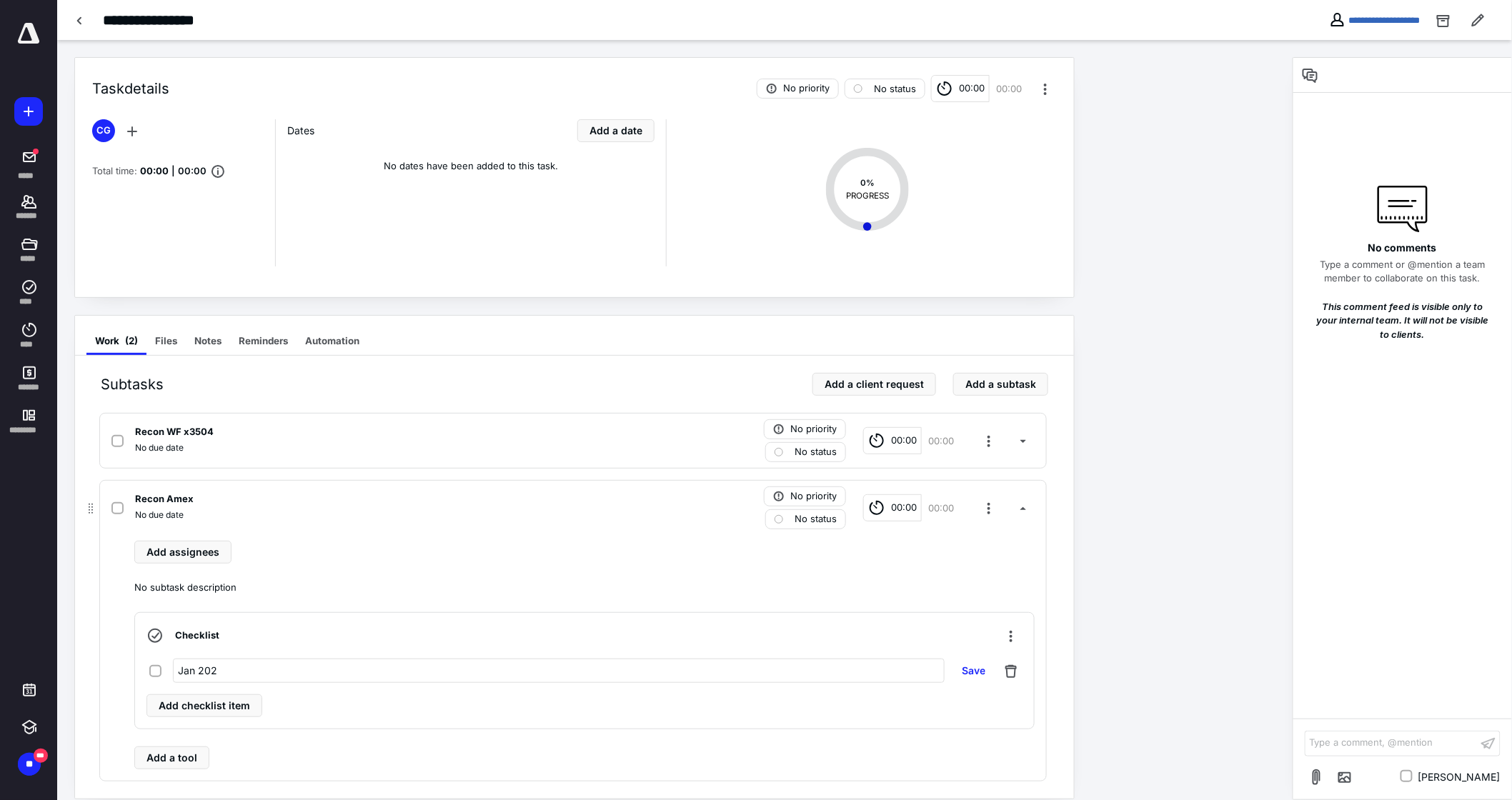 type on "[DATE]" 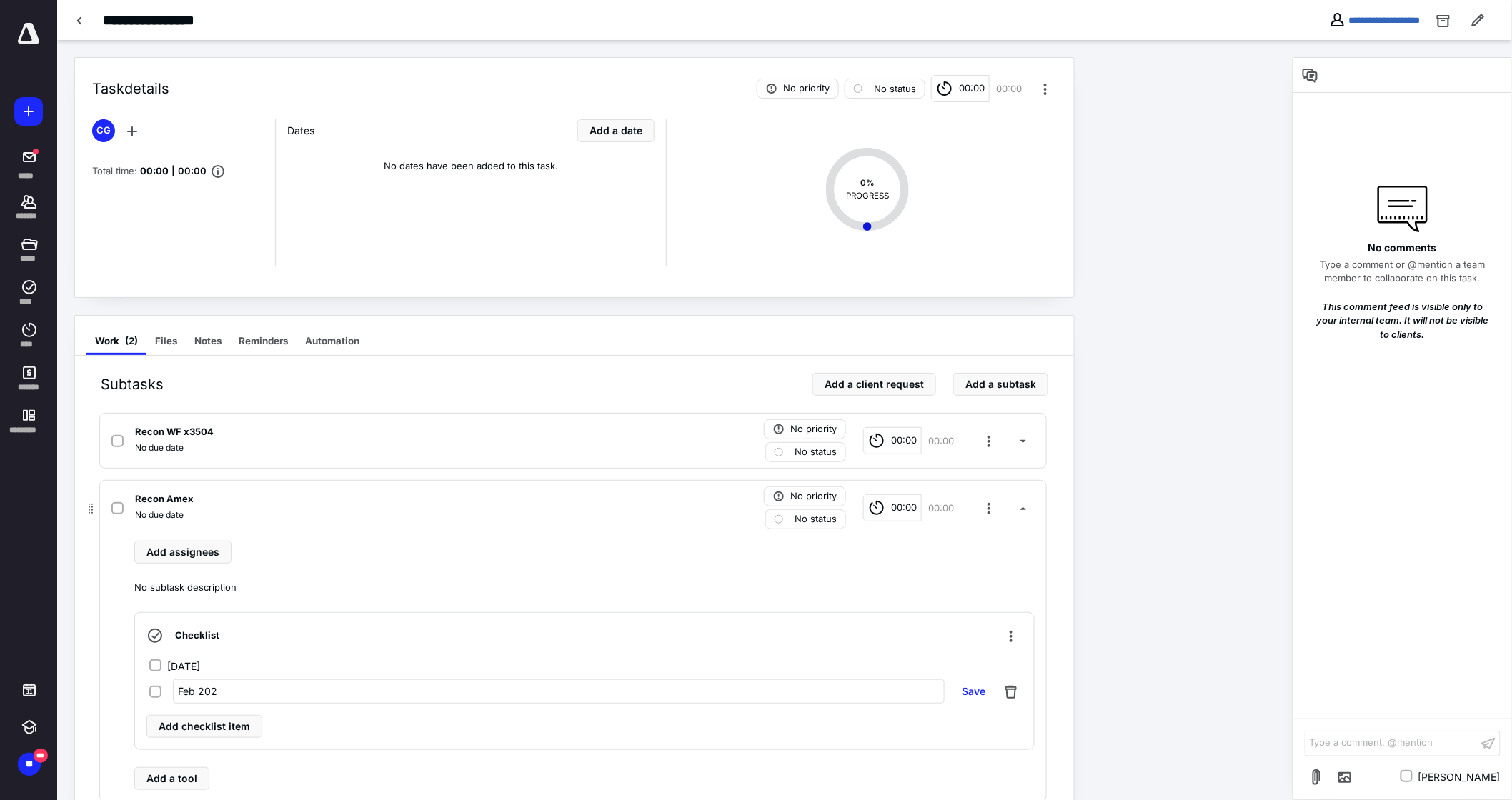 type on "[DATE]" 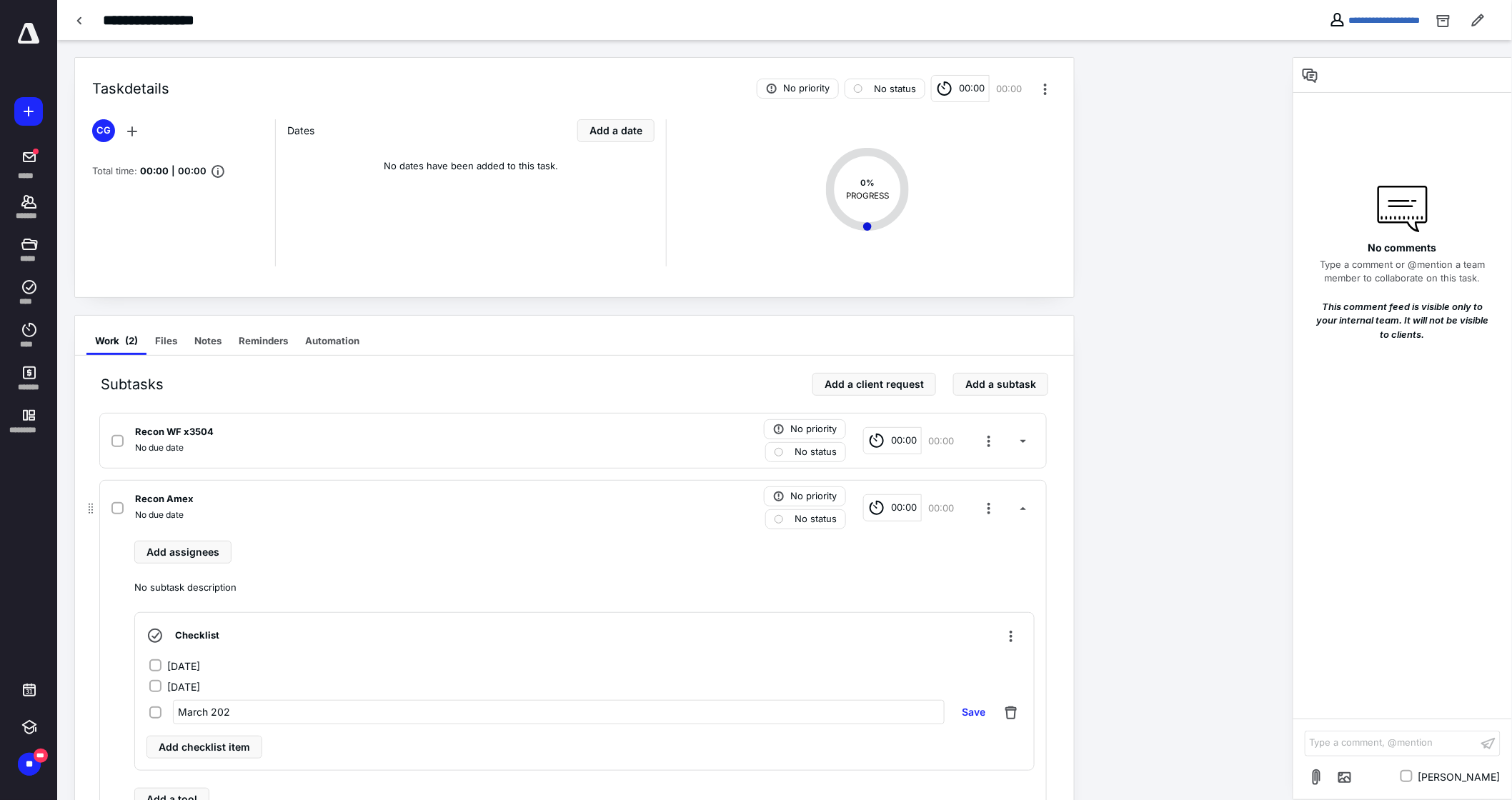 type on "[DATE]" 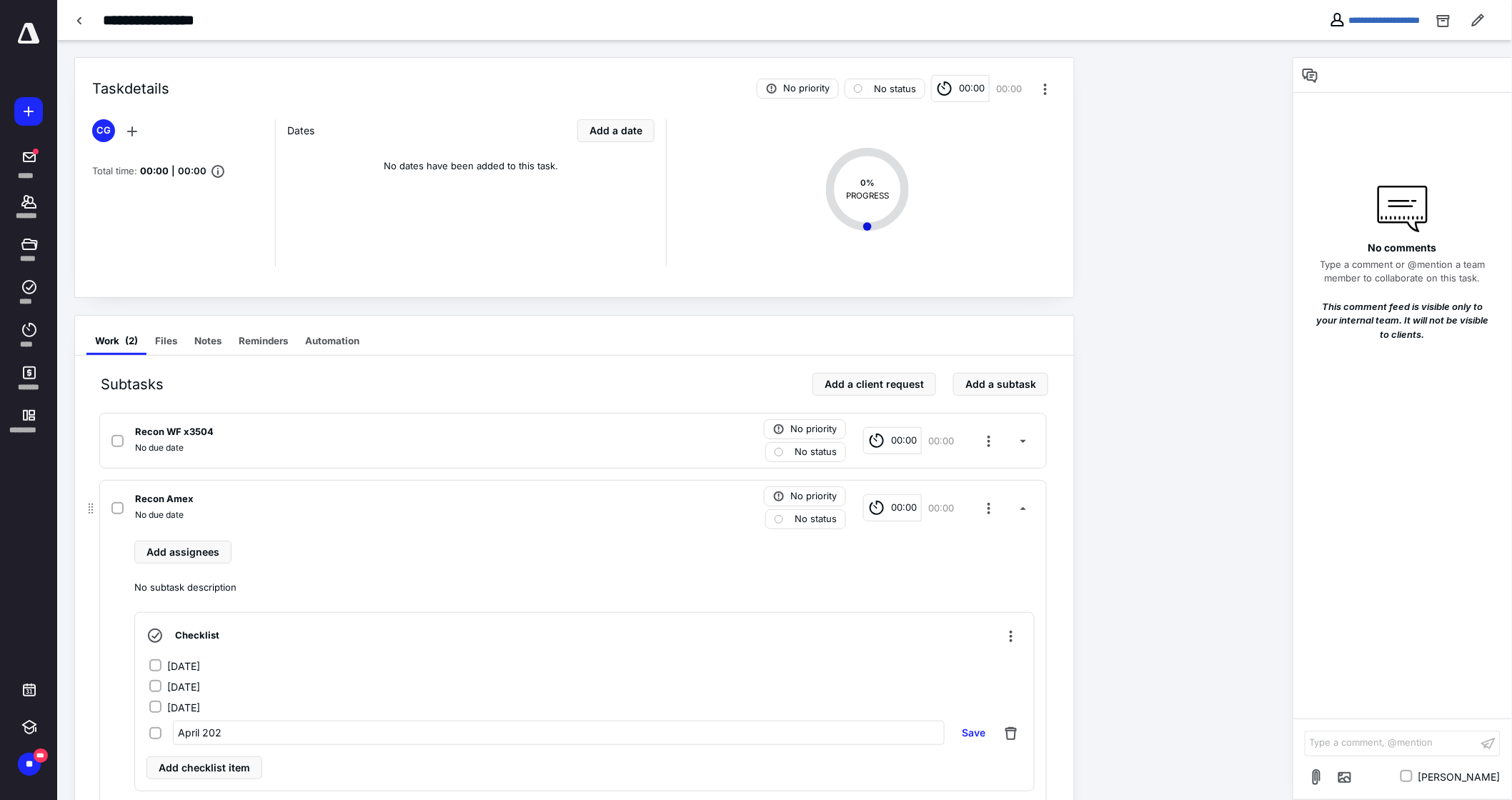 type on "[DATE]" 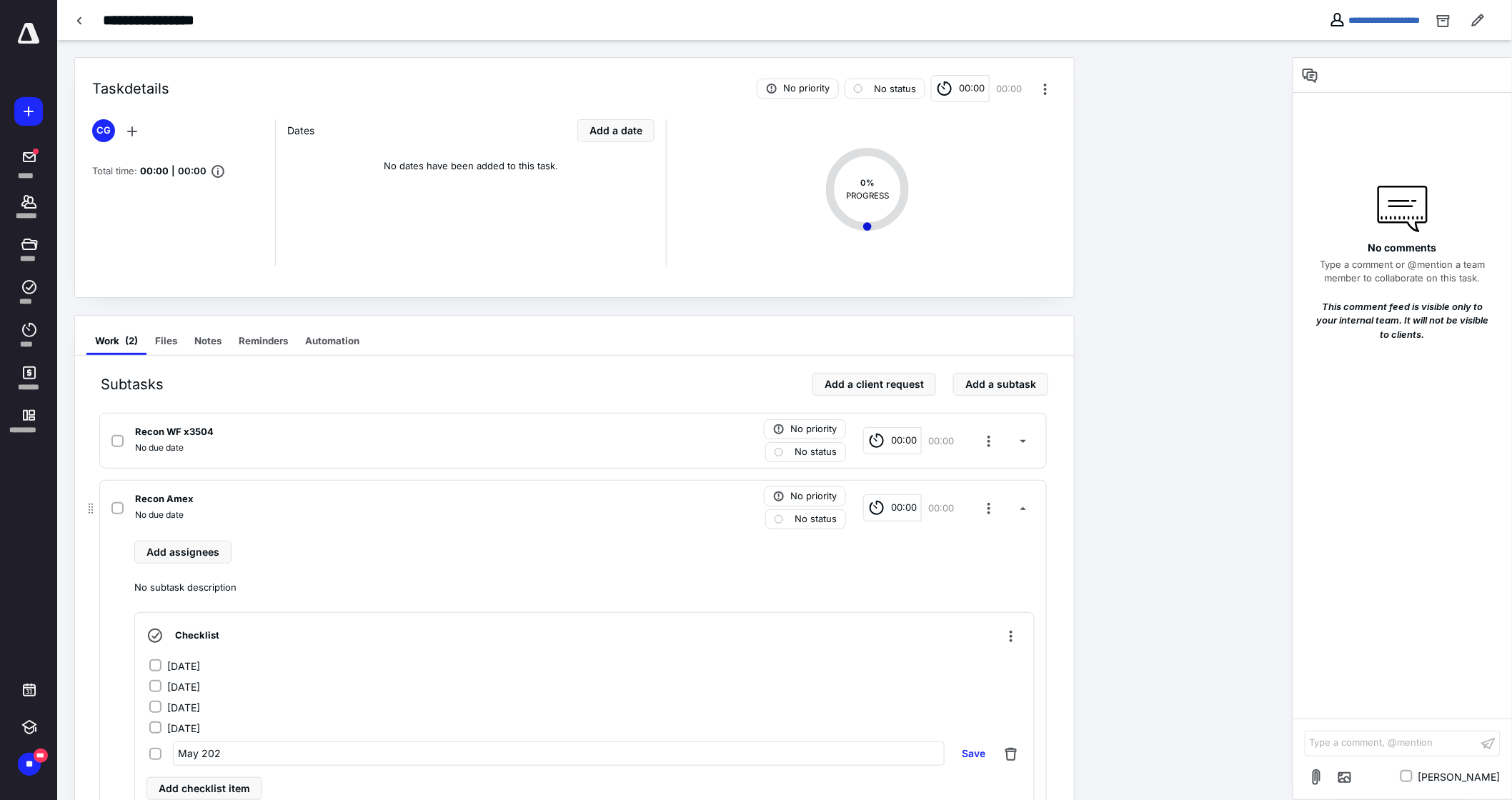 type on "[DATE]" 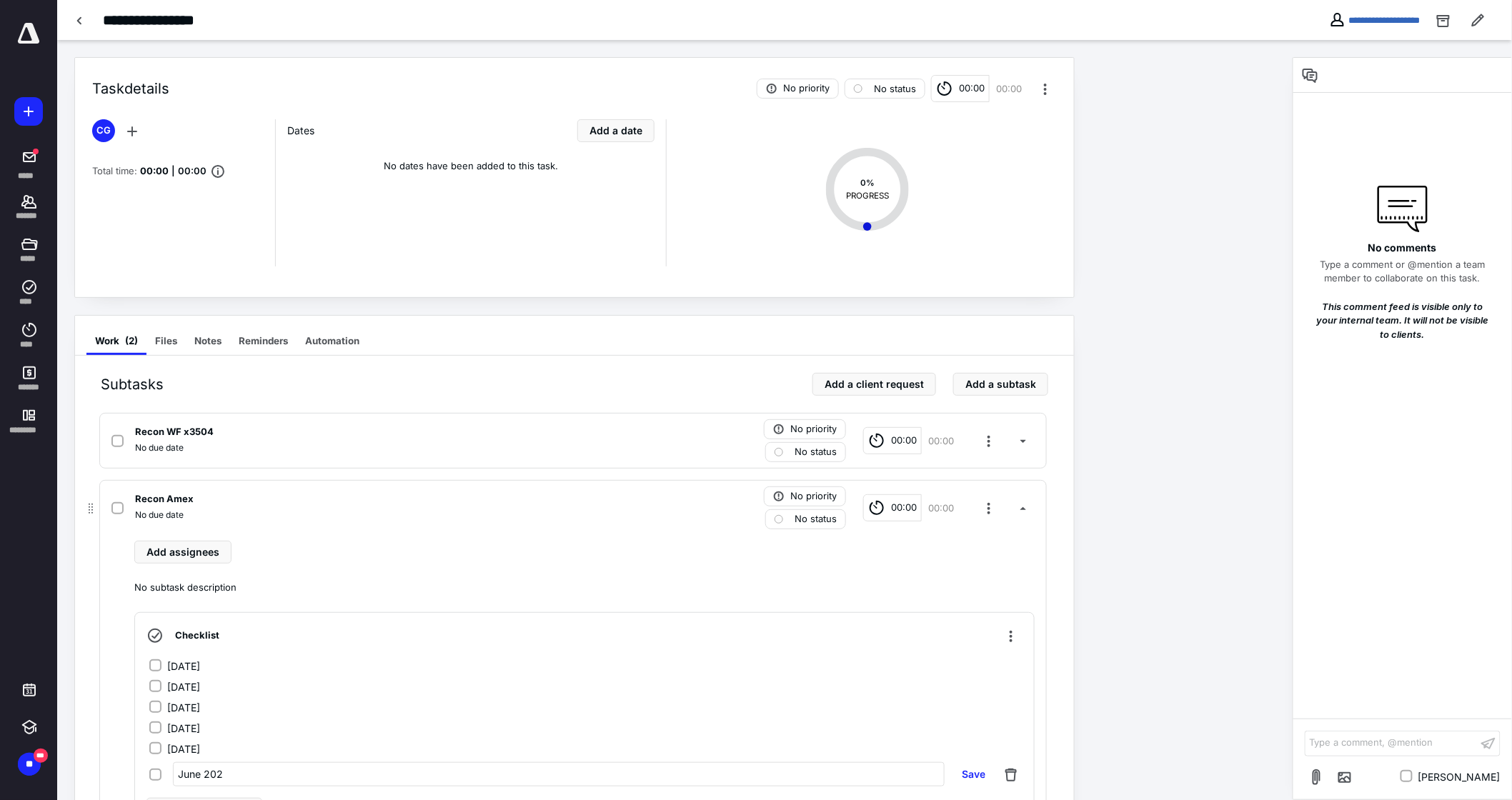 type on "[DATE]" 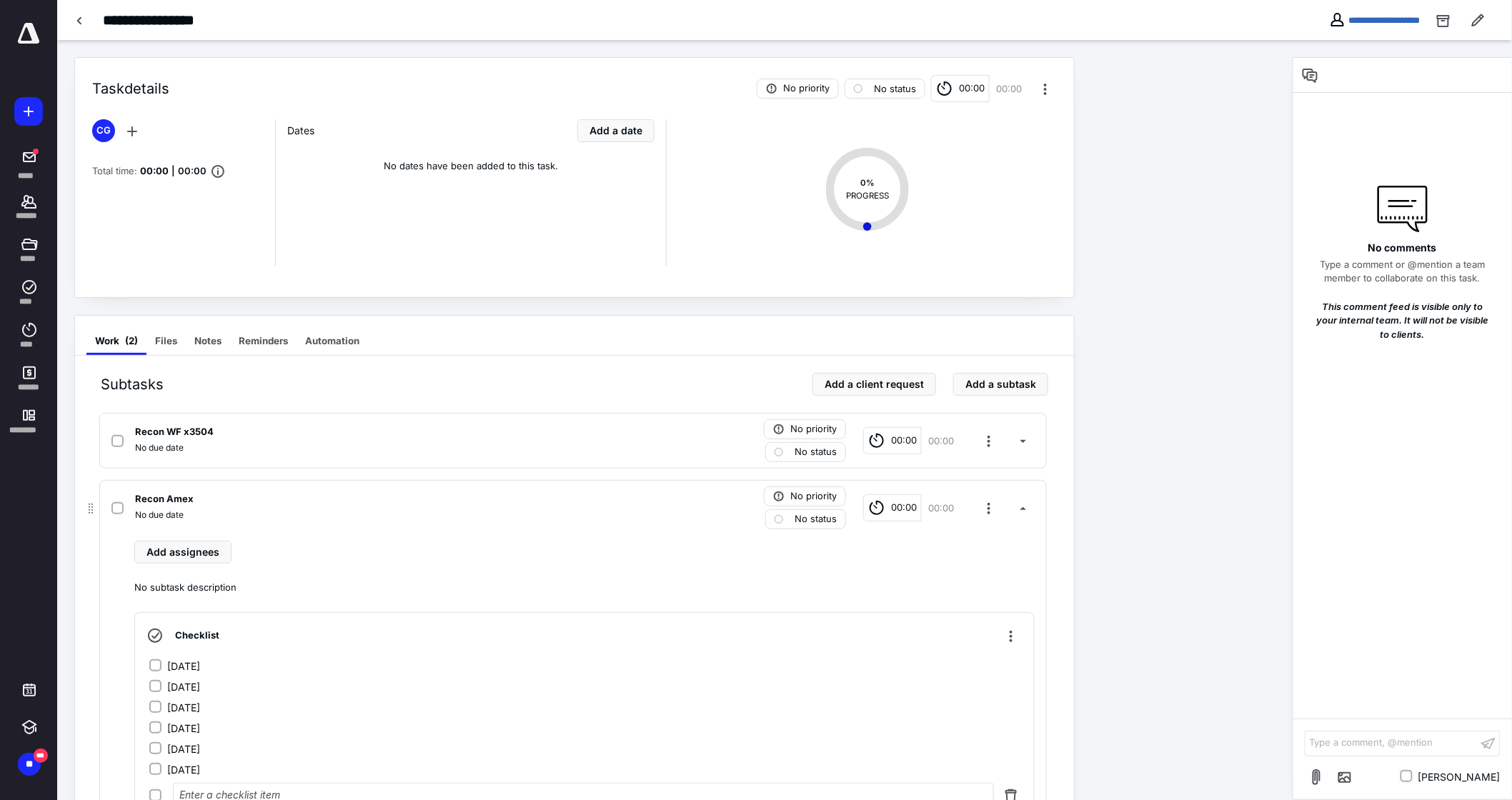 scroll, scrollTop: 1, scrollLeft: 0, axis: vertical 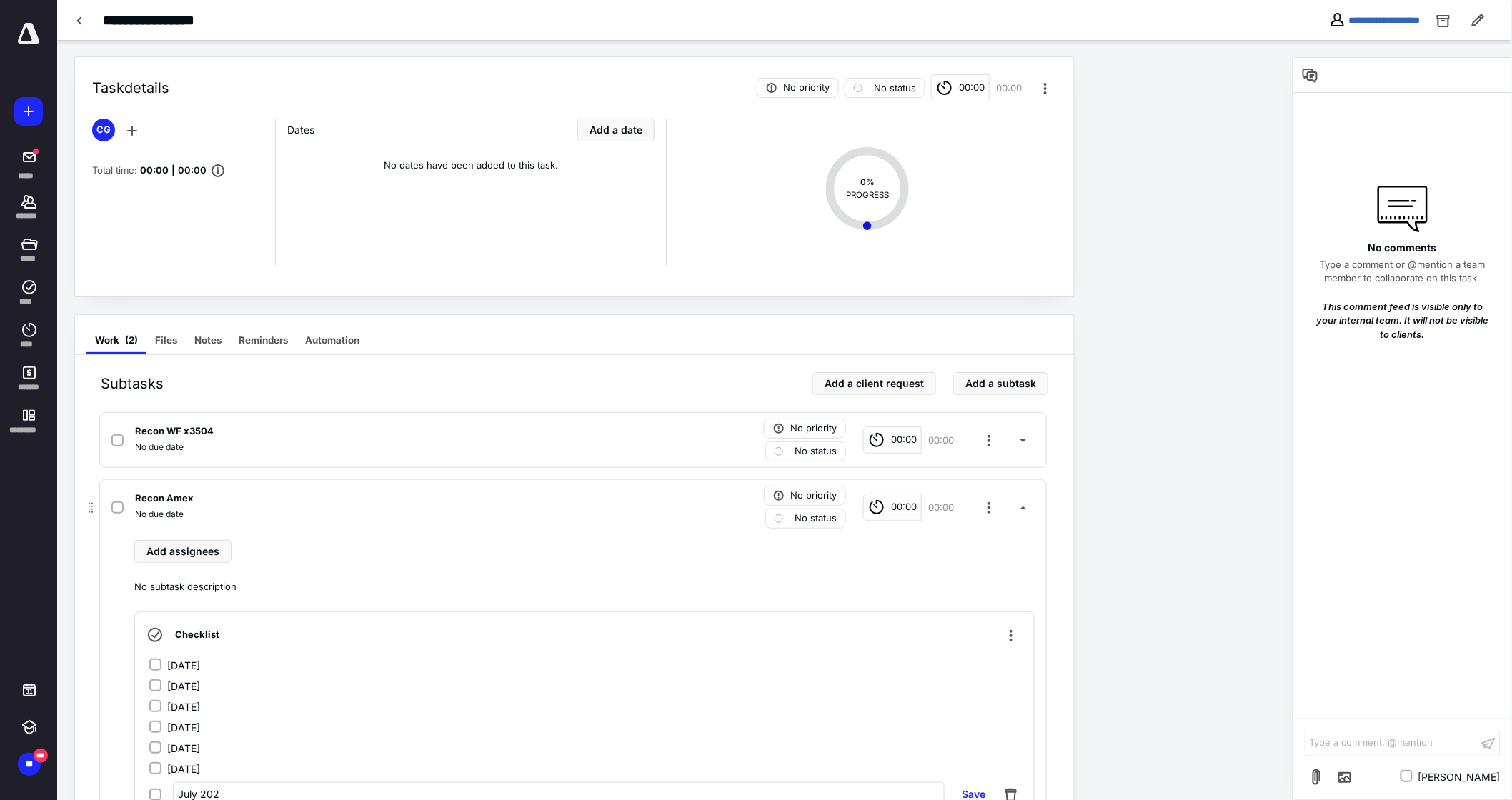 type on "[DATE]" 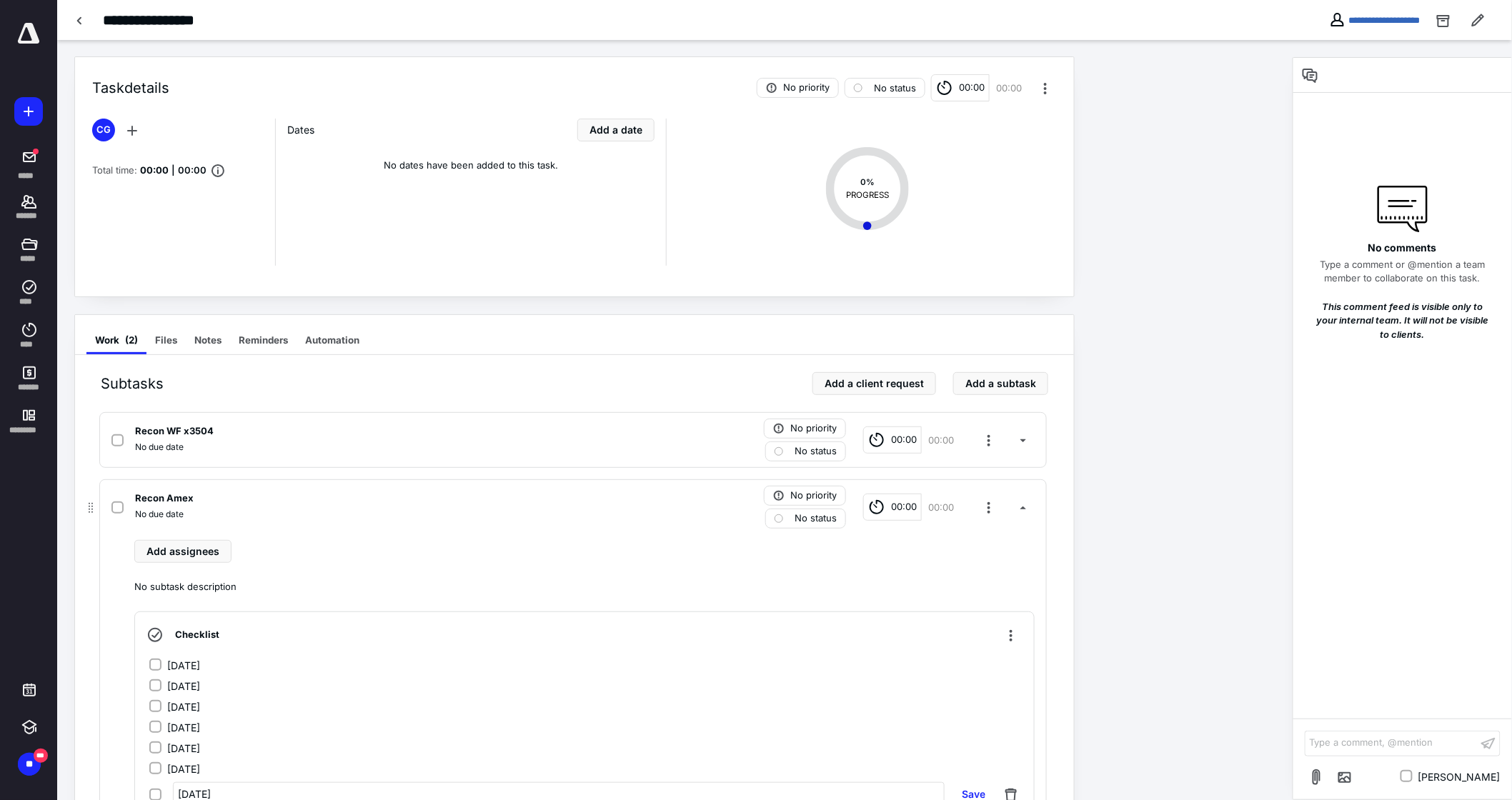 scroll, scrollTop: 161, scrollLeft: 0, axis: vertical 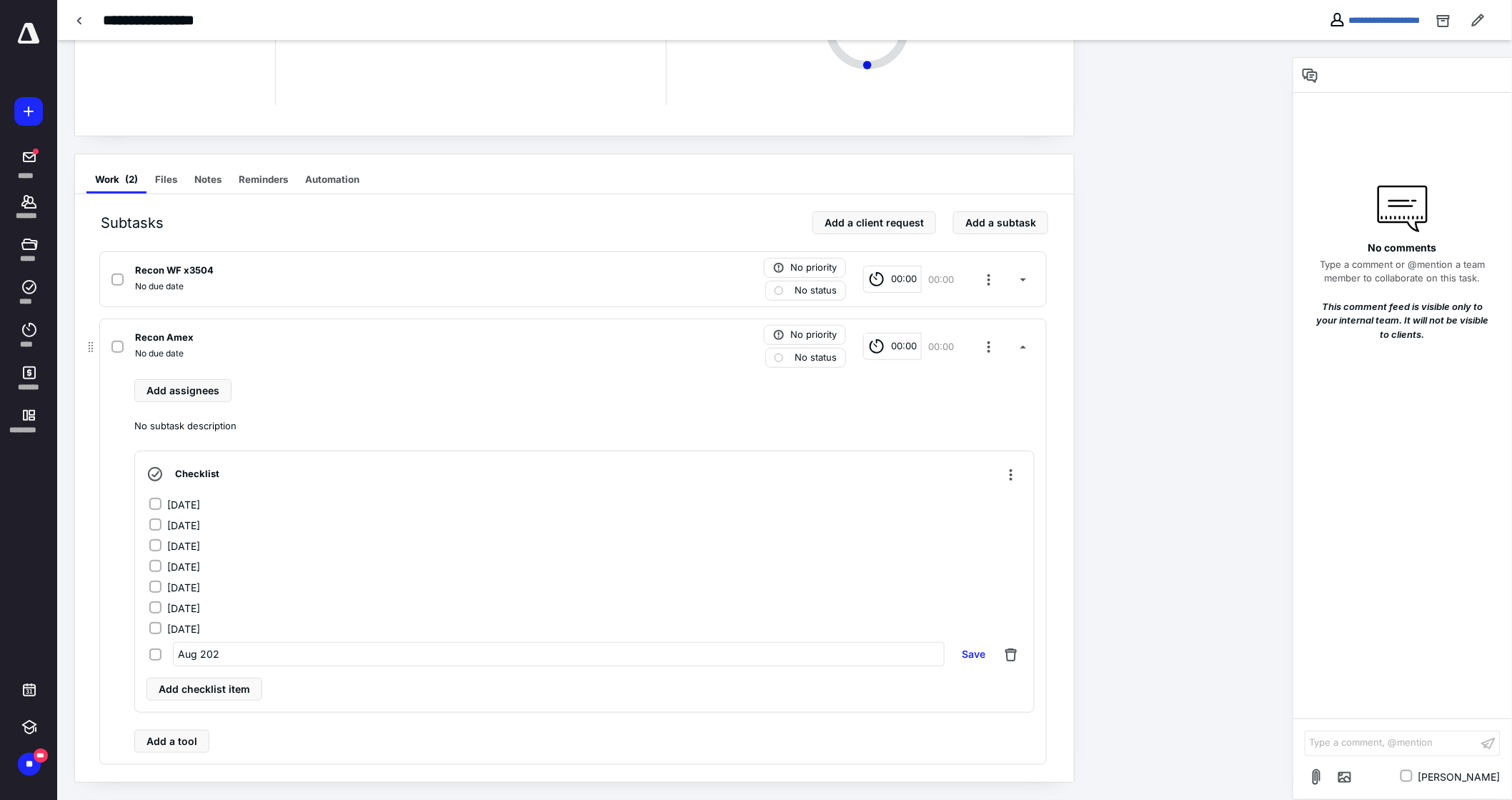 type on "[DATE]" 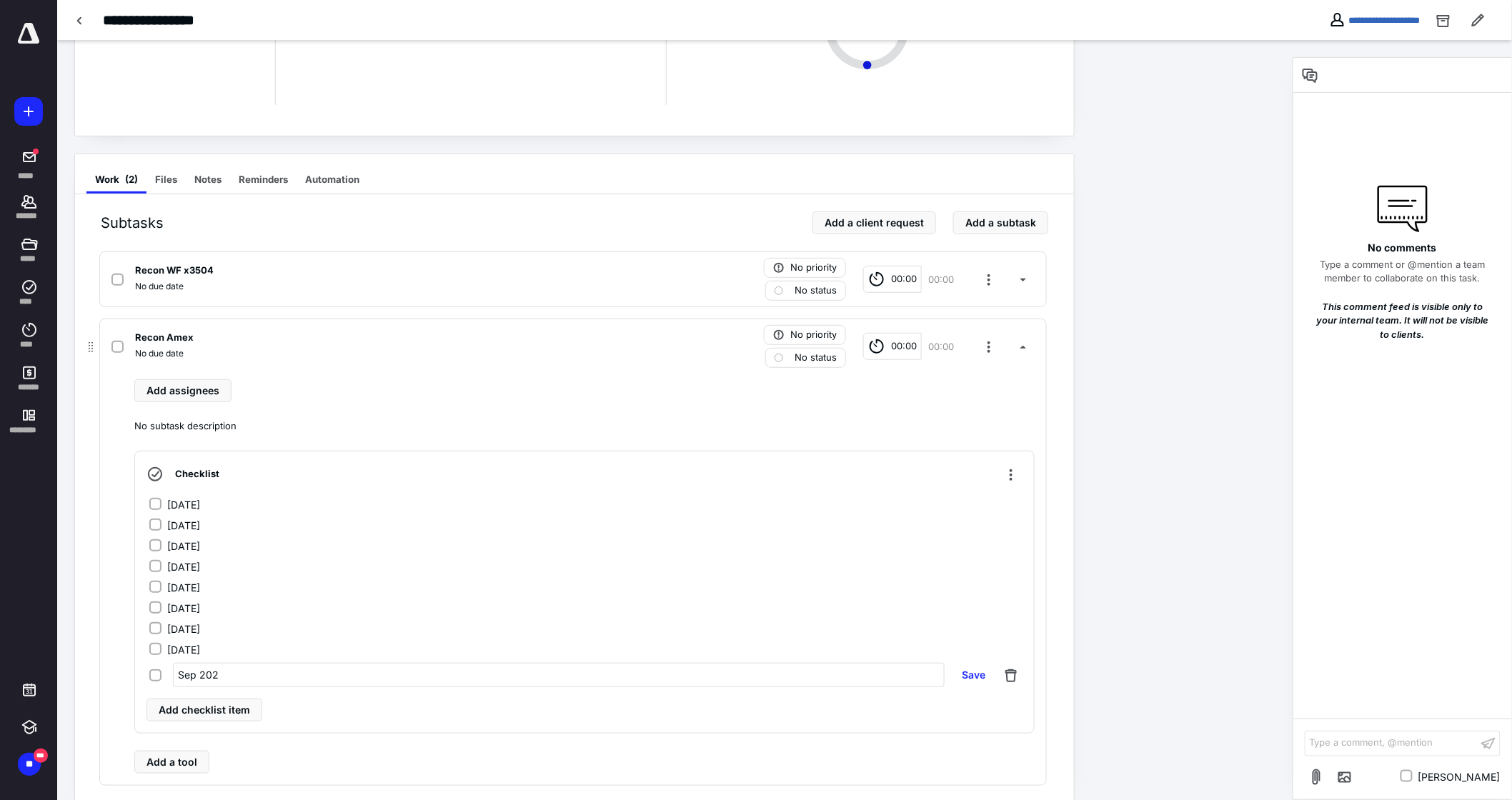 type on "[DATE]" 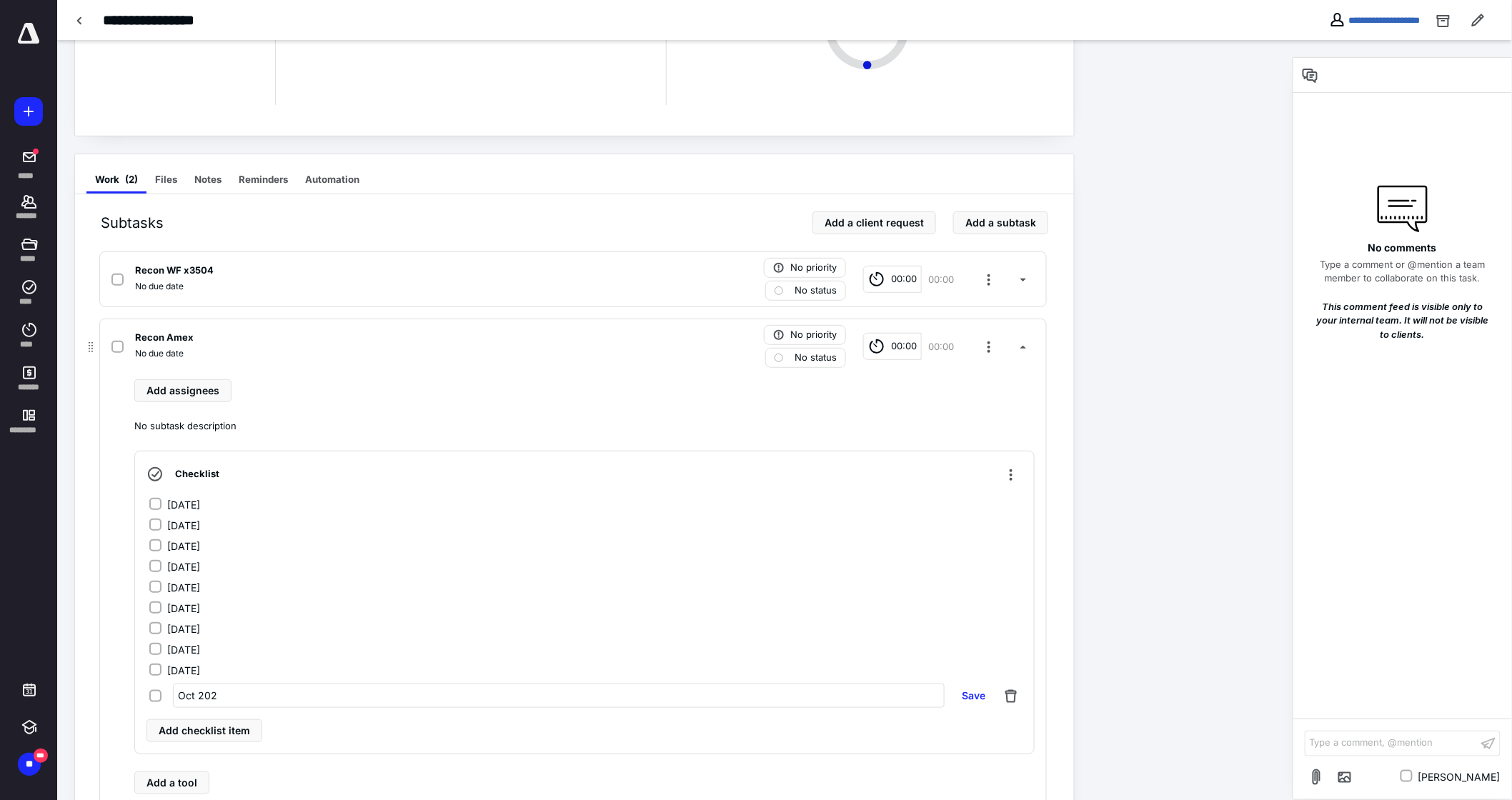 type on "[DATE]" 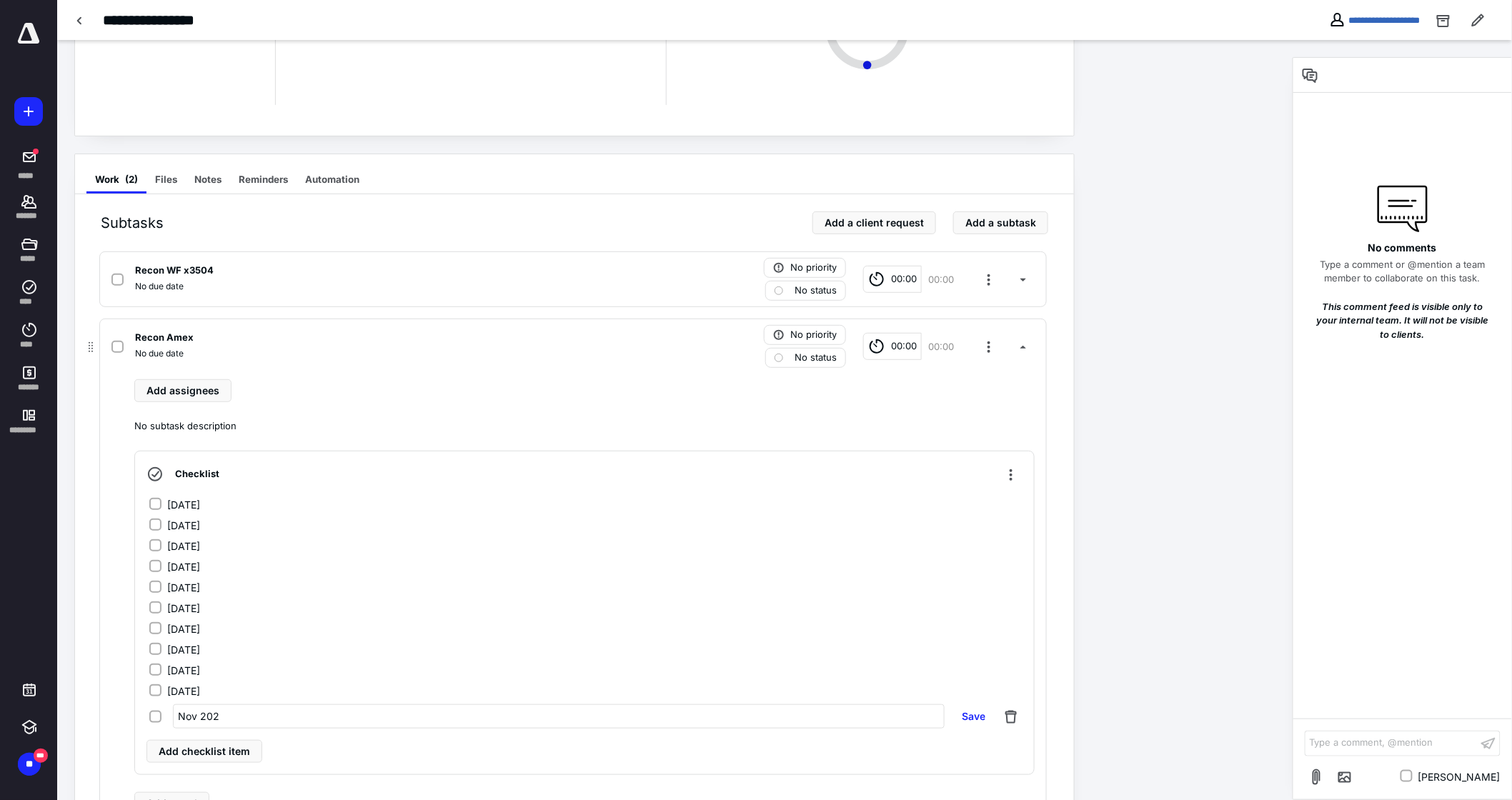 type on "[DATE]" 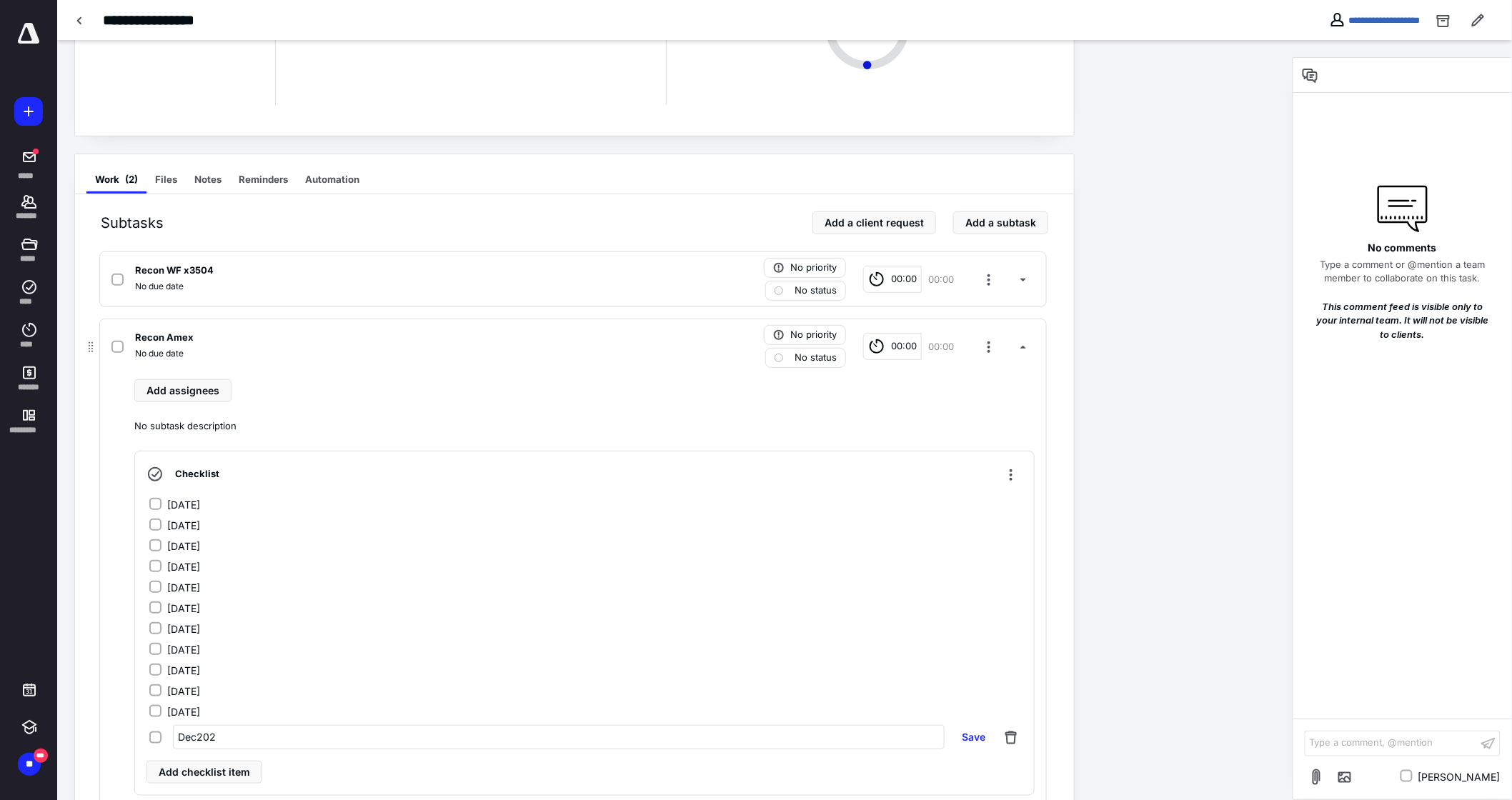 type on "[DATE]" 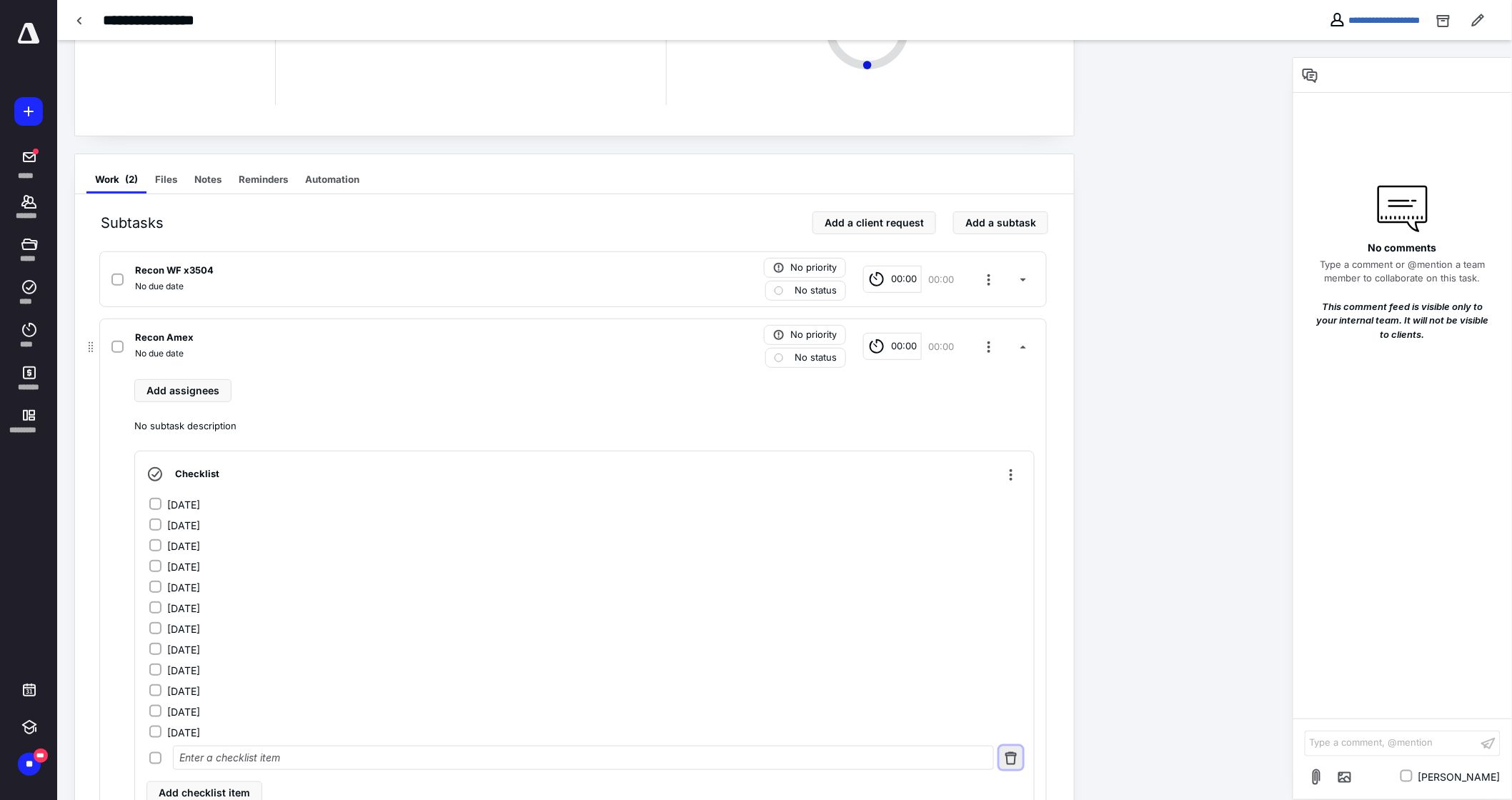 click at bounding box center (1011, 758) 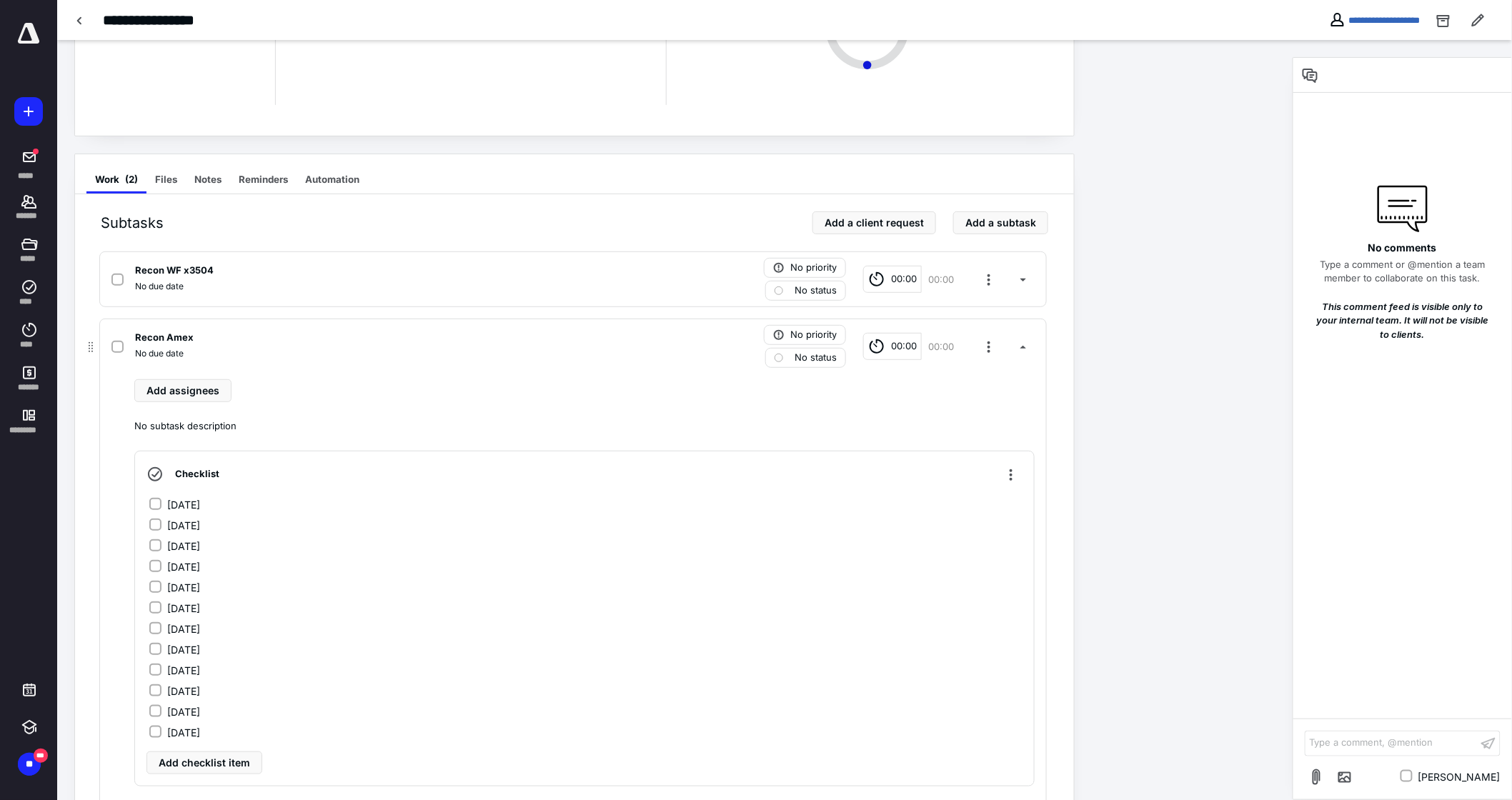 click on "No due date" at bounding box center [385, 354] 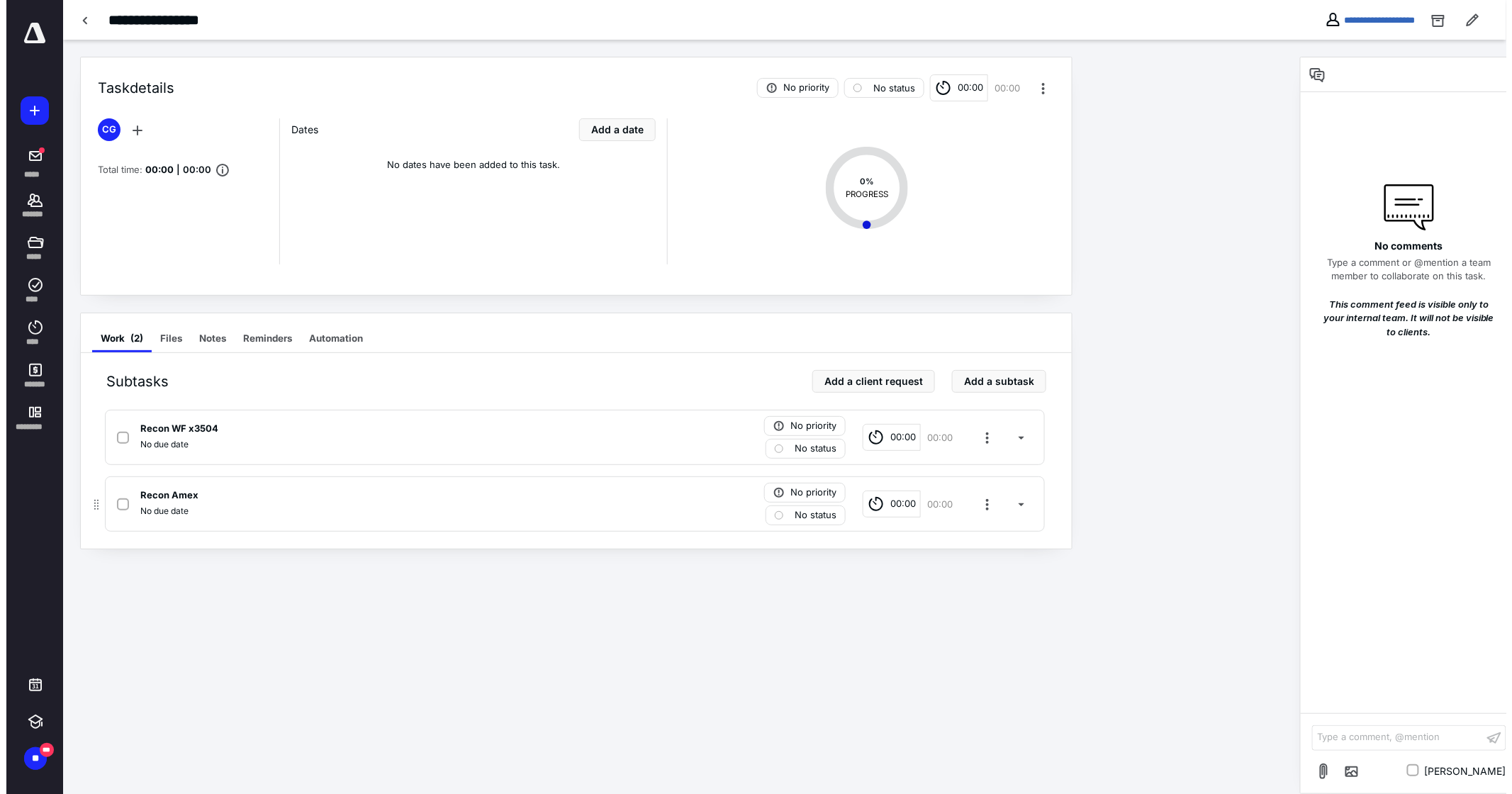scroll, scrollTop: 0, scrollLeft: 0, axis: both 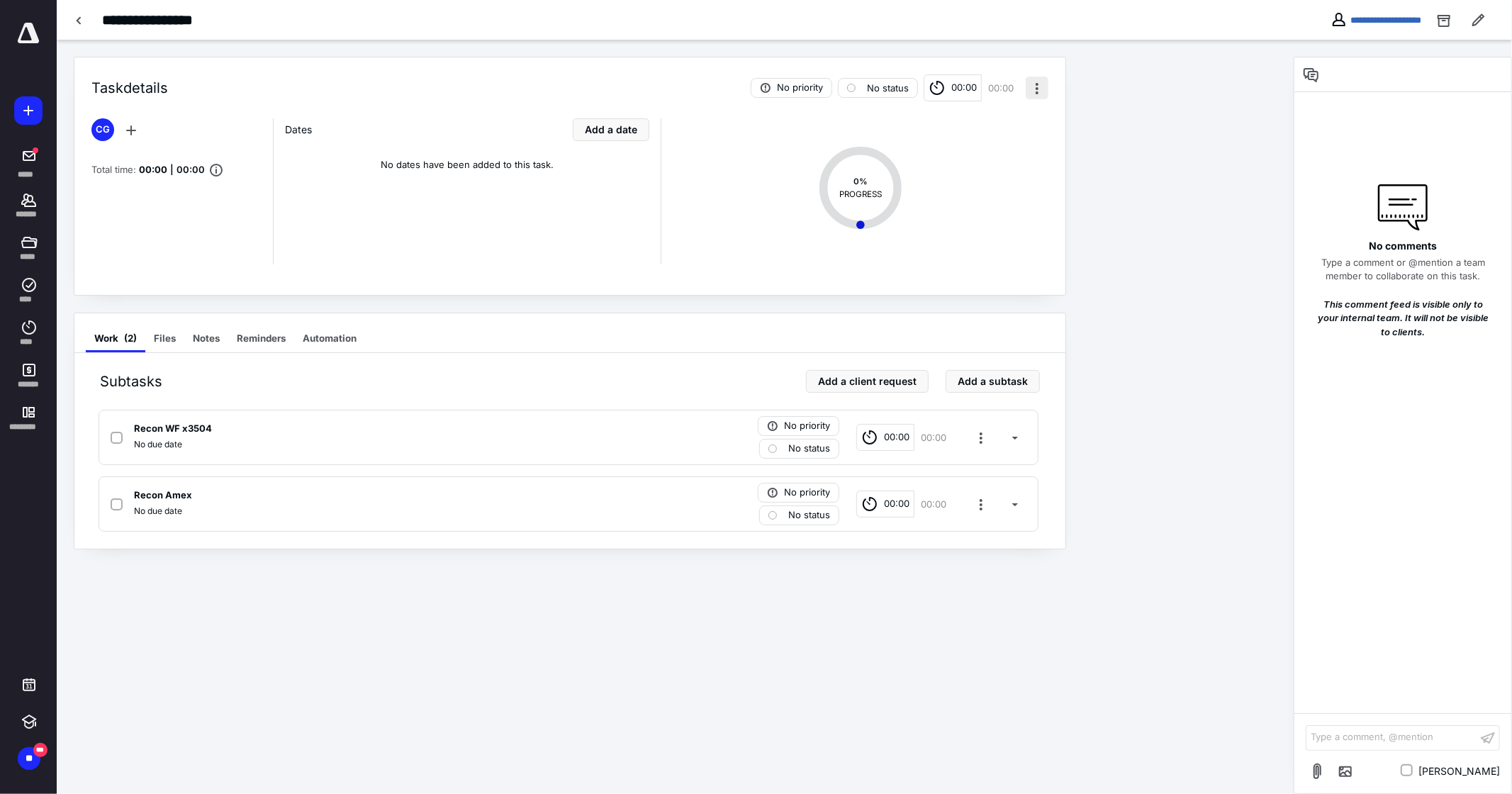 click at bounding box center [1037, 88] 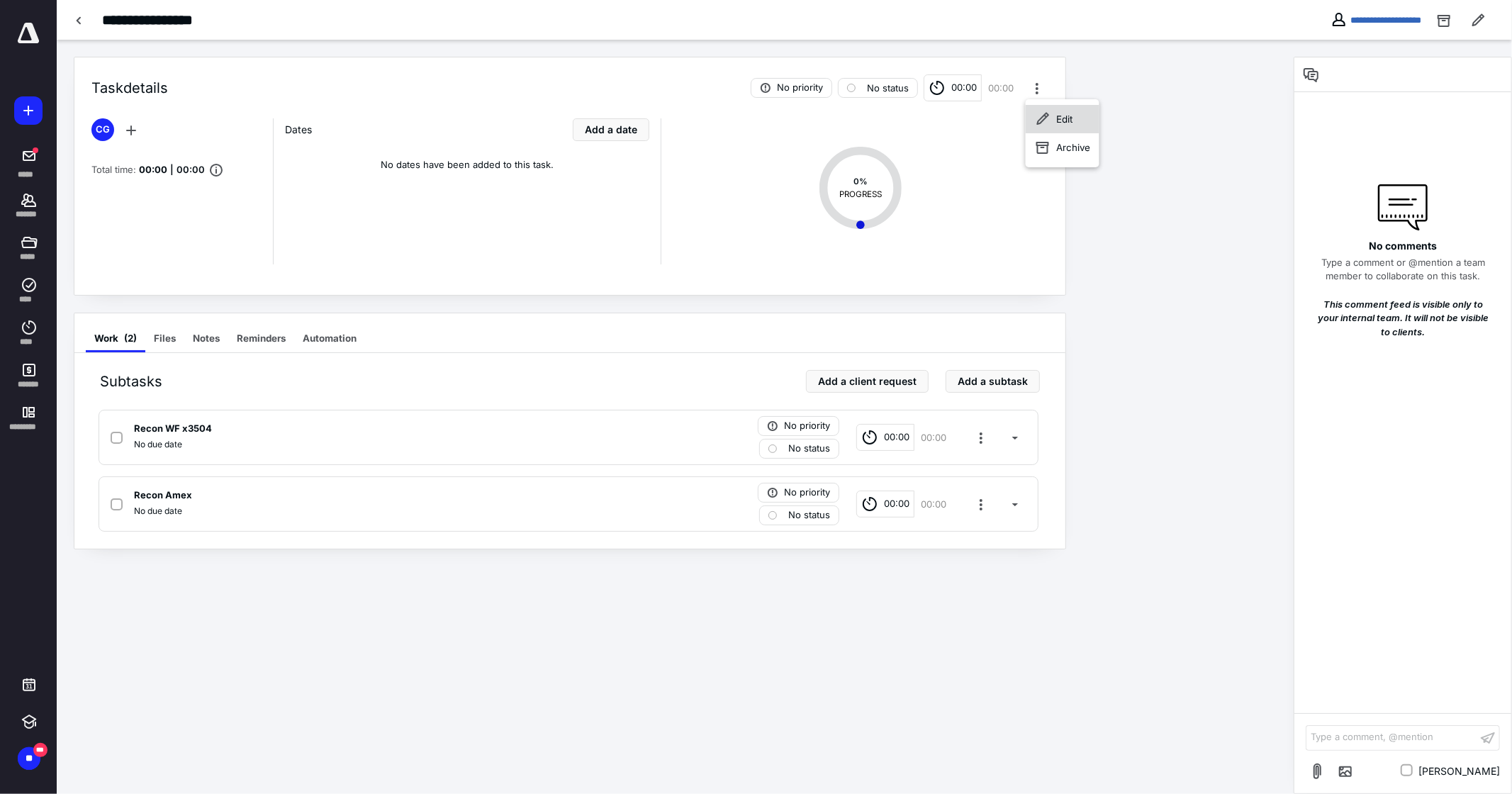 click on "Edit" at bounding box center [1065, 119] 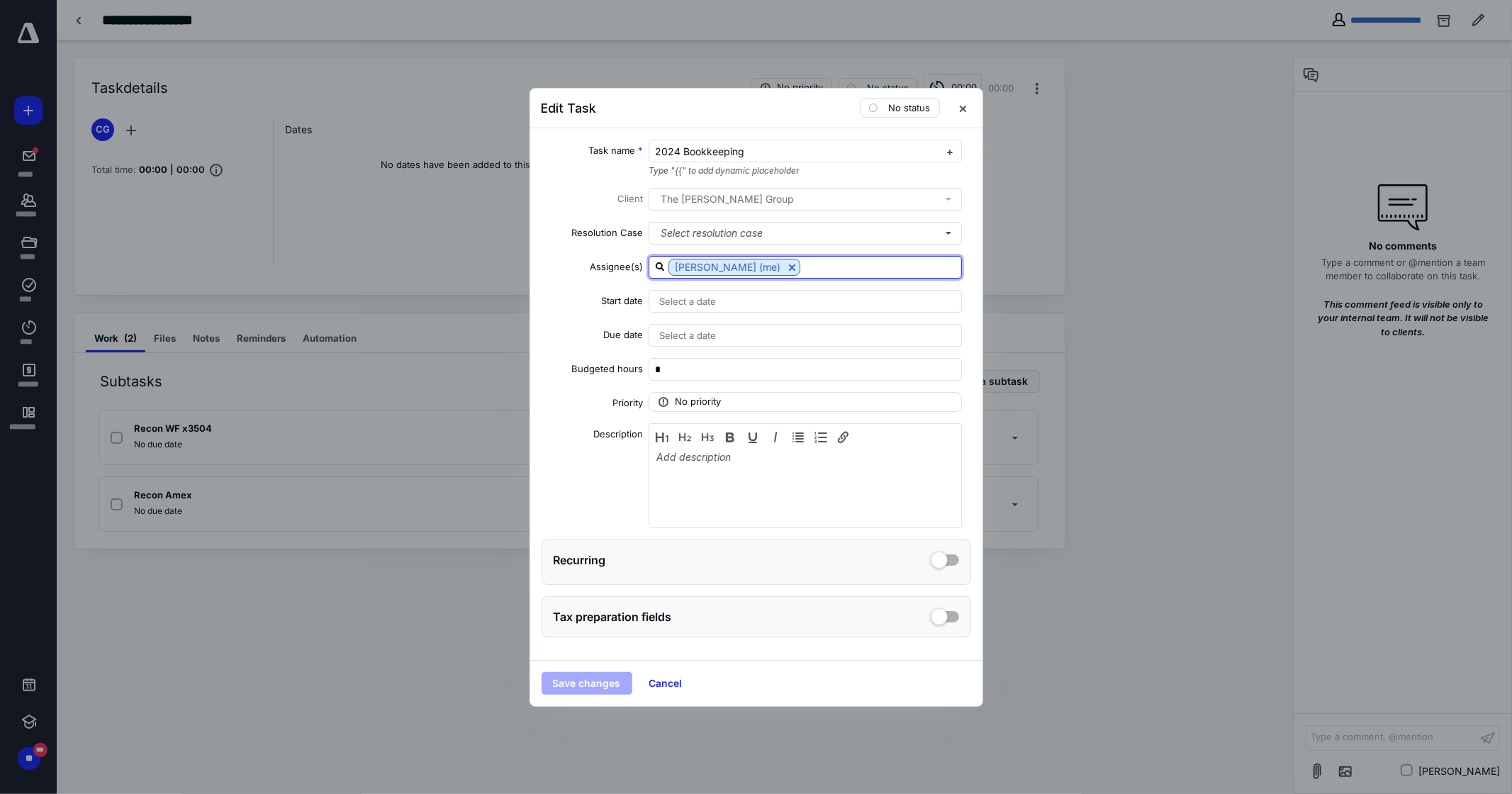 click at bounding box center (880, 267) 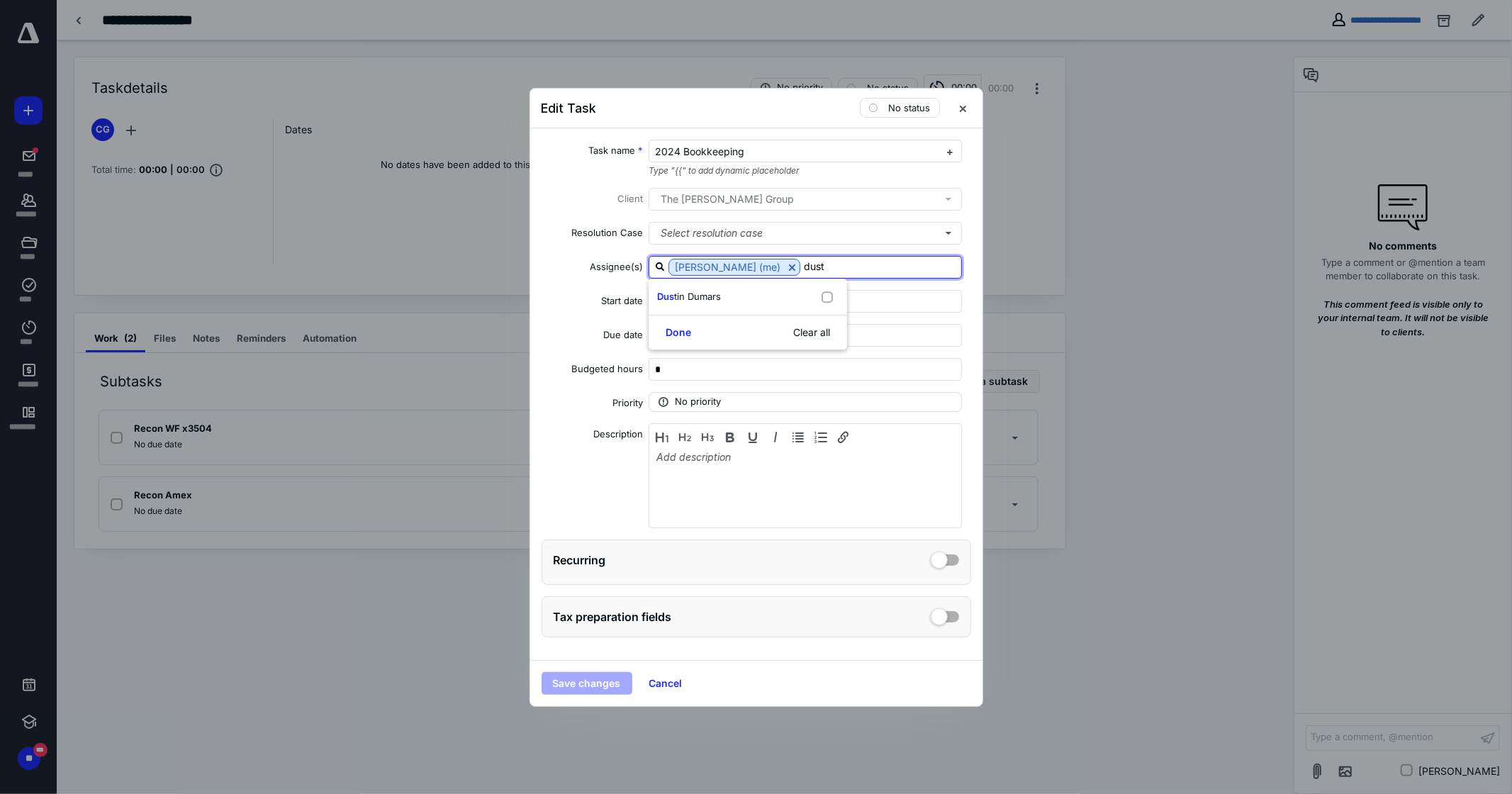 type on "[PERSON_NAME]" 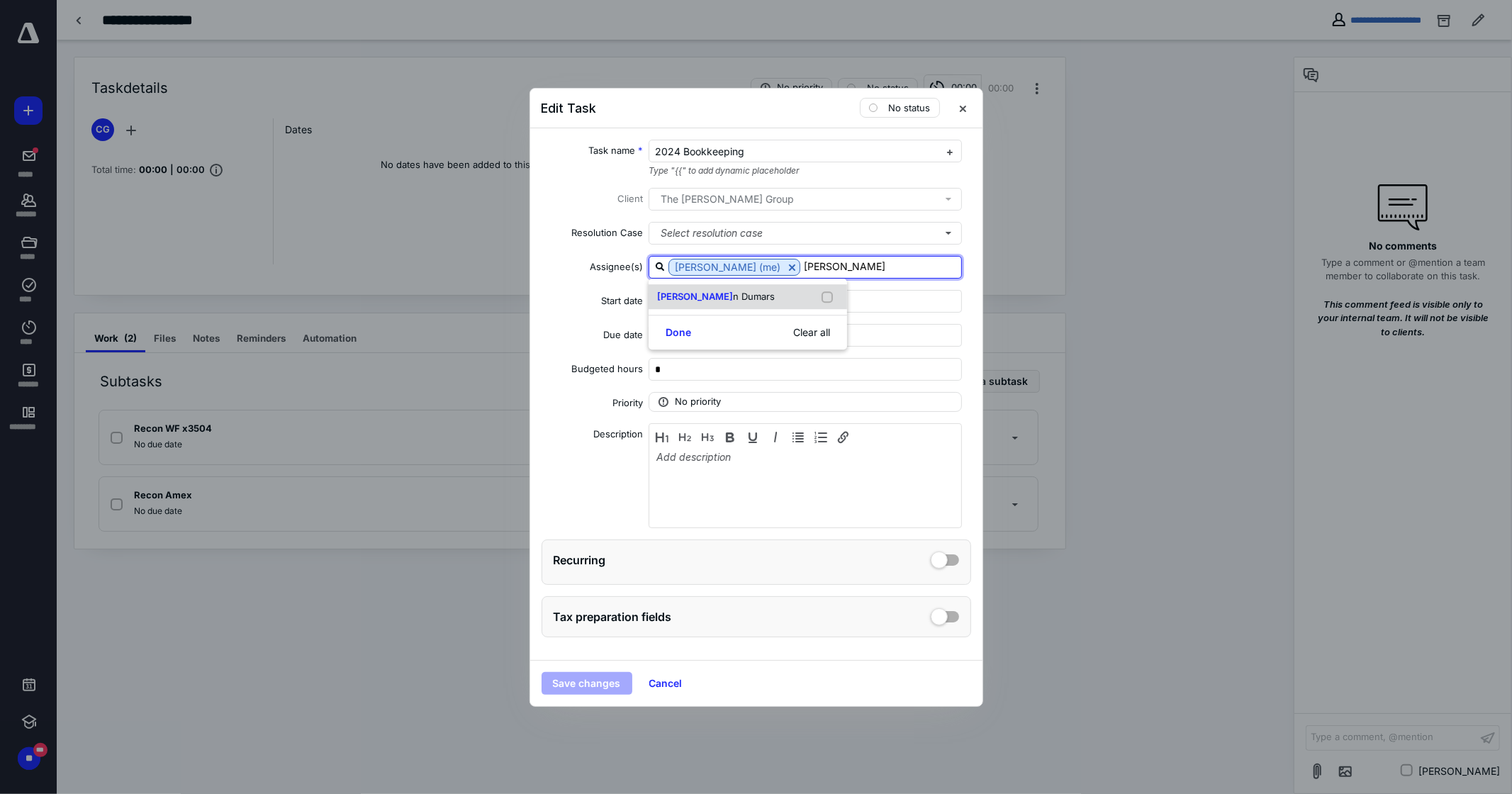 click at bounding box center (830, 297) 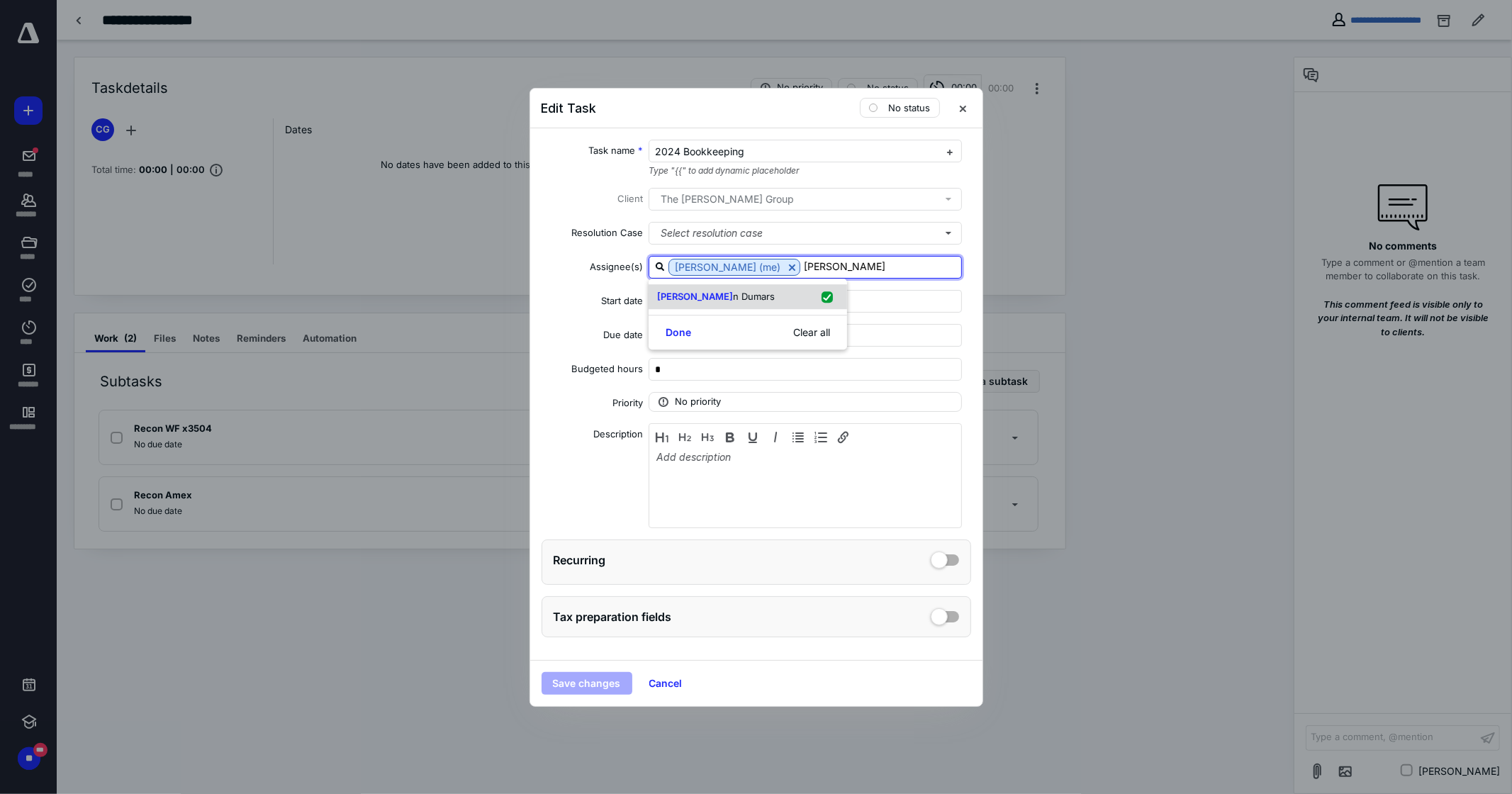 checkbox on "true" 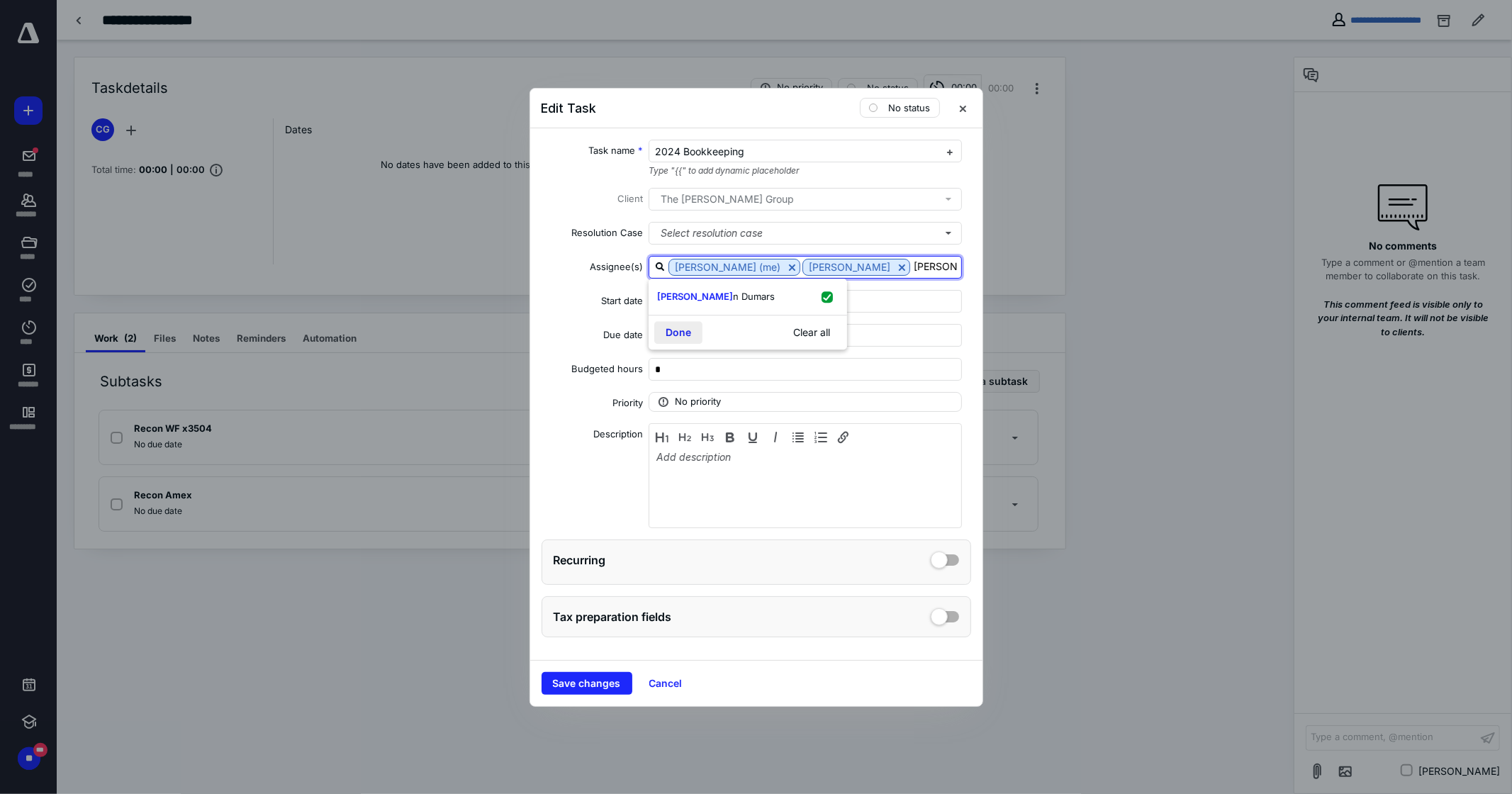 type on "[PERSON_NAME]" 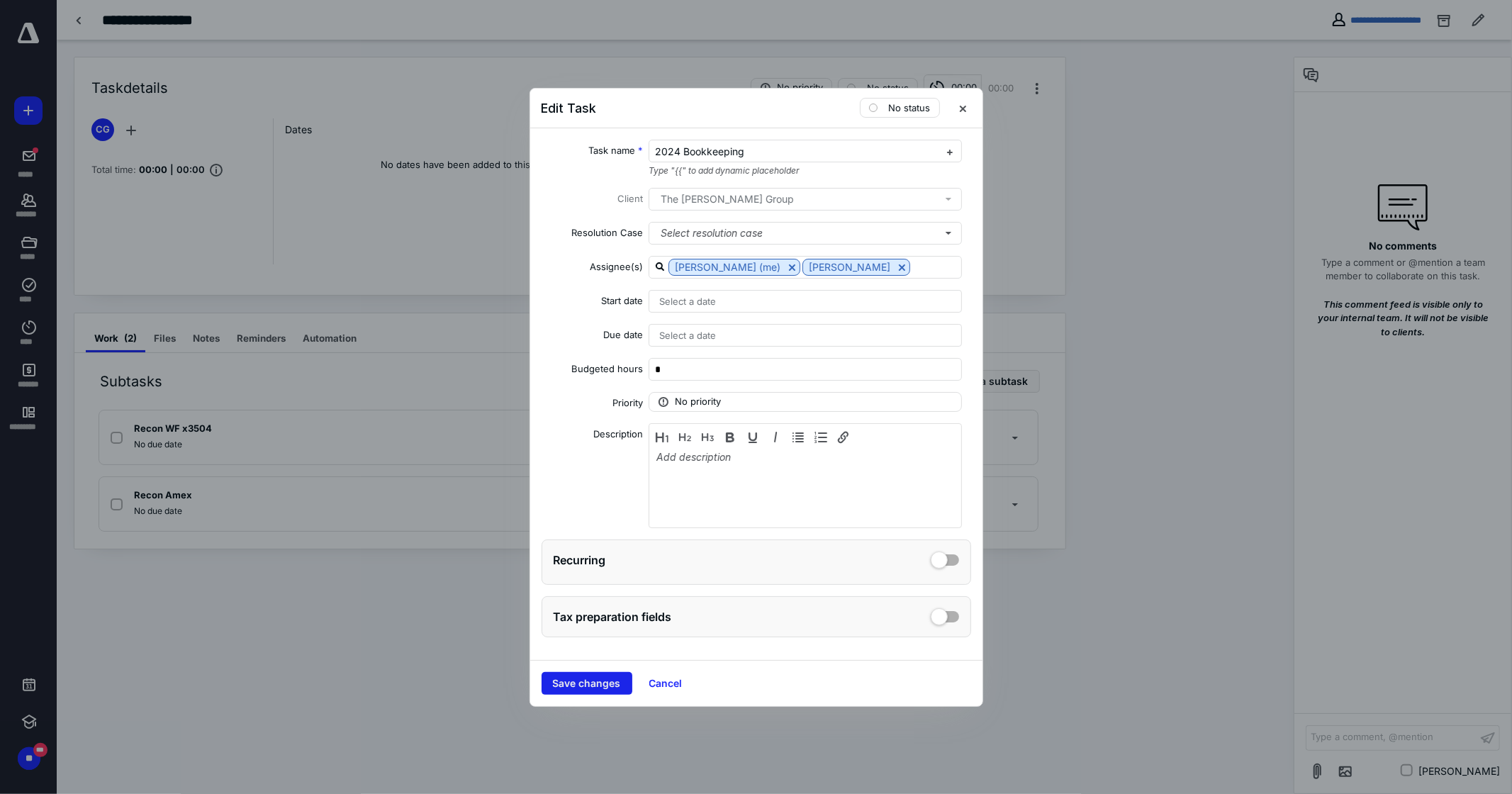 click on "Save changes" at bounding box center [587, 683] 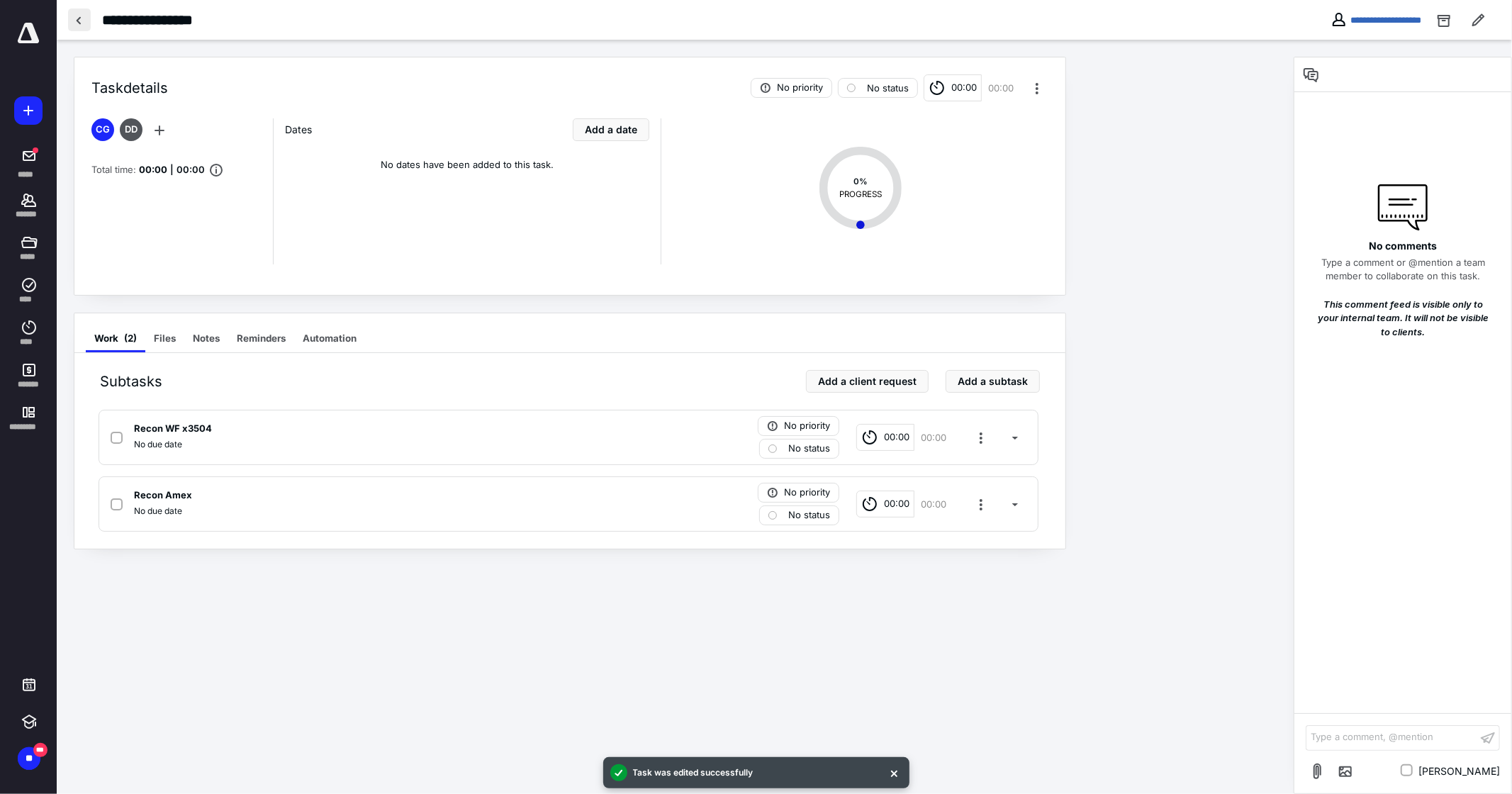 click at bounding box center (79, 20) 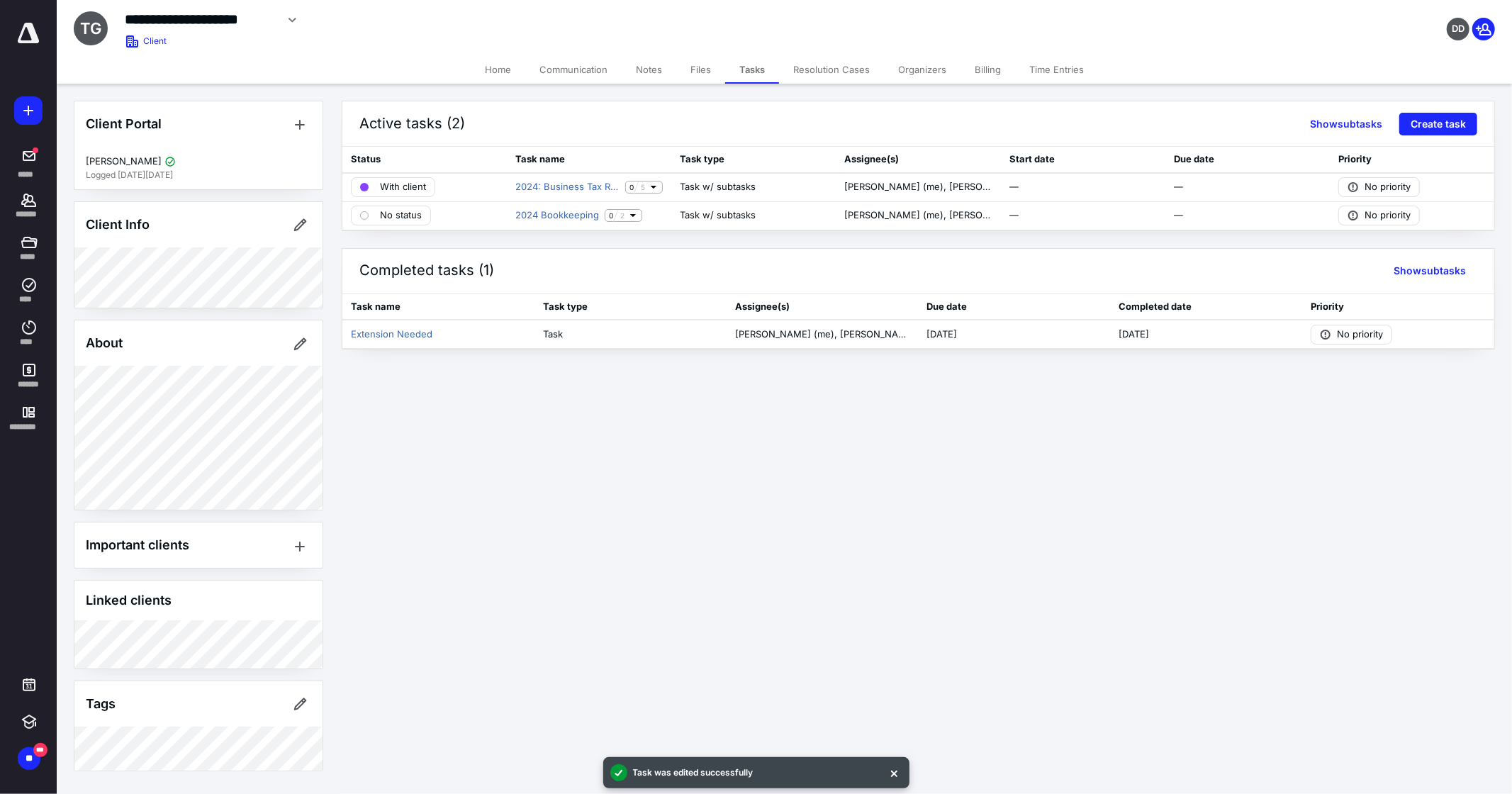 click on "Files" at bounding box center [700, 69] 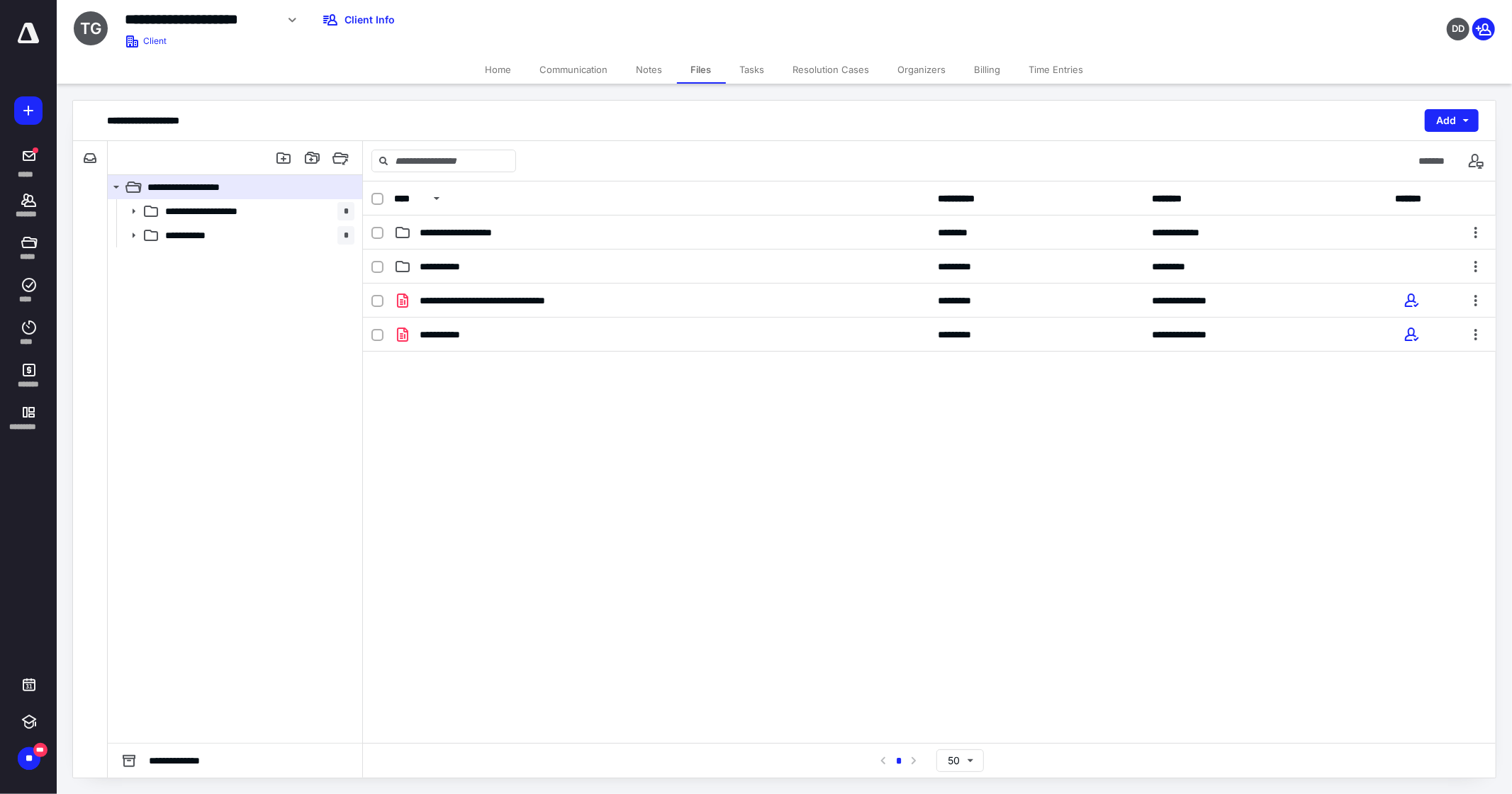 click on "Tasks" at bounding box center (752, 69) 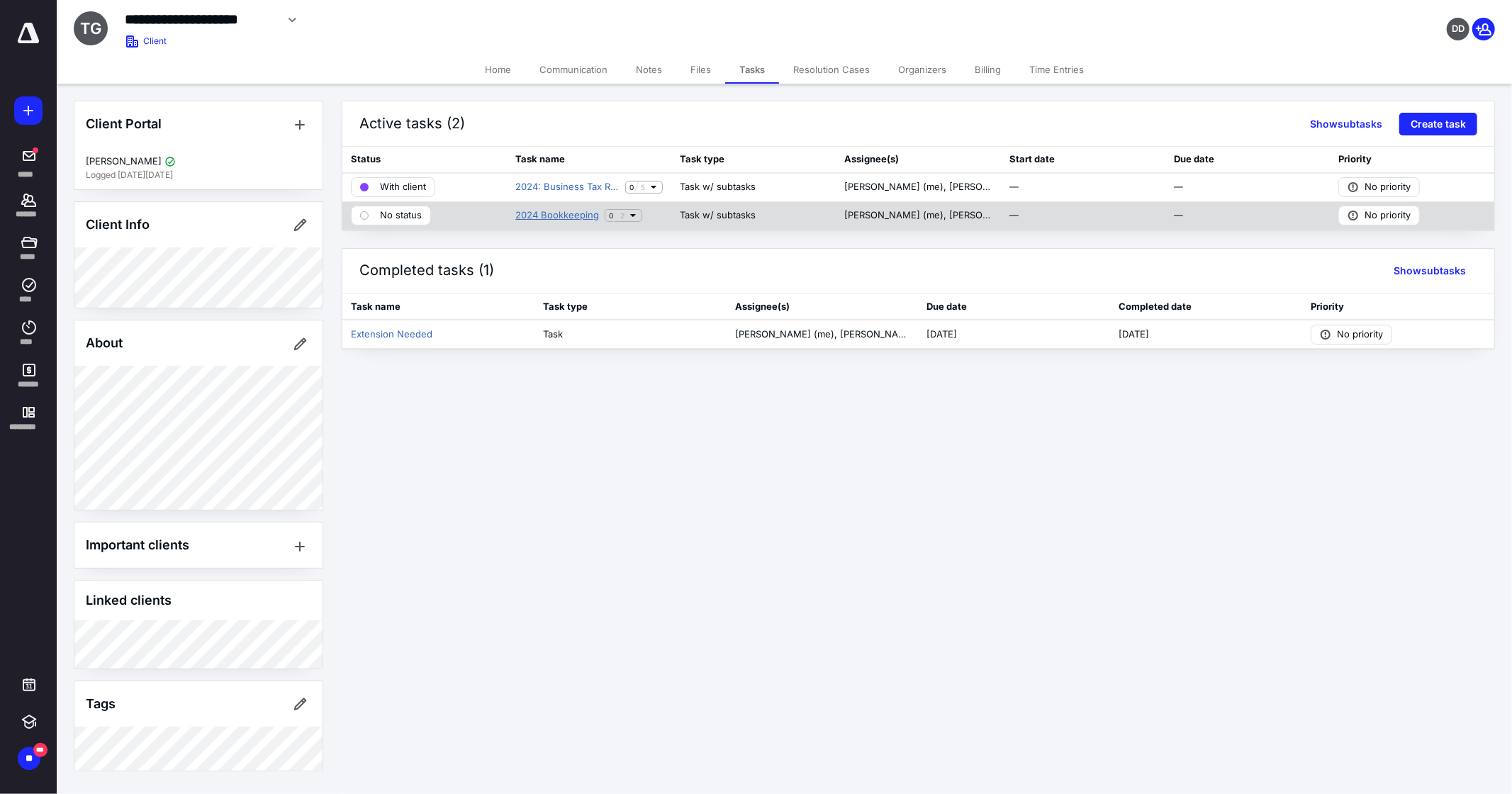 click on "2024 Bookkeeping" at bounding box center [557, 216] 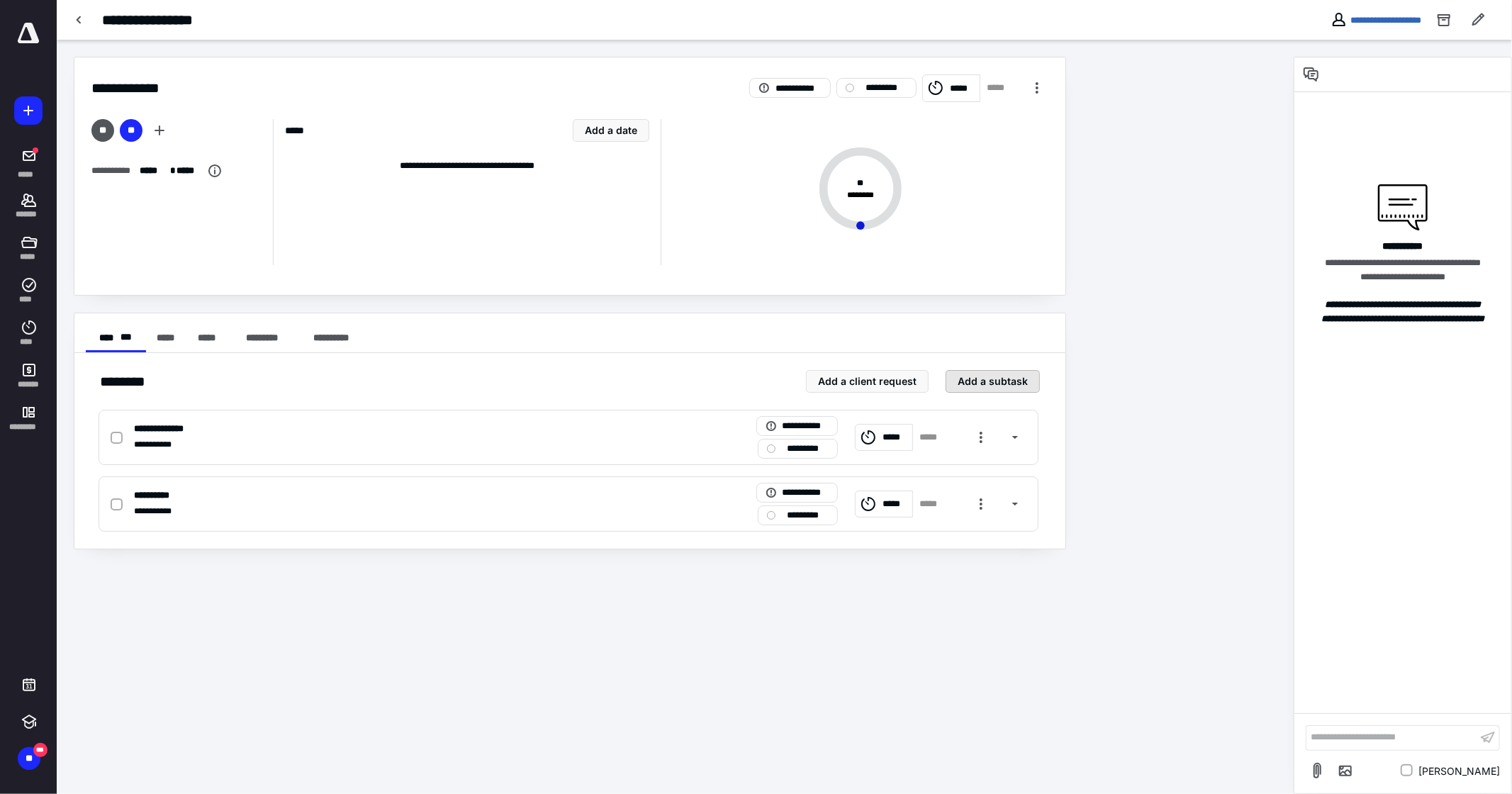 click on "Add a subtask" at bounding box center [992, 381] 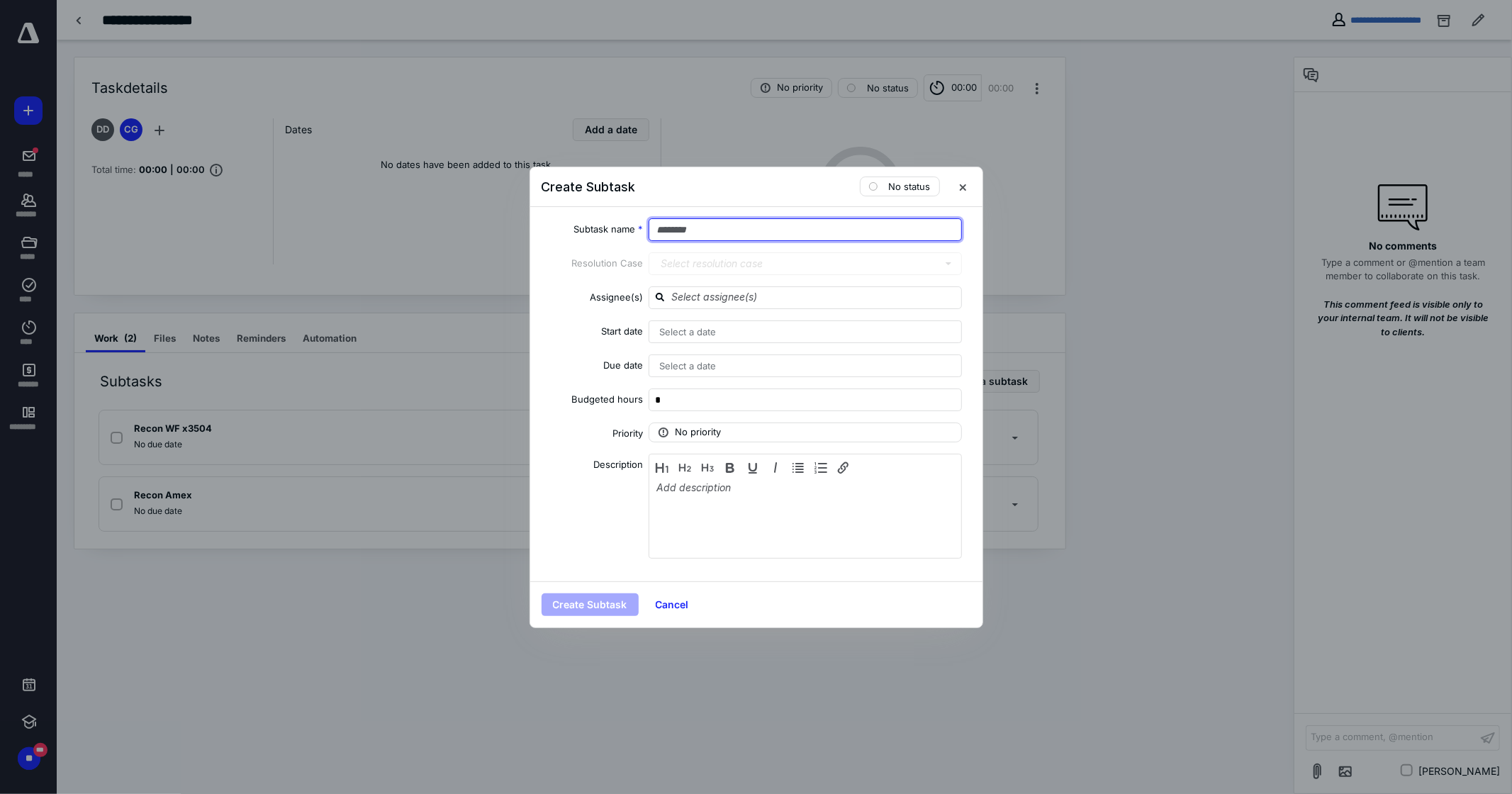 click at bounding box center [805, 230] 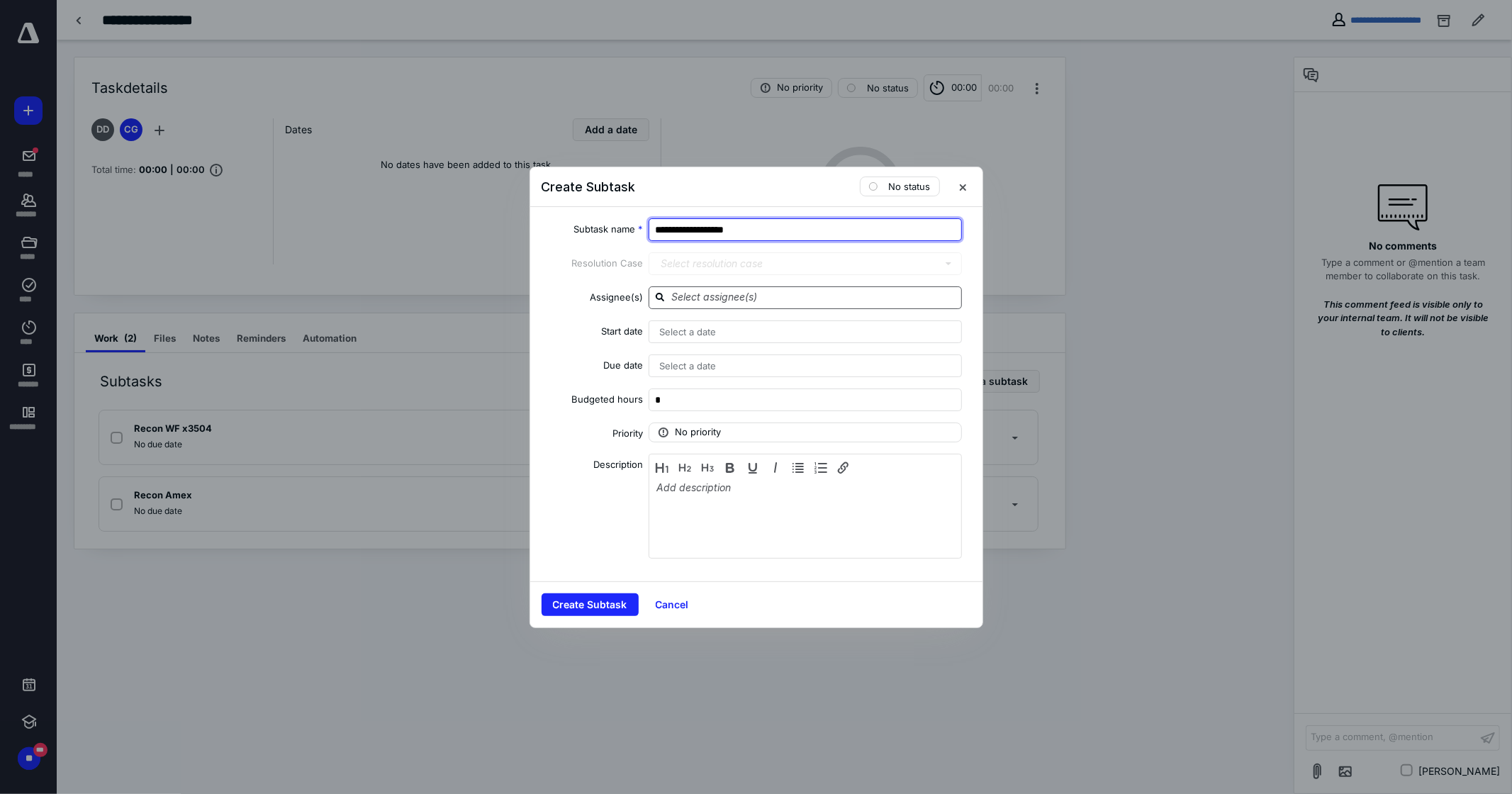 type on "**********" 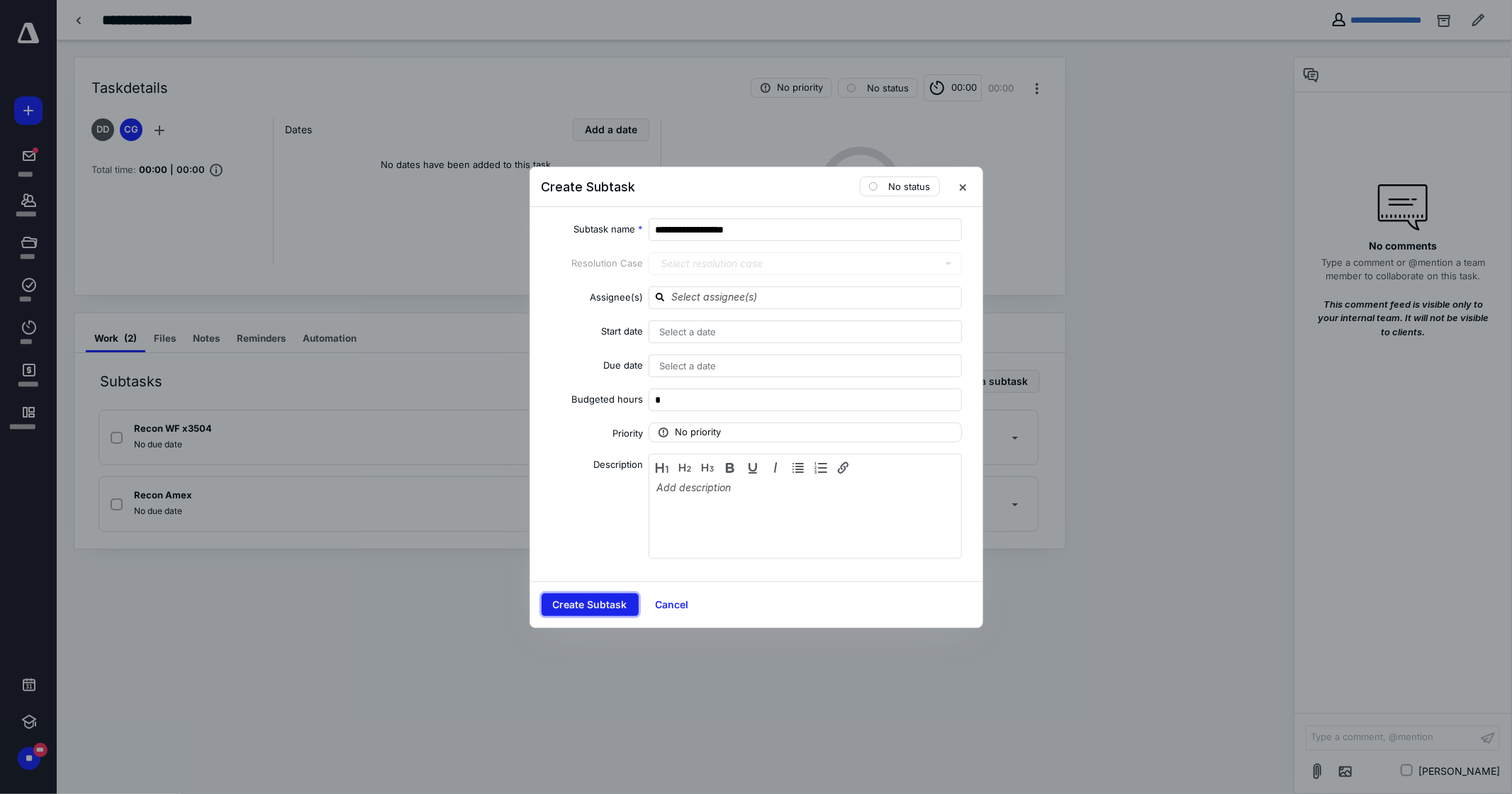 click on "Create Subtask" at bounding box center [590, 605] 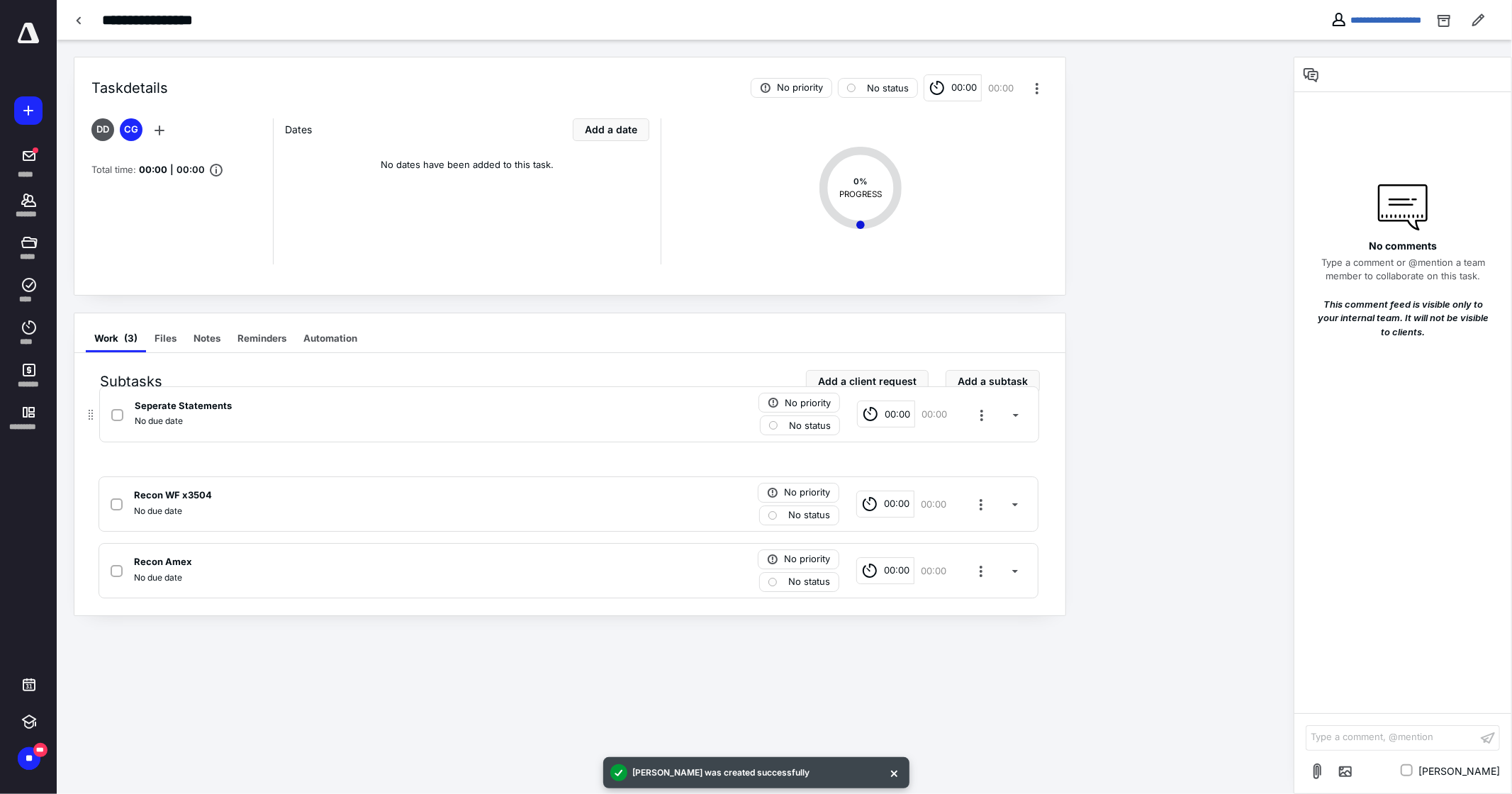drag, startPoint x: 90, startPoint y: 575, endPoint x: 89, endPoint y: 422, distance: 153.00327 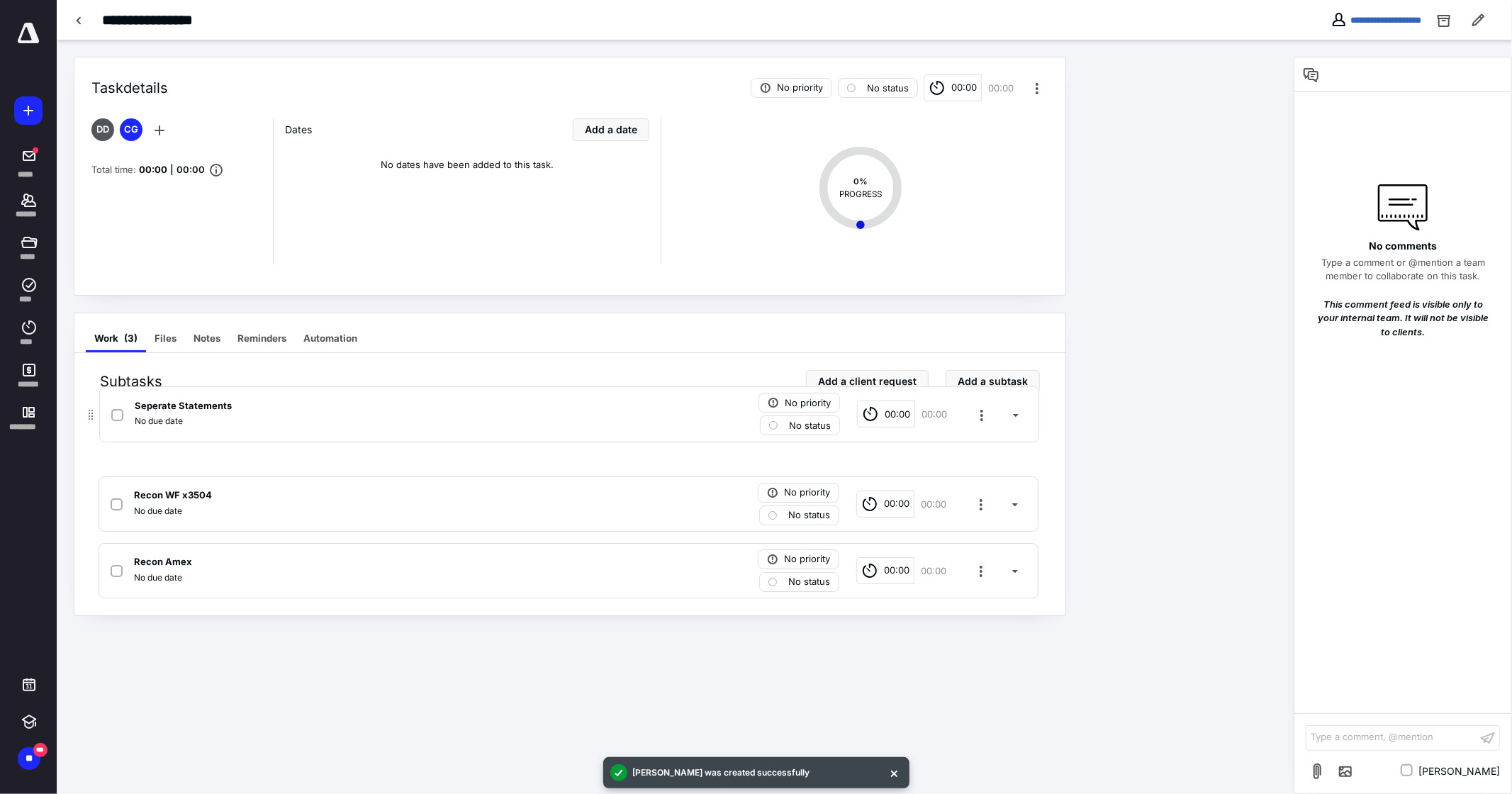 click 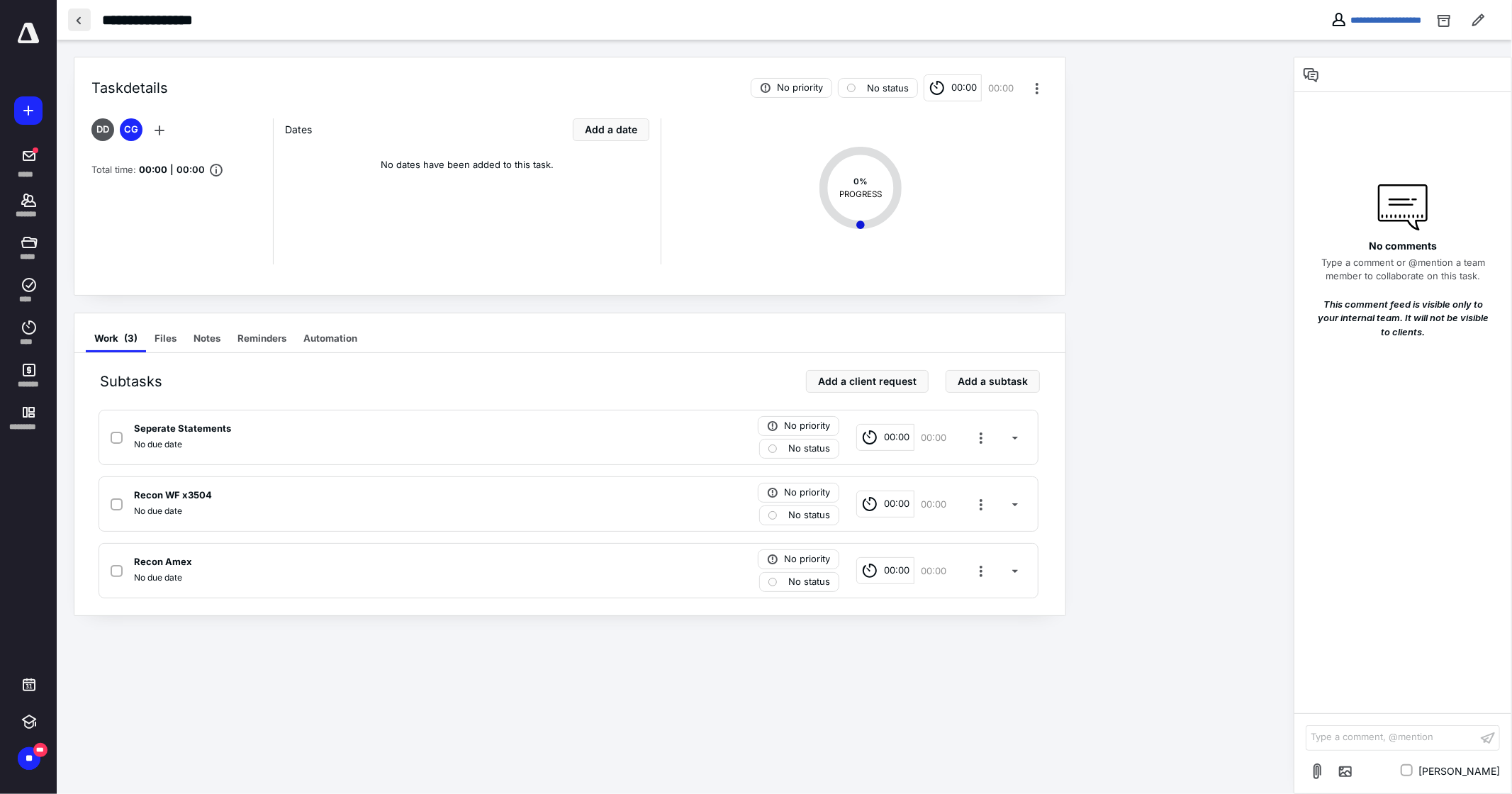 click at bounding box center [79, 20] 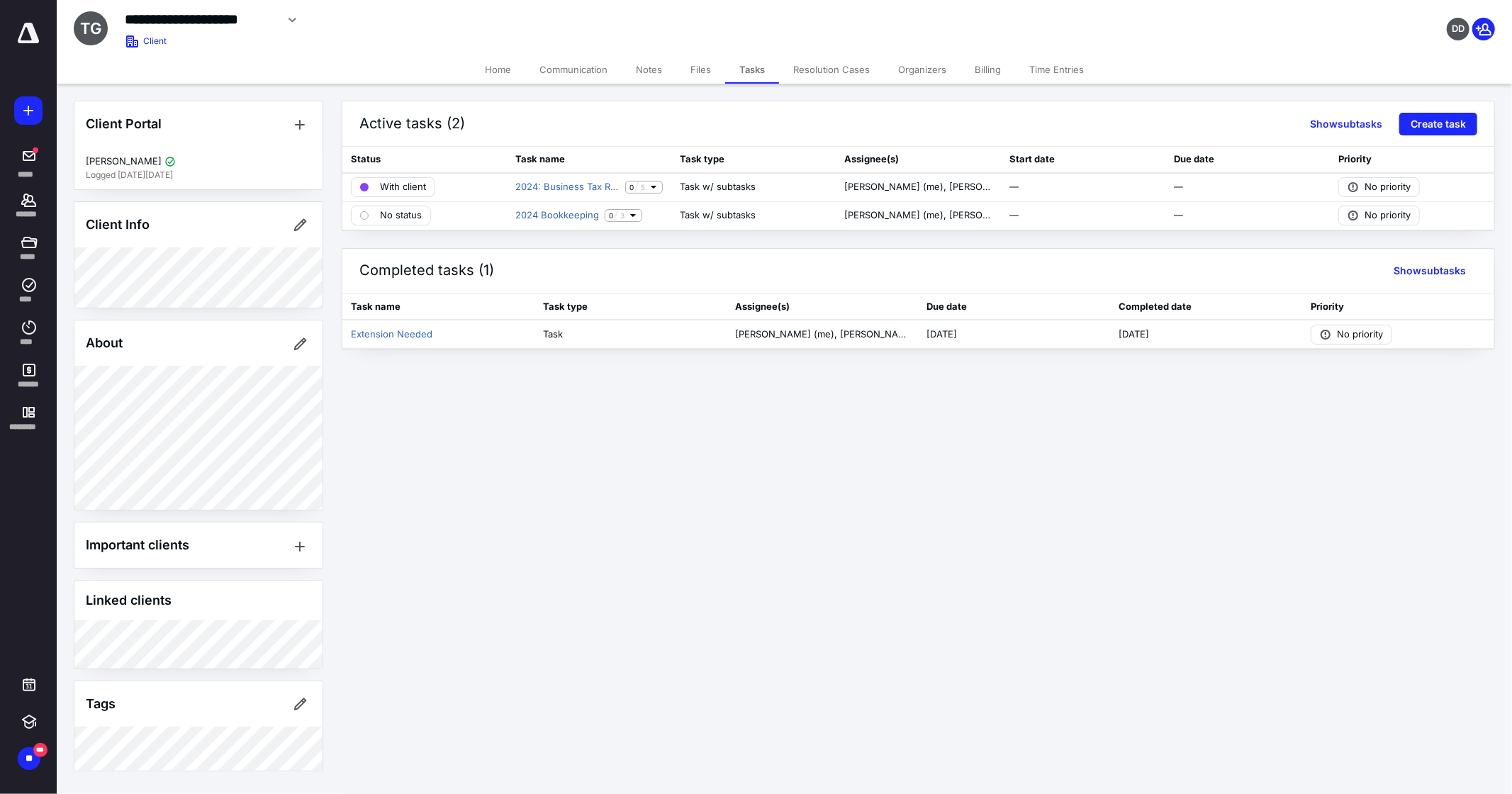 click on "Files" at bounding box center (700, 69) 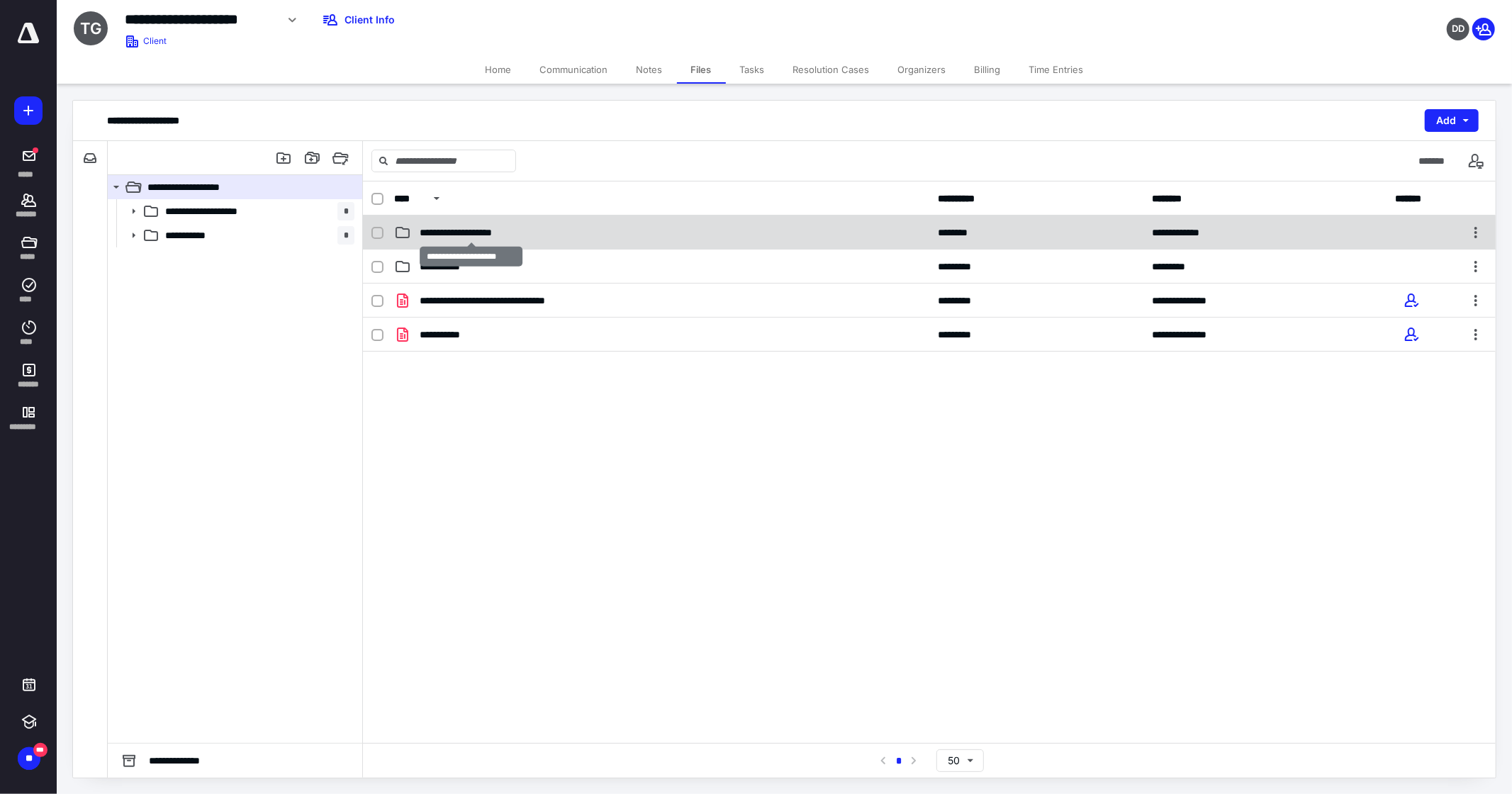 click on "**********" at bounding box center (471, 233) 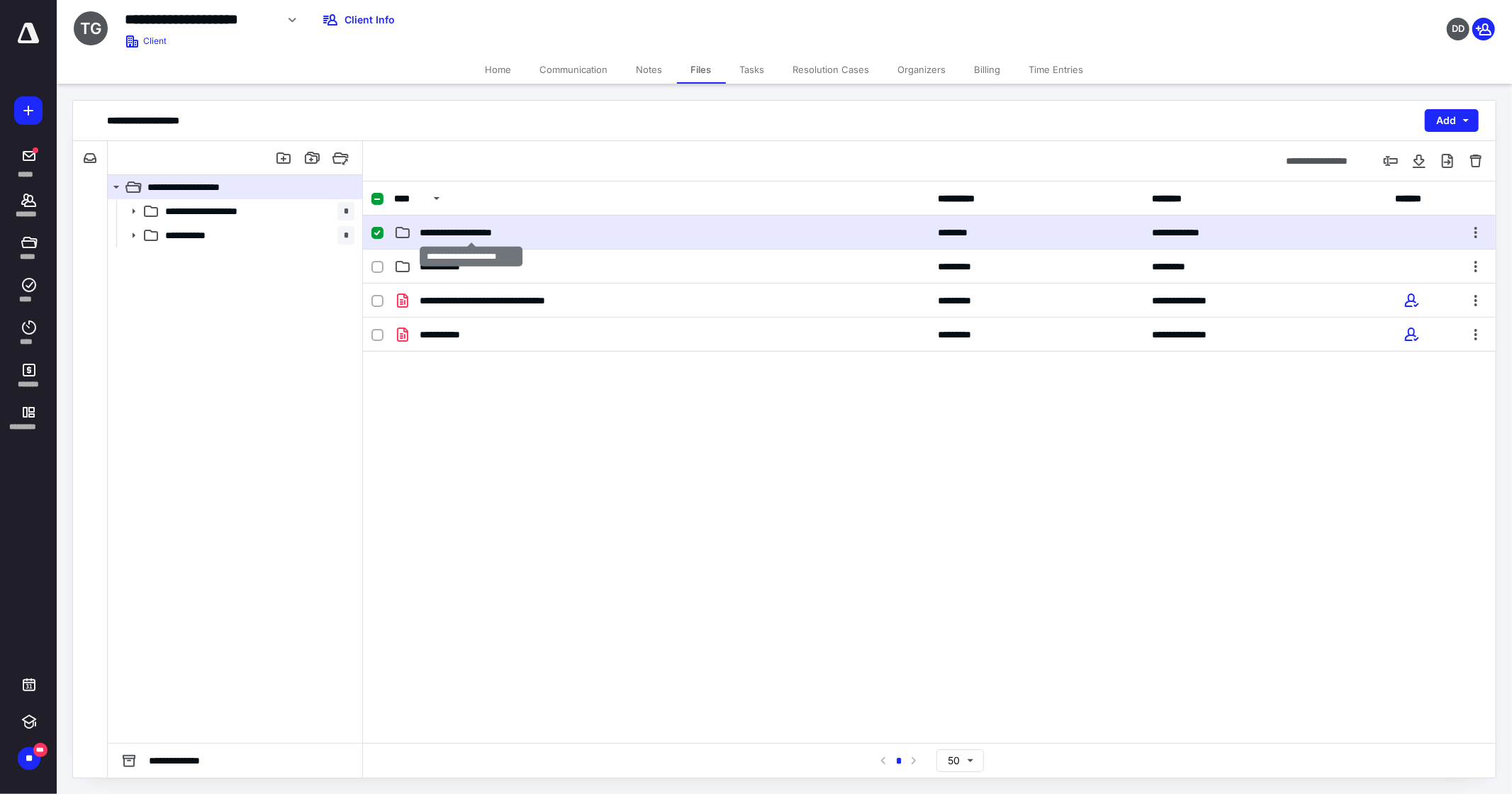 click on "**********" at bounding box center [471, 233] 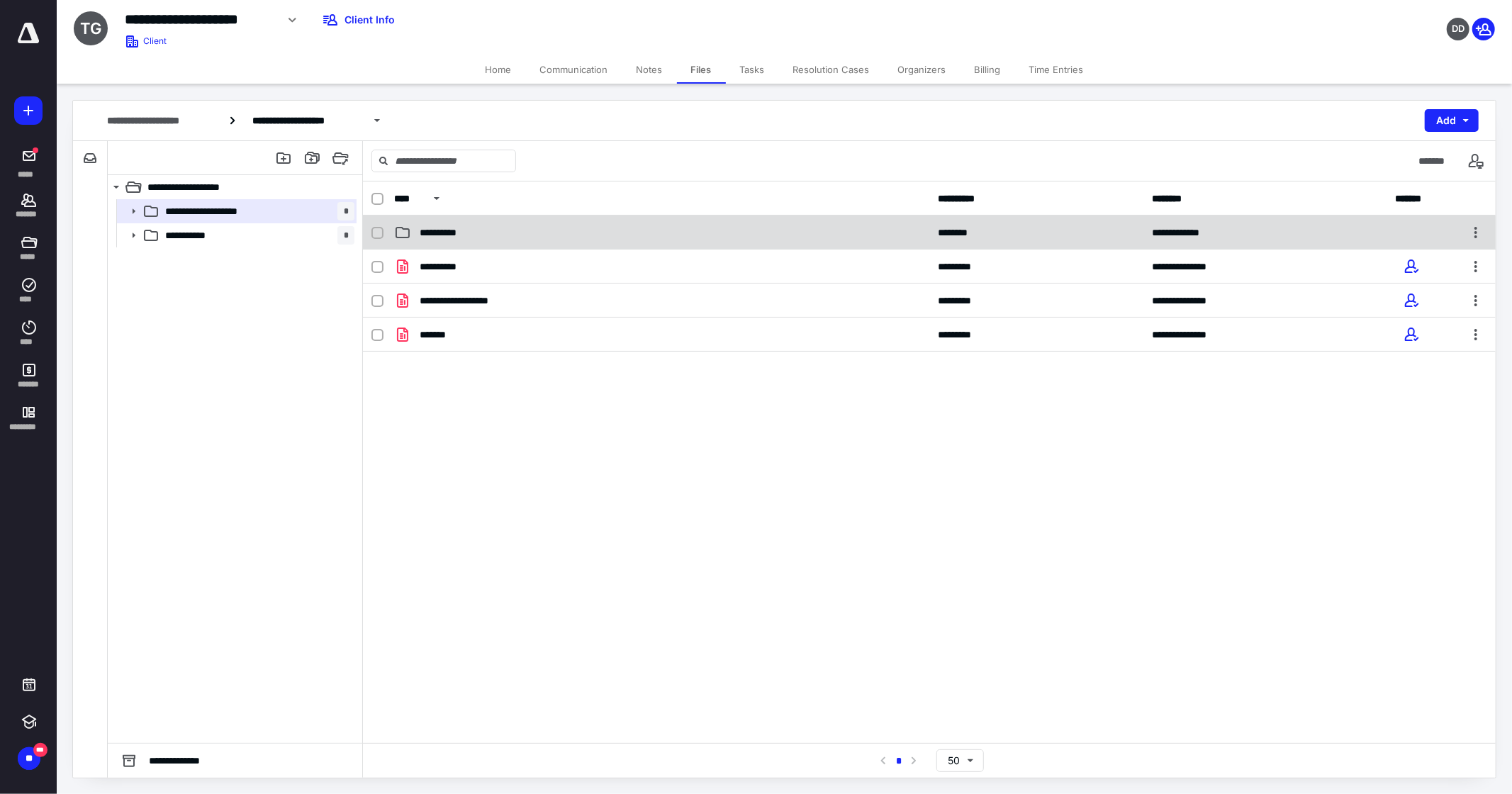 click on "**********" at bounding box center [446, 233] 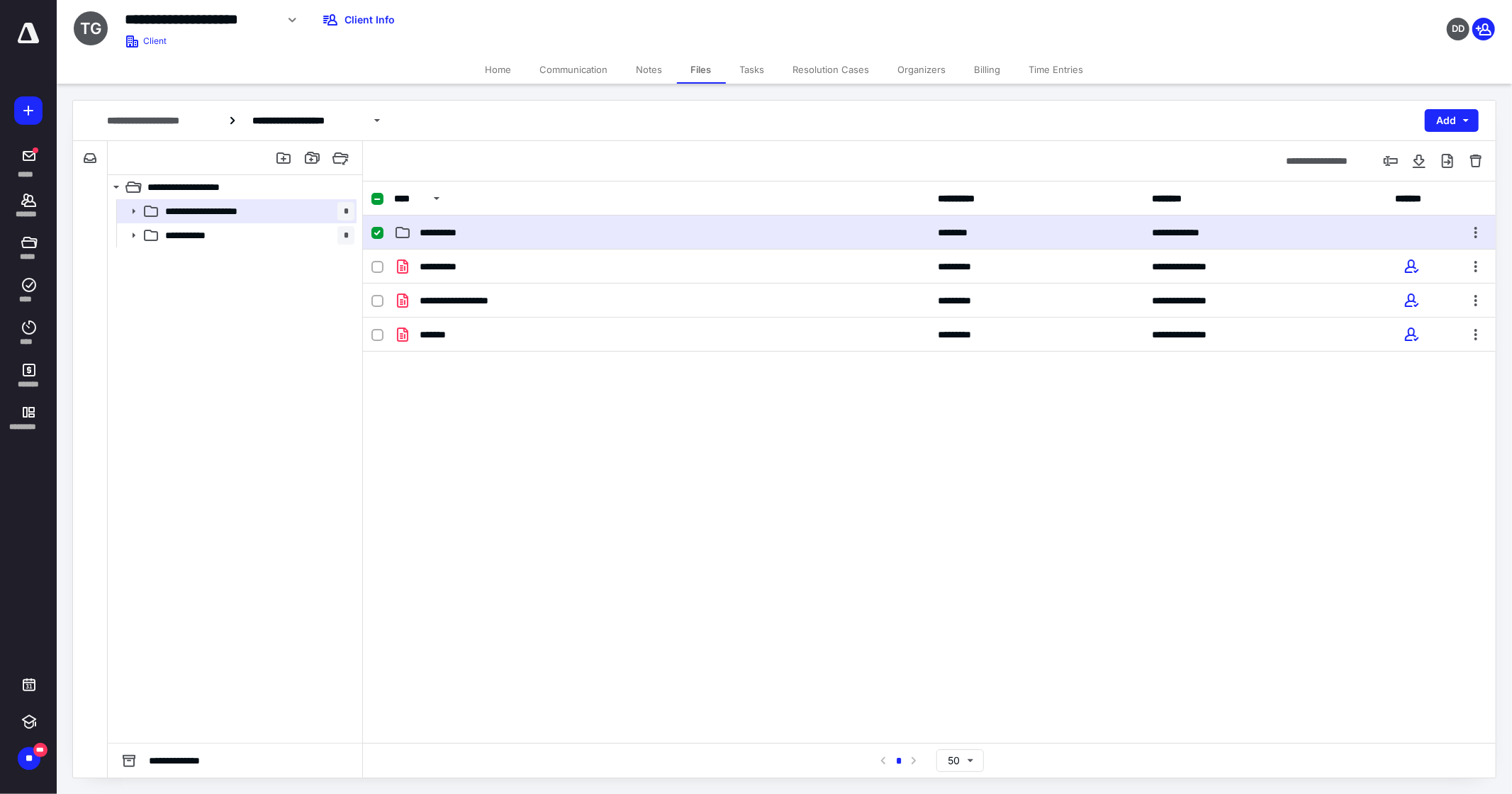 click on "**********" at bounding box center (446, 233) 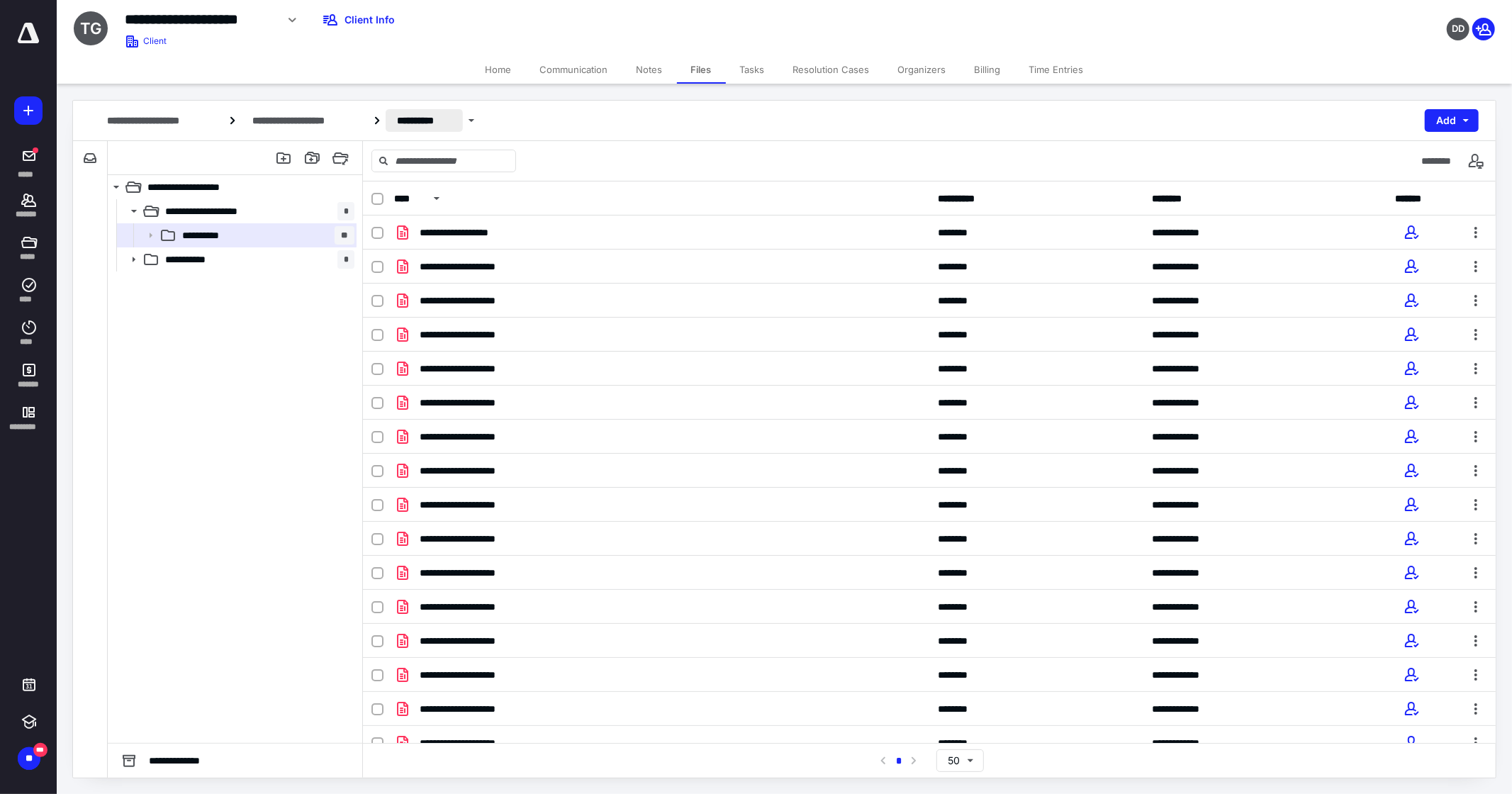 click on "**********" at bounding box center (424, 121) 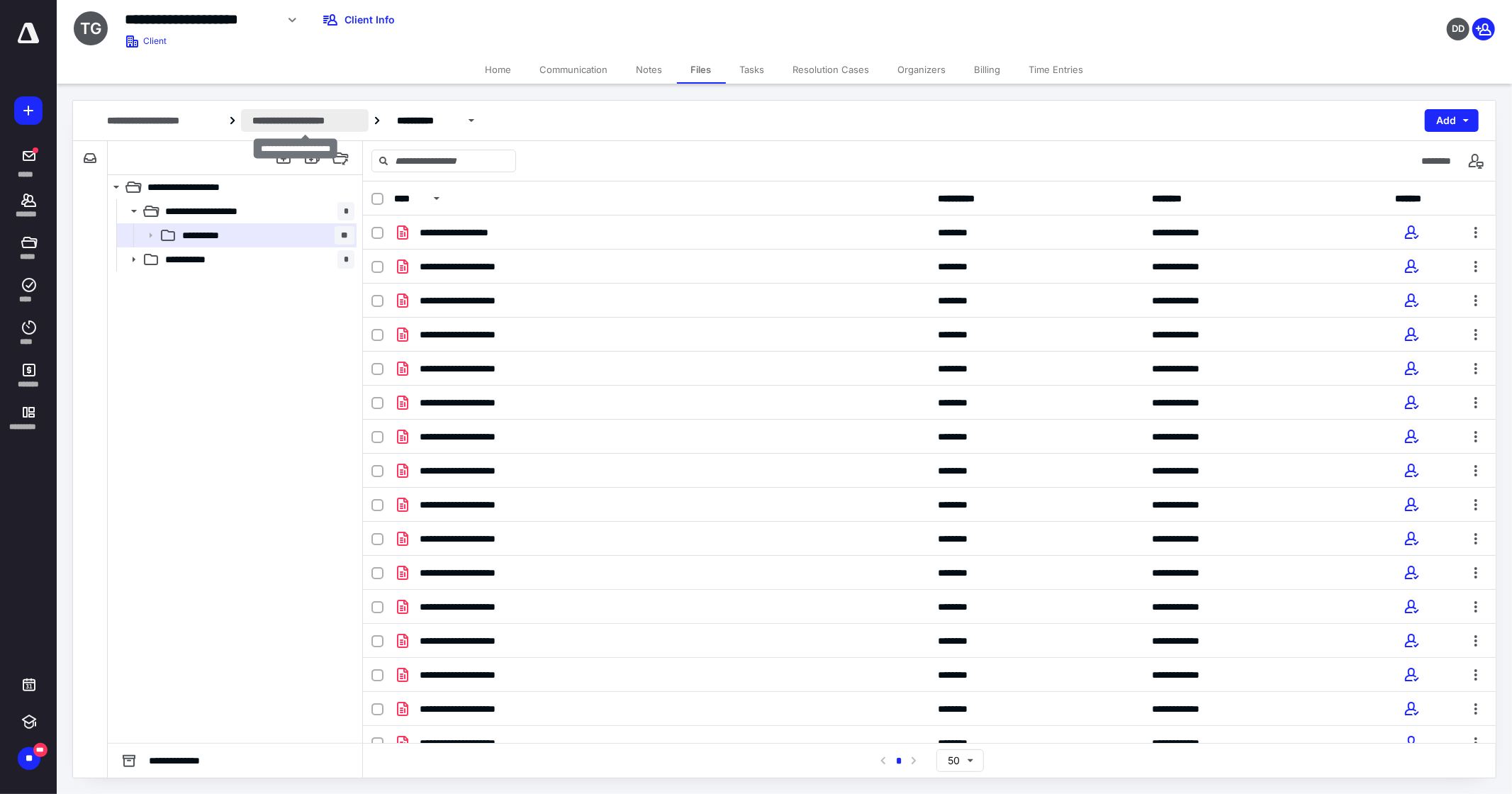 click on "**********" at bounding box center [305, 121] 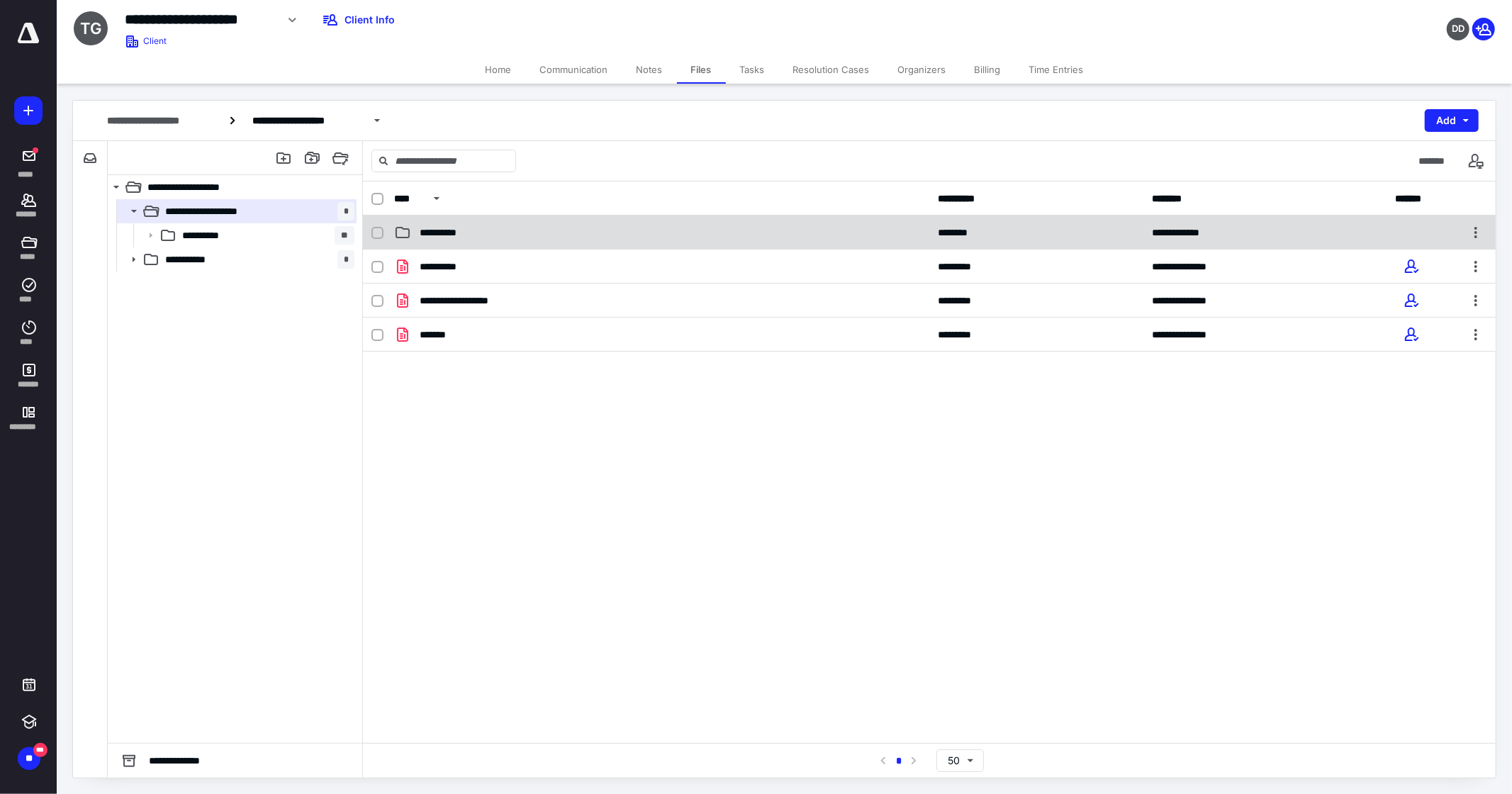 click on "**********" at bounding box center [446, 233] 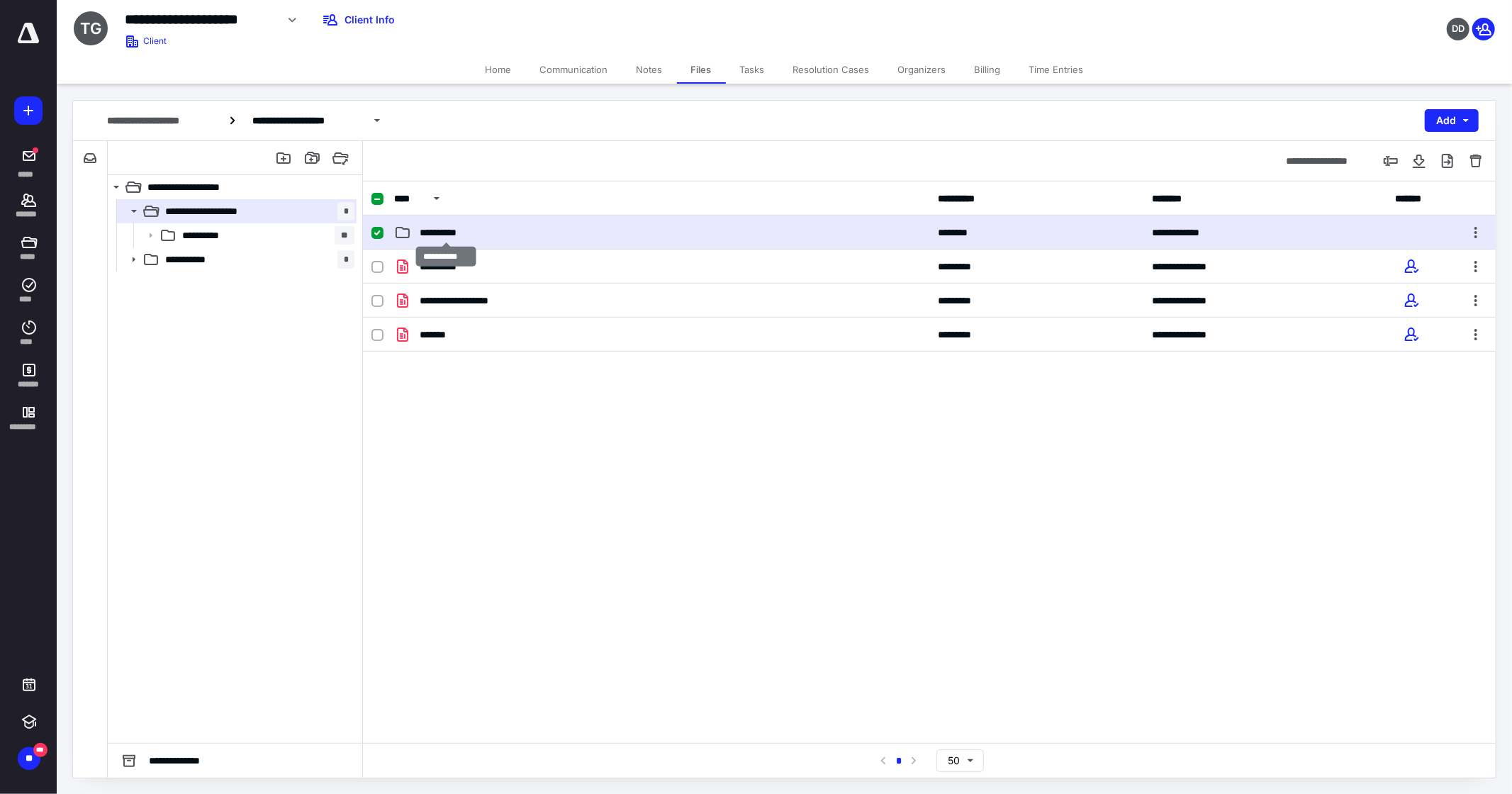 click on "**********" at bounding box center [446, 233] 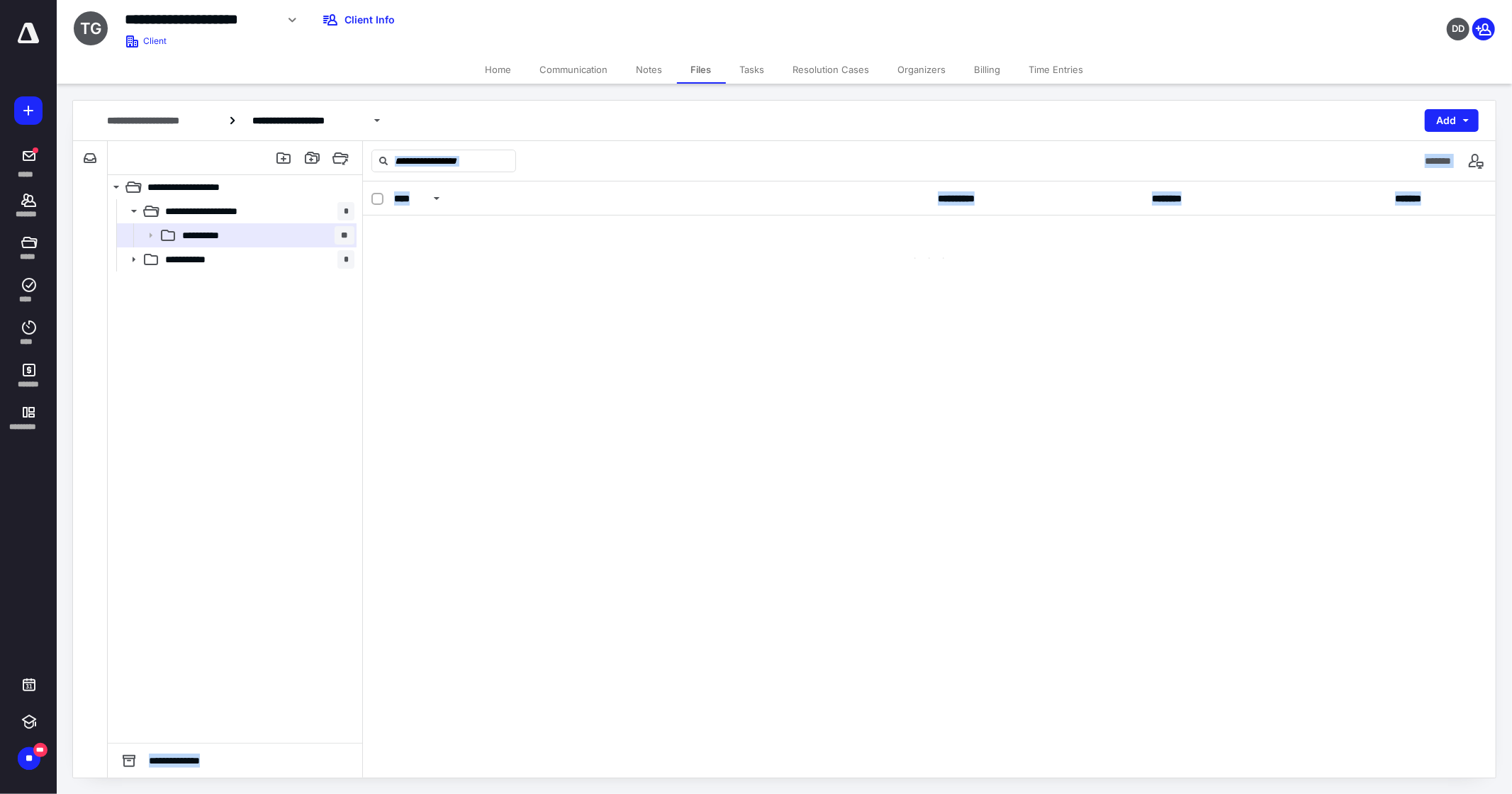 click at bounding box center [929, 244] 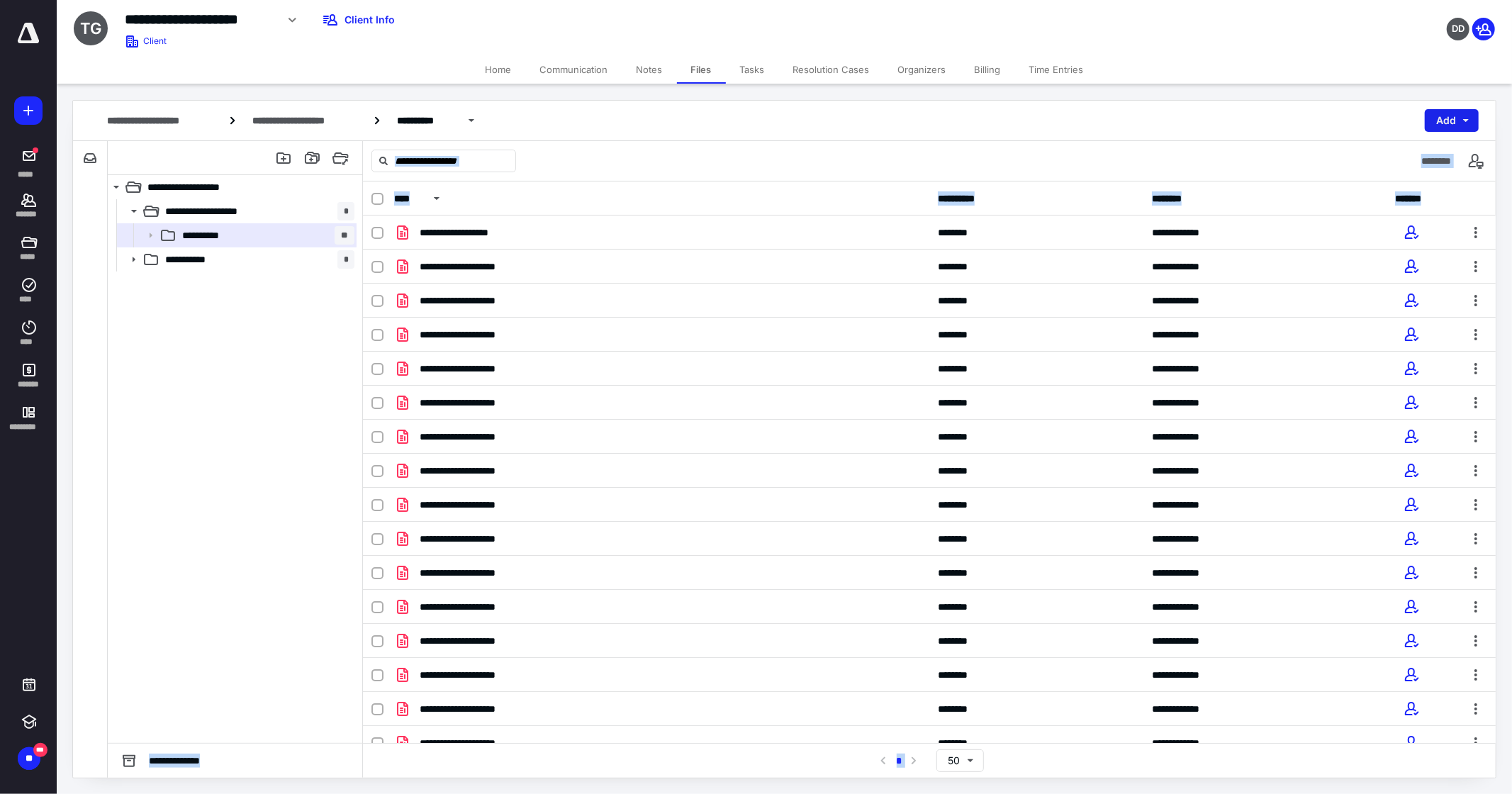 click on "Add" at bounding box center [1452, 121] 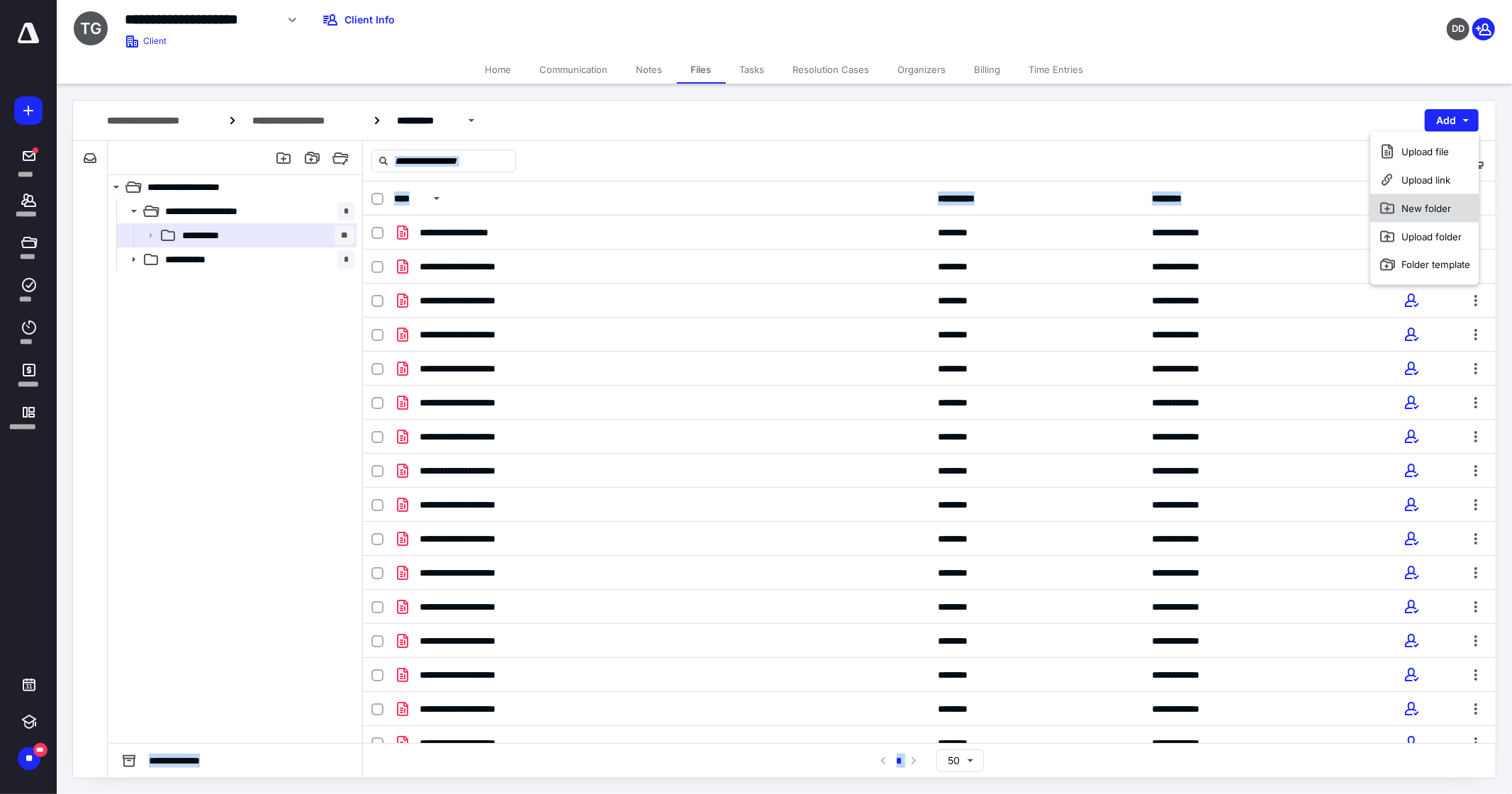 click on "New folder" at bounding box center [1425, 208] 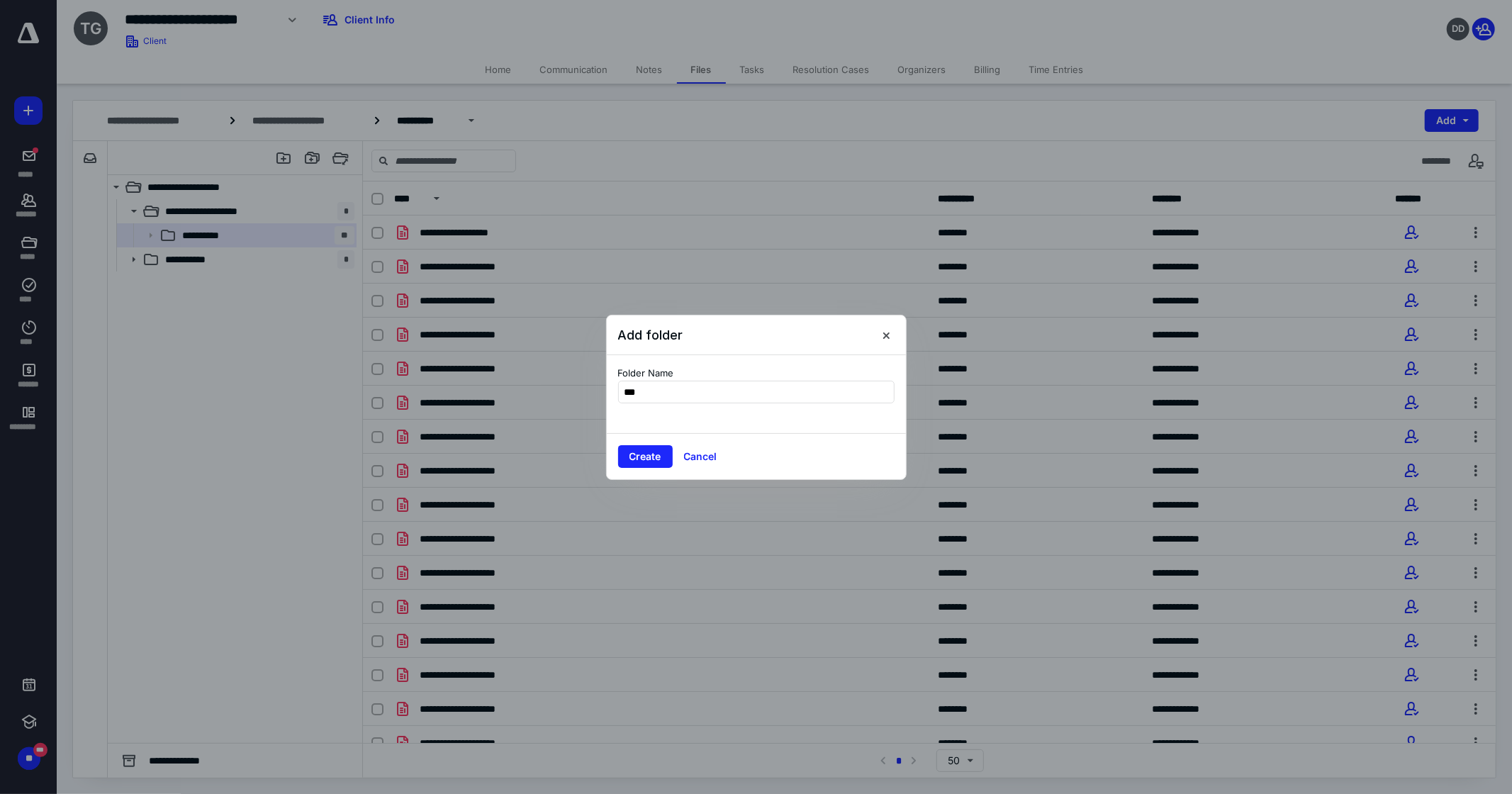 type on "****" 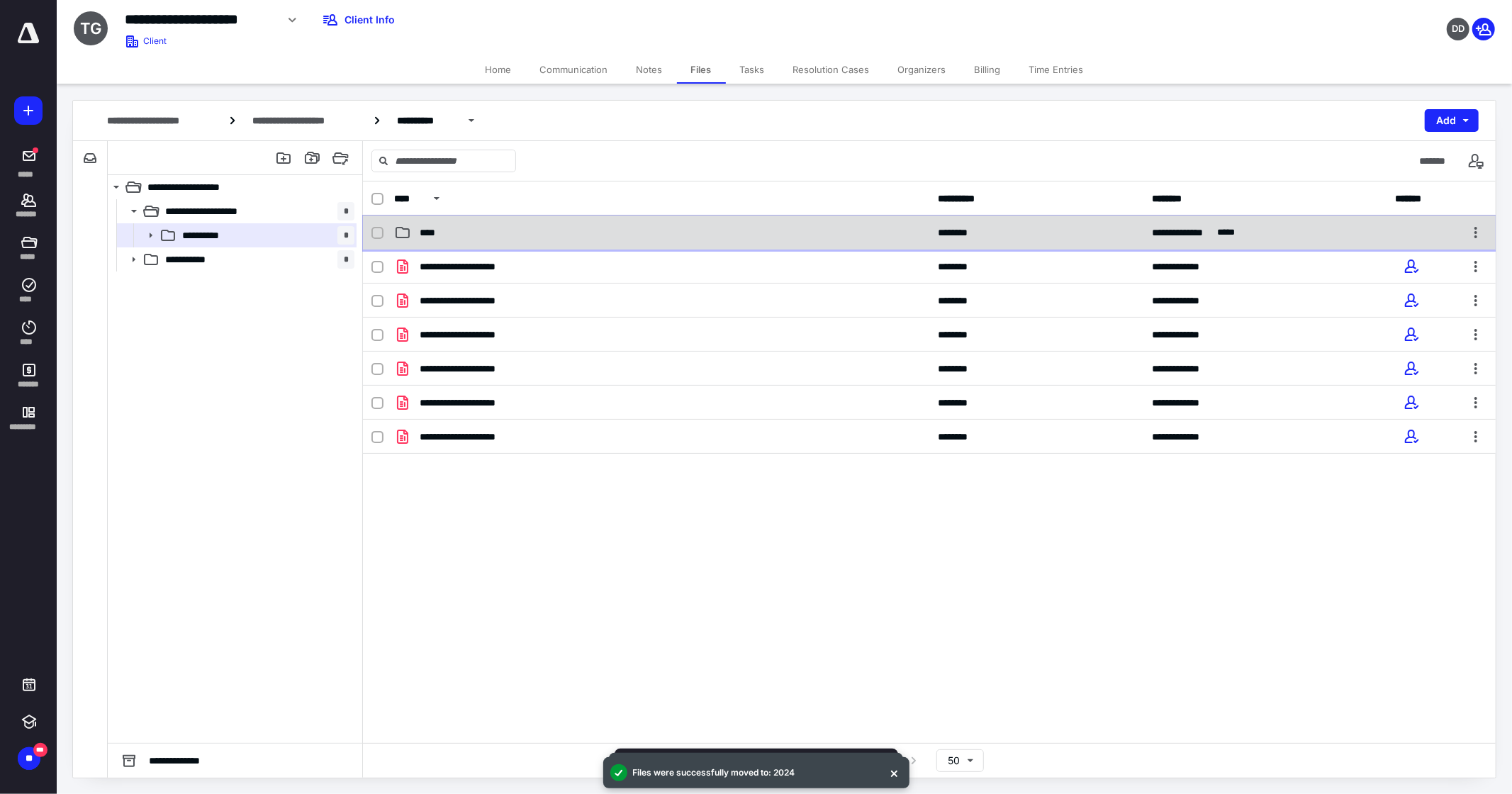 click on "****" at bounding box center [661, 233] 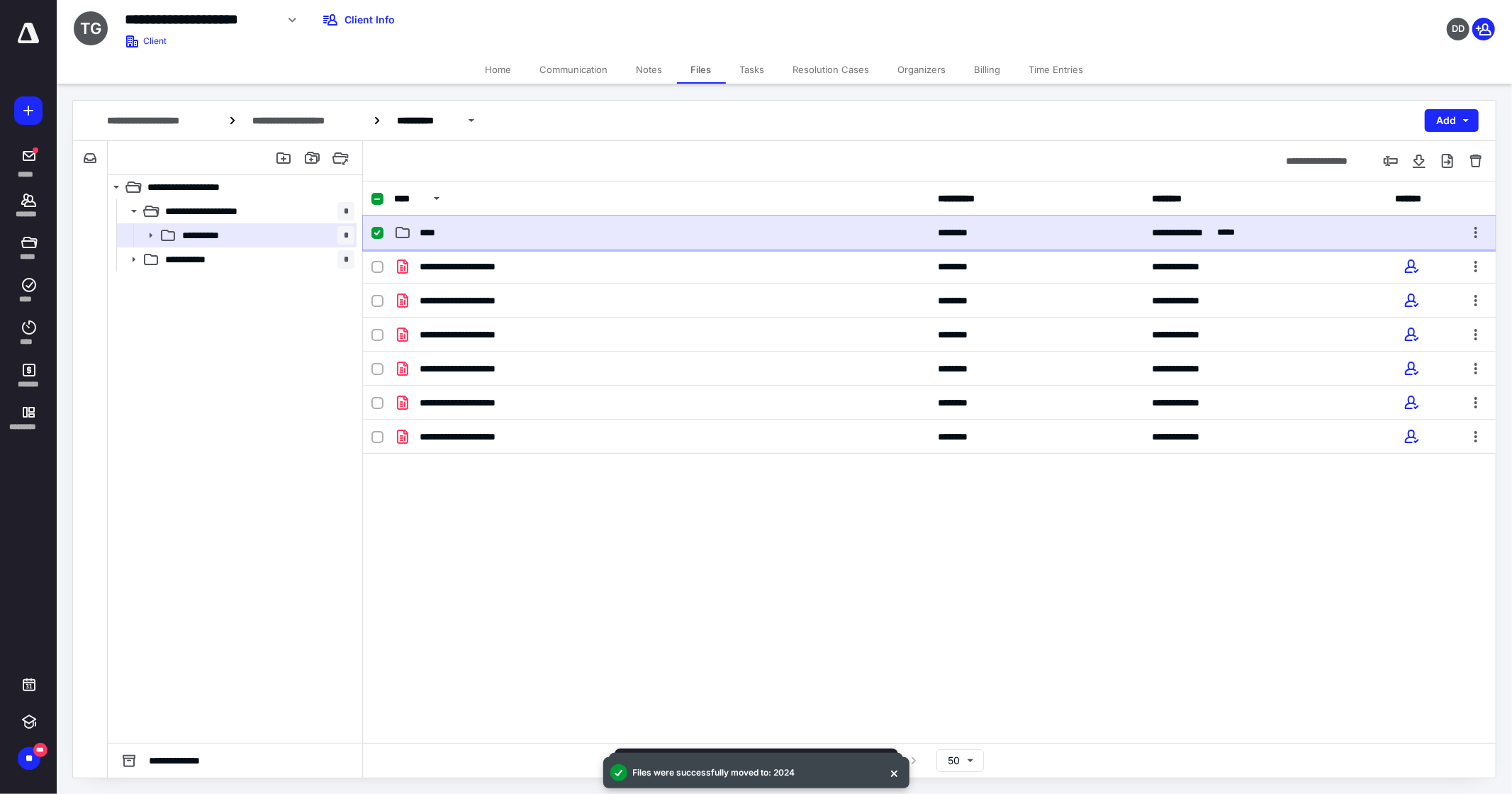 click on "****" at bounding box center [661, 233] 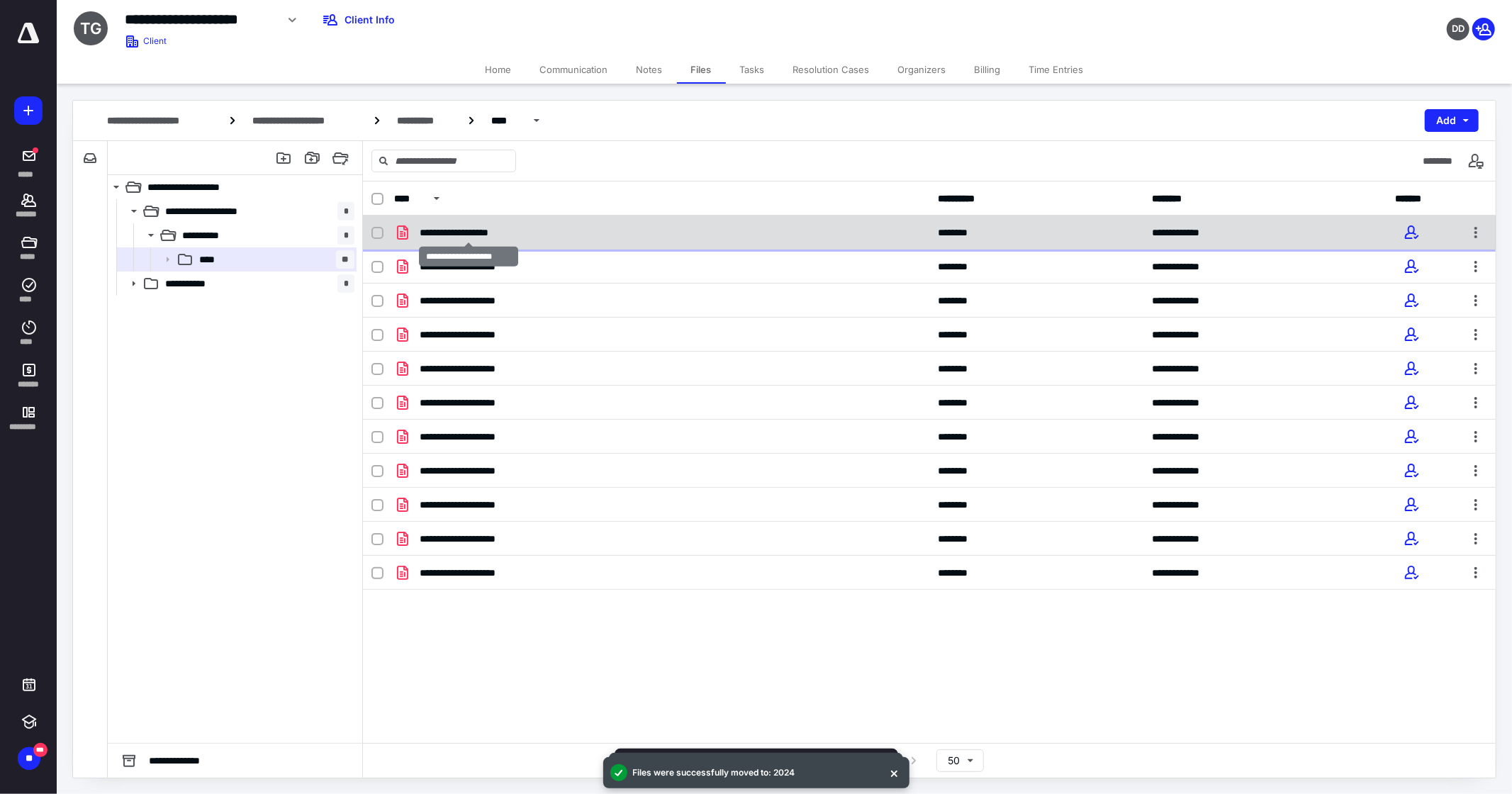 click on "**********" at bounding box center [469, 233] 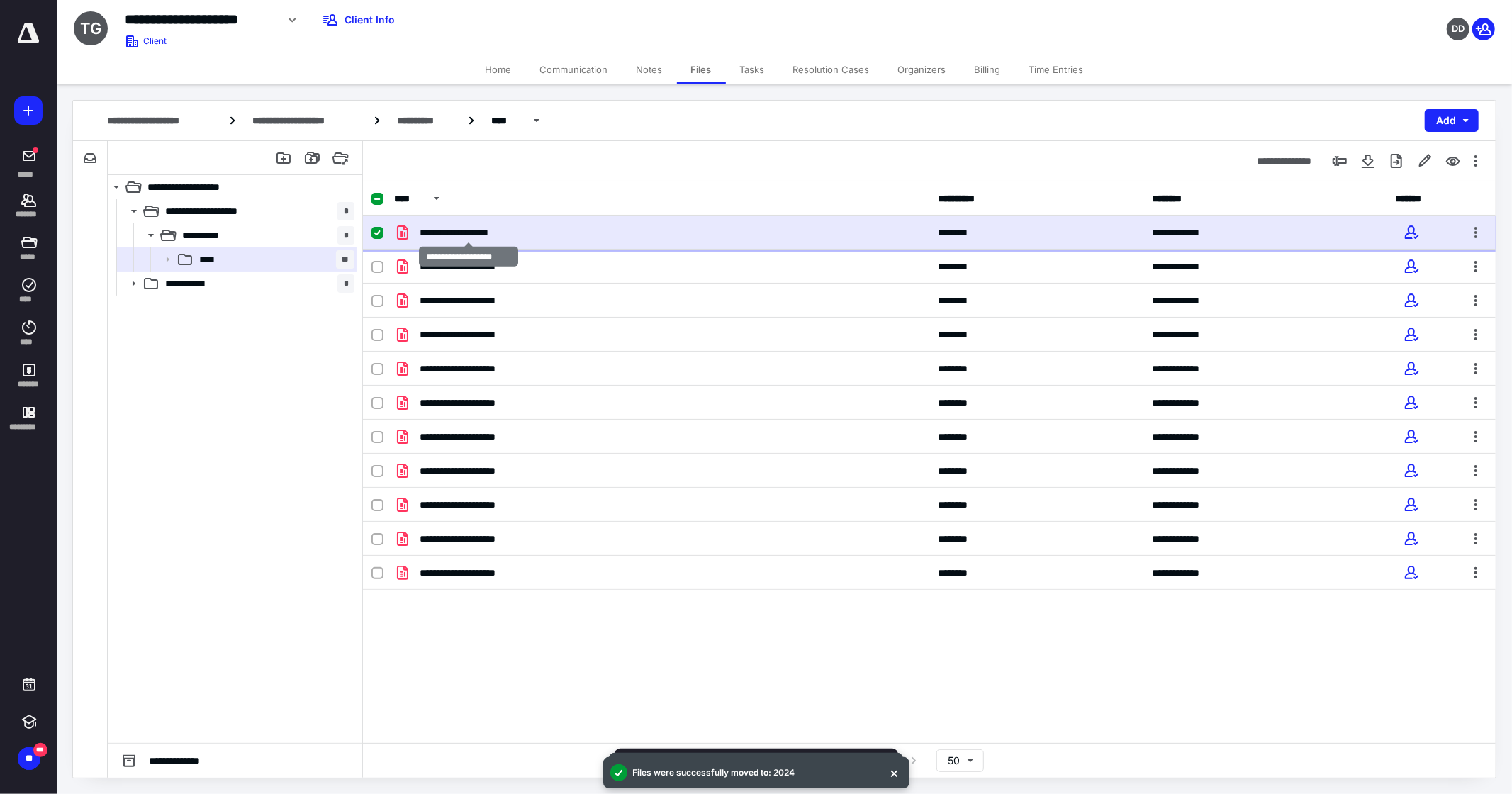 checkbox on "true" 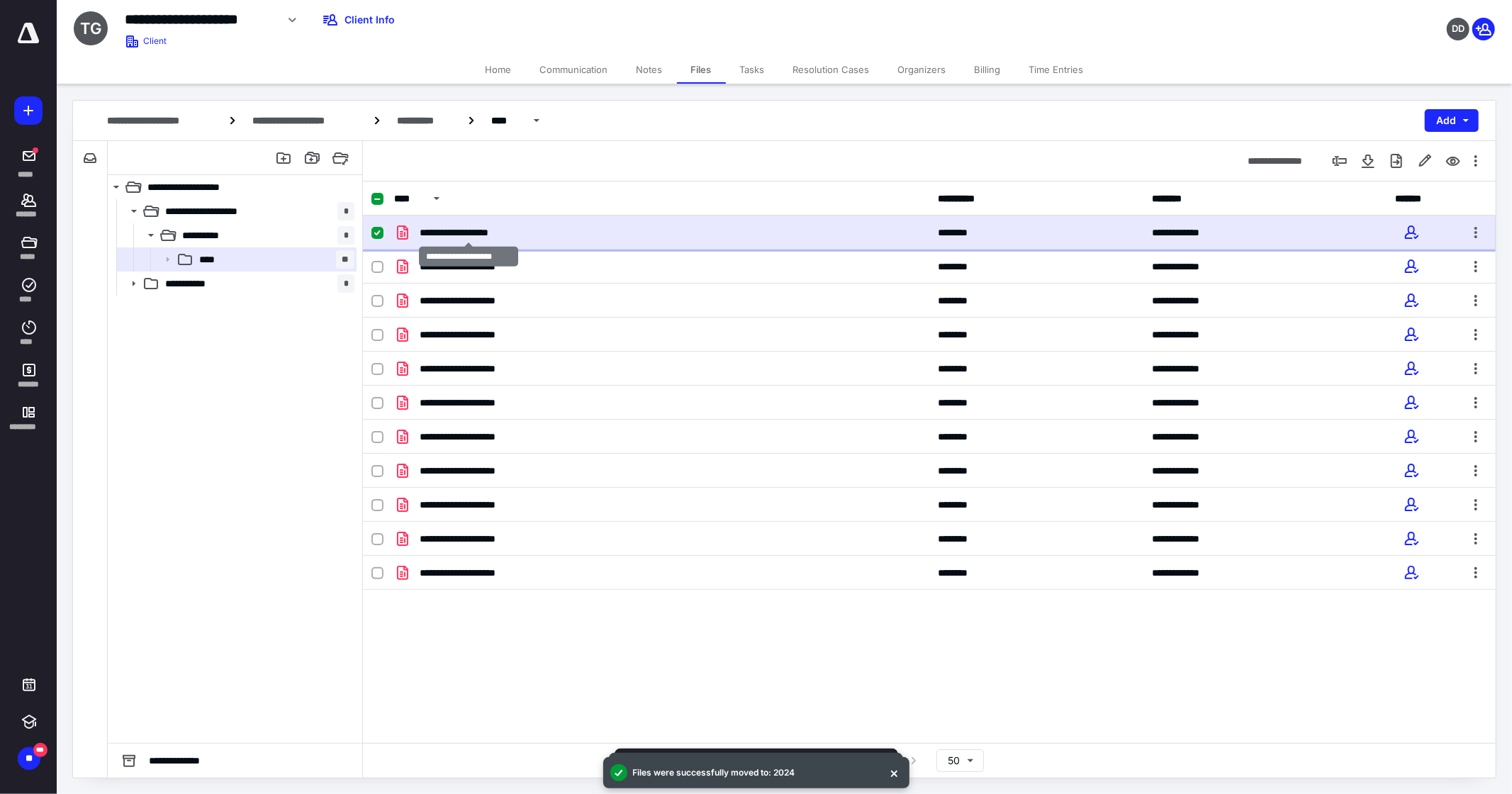 click on "**********" at bounding box center (469, 233) 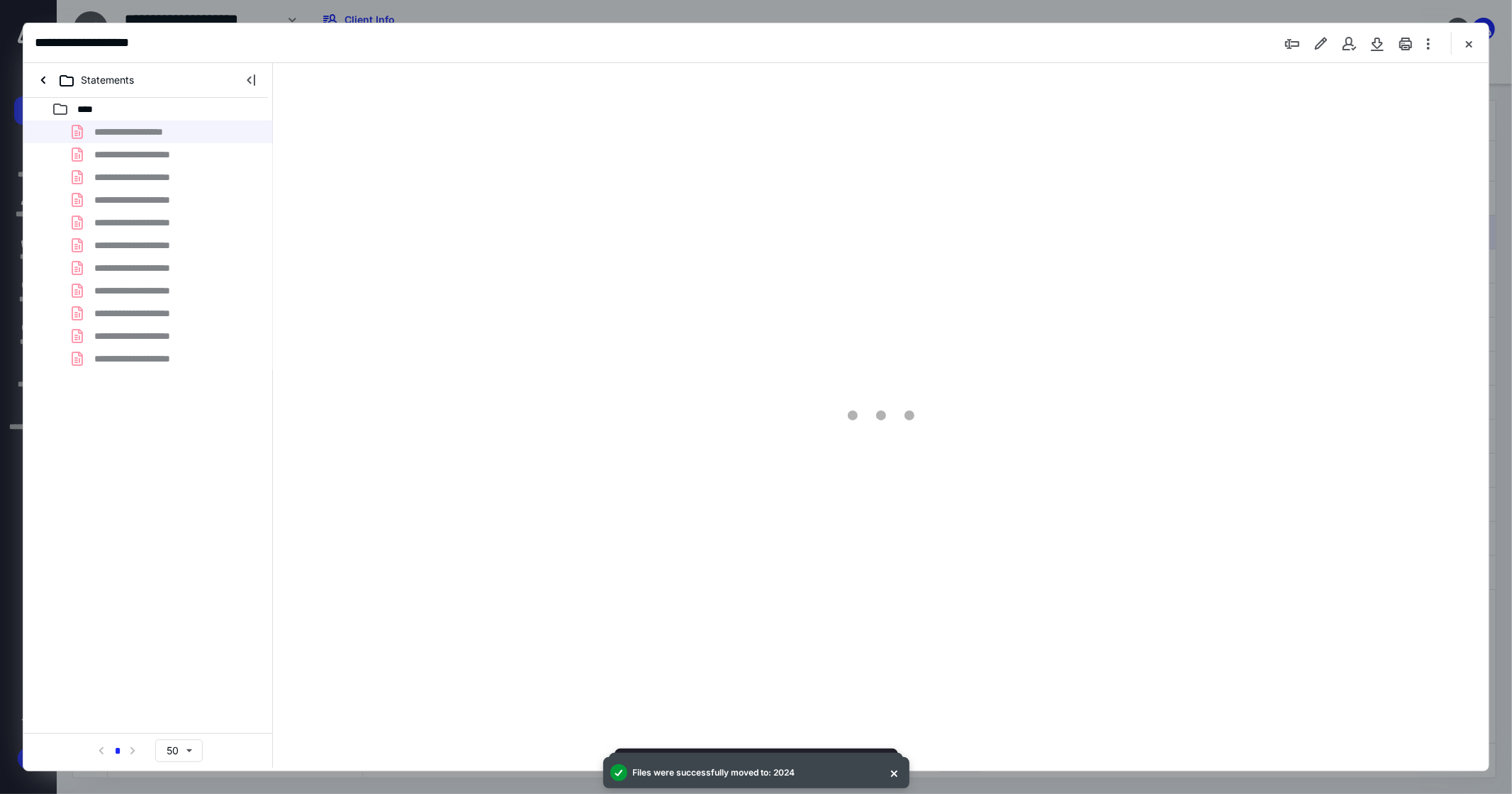 scroll, scrollTop: 0, scrollLeft: 0, axis: both 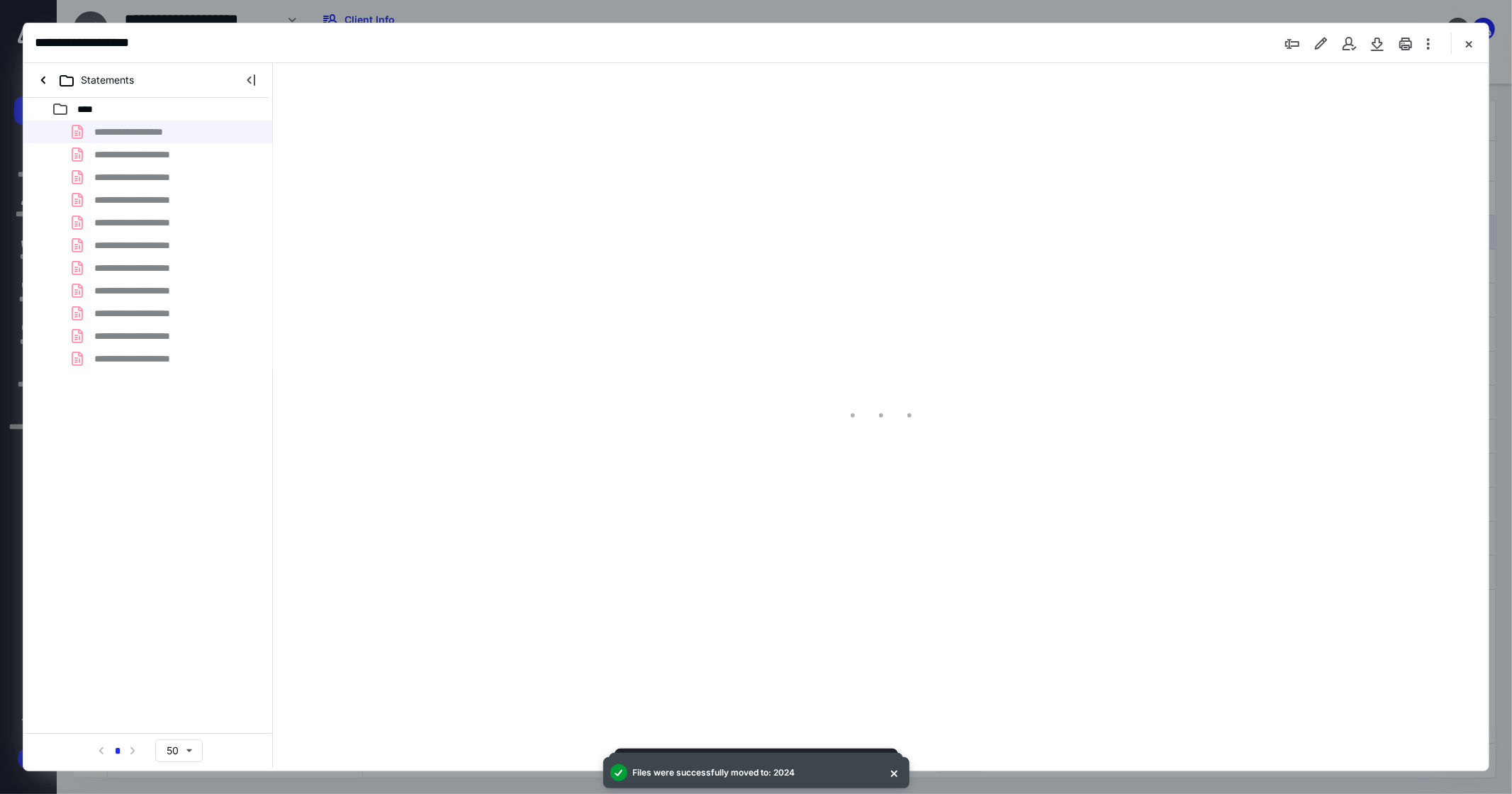 type on "275" 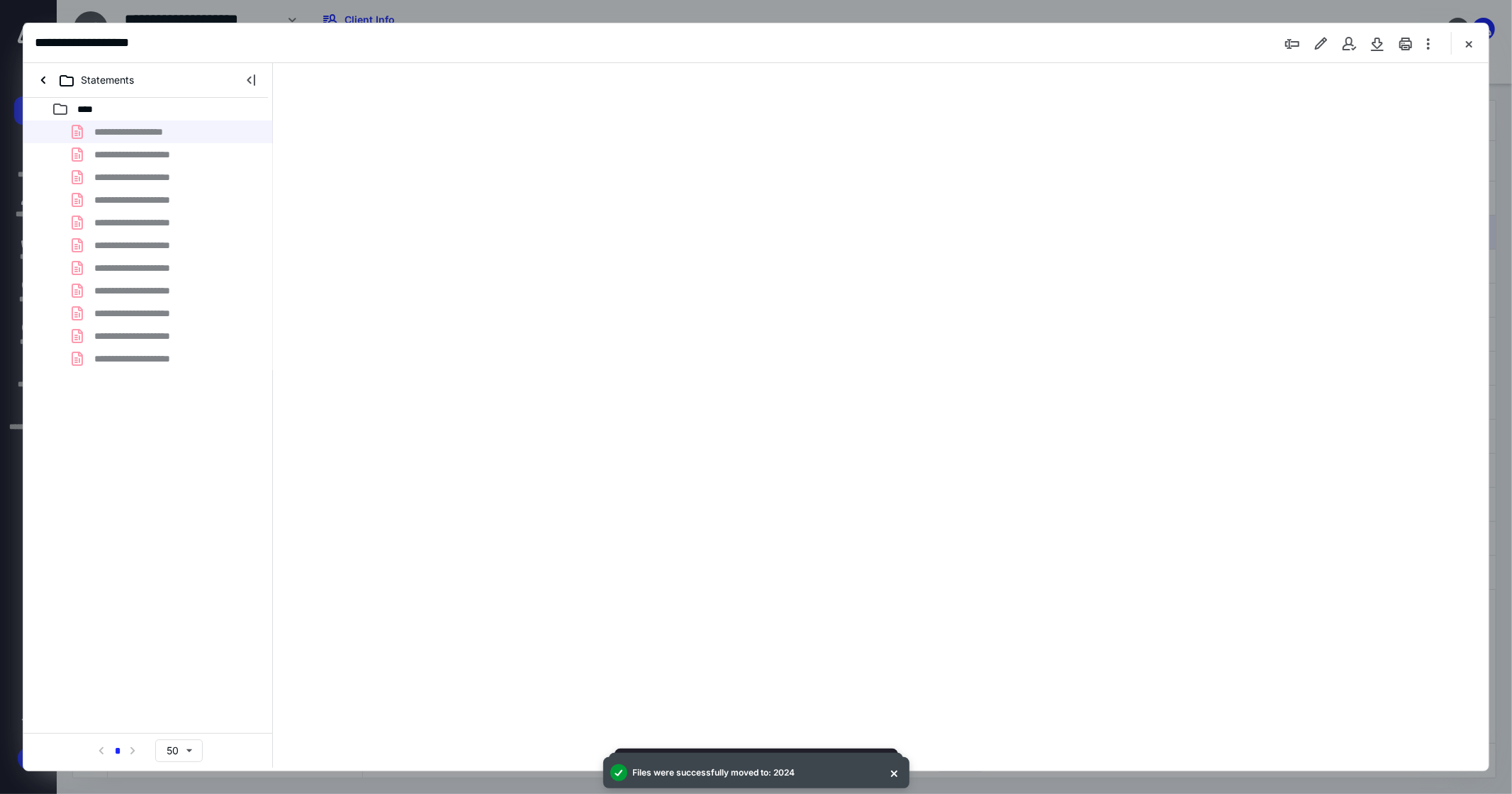 scroll, scrollTop: 61, scrollLeft: 0, axis: vertical 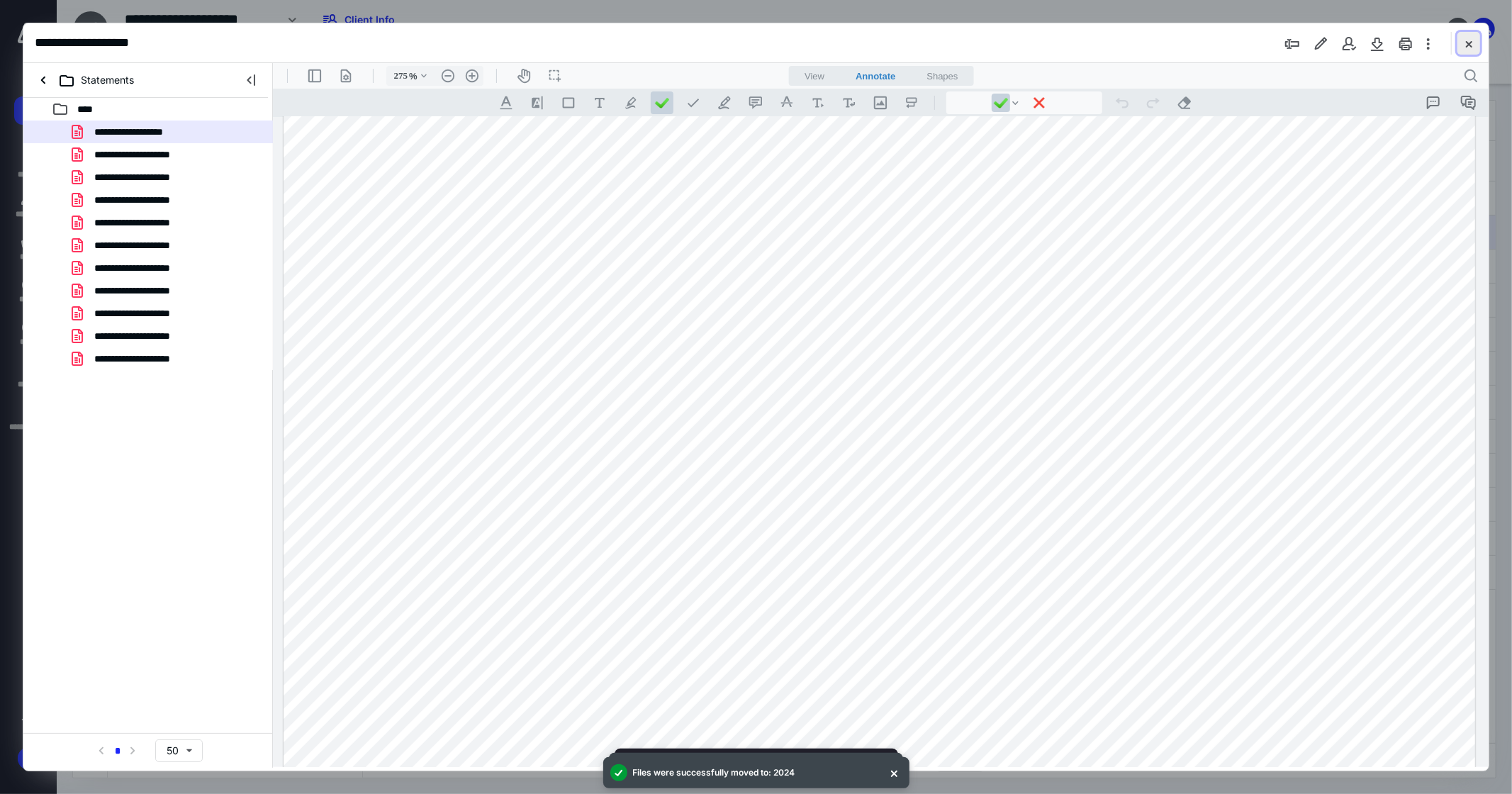 click at bounding box center [1469, 43] 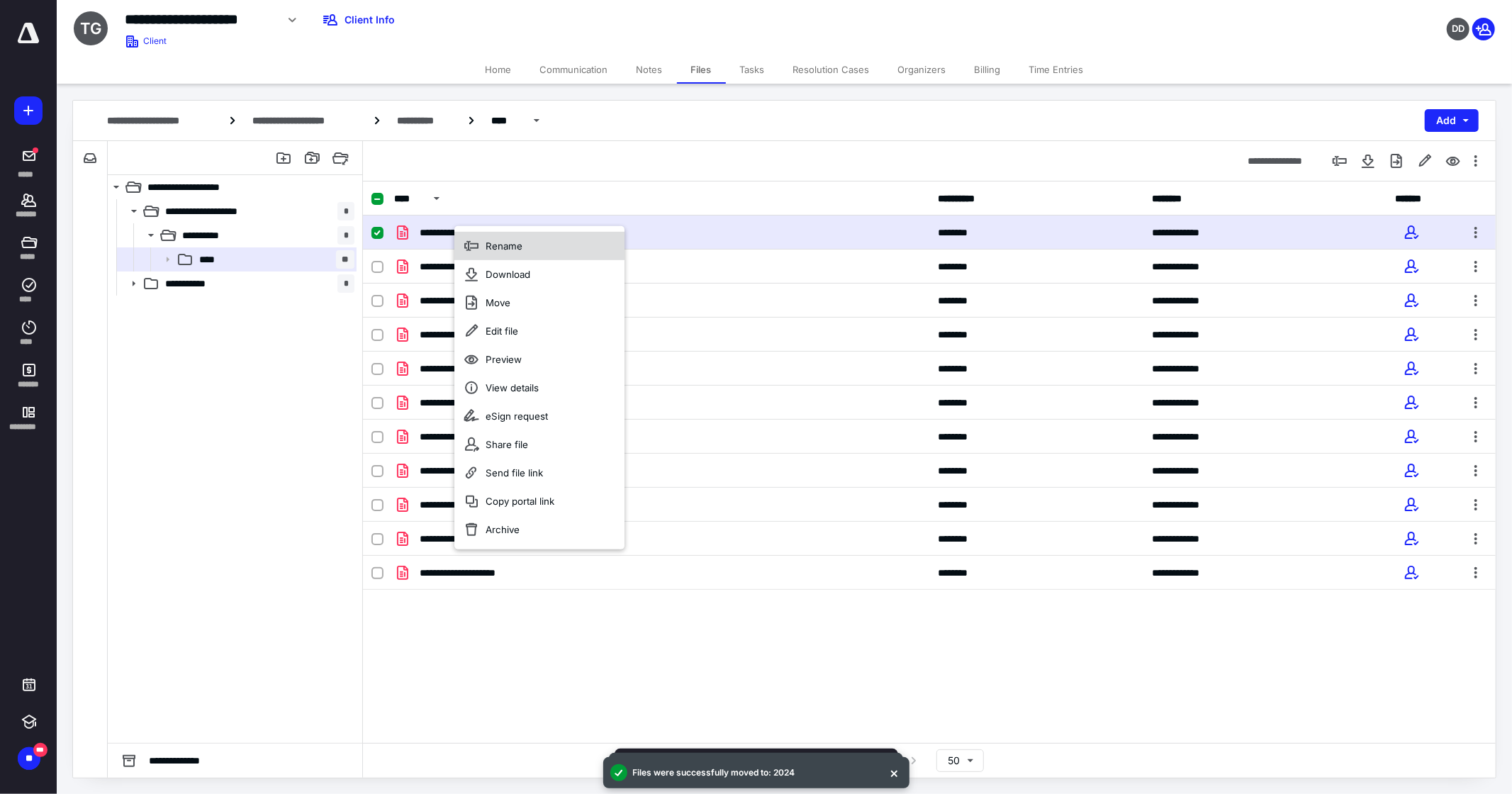 click on "Rename" at bounding box center [539, 246] 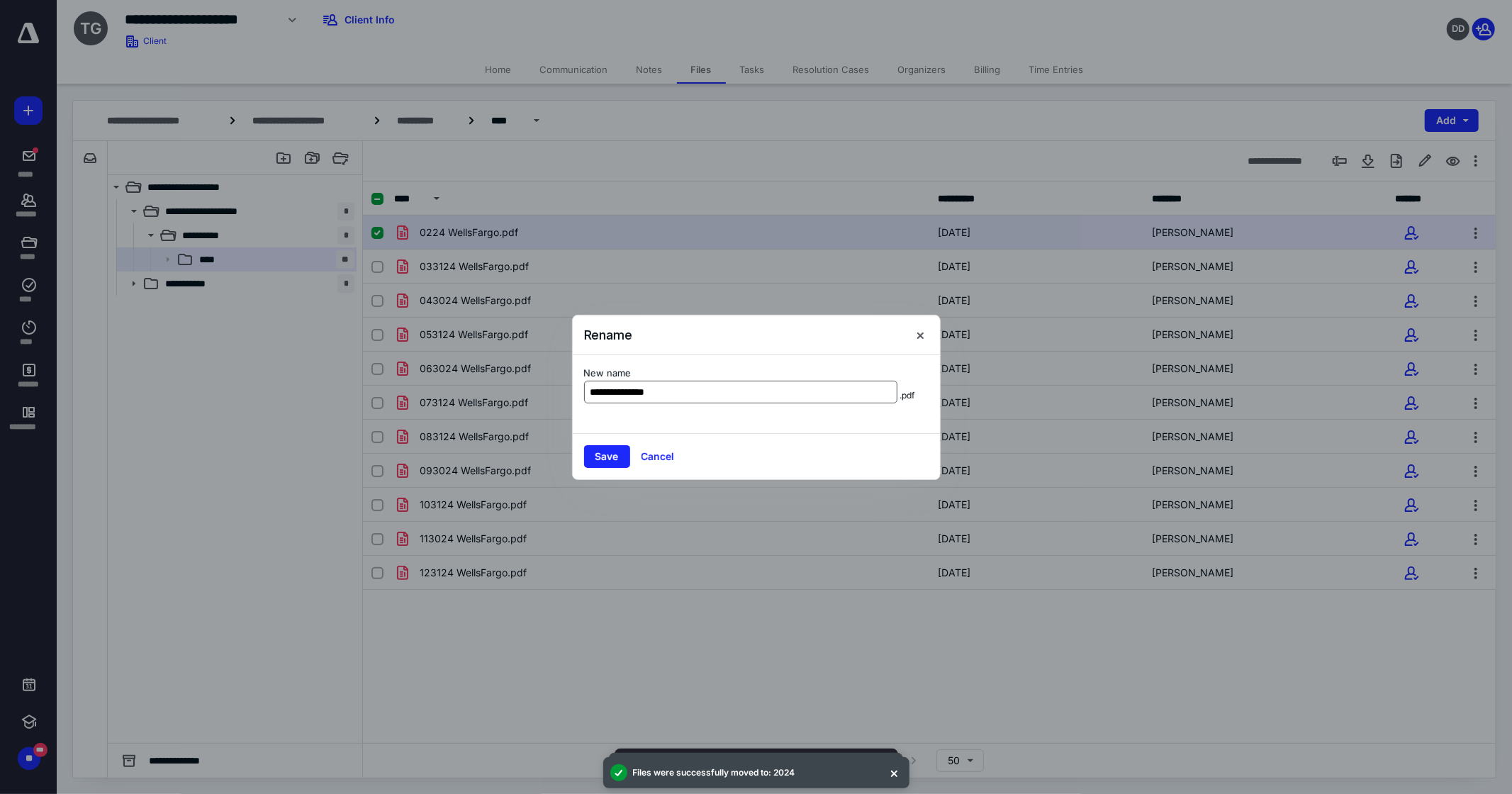 click on "**********" at bounding box center (741, 392) 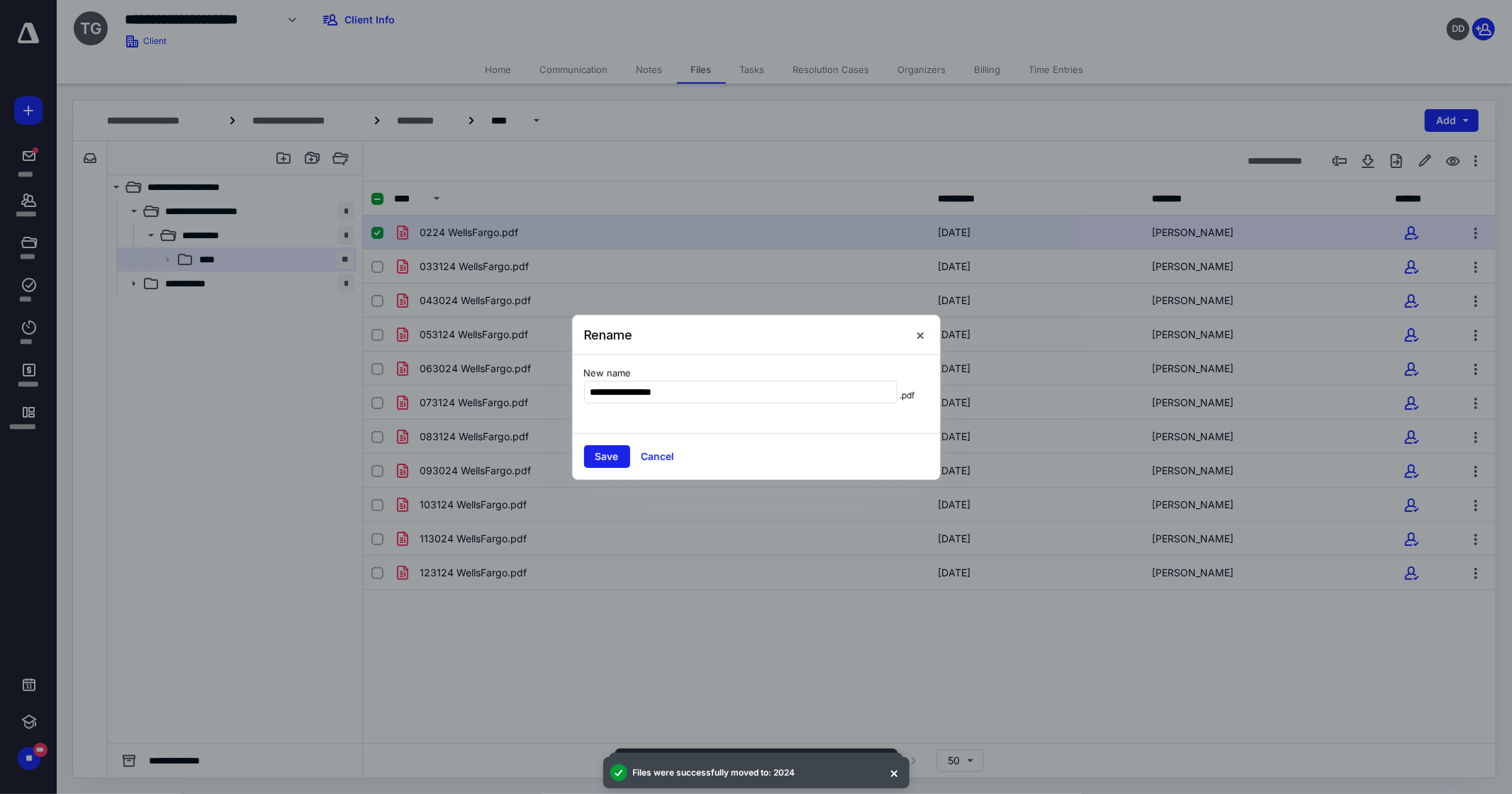 type on "**********" 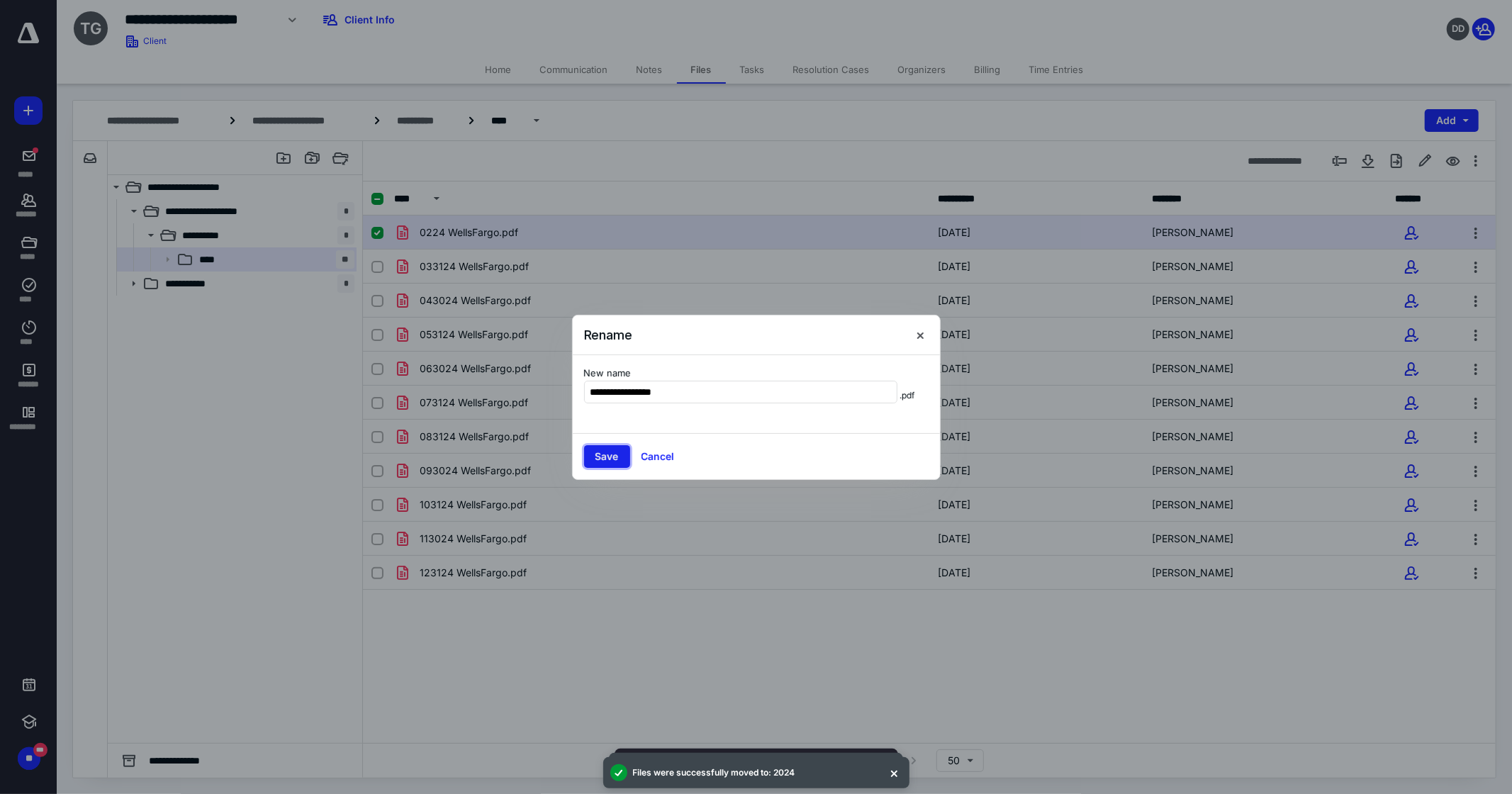click on "Save" at bounding box center [607, 457] 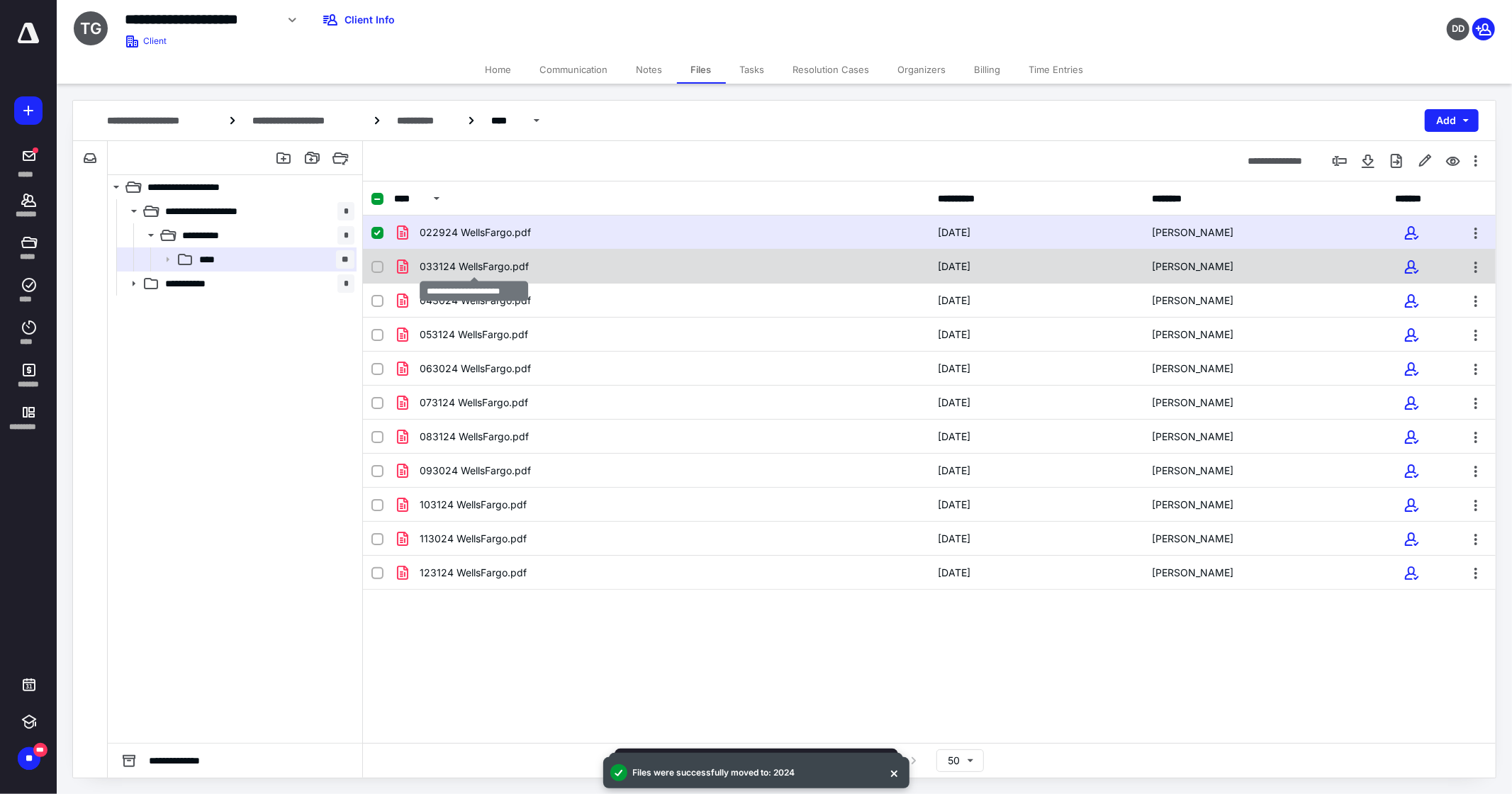 click on "033124 WellsFargo.pdf" at bounding box center (474, 267) 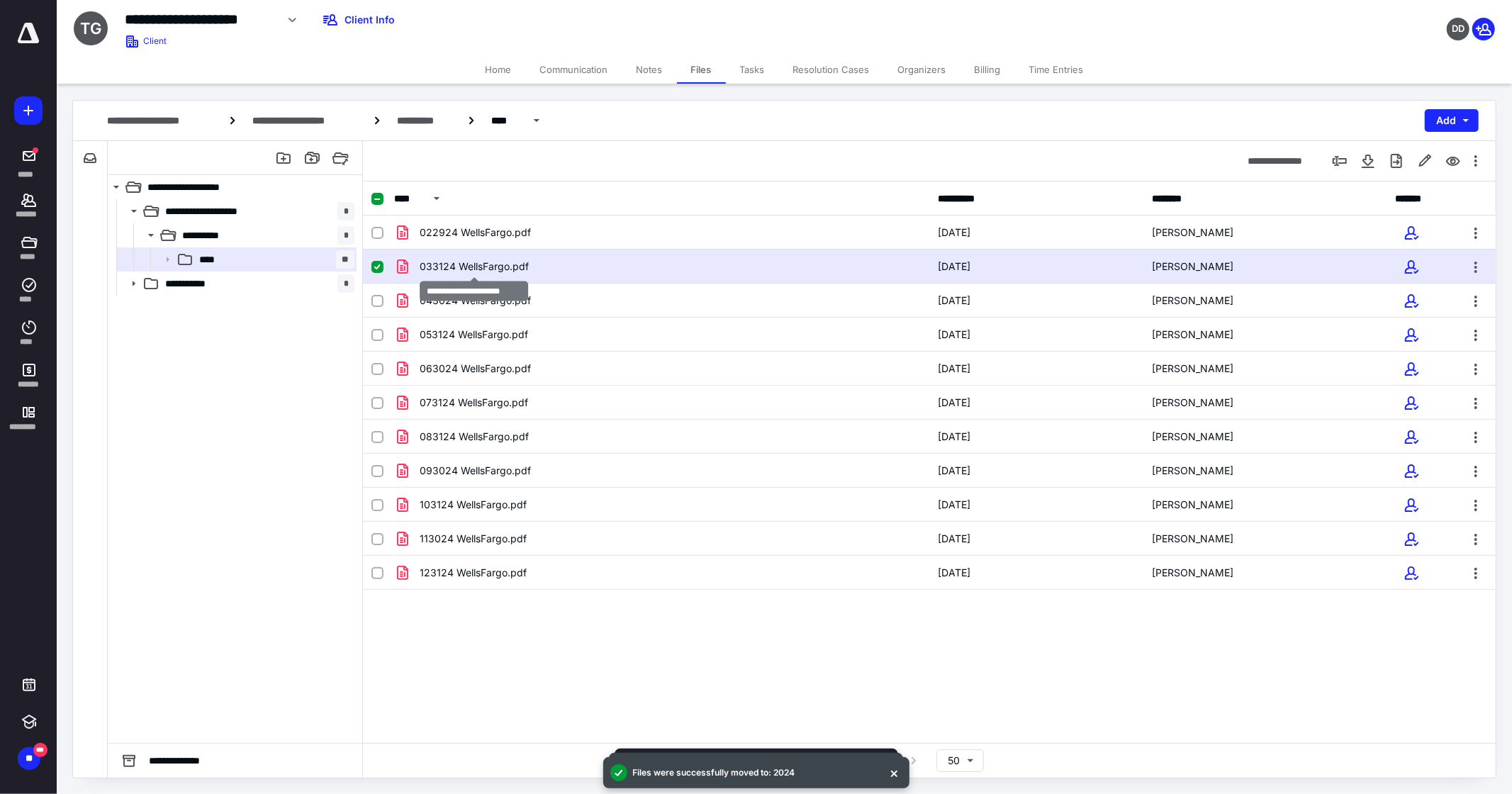 click on "033124 WellsFargo.pdf" at bounding box center (474, 267) 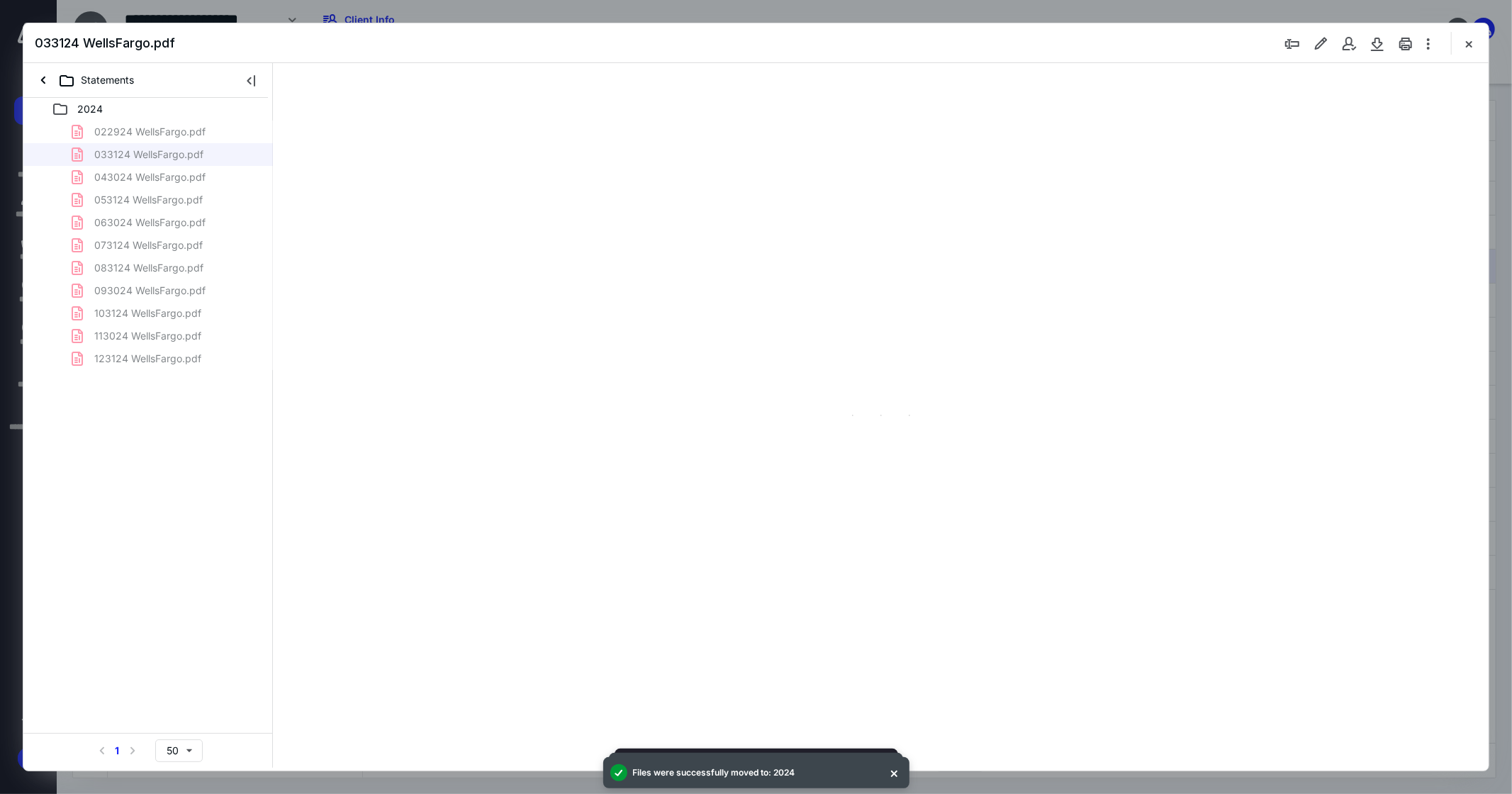 scroll, scrollTop: 0, scrollLeft: 0, axis: both 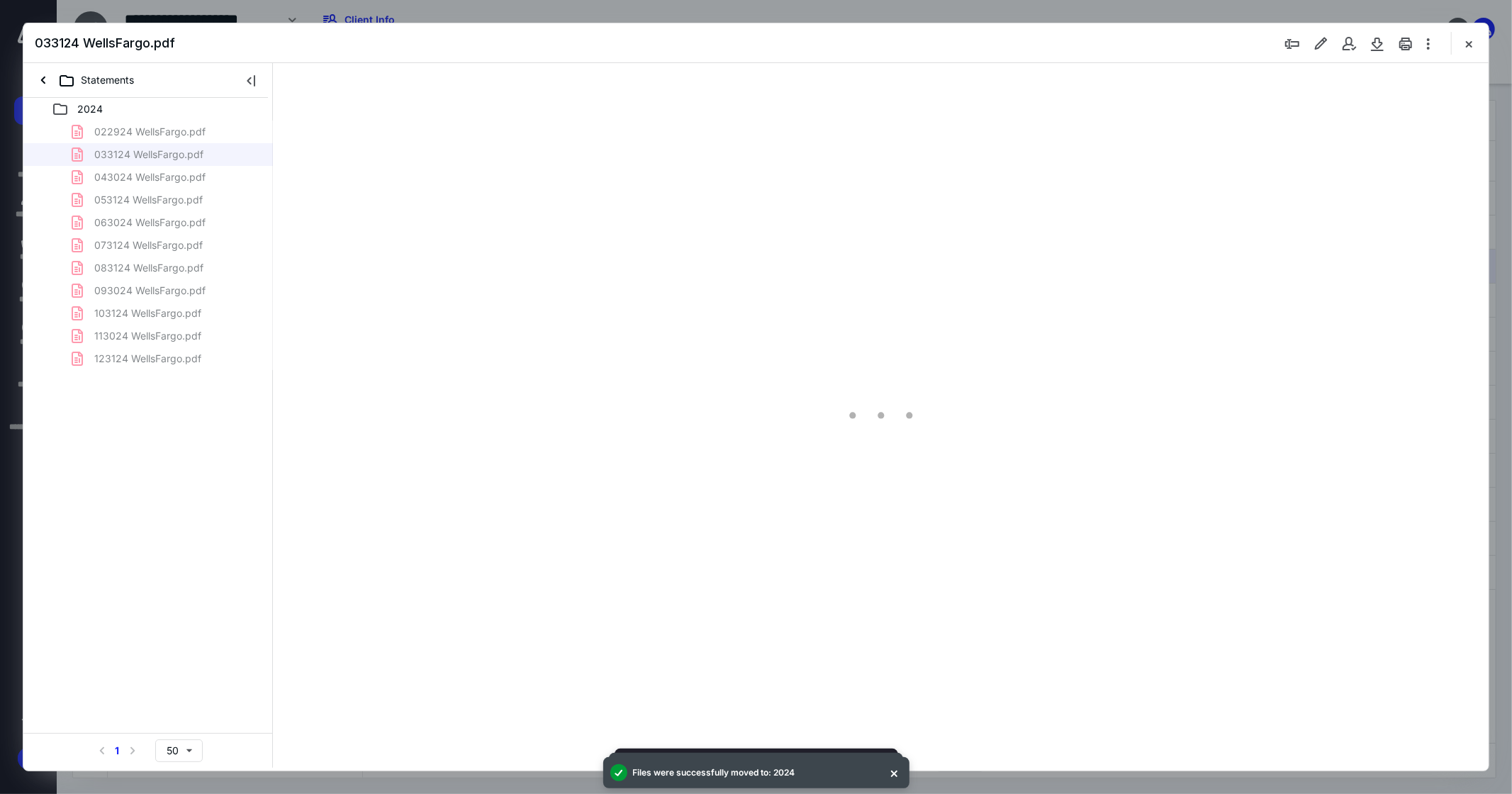 type on "275" 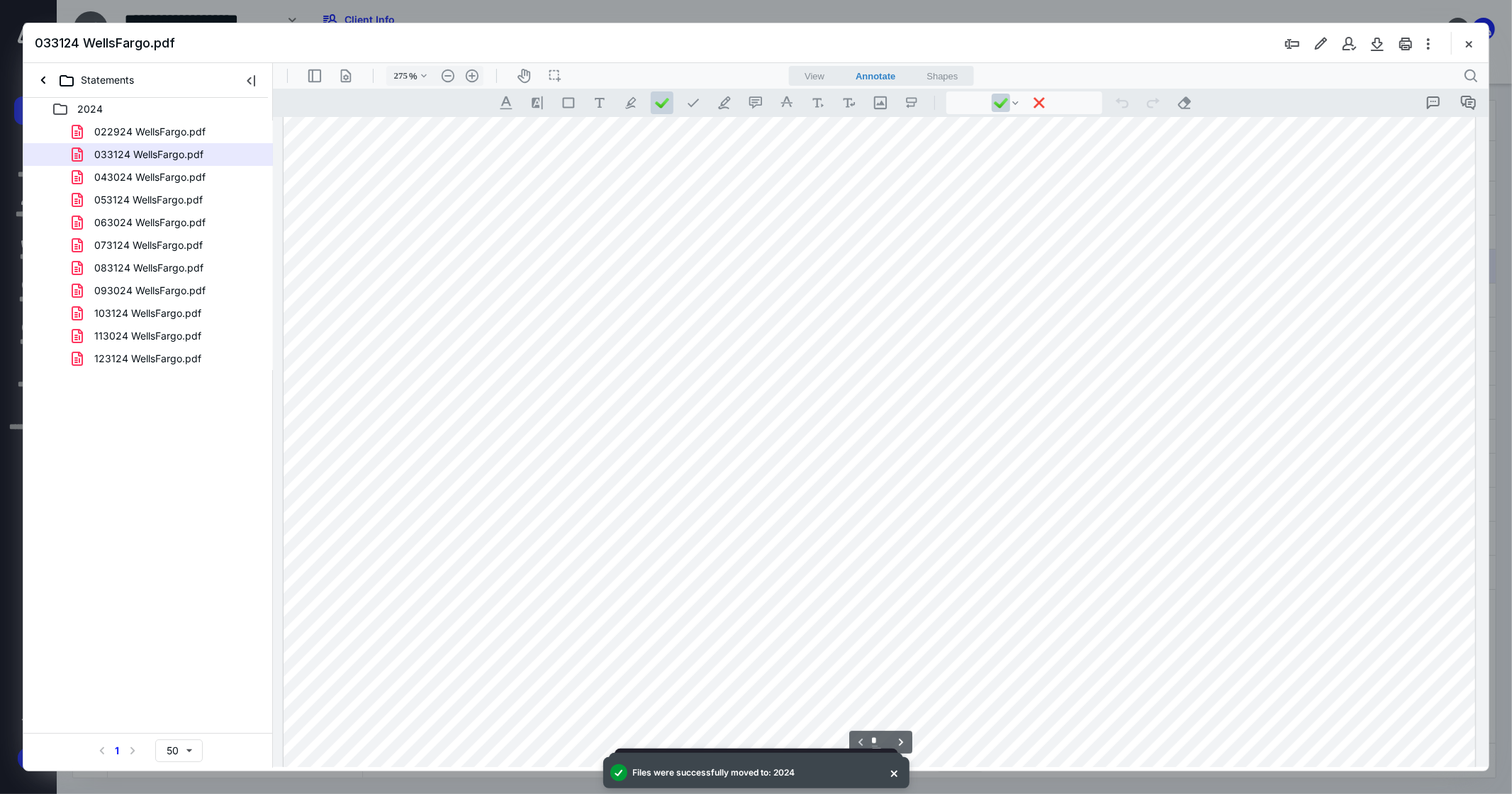 scroll, scrollTop: 0, scrollLeft: 0, axis: both 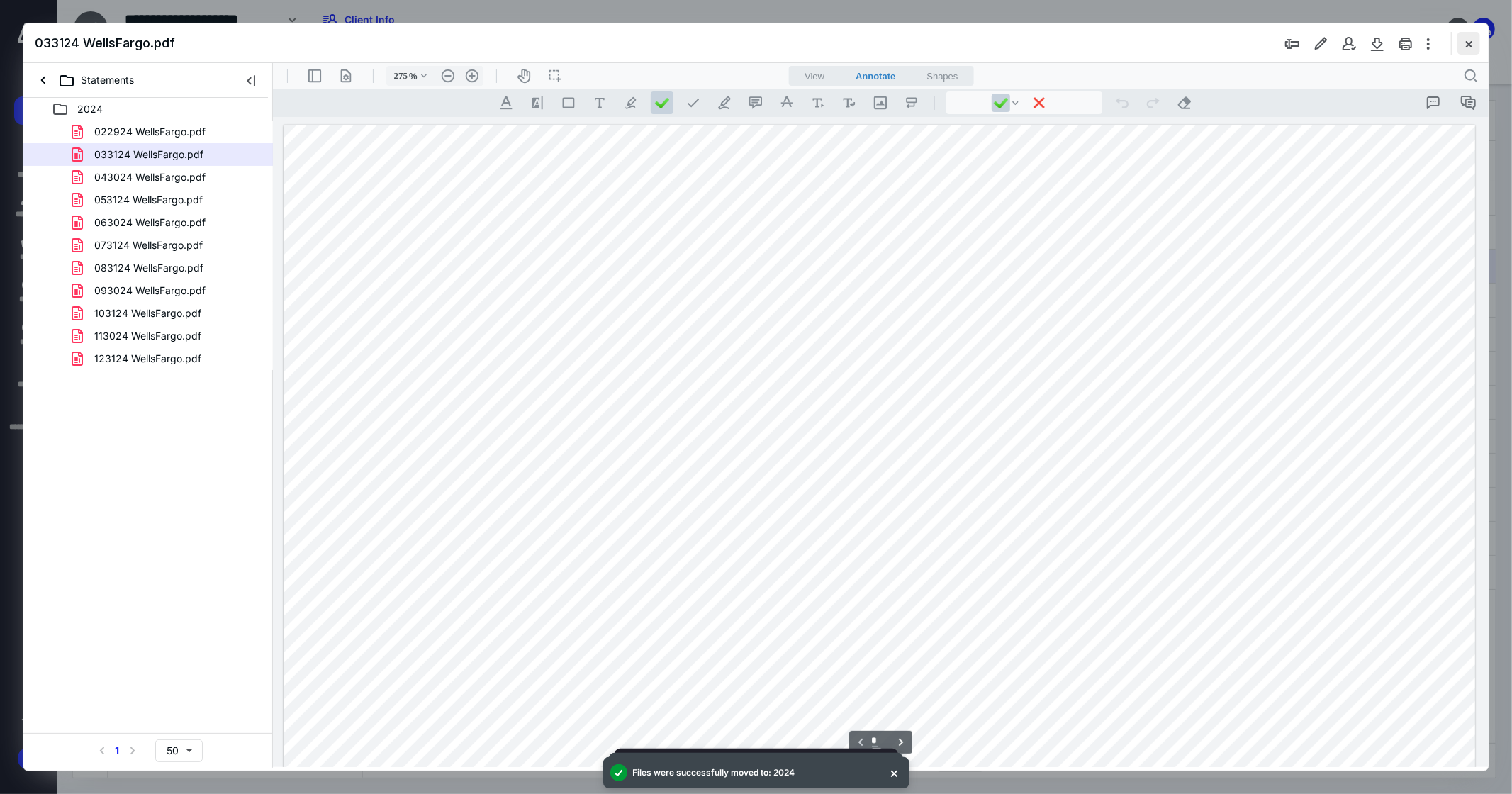 click at bounding box center [1469, 43] 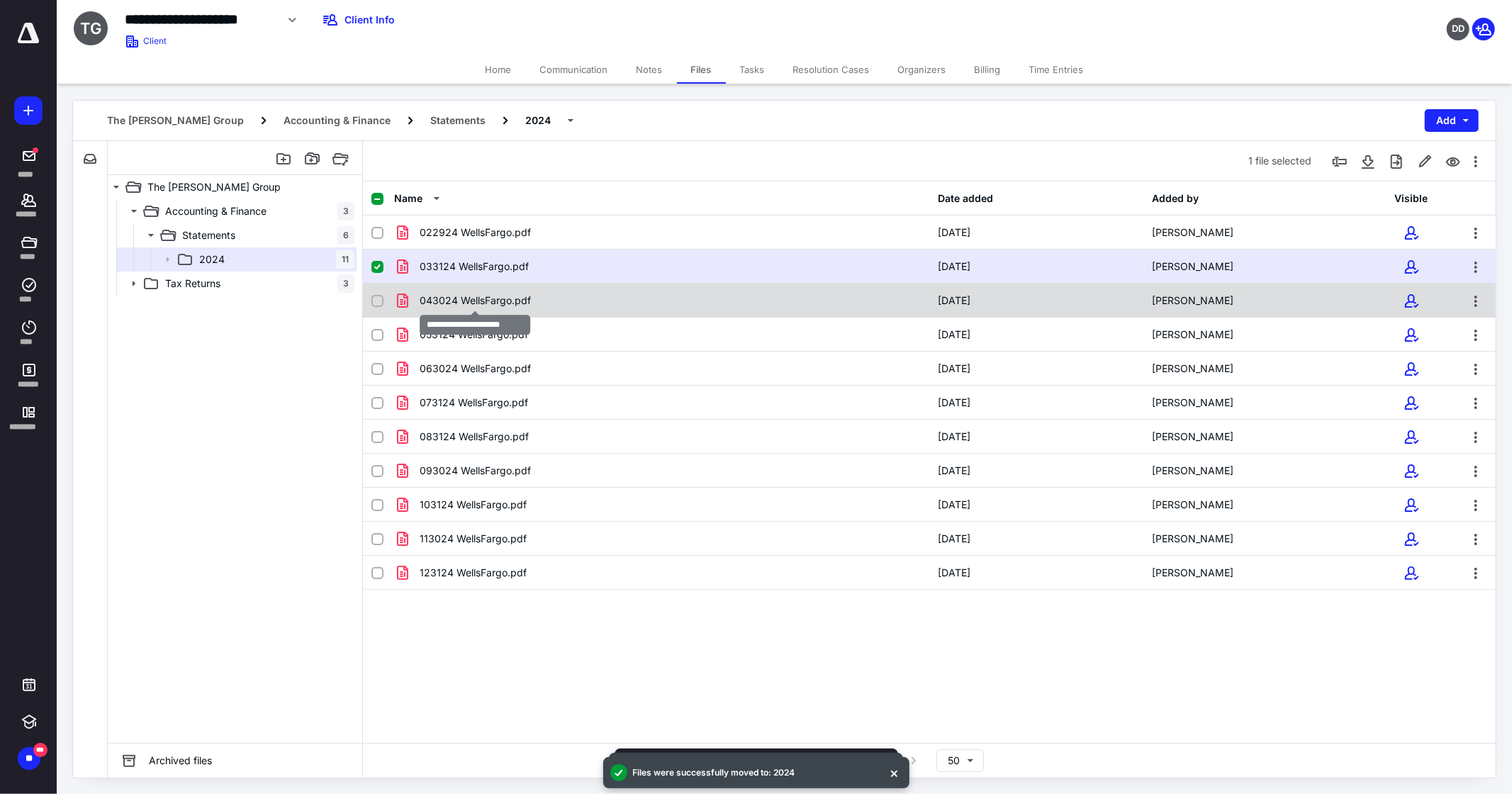 click on "043024 WellsFargo.pdf" at bounding box center [475, 301] 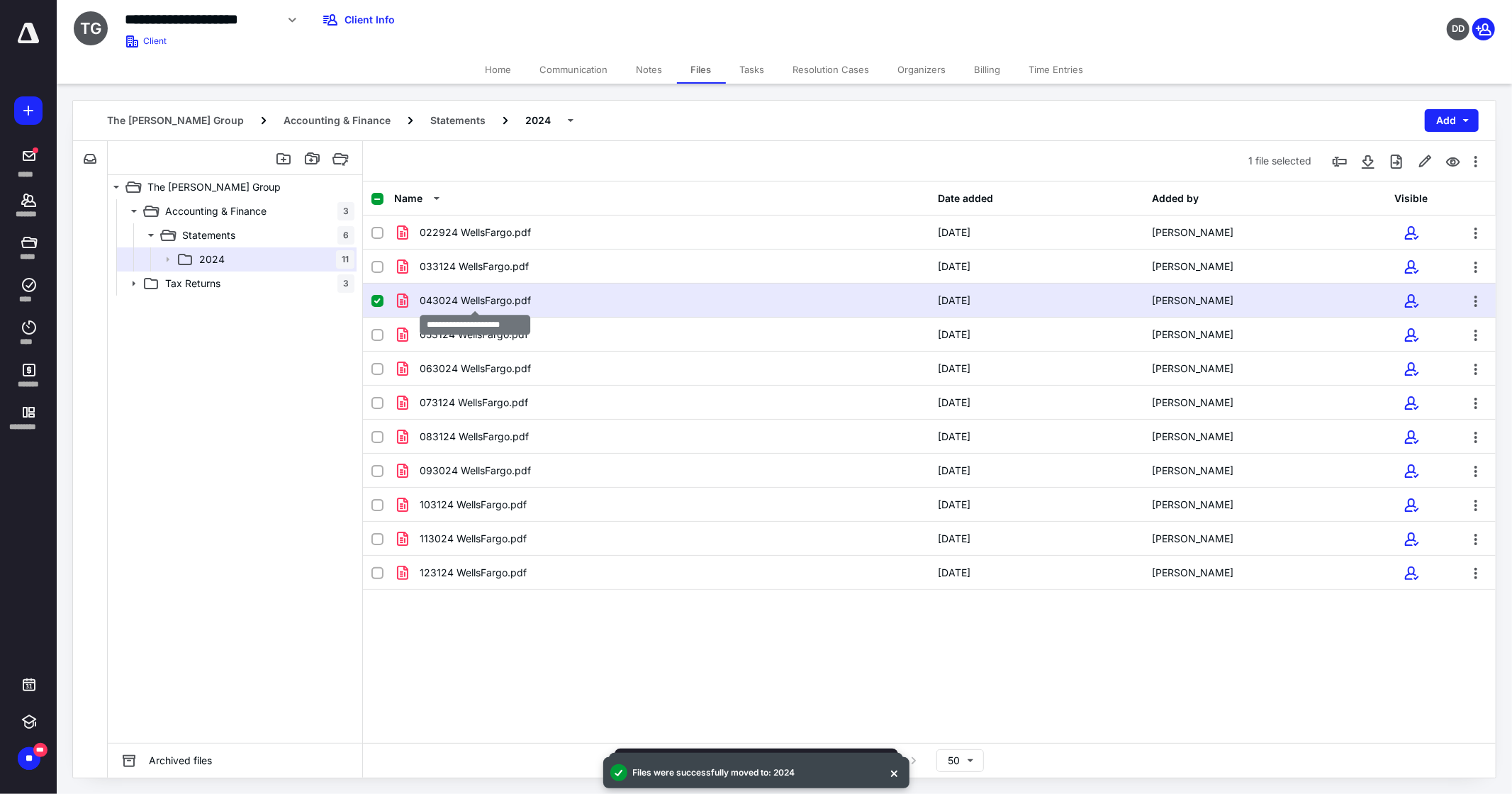 click on "043024 WellsFargo.pdf" at bounding box center (475, 301) 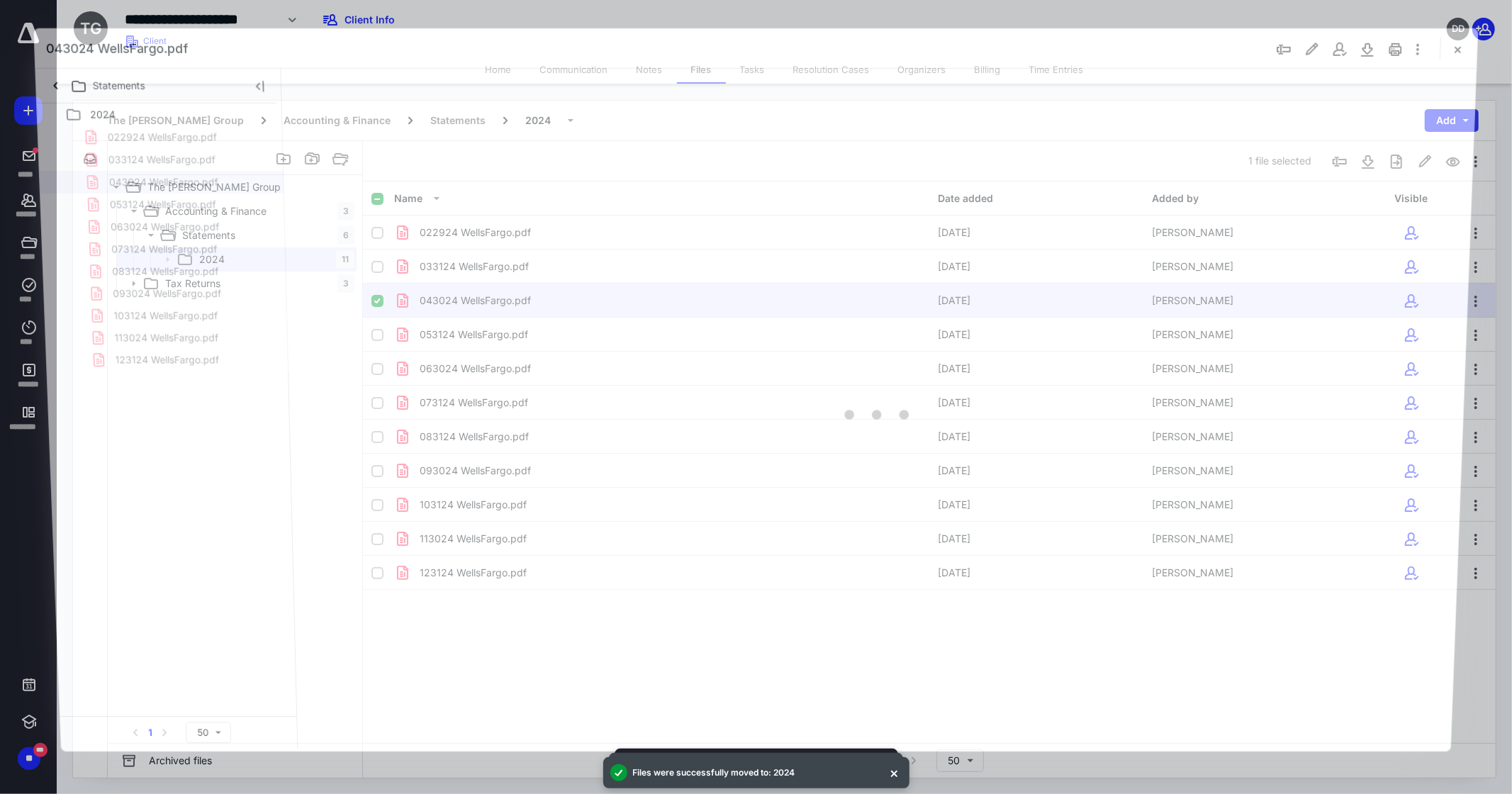 scroll, scrollTop: 0, scrollLeft: 0, axis: both 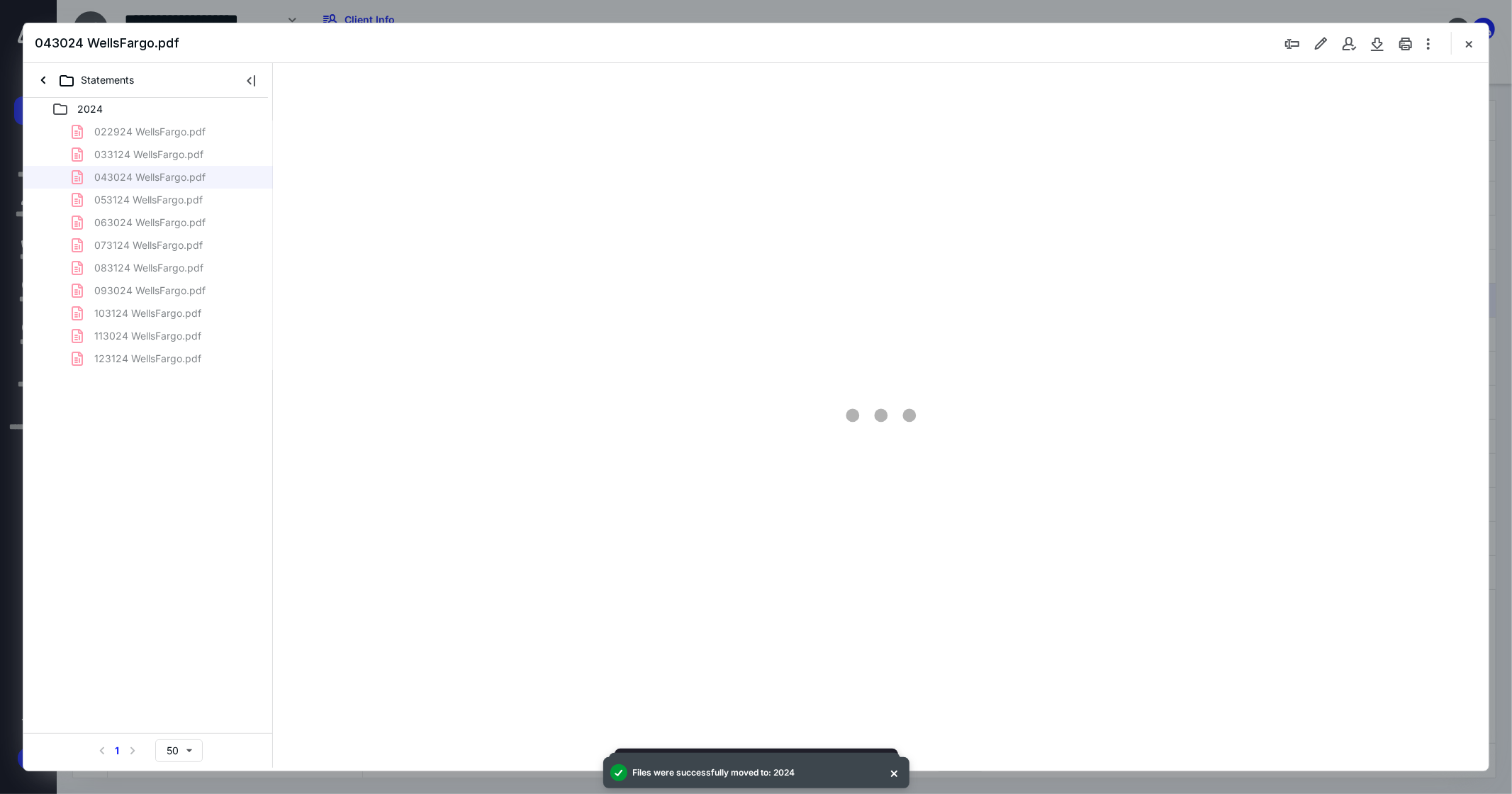 type on "275" 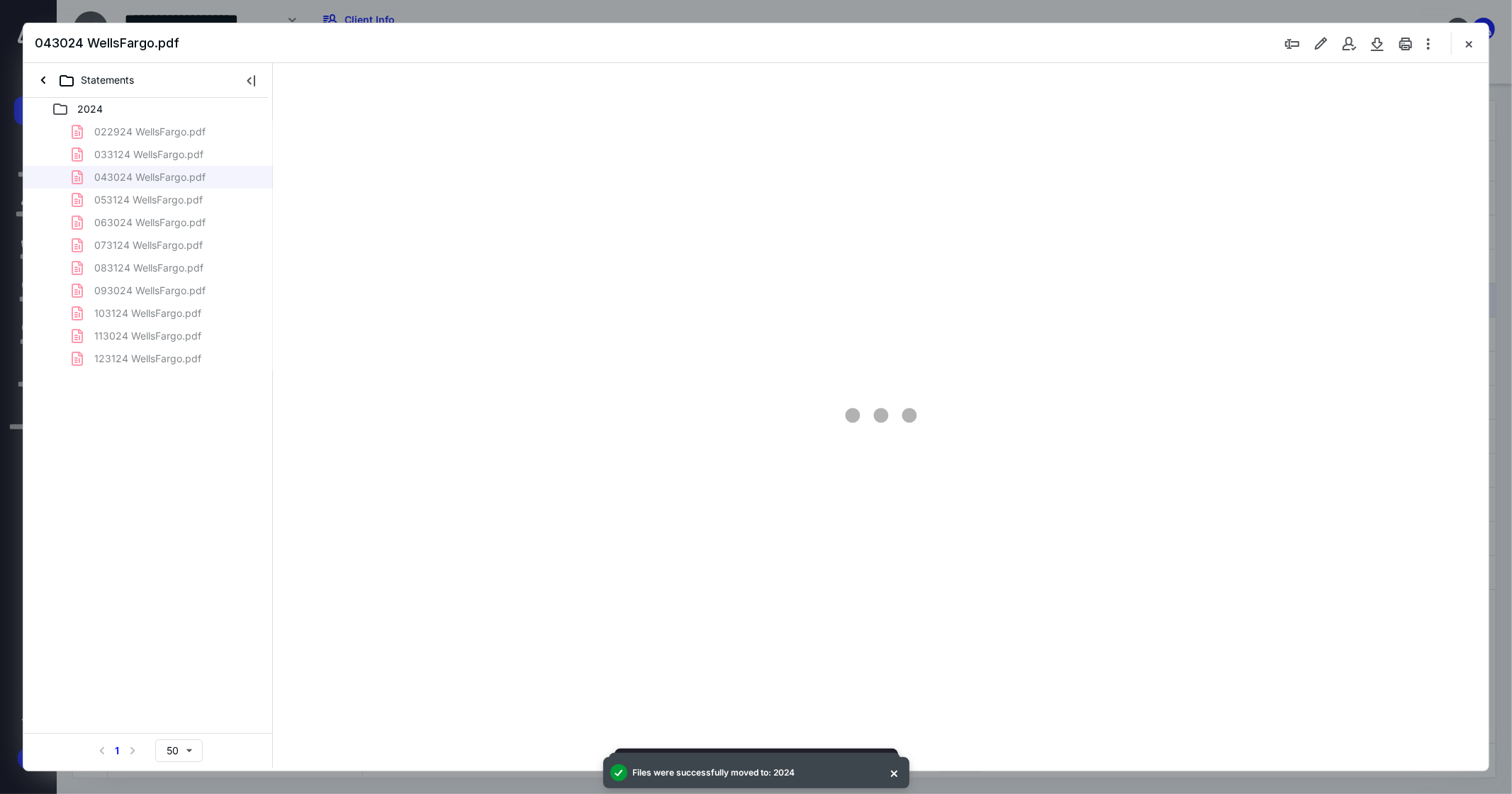 scroll, scrollTop: 61, scrollLeft: 0, axis: vertical 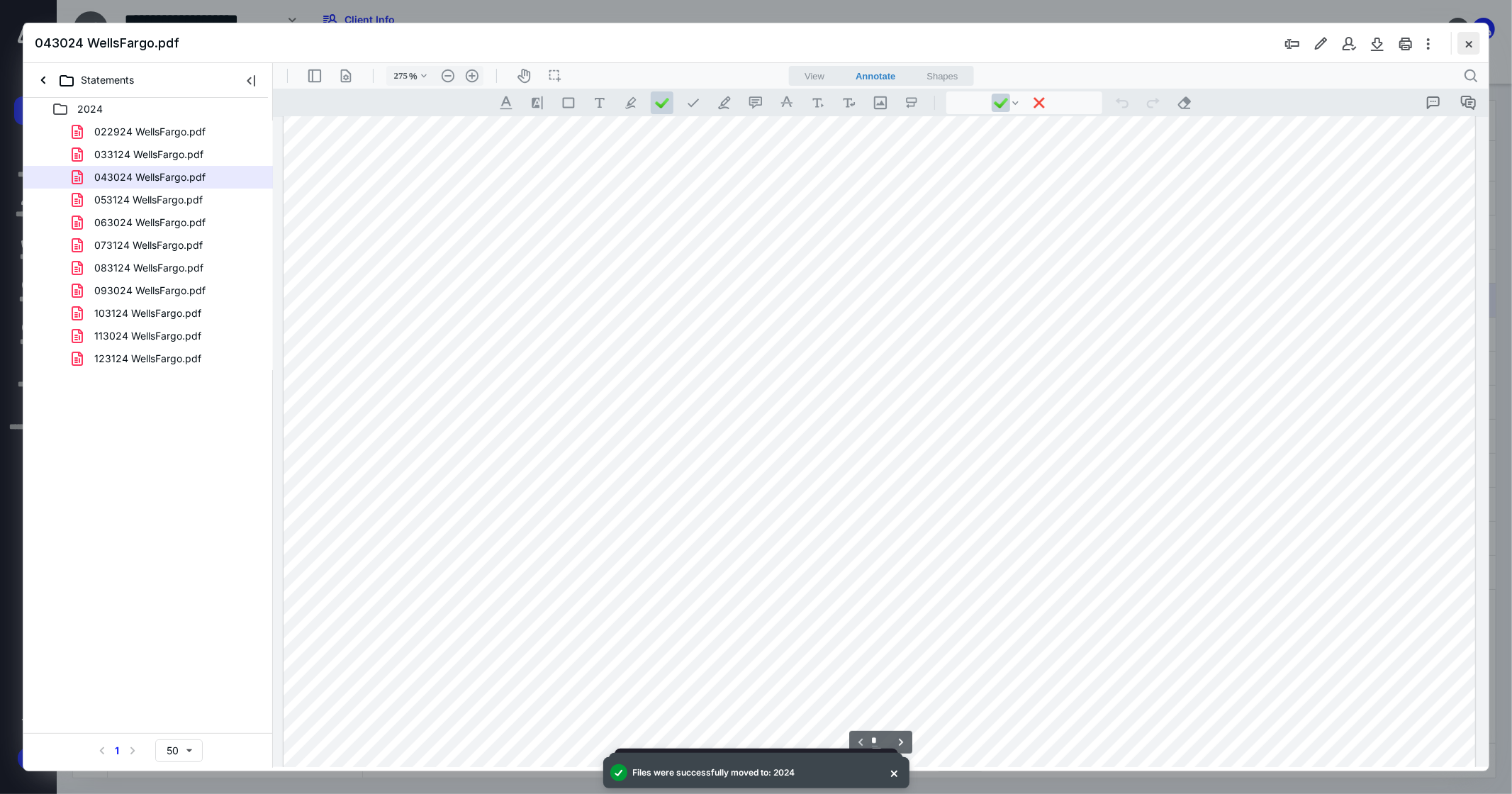 click at bounding box center [1469, 43] 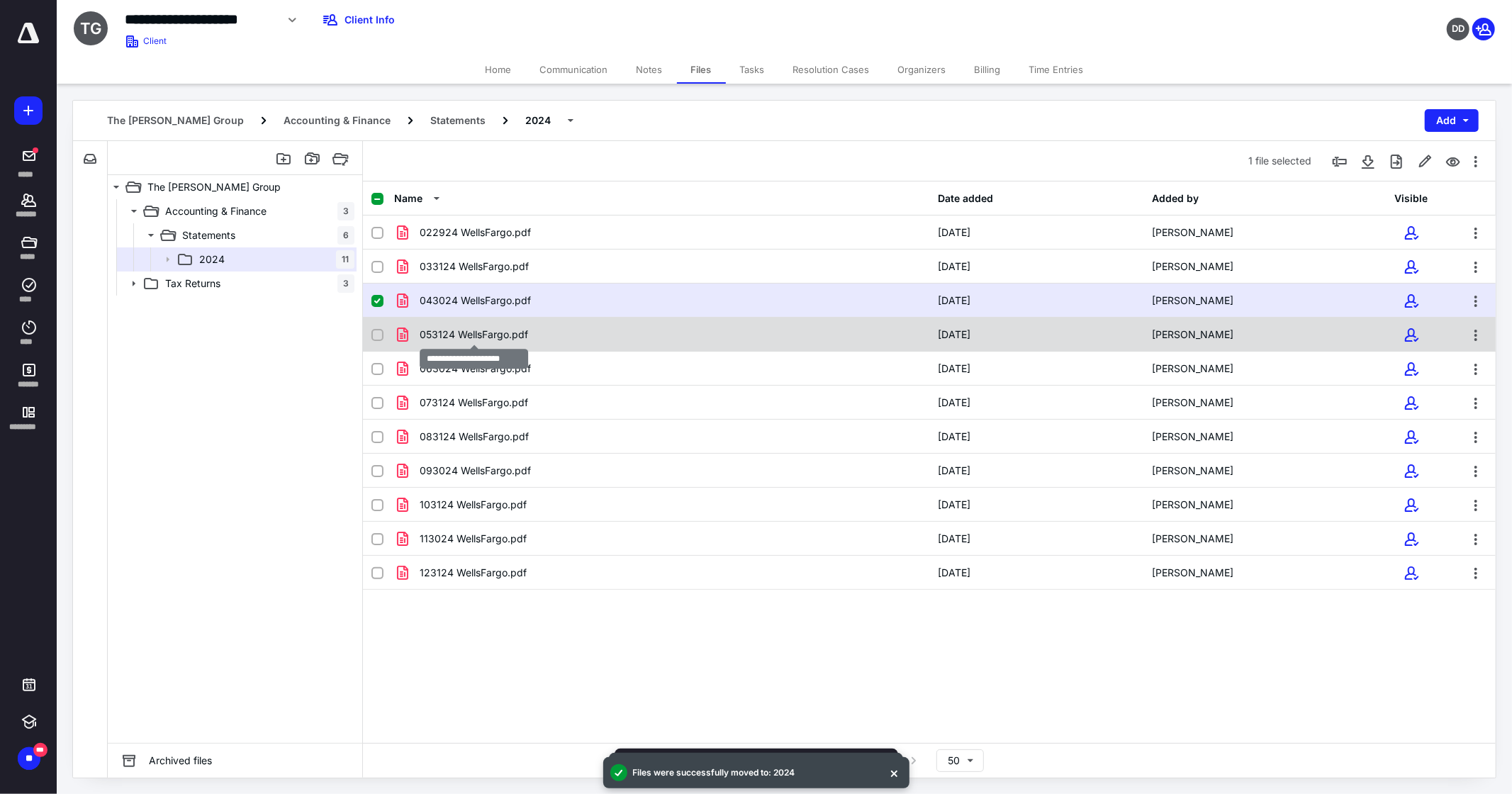 click on "053124 WellsFargo.pdf" at bounding box center (474, 335) 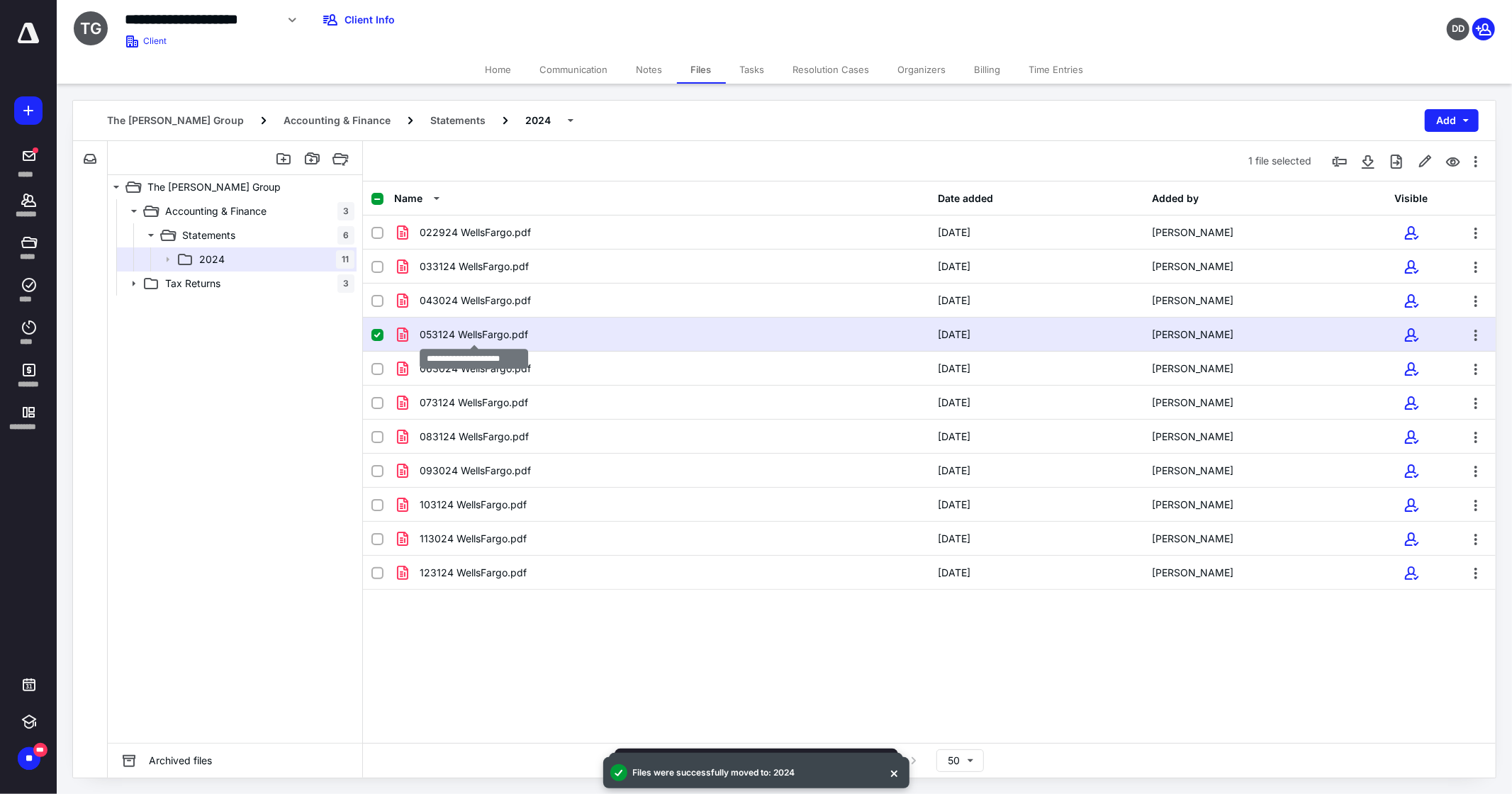 click on "053124 WellsFargo.pdf" at bounding box center [474, 335] 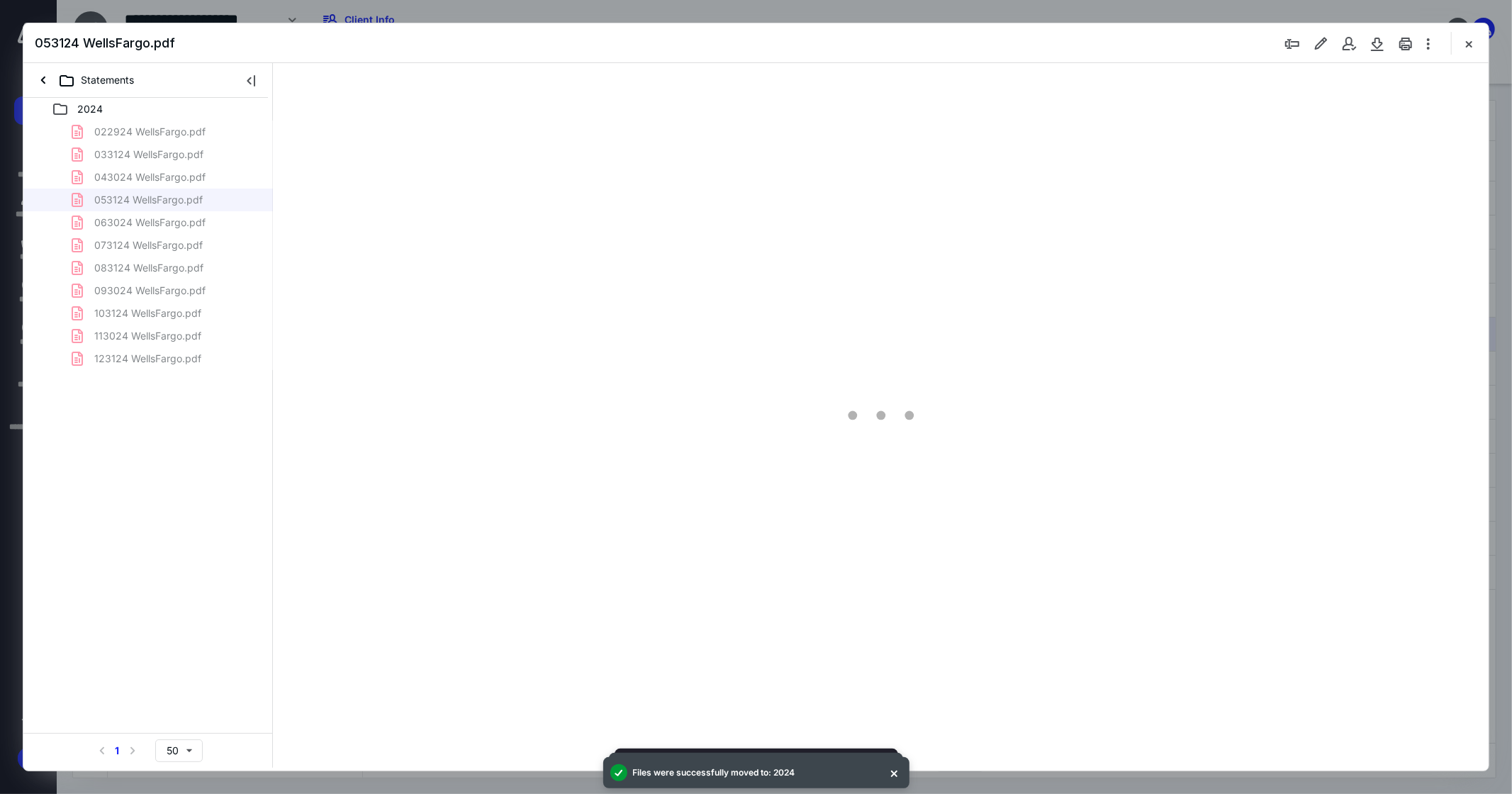 scroll, scrollTop: 0, scrollLeft: 0, axis: both 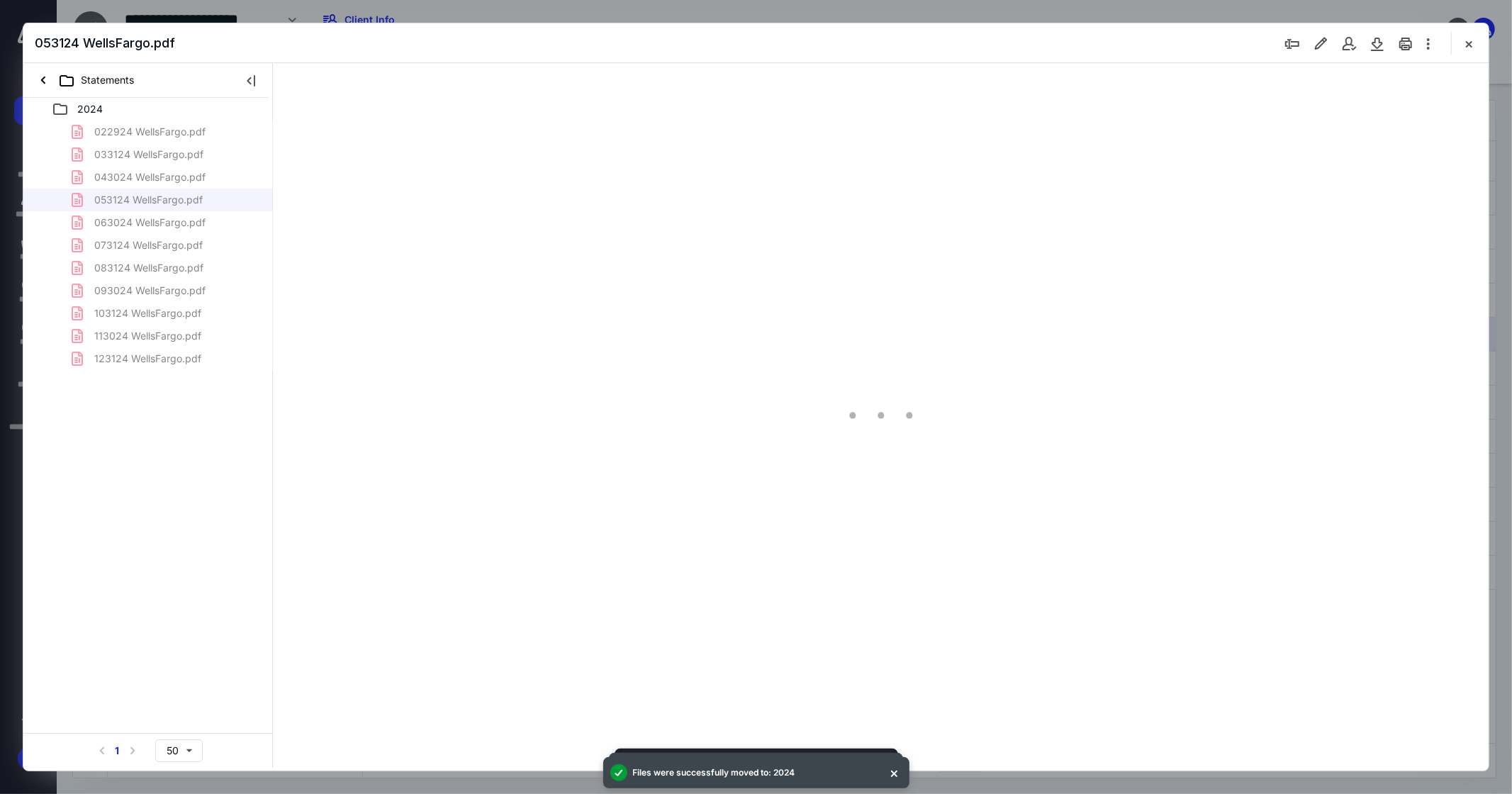 type on "275" 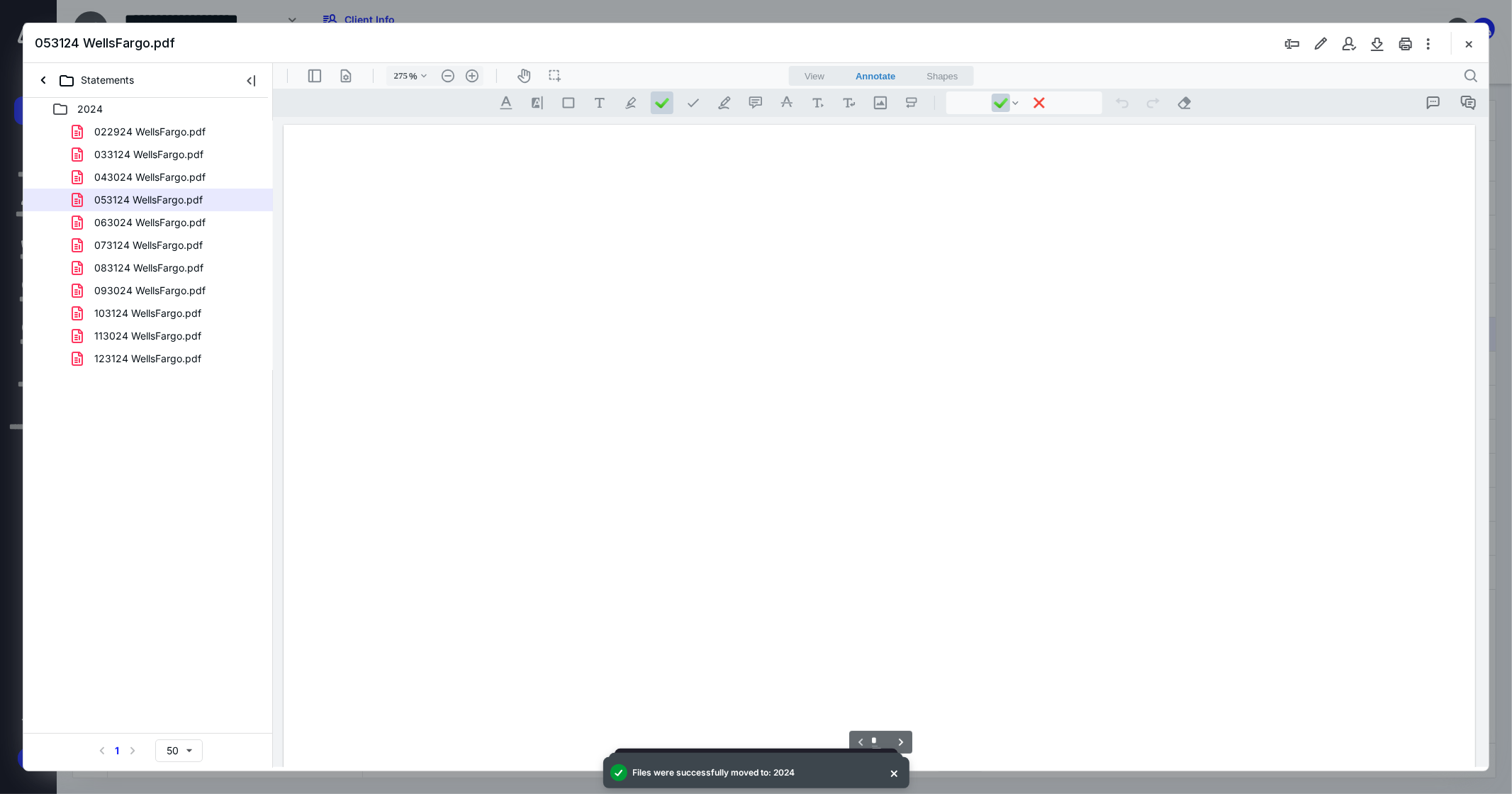 scroll, scrollTop: 61, scrollLeft: 0, axis: vertical 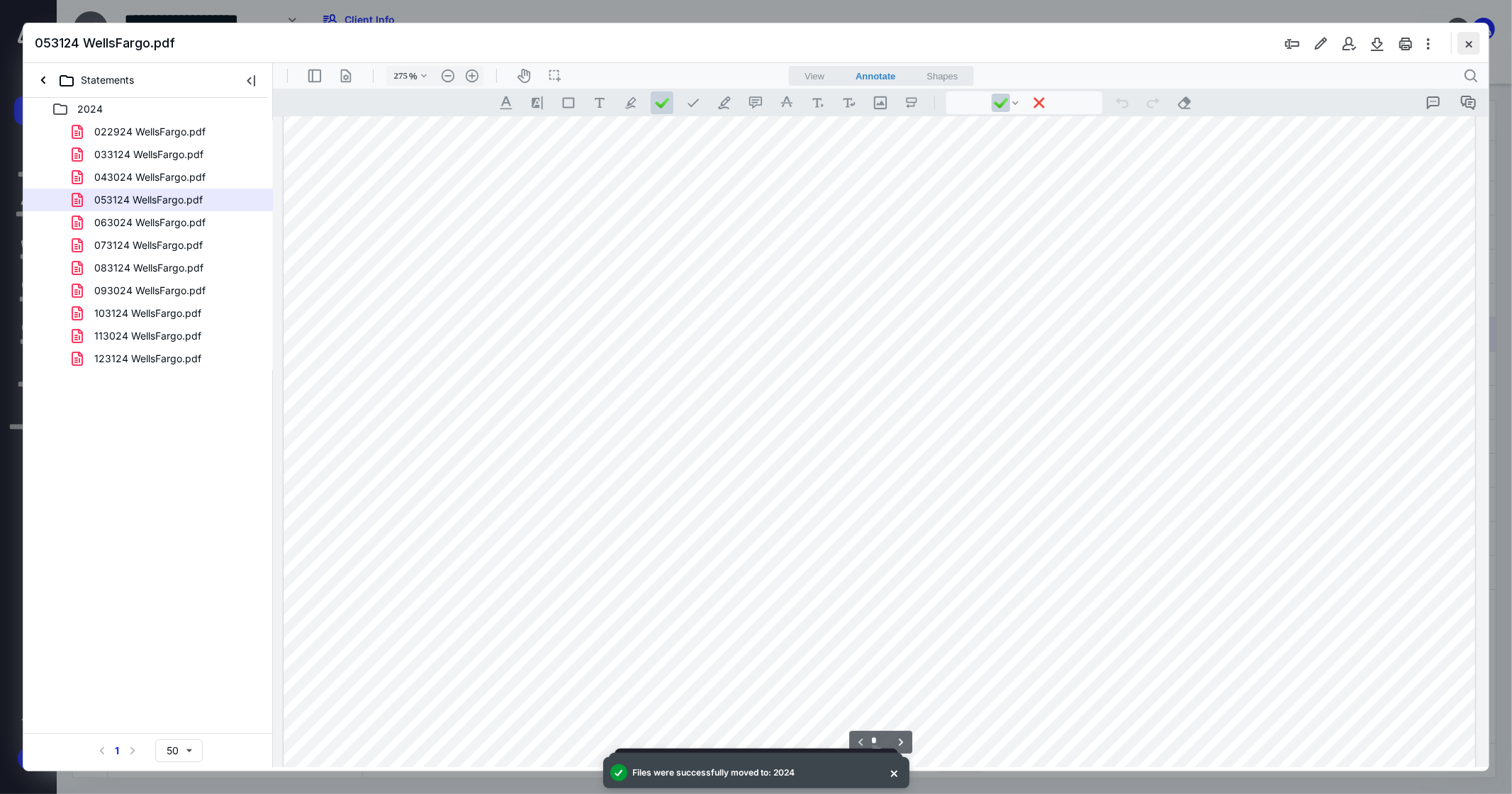 click at bounding box center [1469, 43] 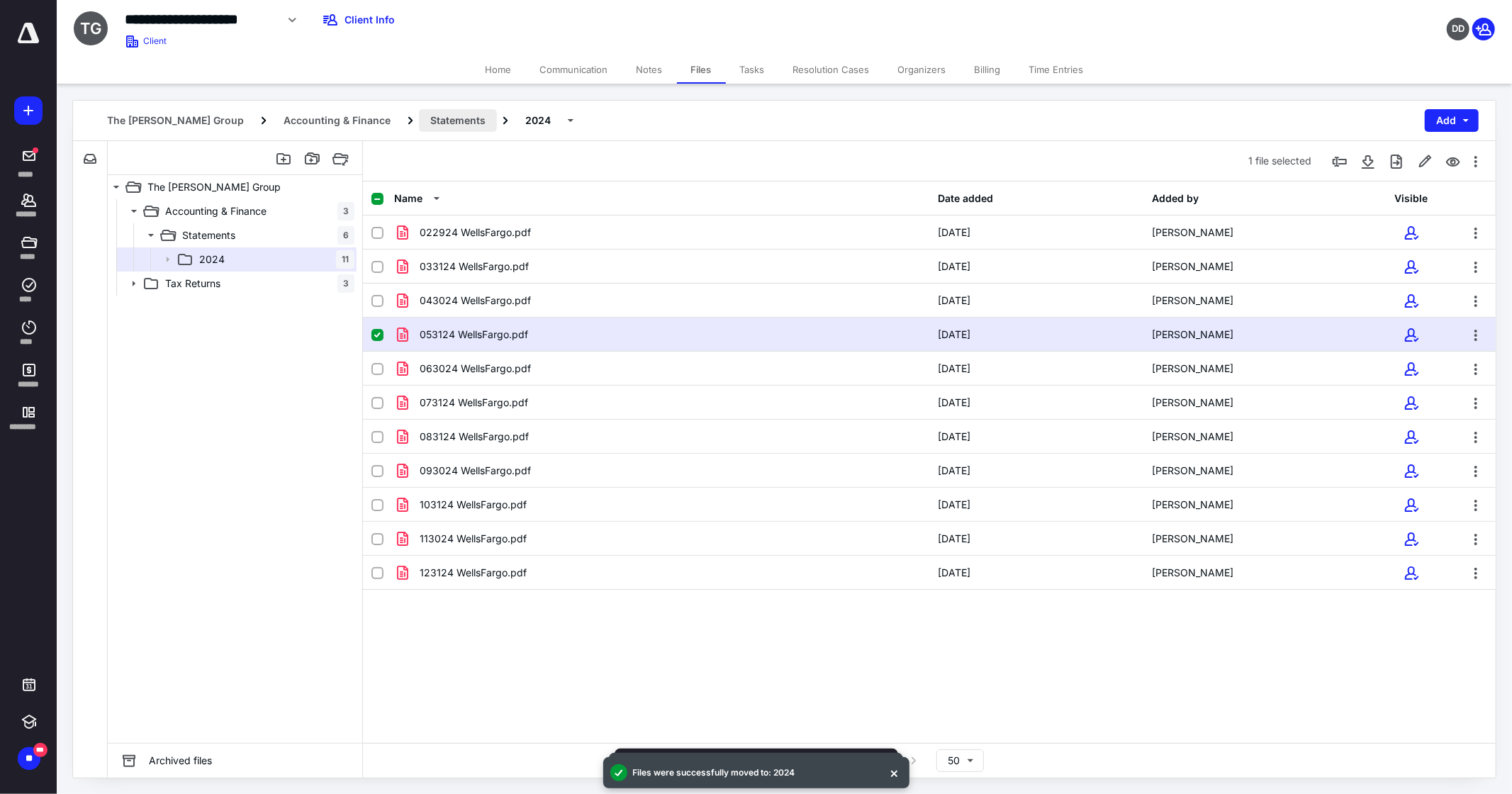click on "Statements" at bounding box center [458, 121] 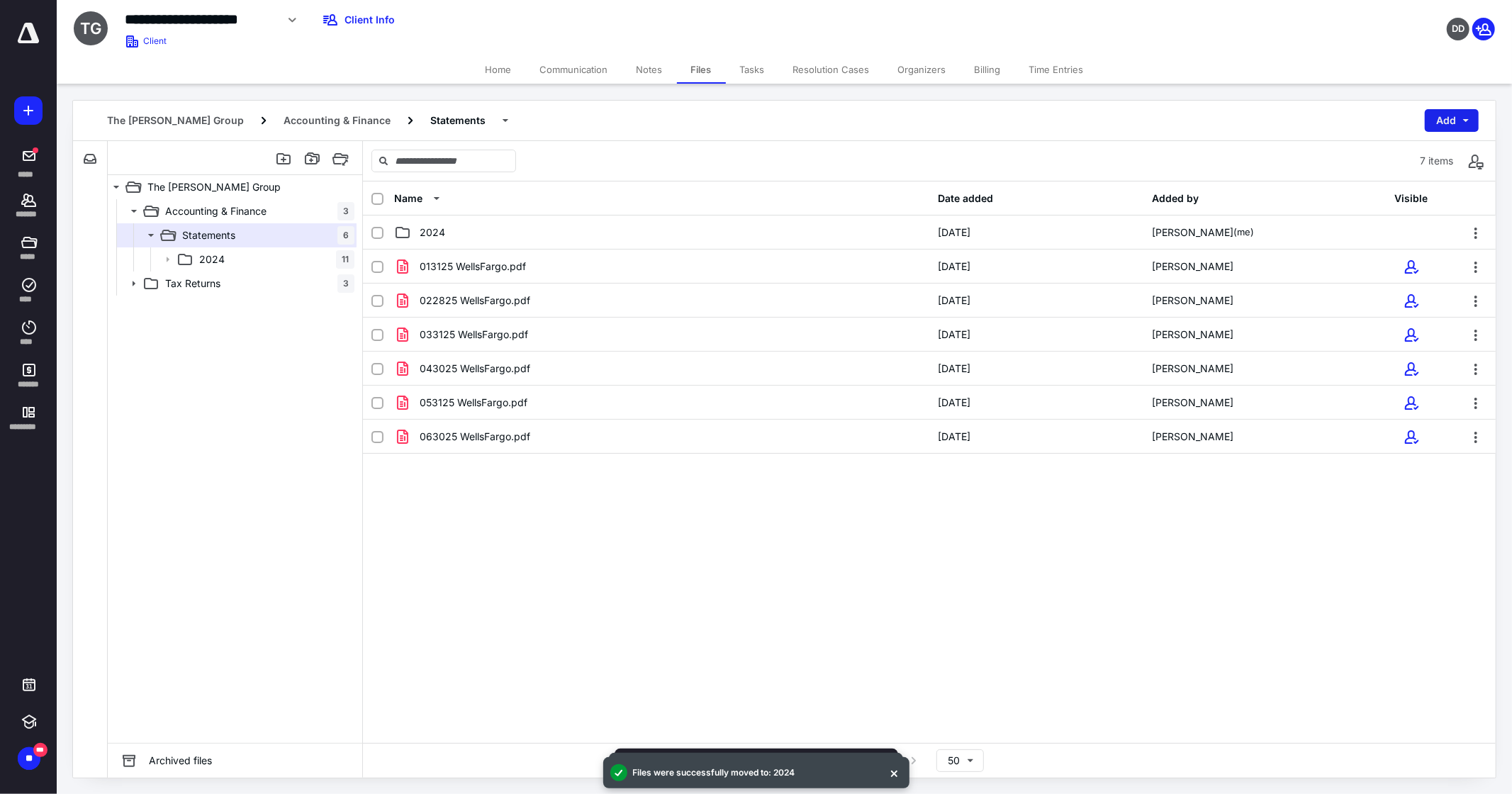 click on "Add" at bounding box center (1452, 121) 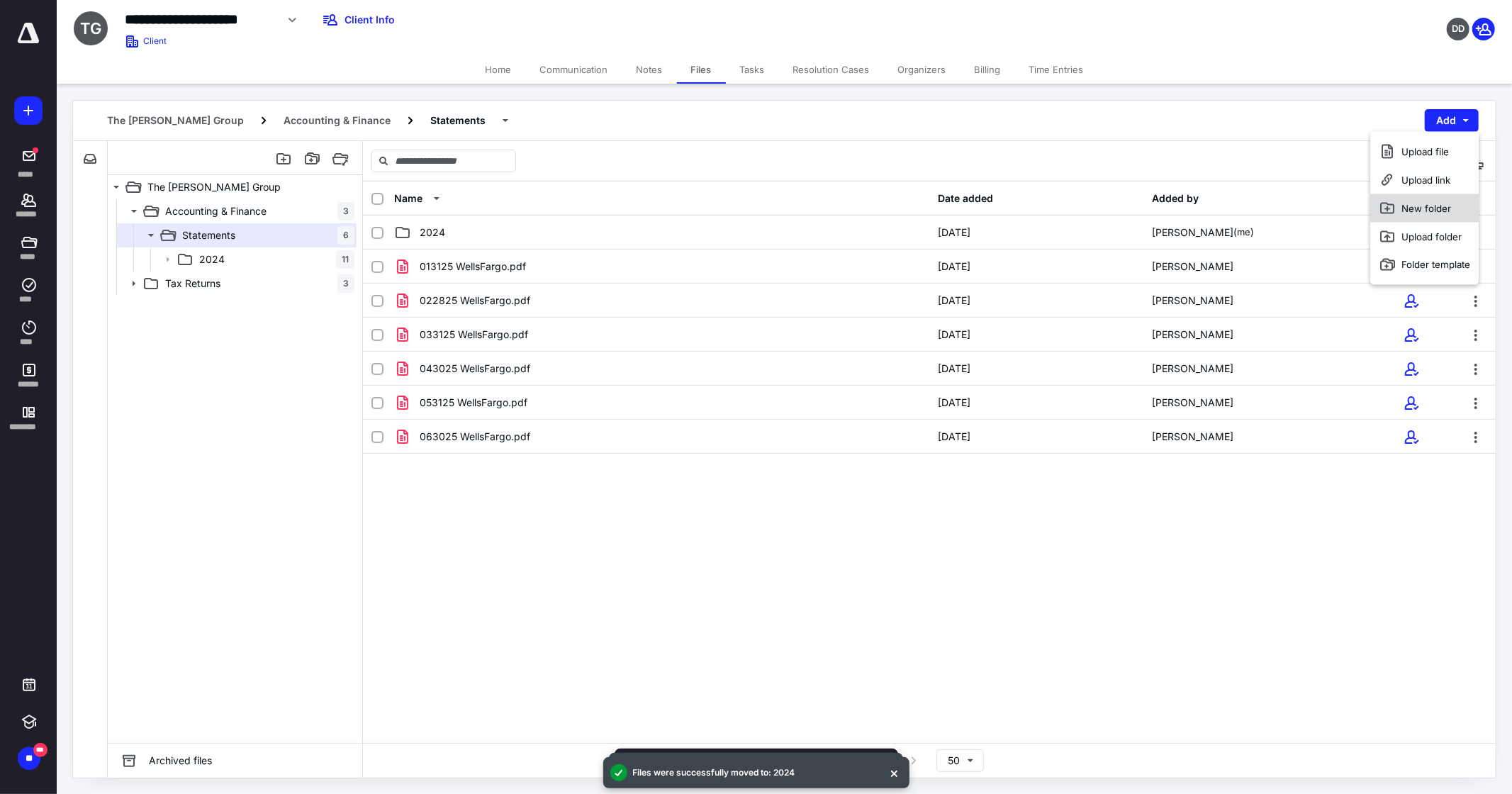 click on "New folder" at bounding box center [1425, 208] 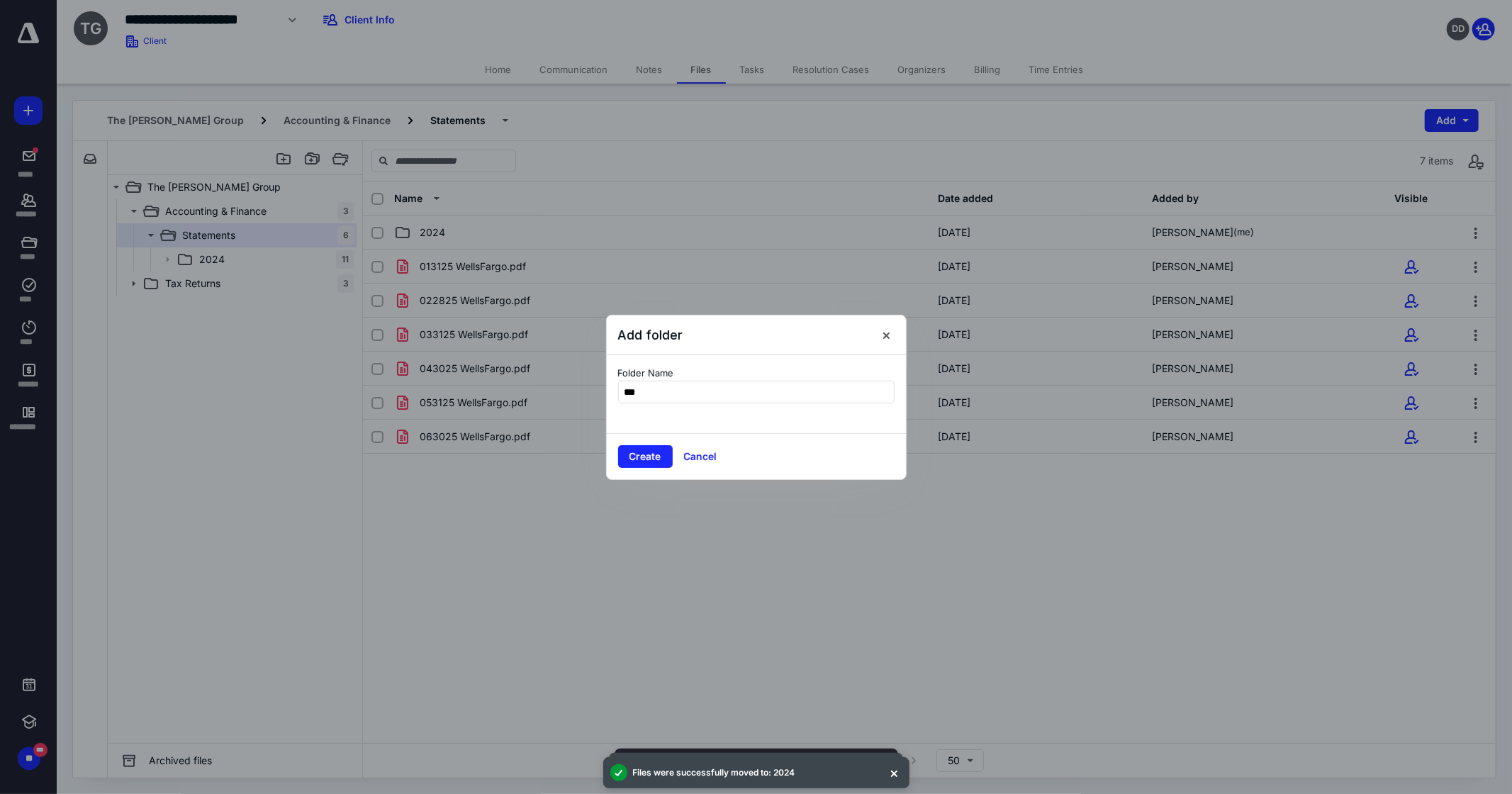 type on "****" 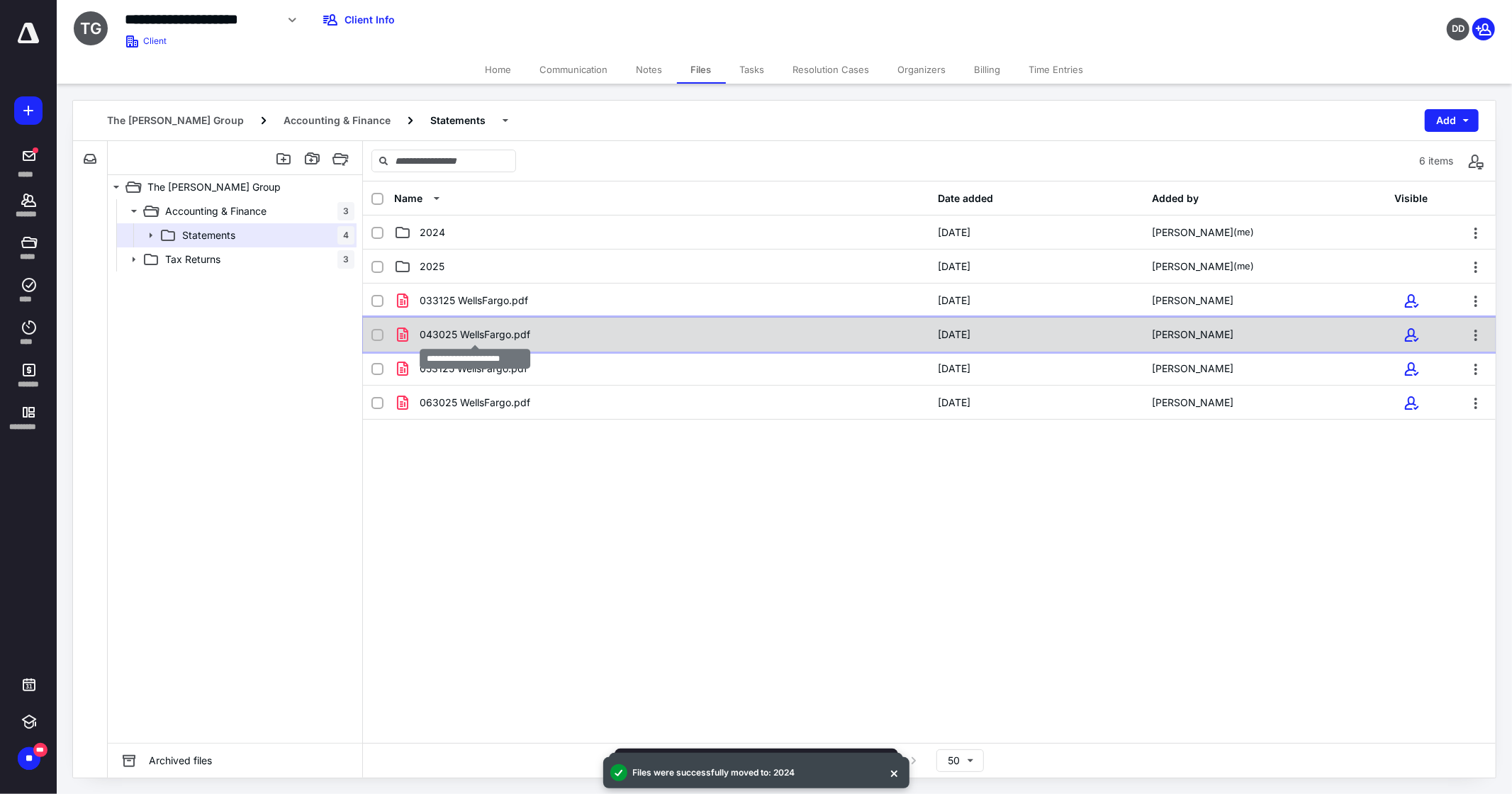 click on "043025 WellsFargo.pdf" at bounding box center (475, 335) 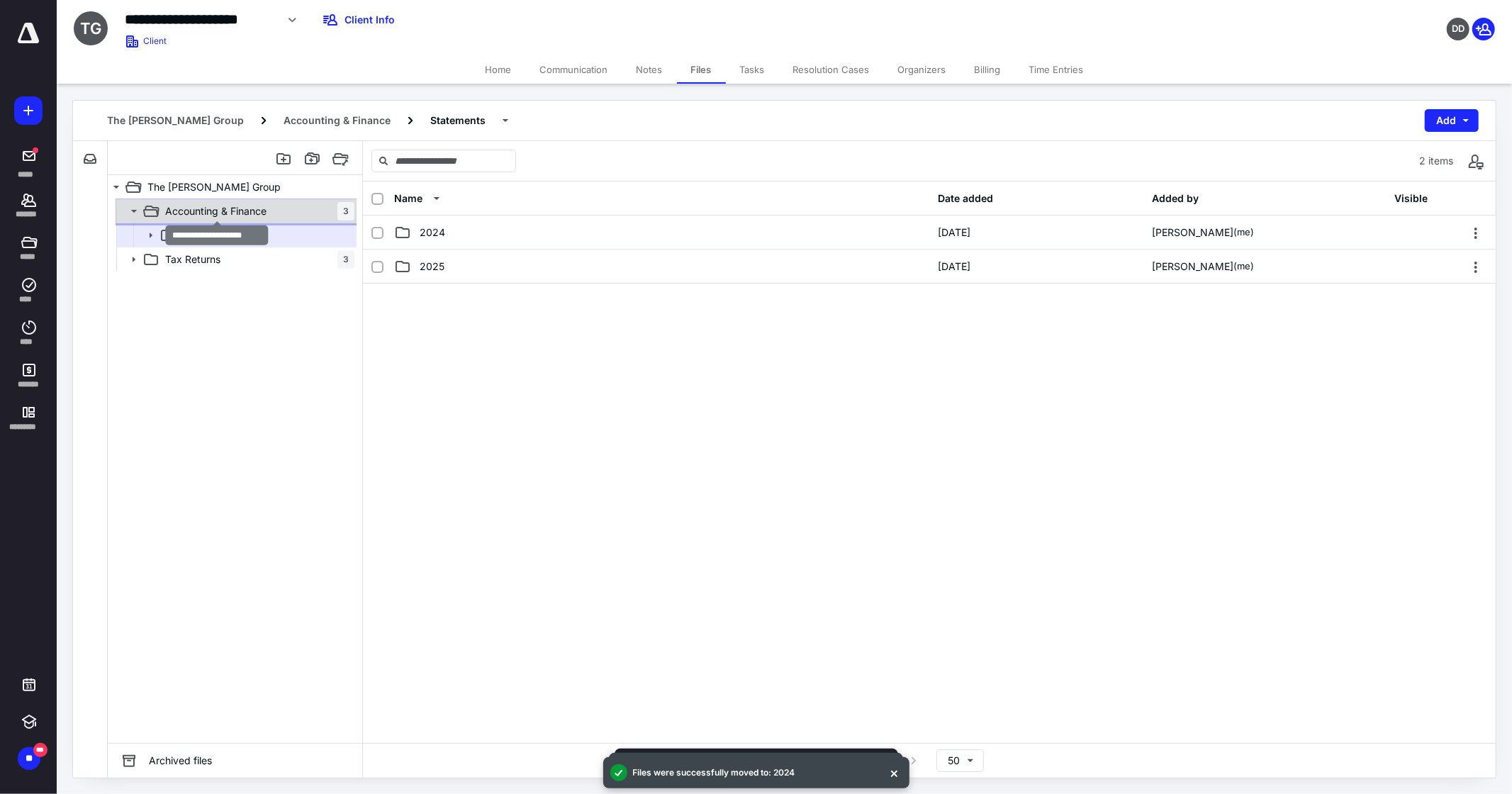 click on "Accounting & Finance" at bounding box center (215, 211) 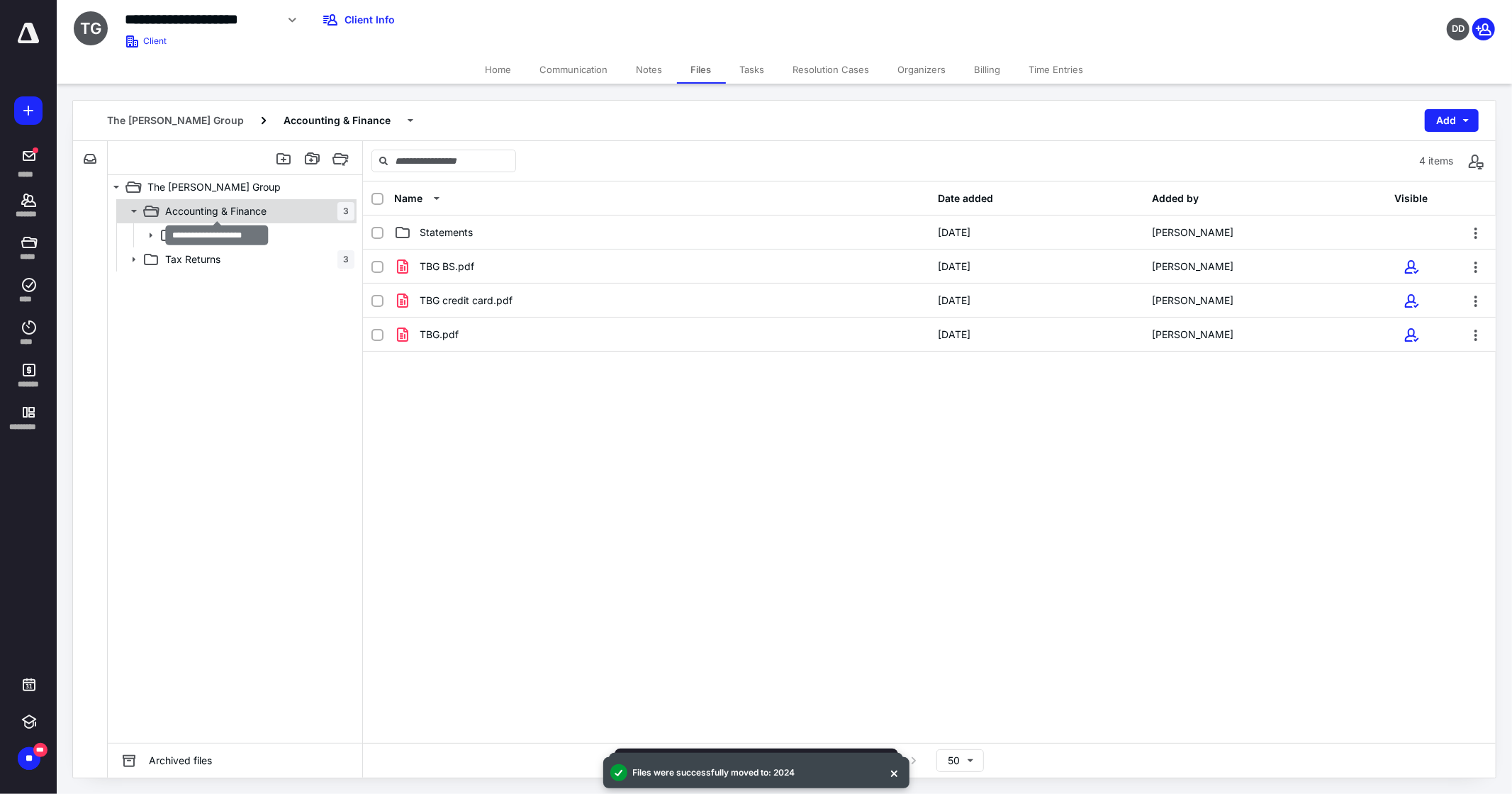 click on "Accounting & Finance" at bounding box center (215, 211) 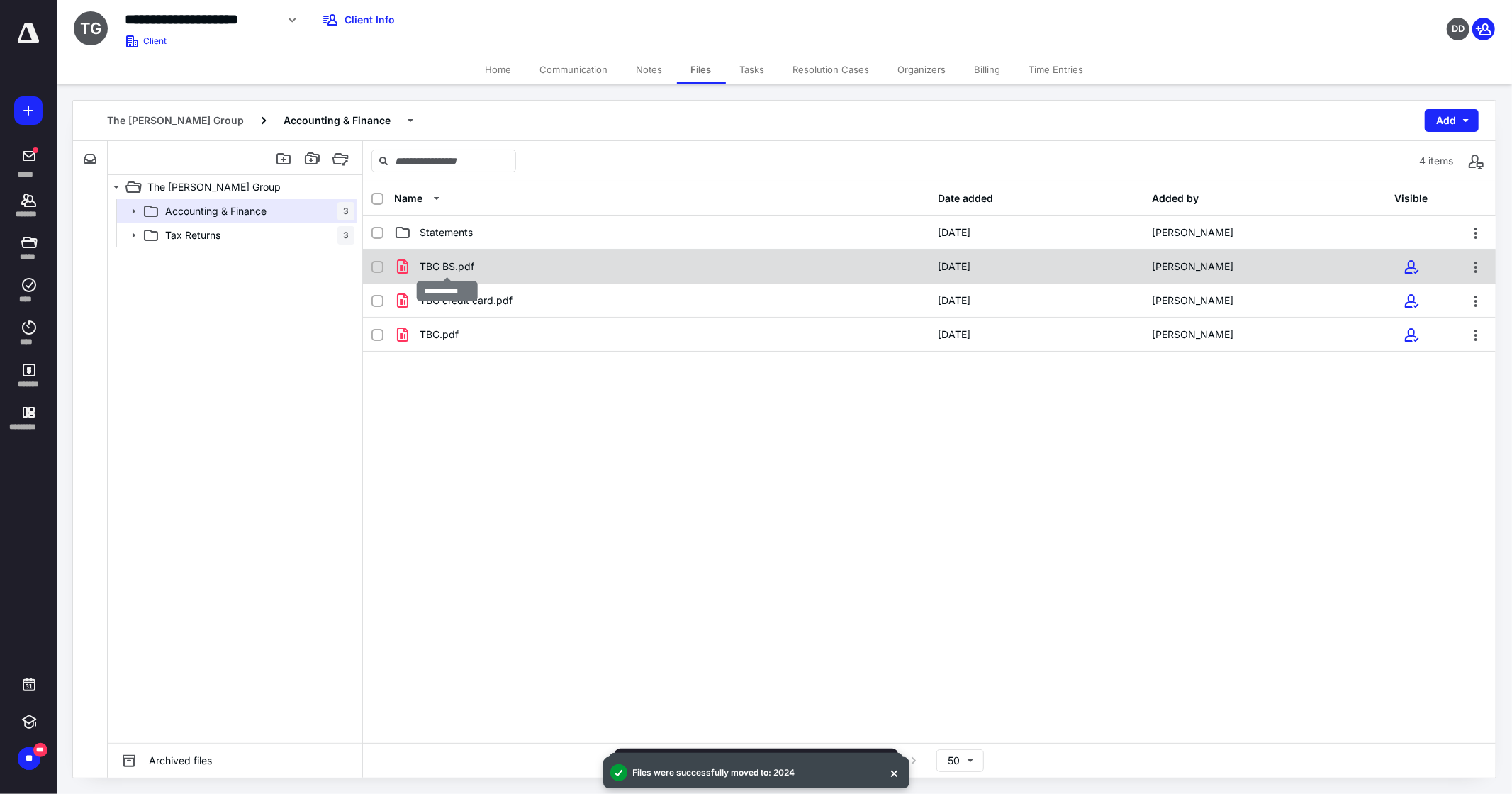 click on "TBG BS.pdf" at bounding box center (447, 267) 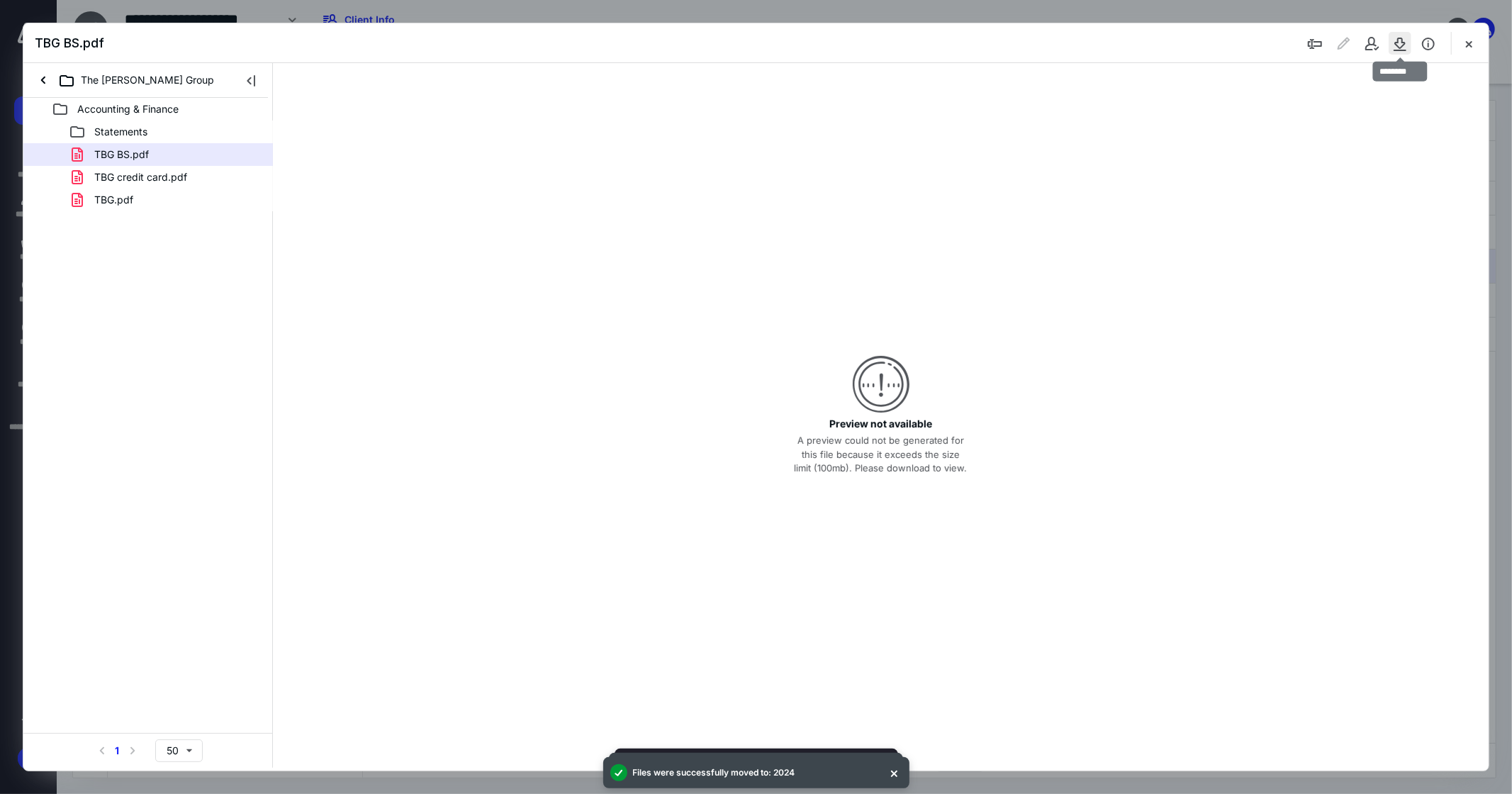click at bounding box center (1400, 43) 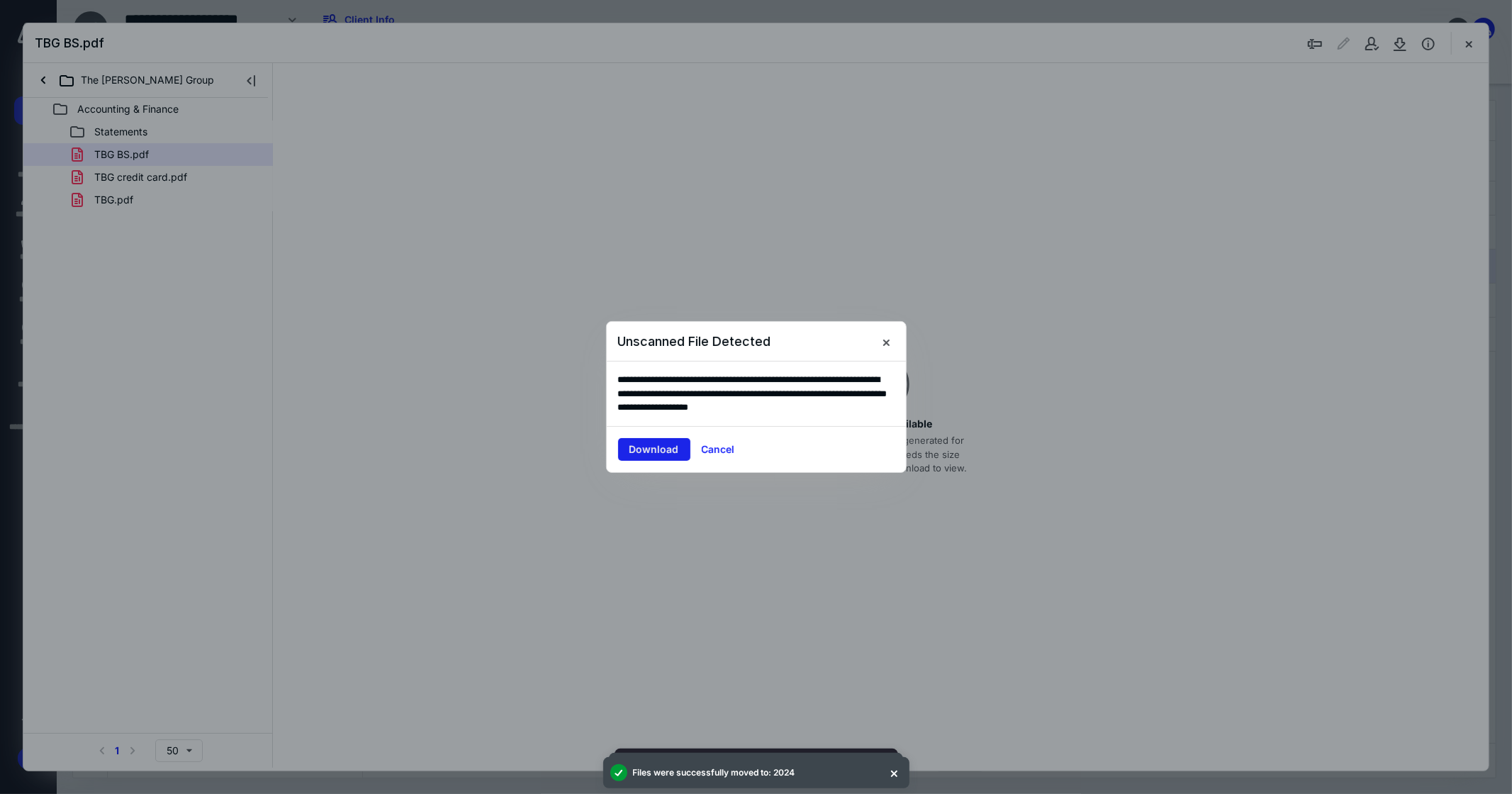 click on "Download" at bounding box center [654, 449] 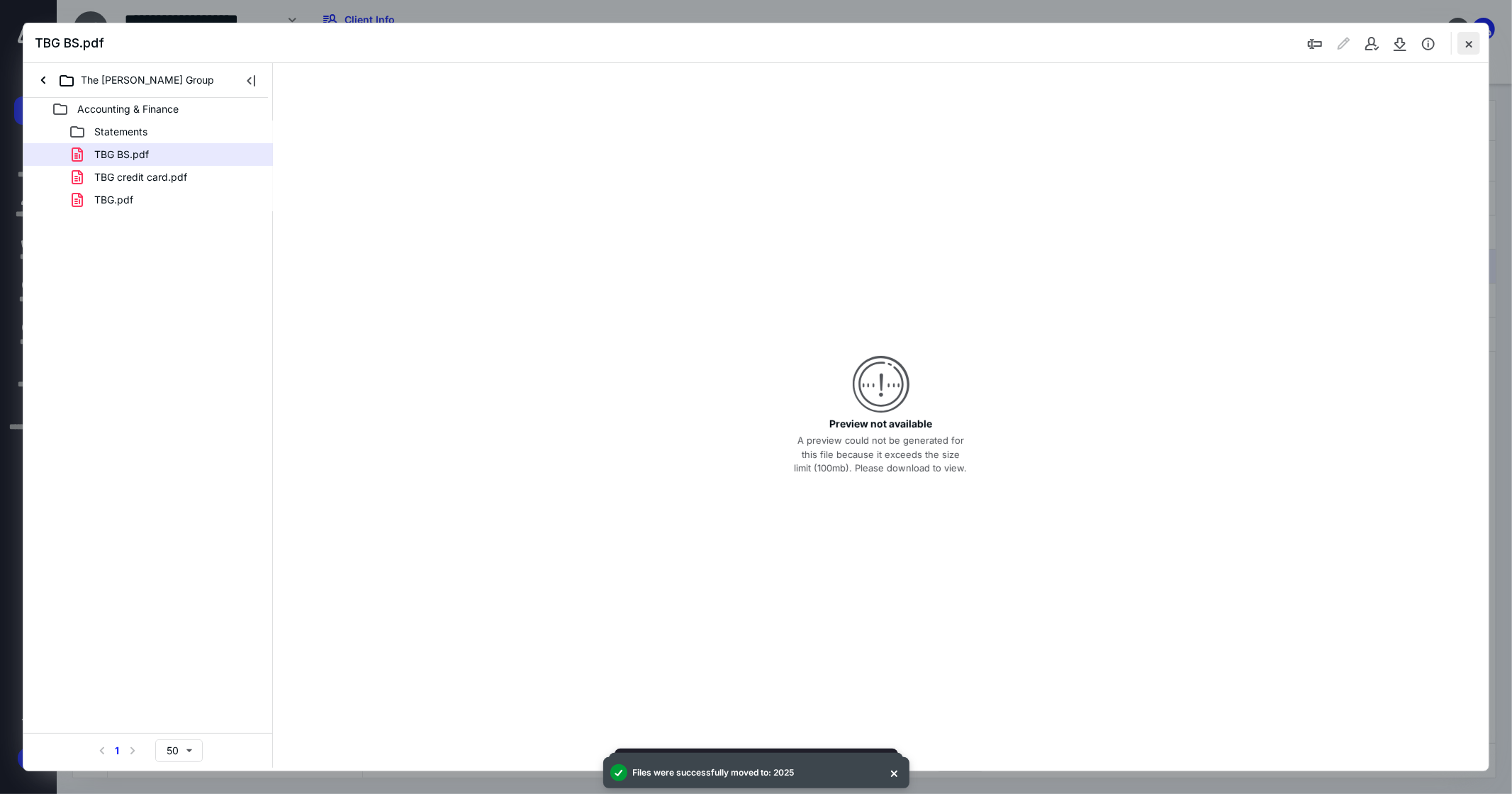 click at bounding box center [1469, 43] 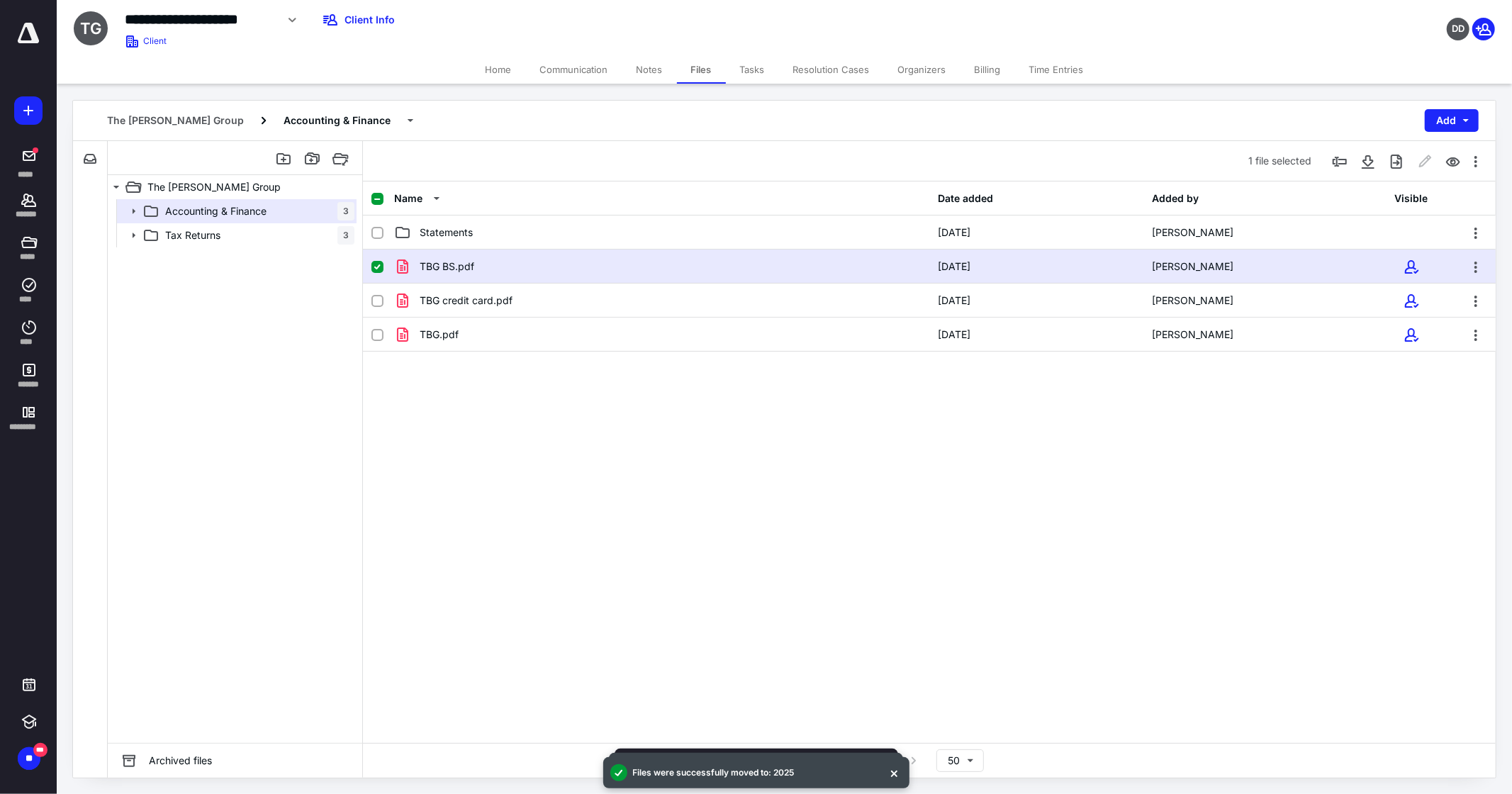 click on "Name Date added Added by Visible Statements [DATE] [PERSON_NAME] TBG BS.pdf [DATE] [PERSON_NAME] TBG credit card.pdf [DATE] [PERSON_NAME] TBG.pdf [DATE] [PERSON_NAME] Select a page number for more results 1 50" at bounding box center (929, 479) 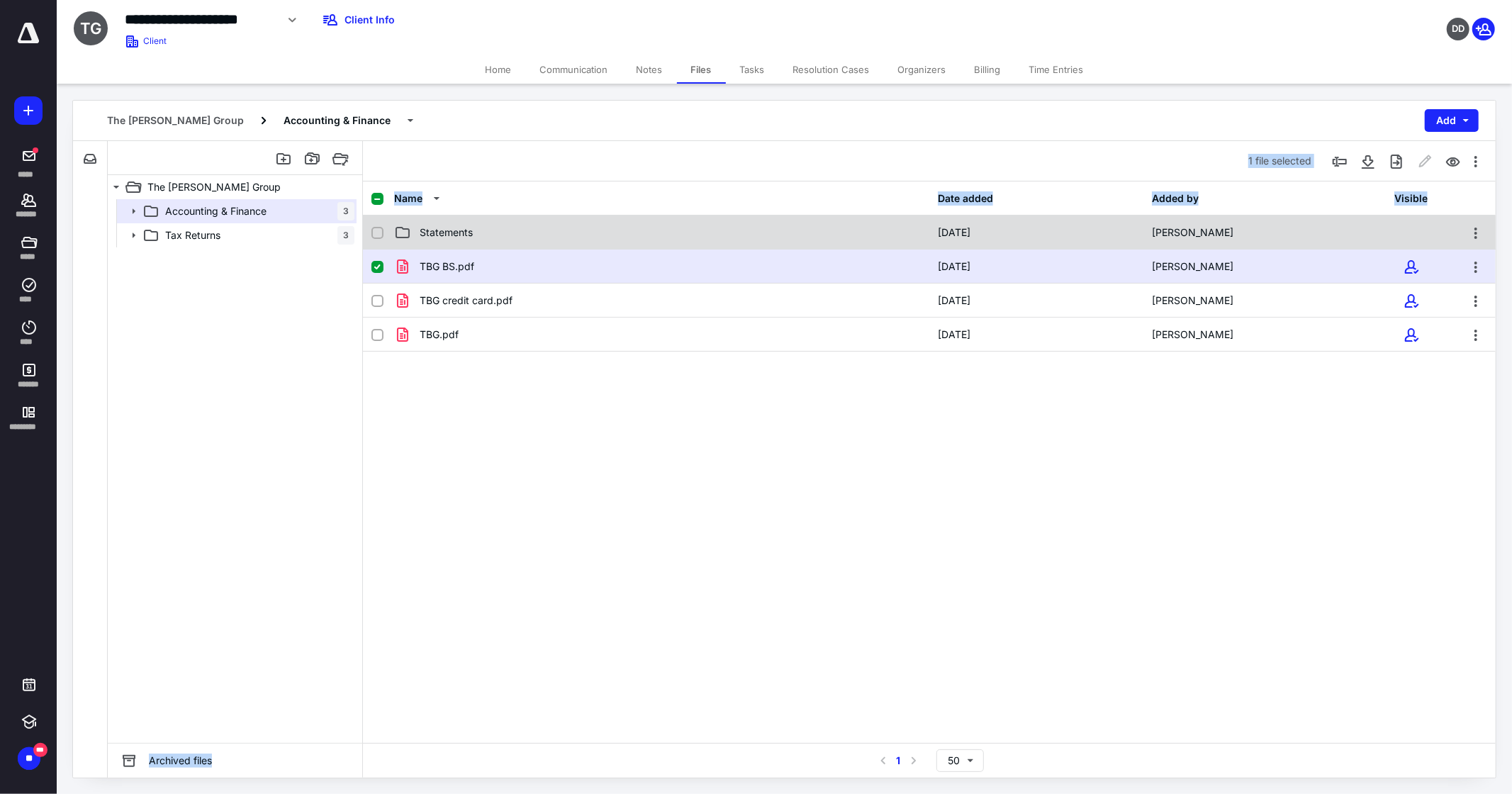 click on "Statements" at bounding box center (661, 233) 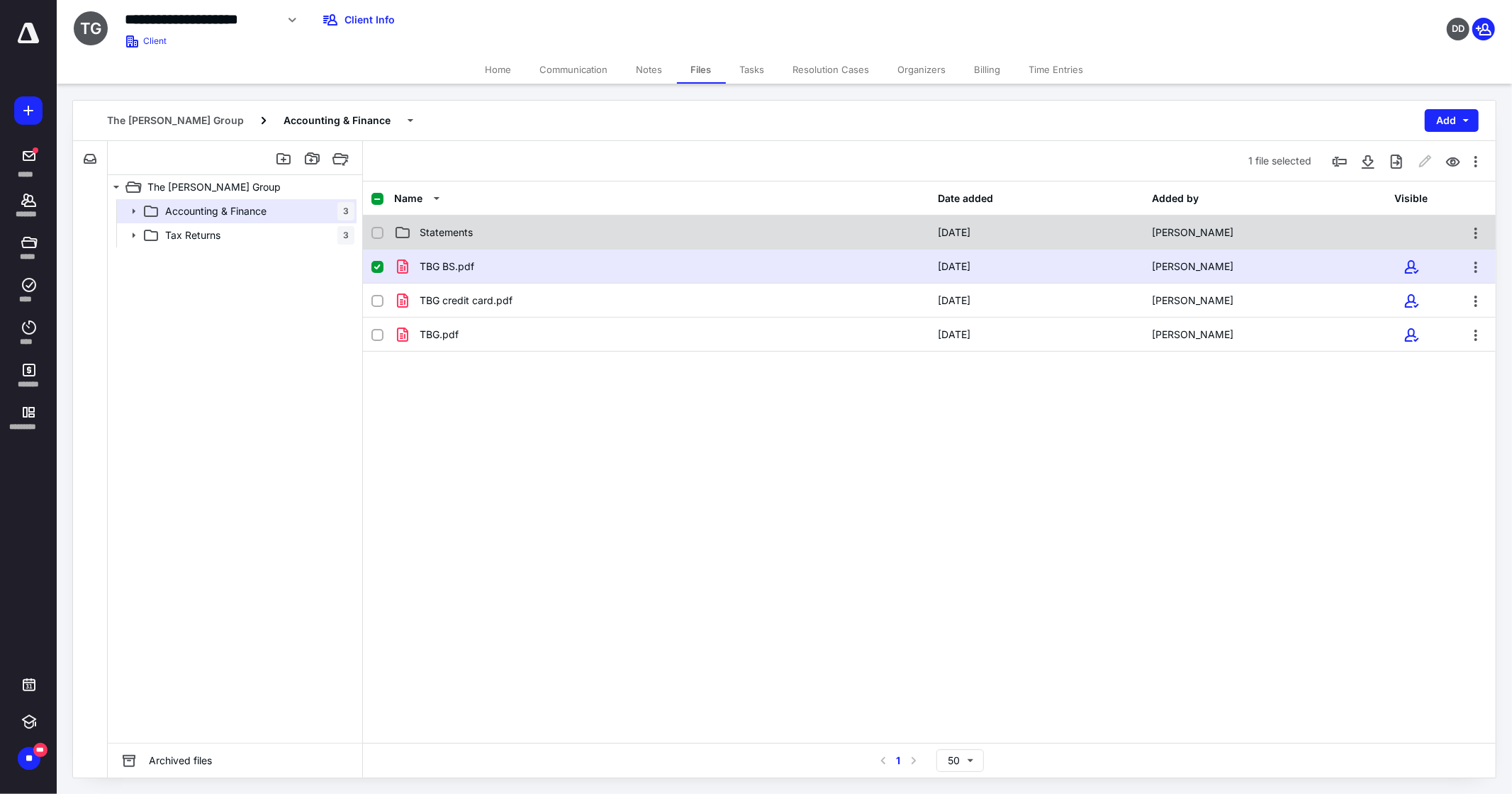 click on "Statements" at bounding box center [661, 233] 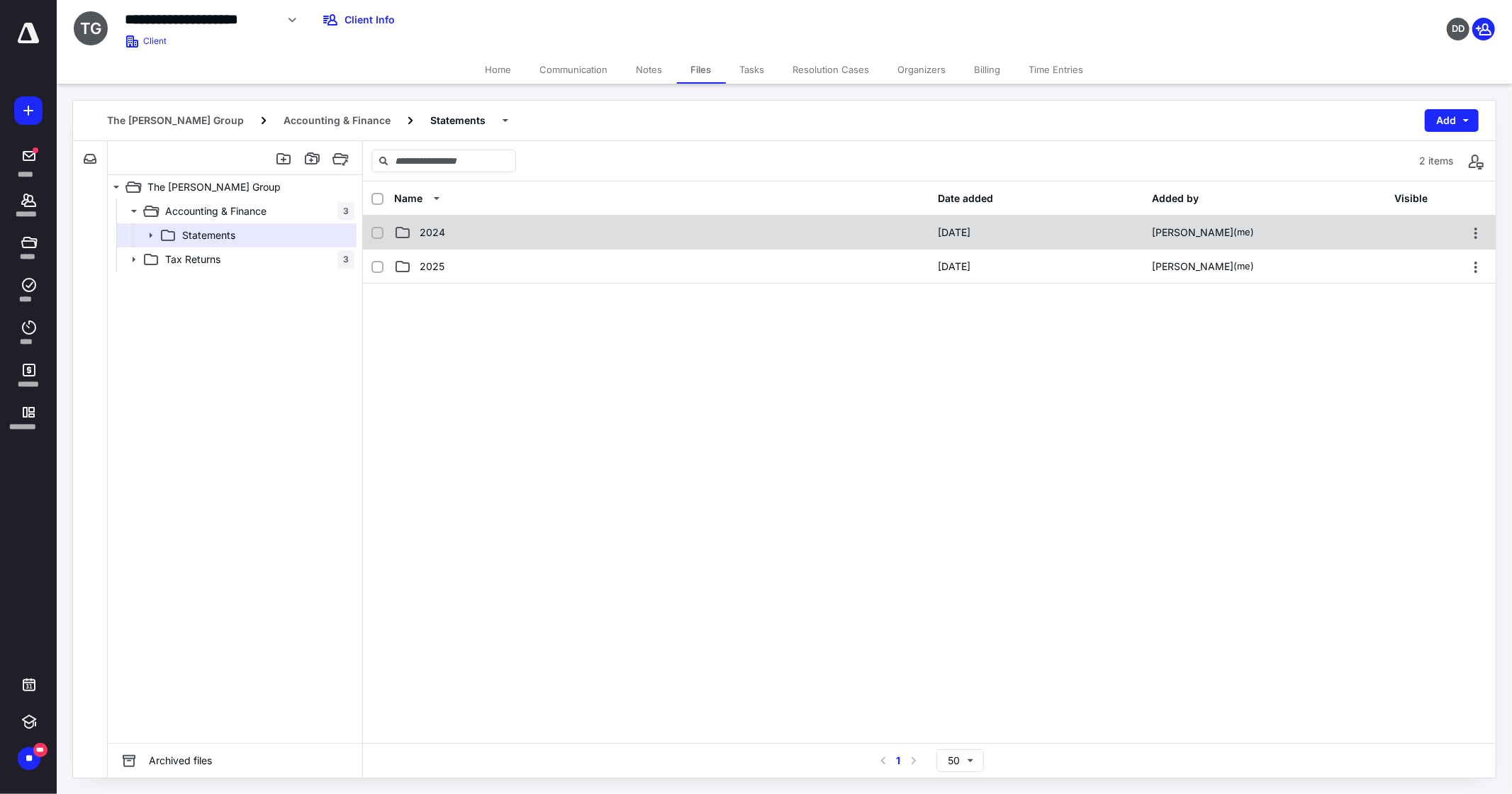 click on "2024" at bounding box center [661, 233] 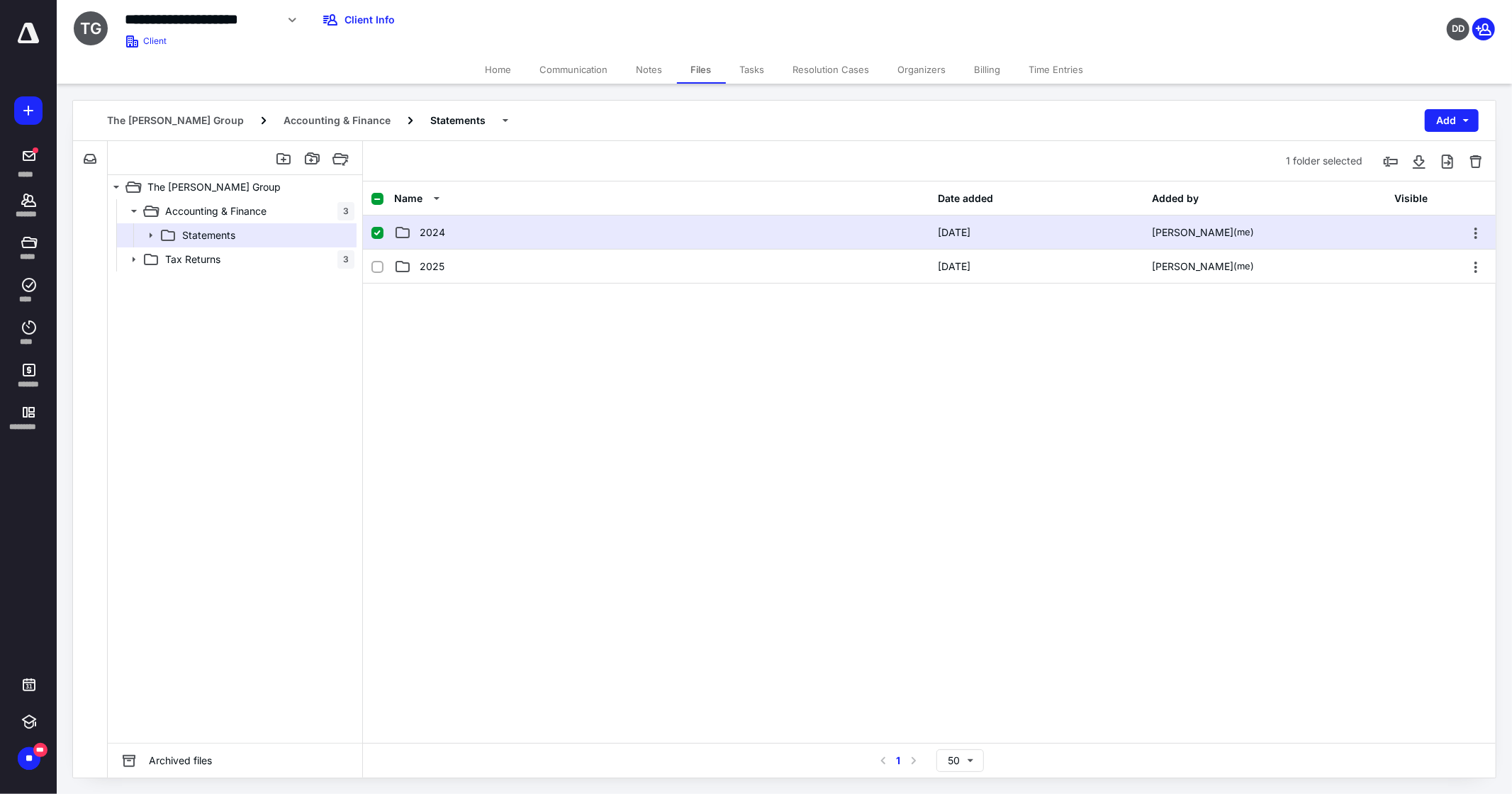 click on "2024" at bounding box center [661, 233] 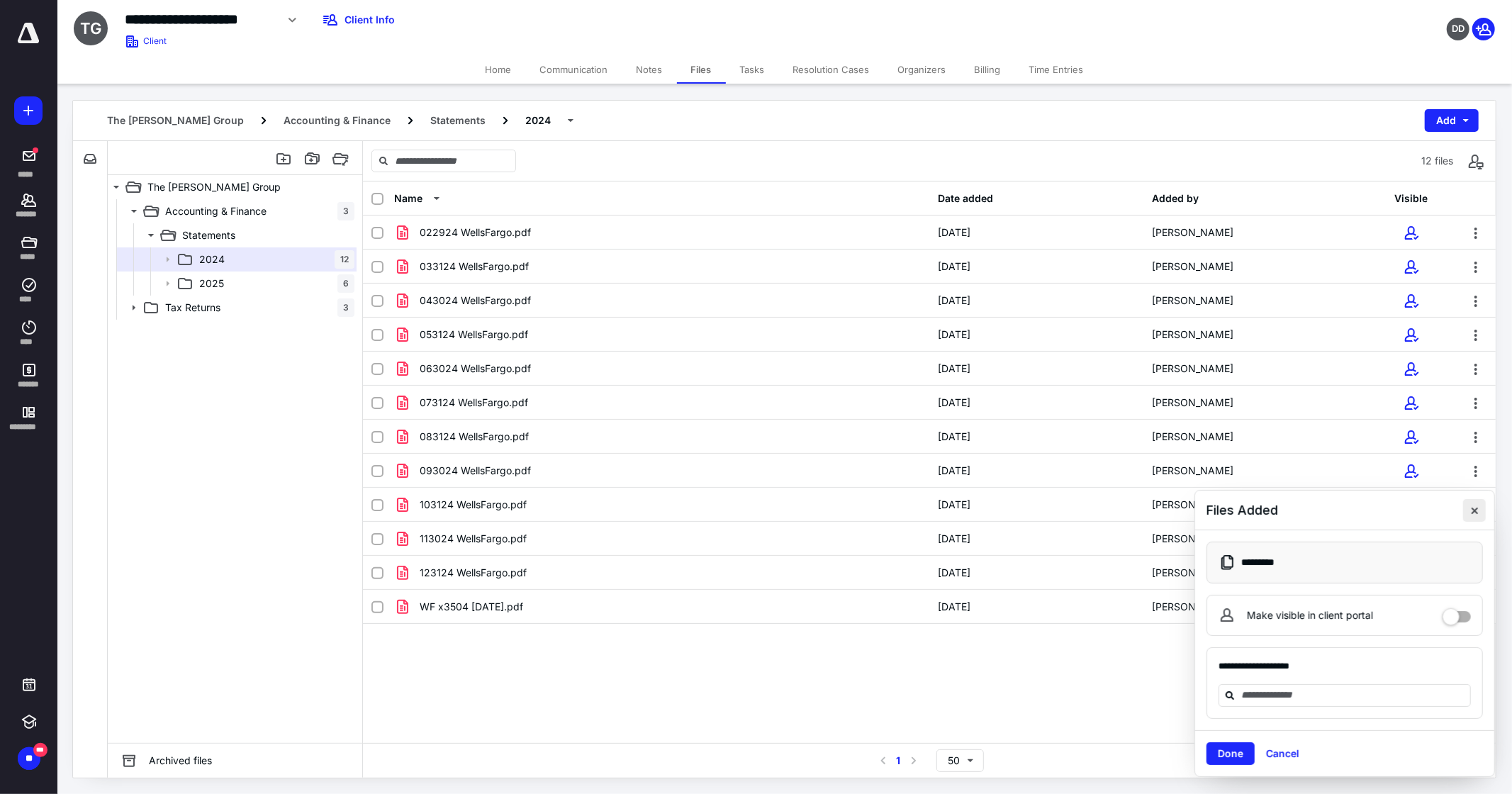 click at bounding box center (1474, 510) 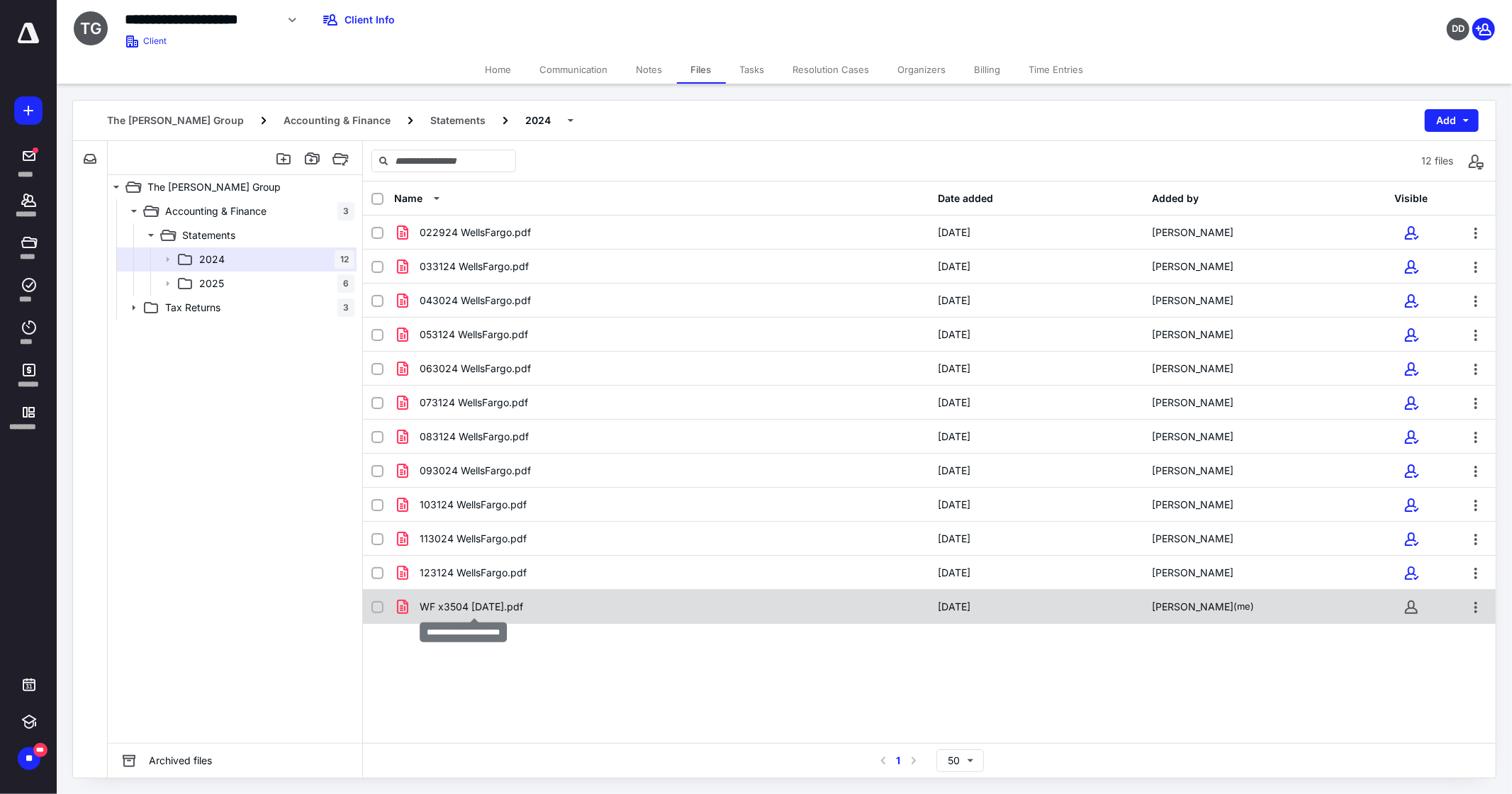 checkbox on "true" 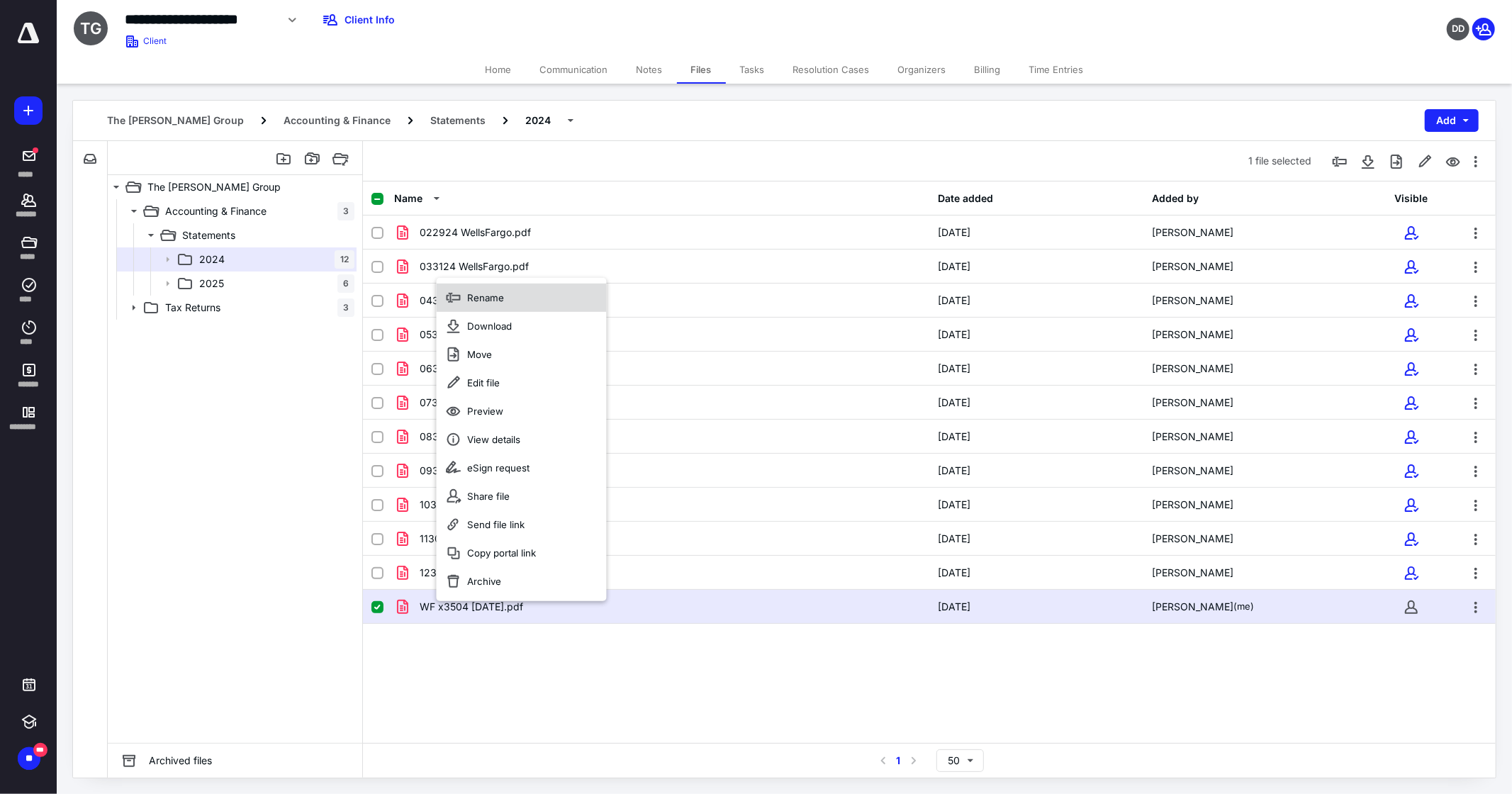 click on "Rename" at bounding box center [522, 298] 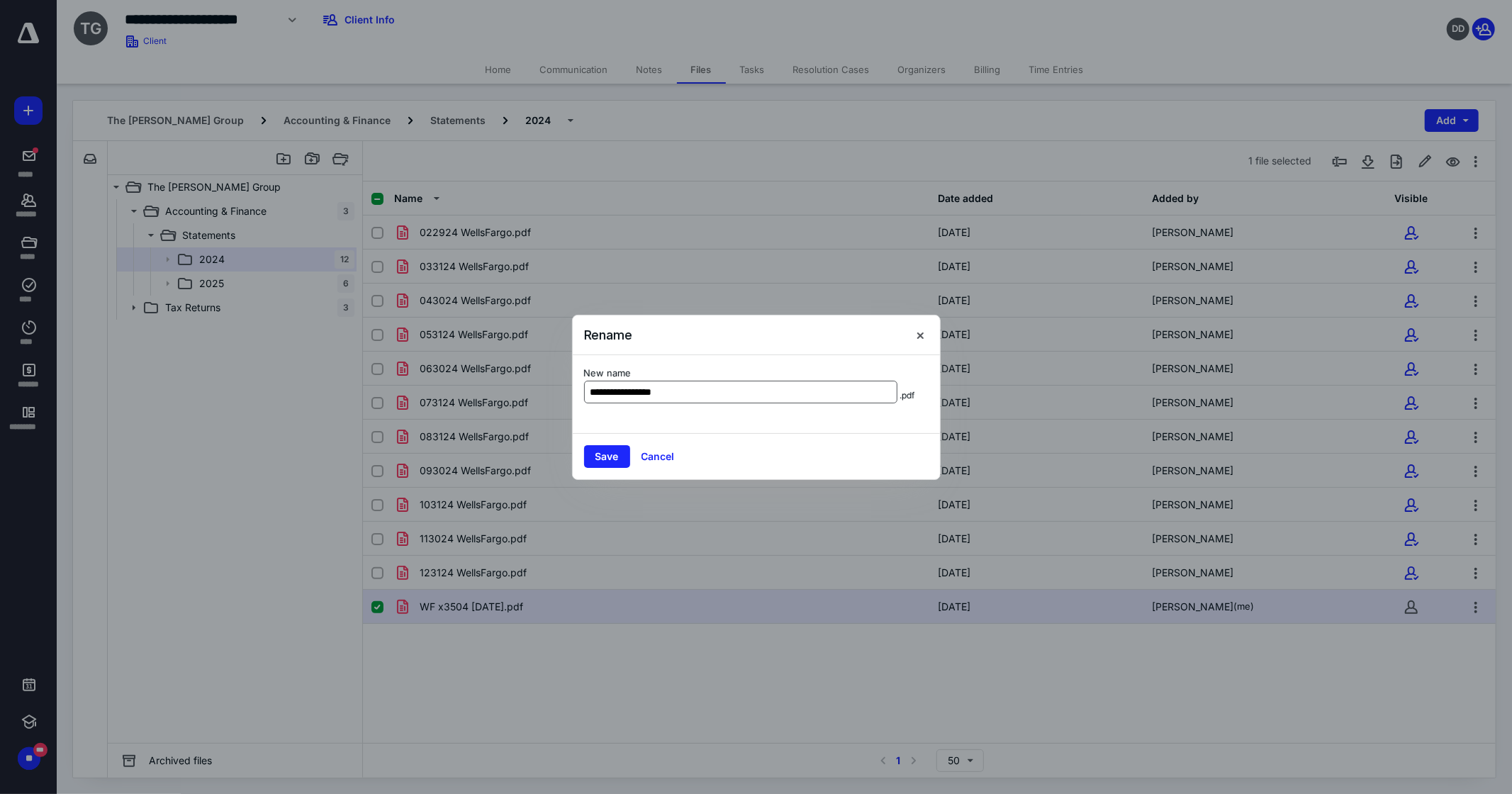 type on "**********" 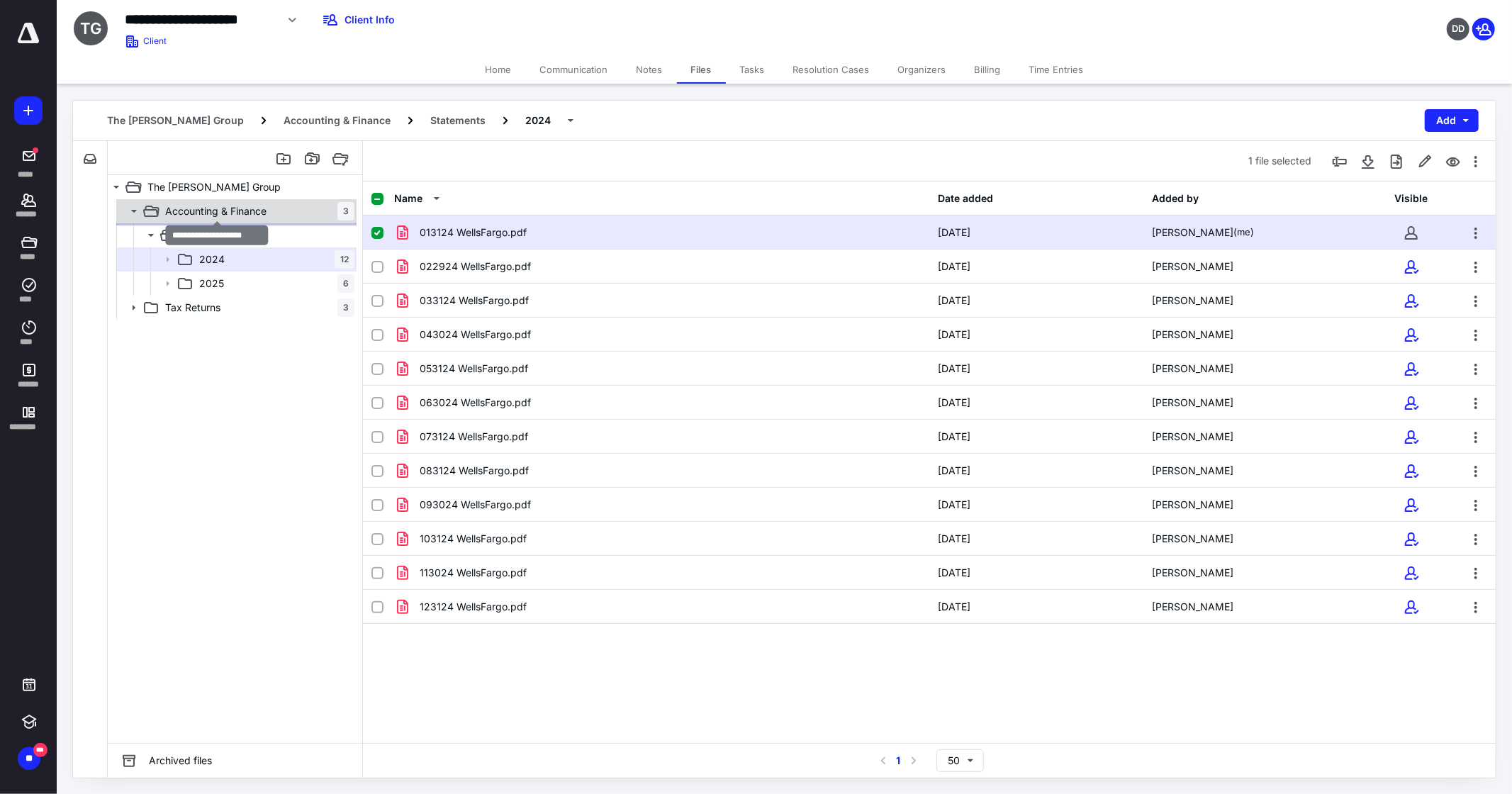 click on "Accounting & Finance" at bounding box center [215, 211] 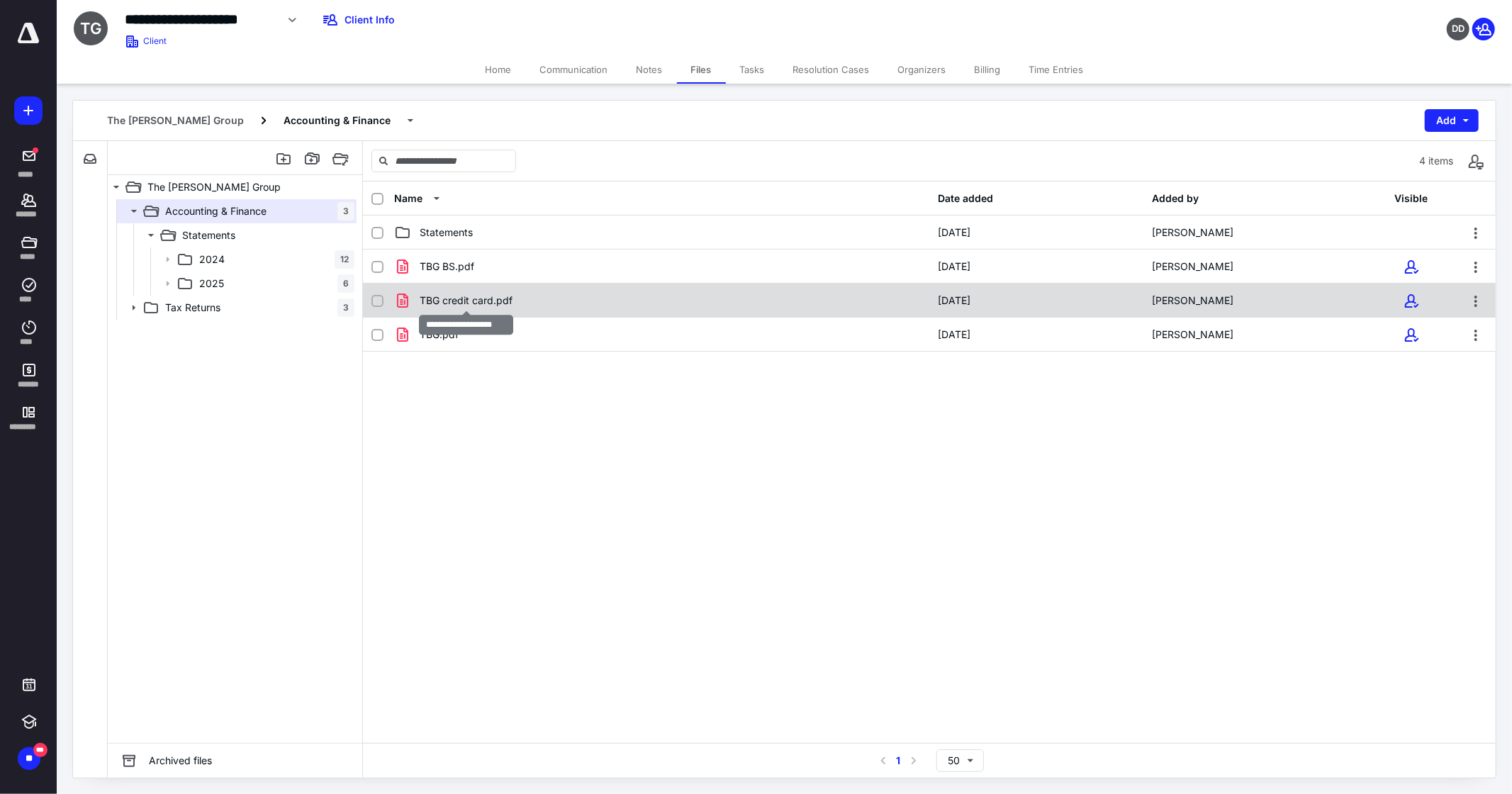click on "TBG credit card.pdf" at bounding box center (466, 301) 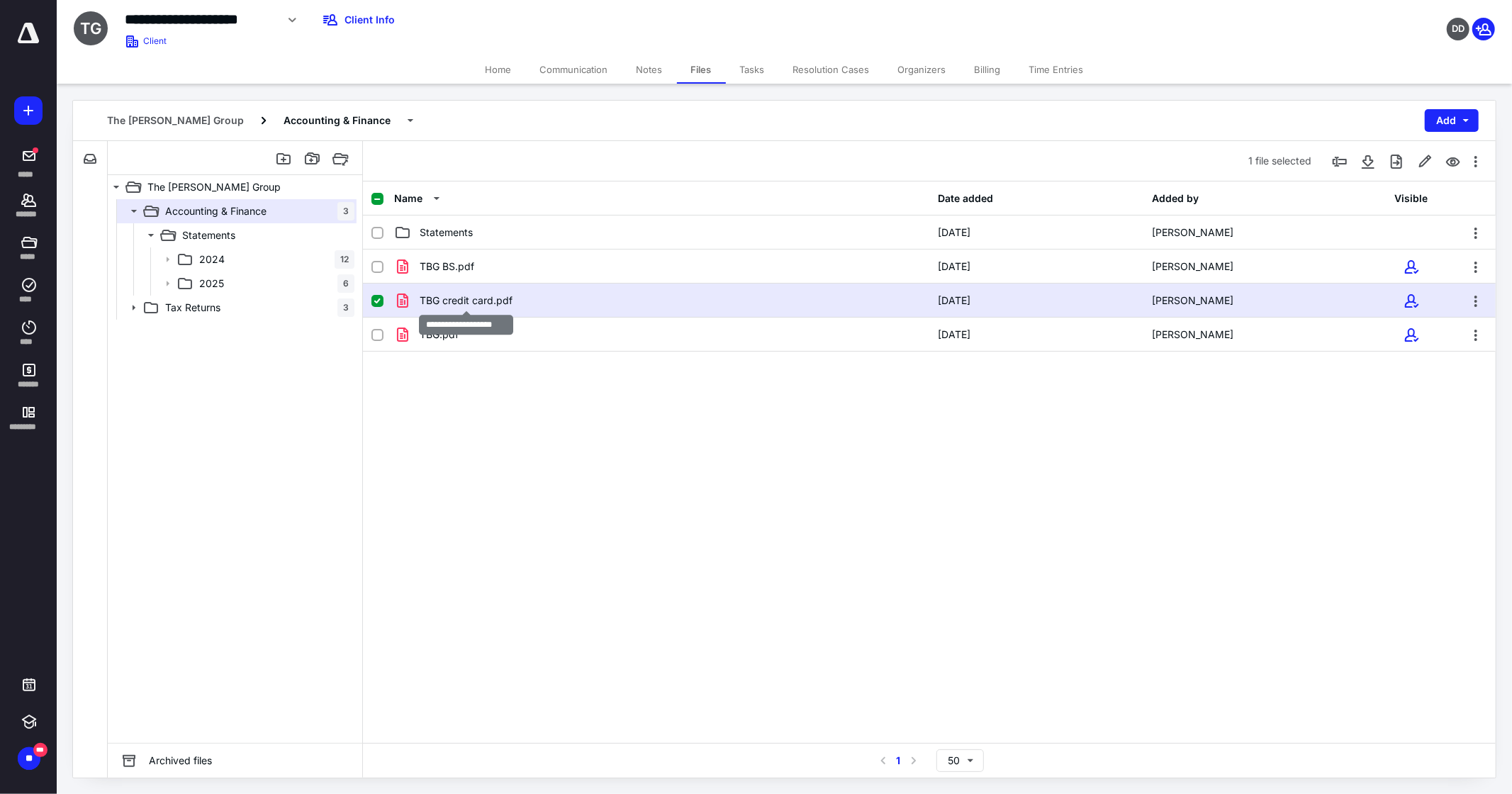 click on "TBG credit card.pdf" at bounding box center (466, 301) 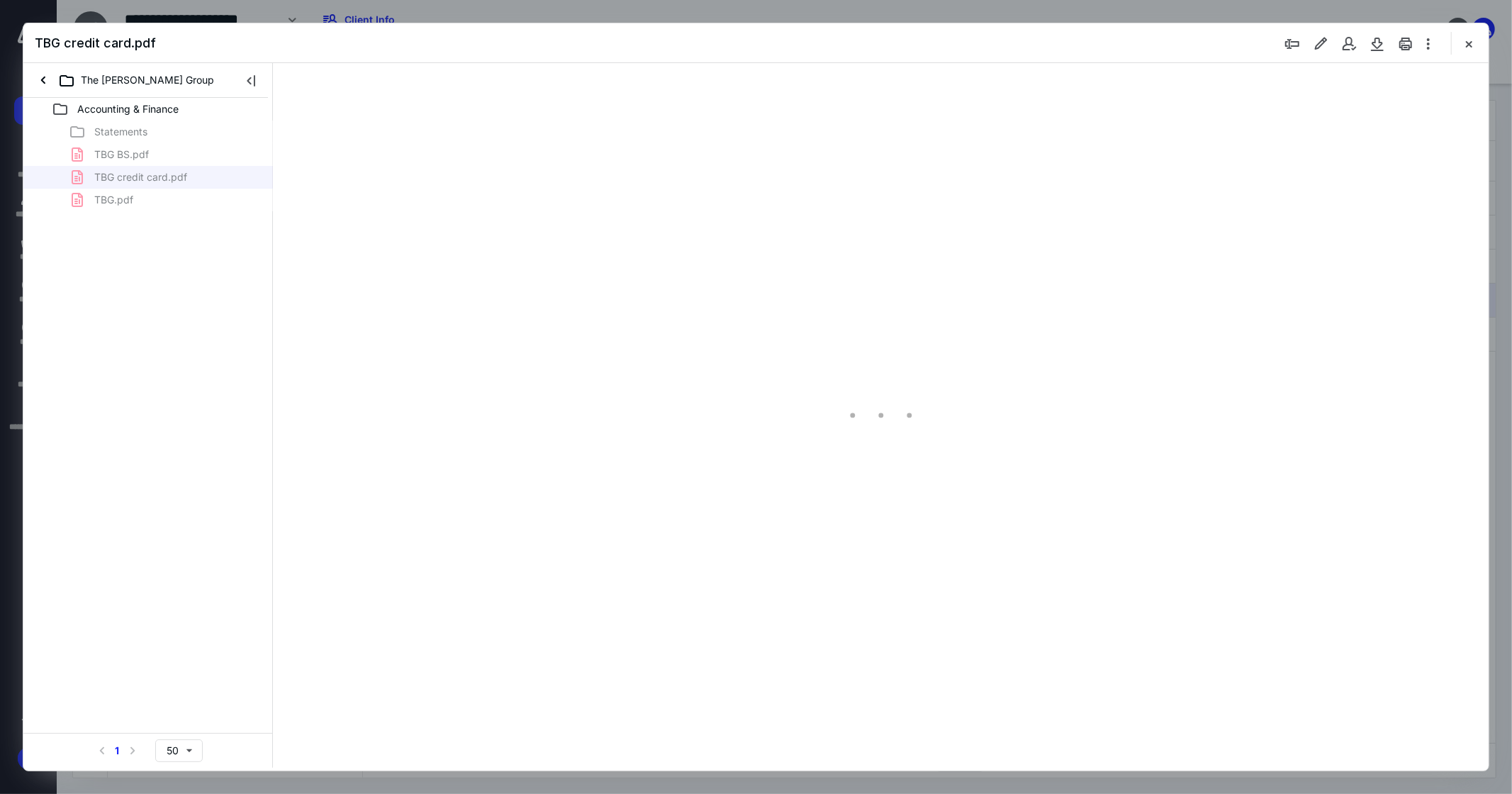 scroll, scrollTop: 0, scrollLeft: 0, axis: both 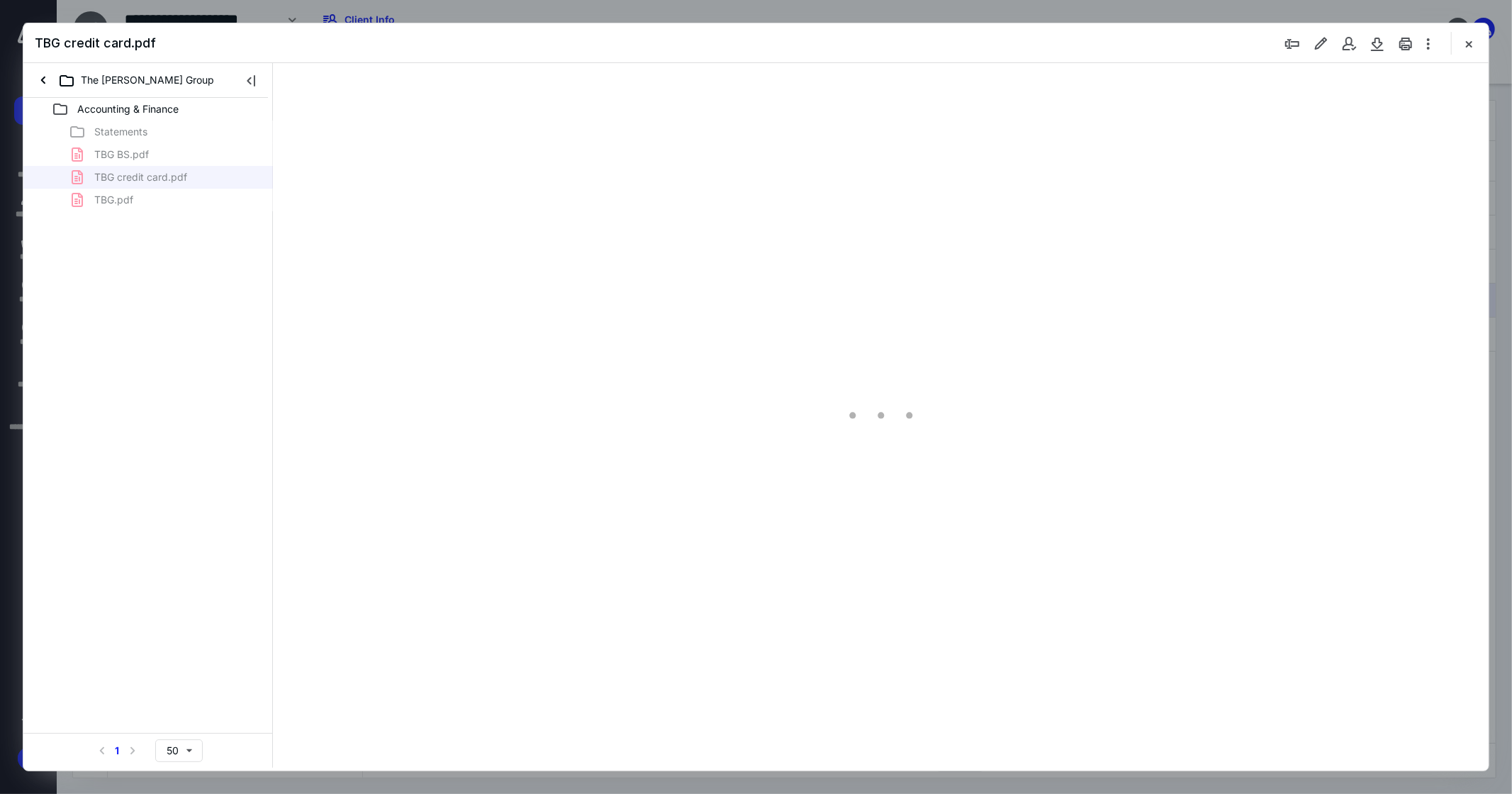type on "276" 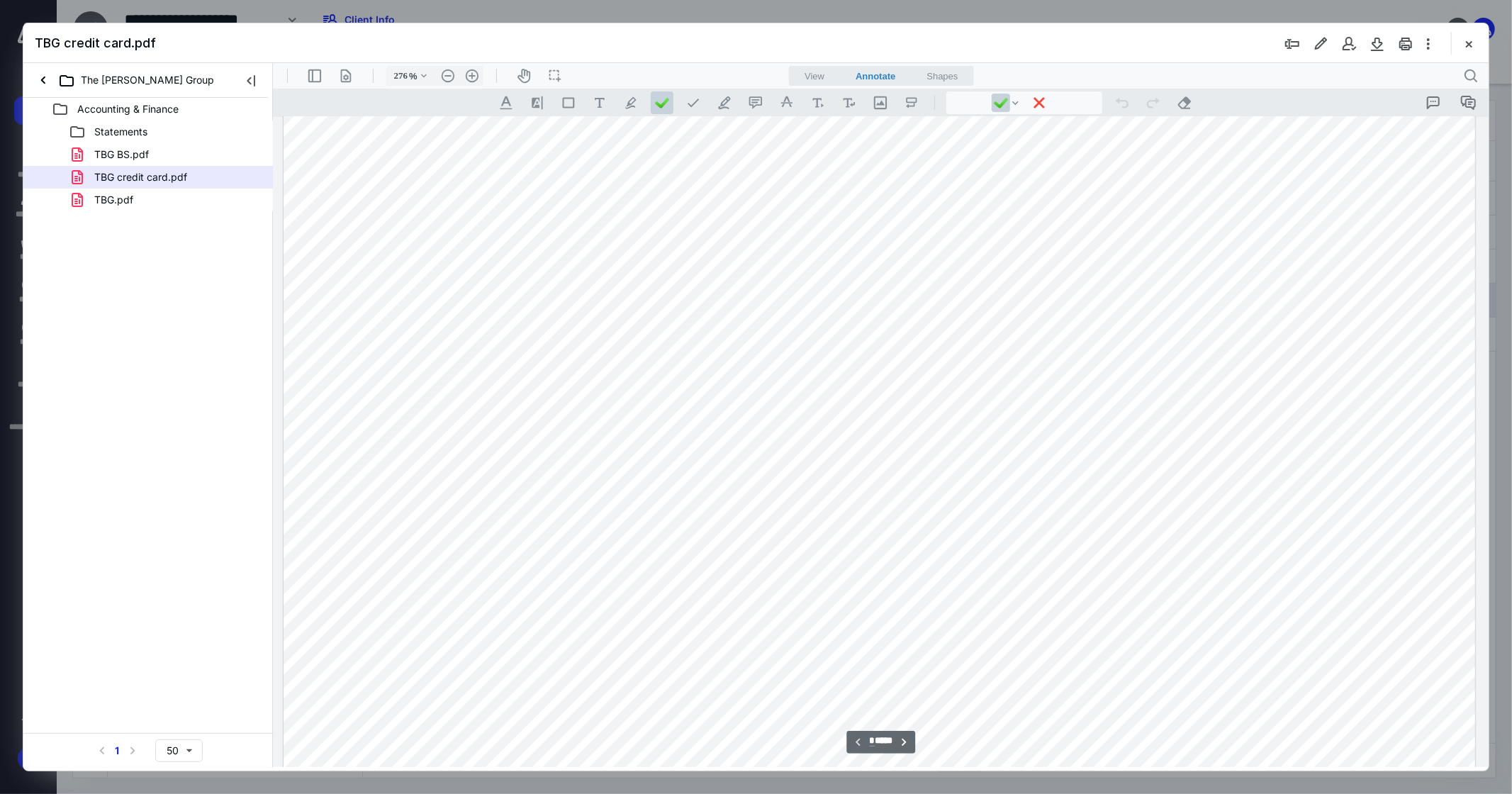 scroll, scrollTop: 0, scrollLeft: 0, axis: both 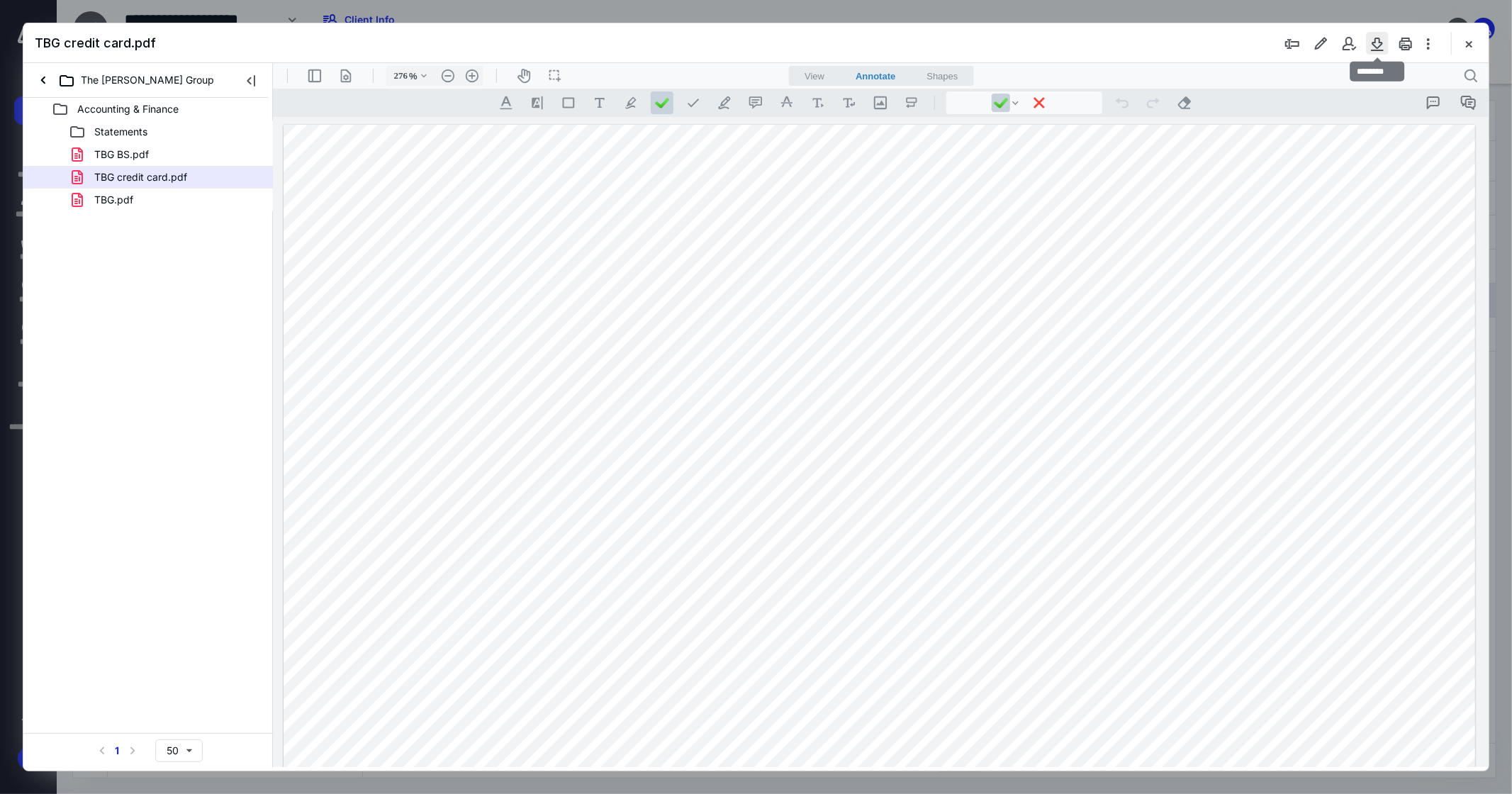 click at bounding box center [1377, 43] 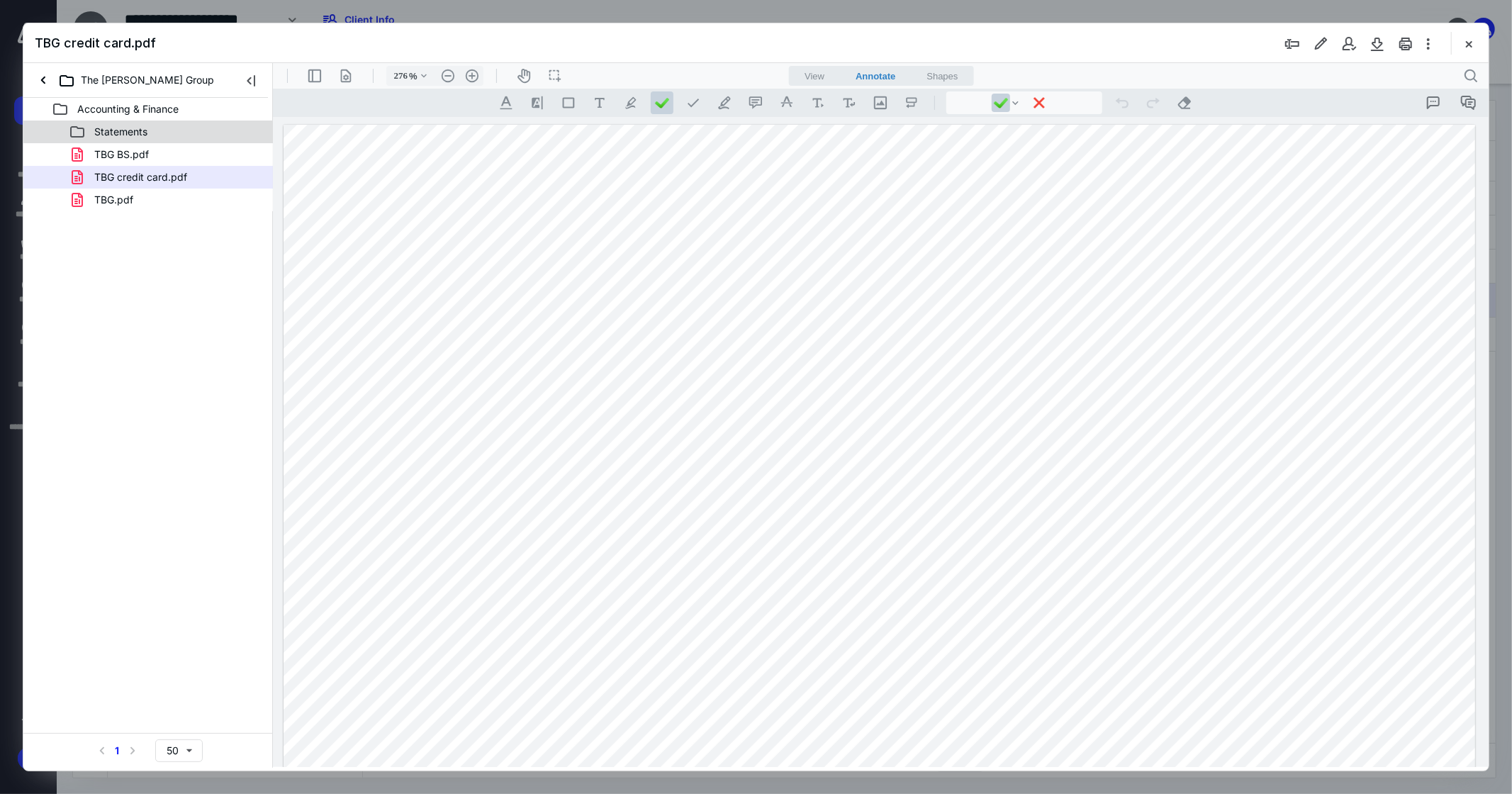 click on "Statements" at bounding box center [121, 132] 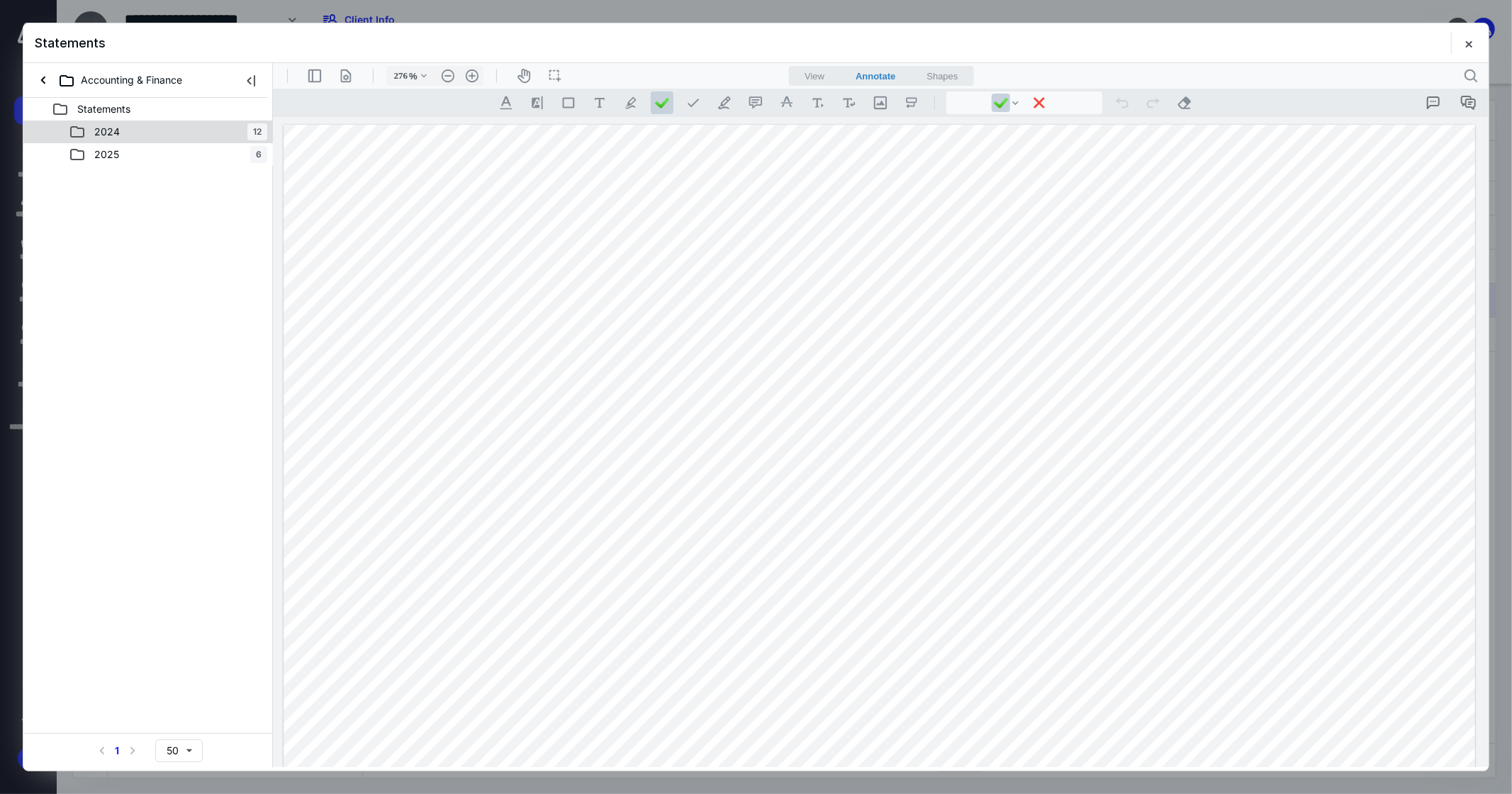 click on "2024 12" at bounding box center (168, 132) 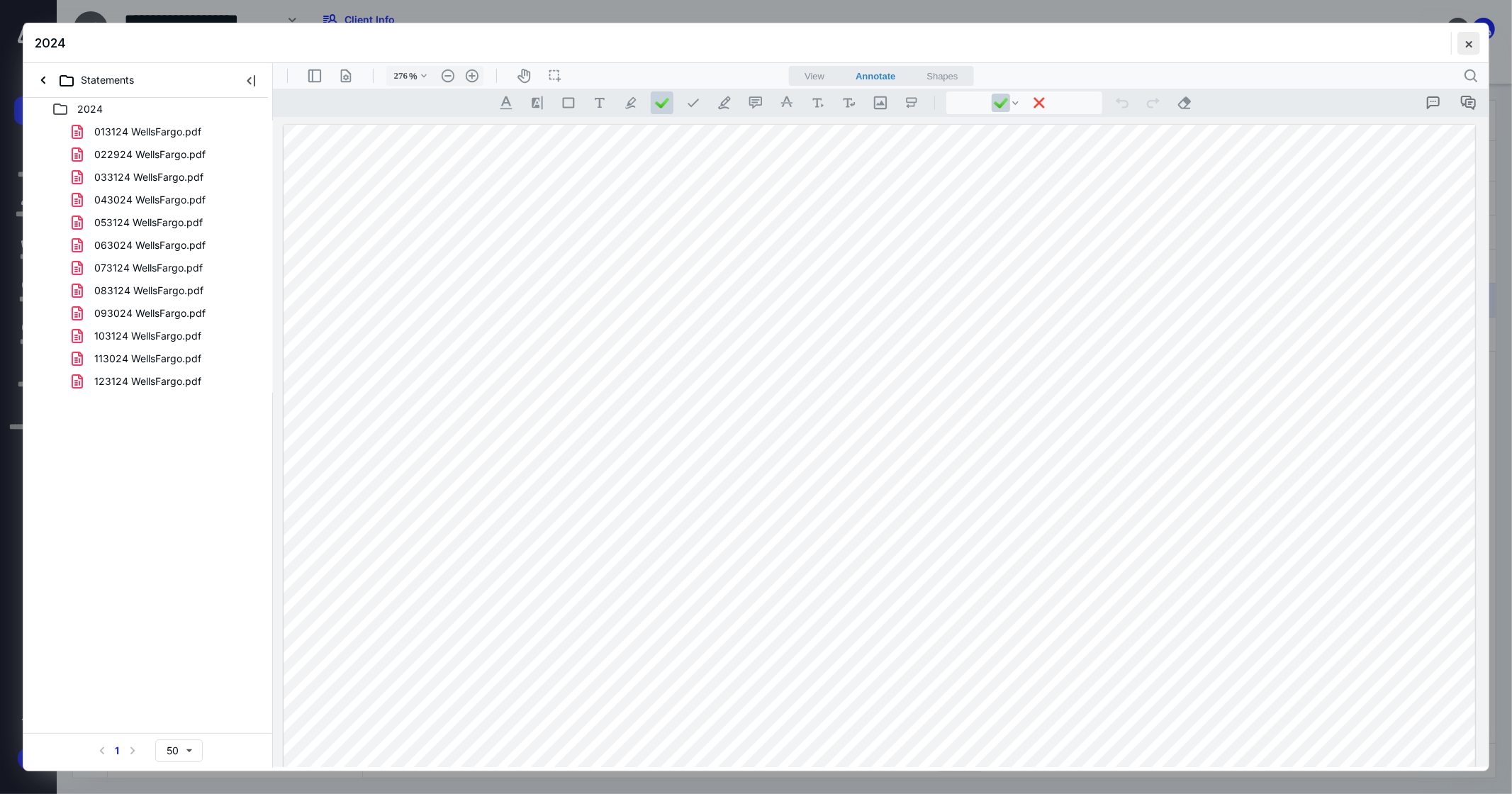 click at bounding box center (1469, 43) 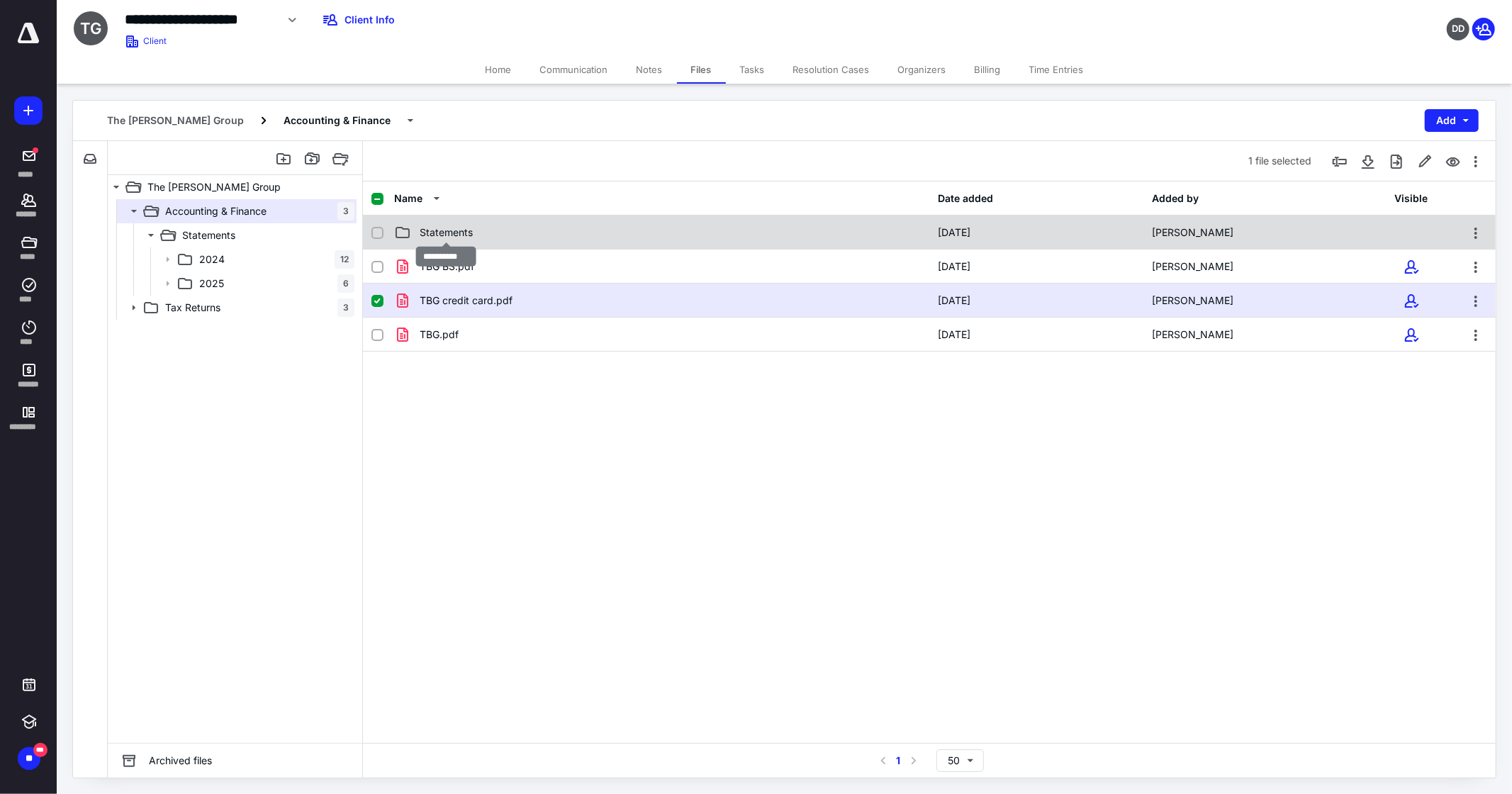 click on "Statements" at bounding box center [446, 233] 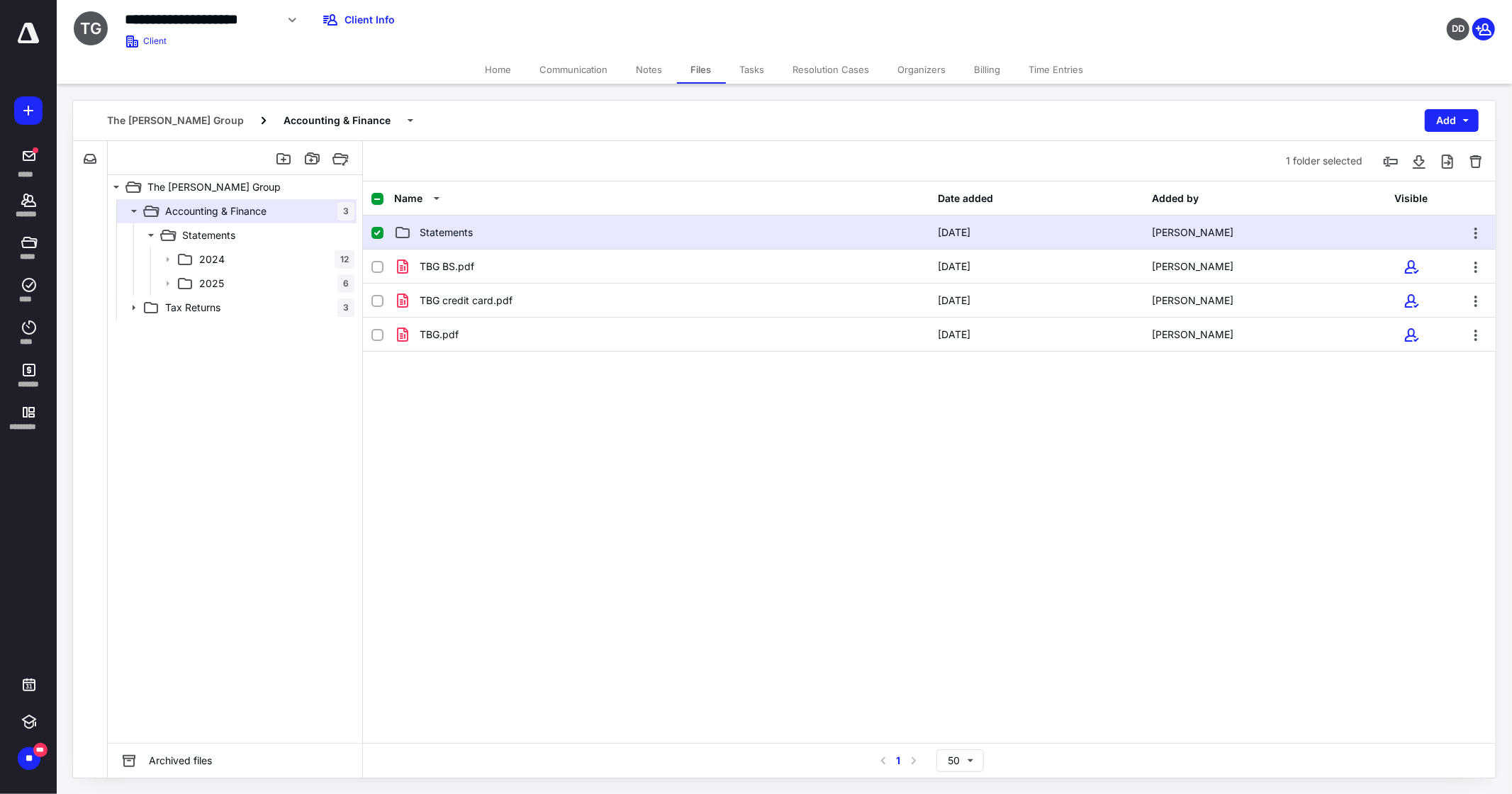 click on "Statements" at bounding box center [661, 233] 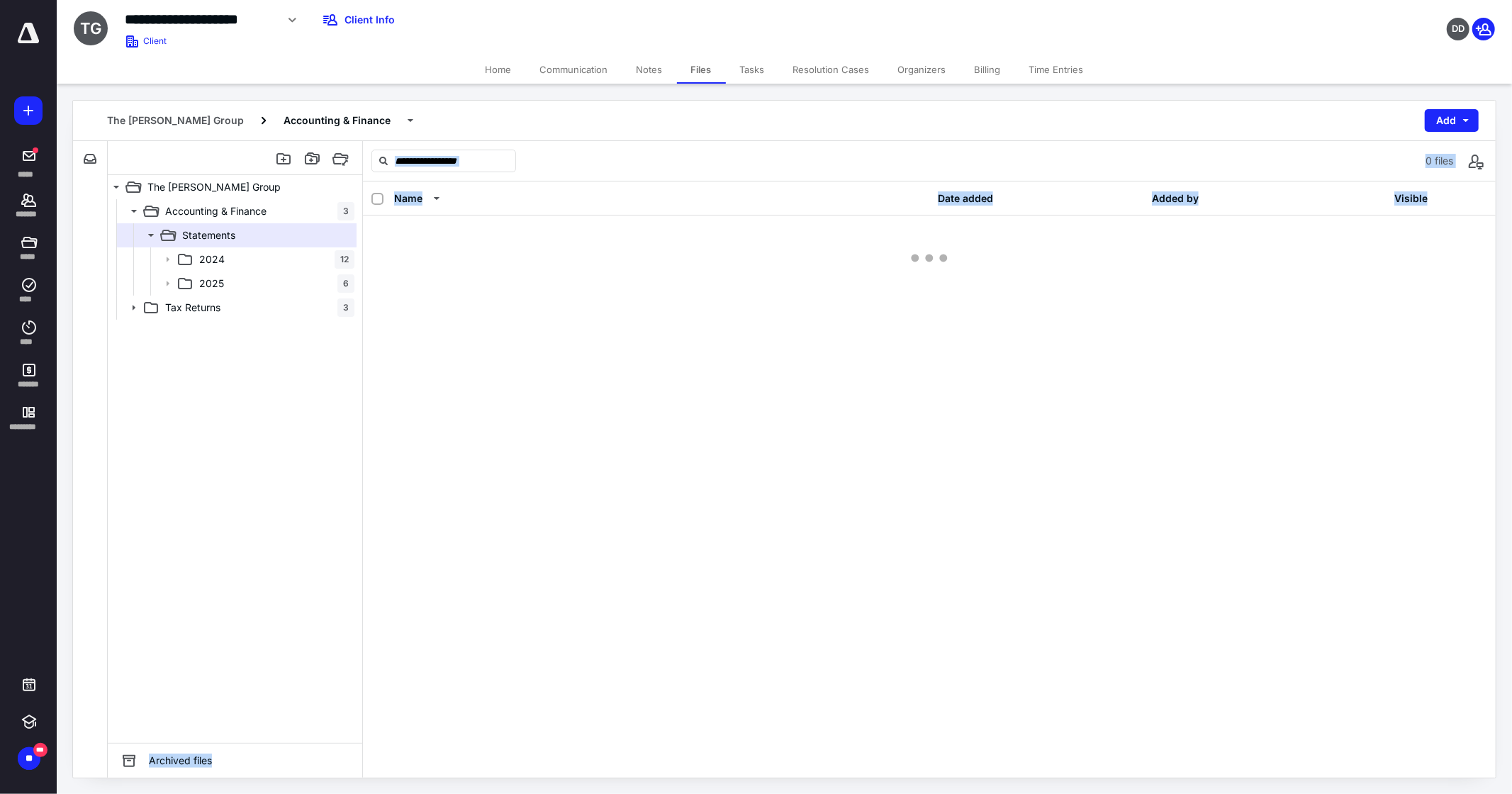 click at bounding box center (929, 244) 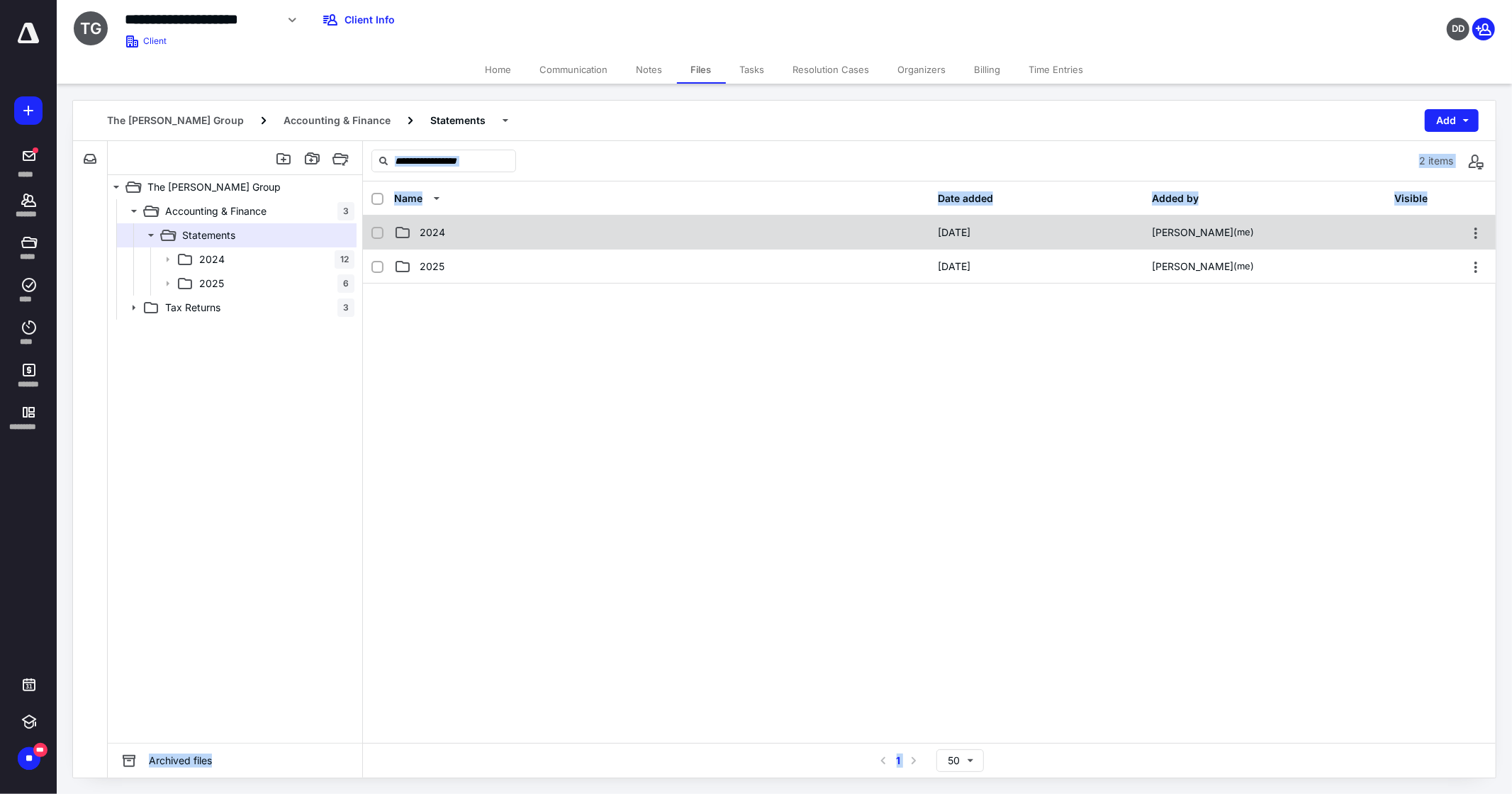 click on "2024" at bounding box center (661, 233) 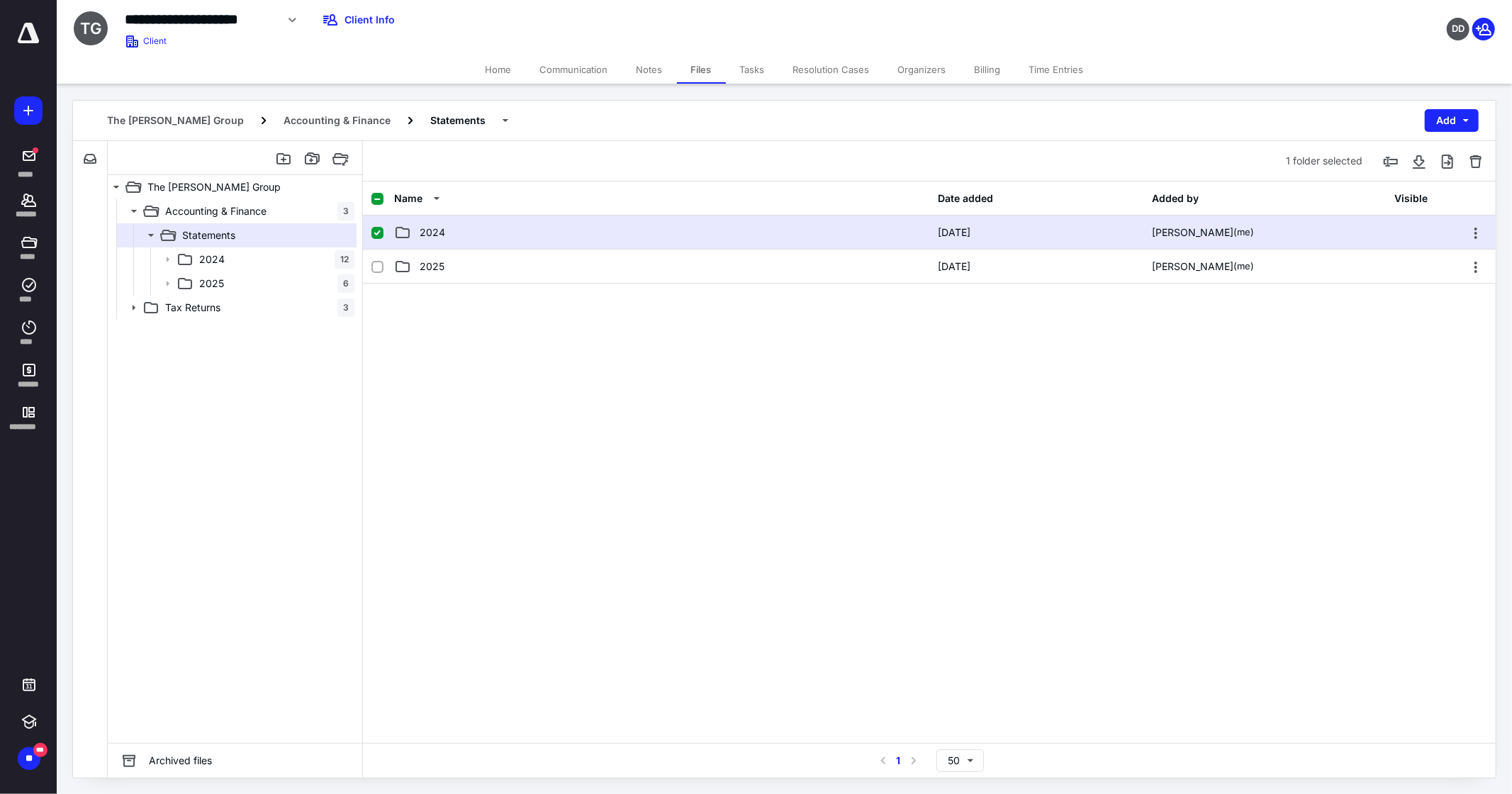 click on "2024" at bounding box center [661, 233] 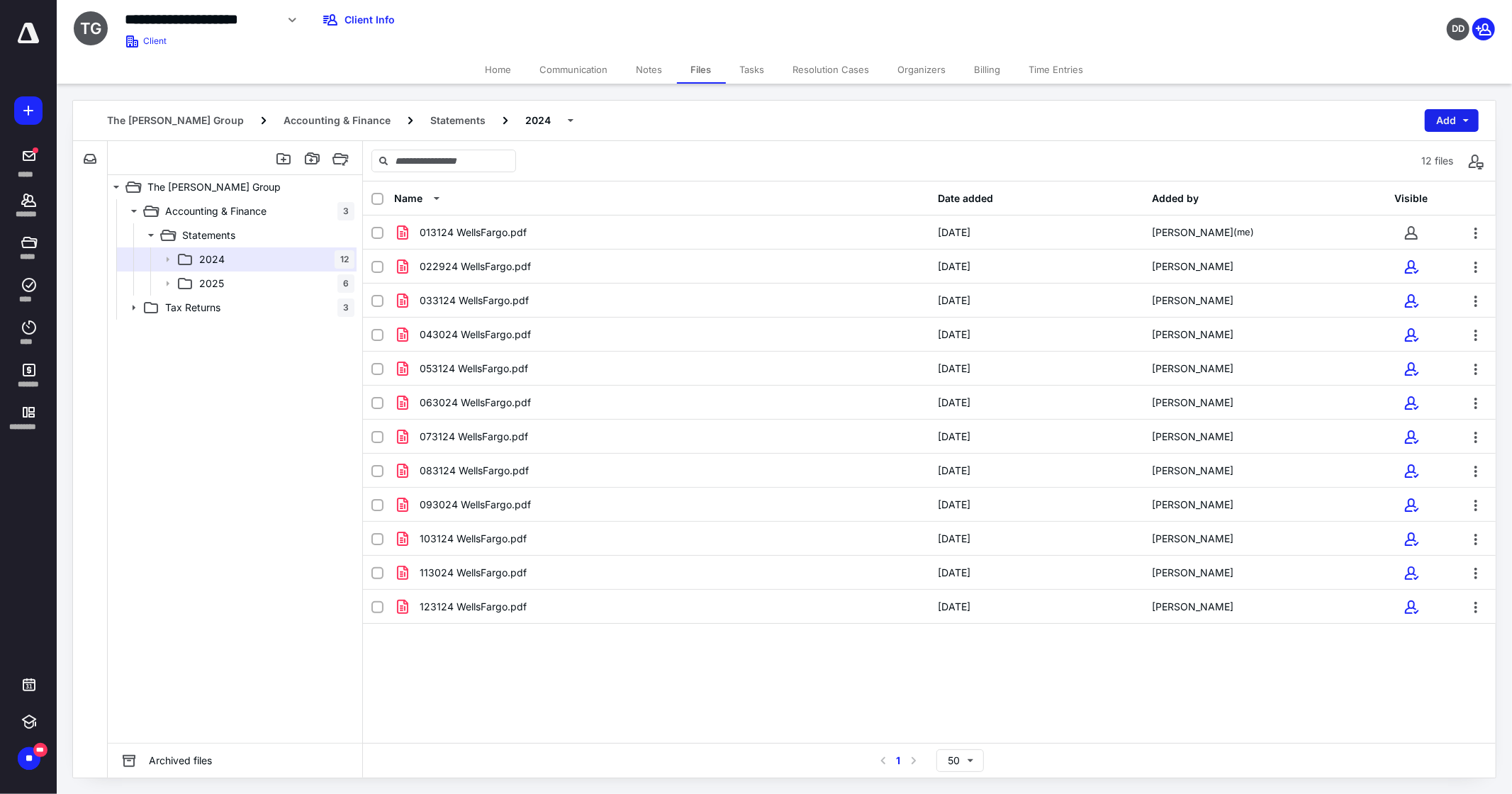 click on "Add" at bounding box center [1452, 121] 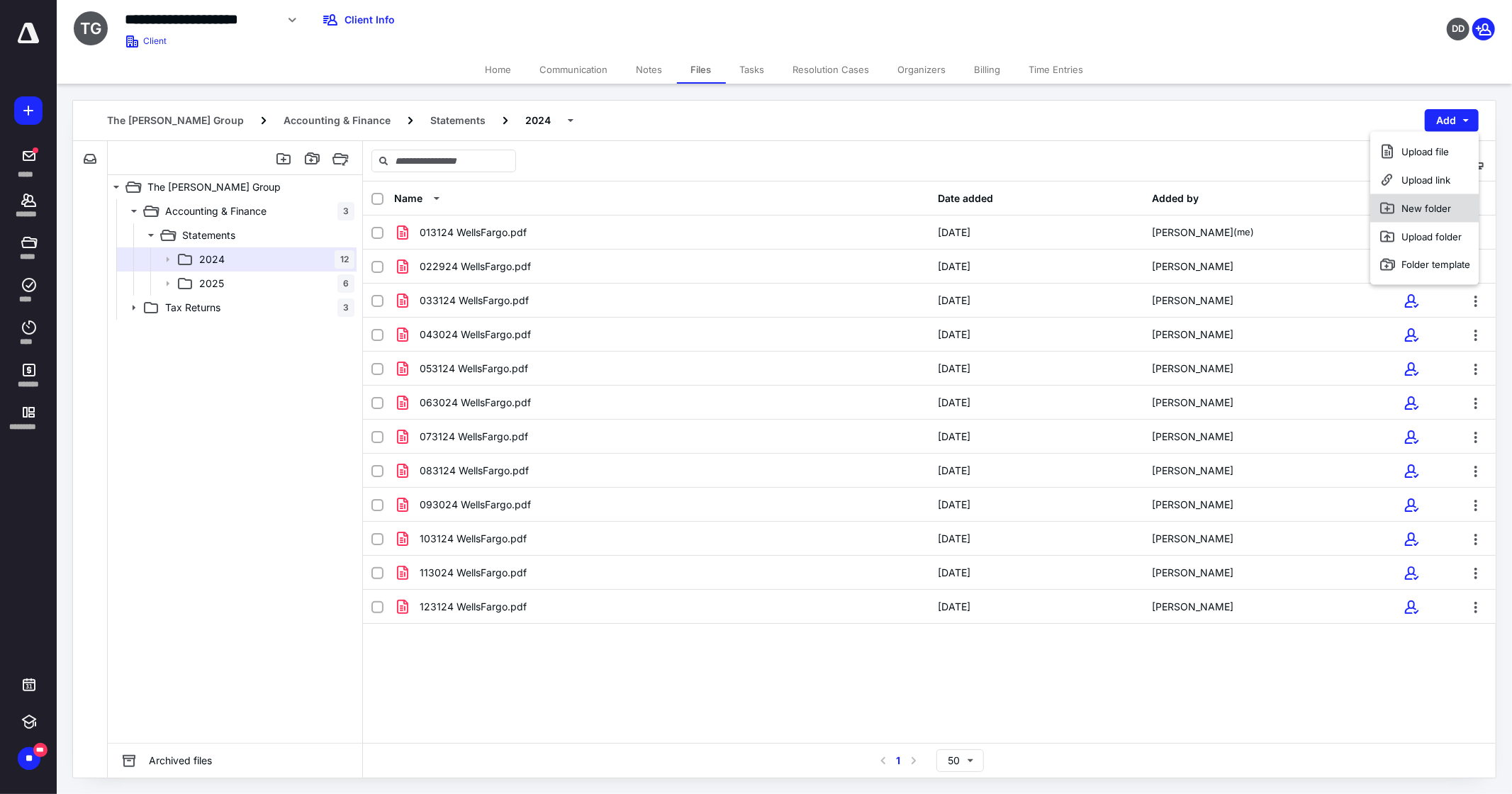 click on "New folder" at bounding box center [1425, 208] 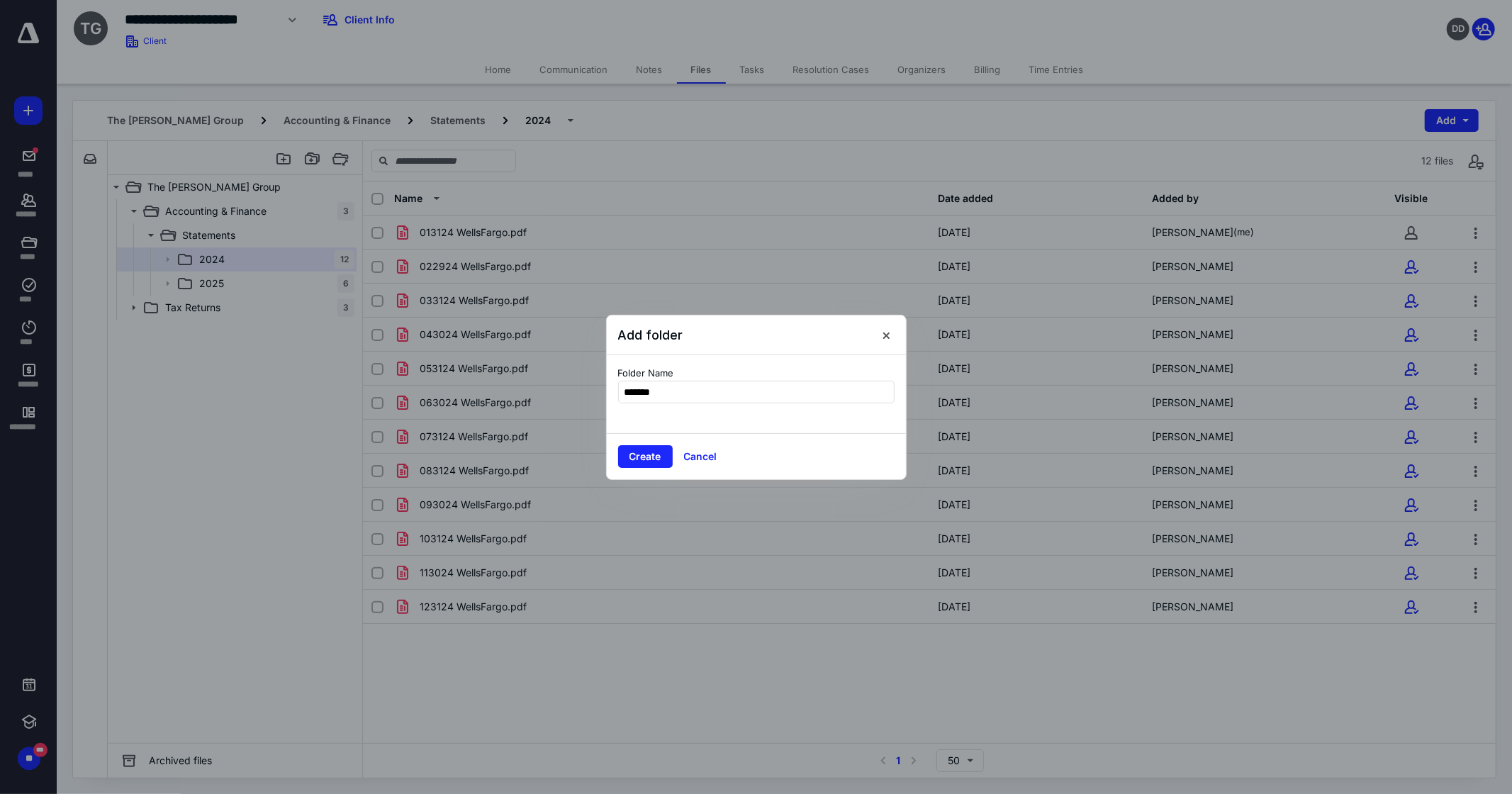 type on "********" 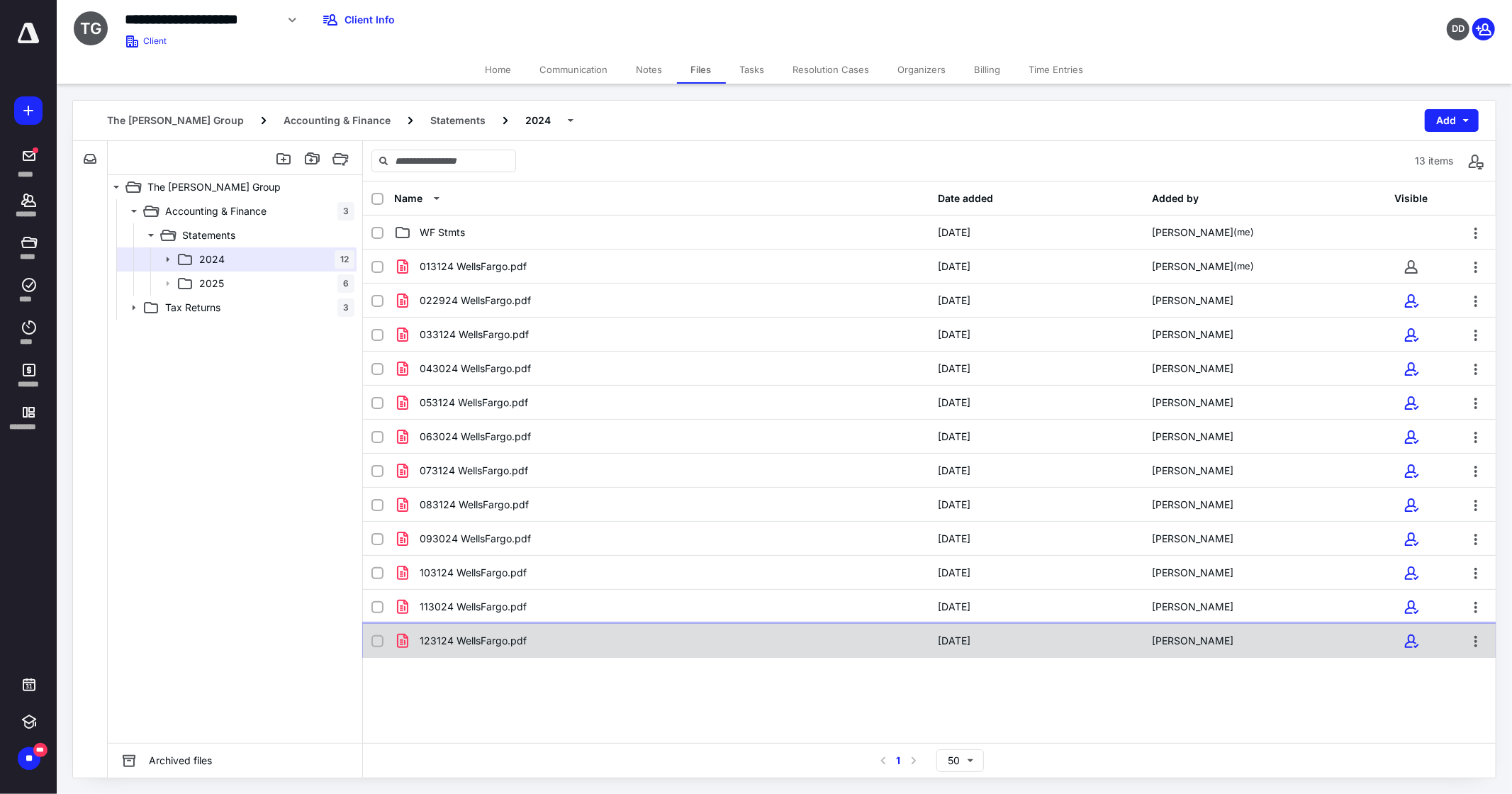 click on "123124 WellsFargo.pdf [DATE] [PERSON_NAME]" at bounding box center [929, 641] 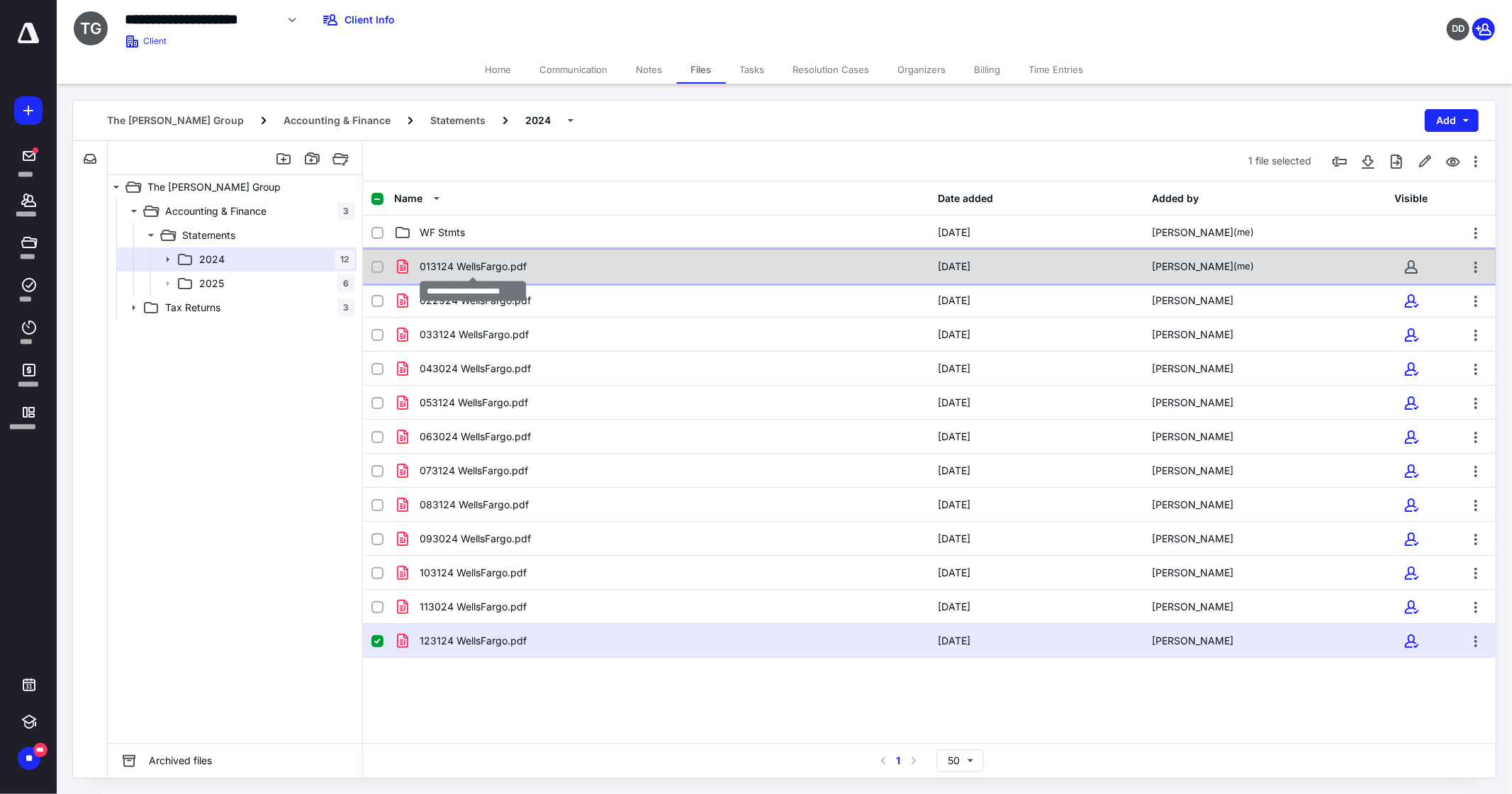 click on "013124 WellsFargo.pdf" at bounding box center (473, 267) 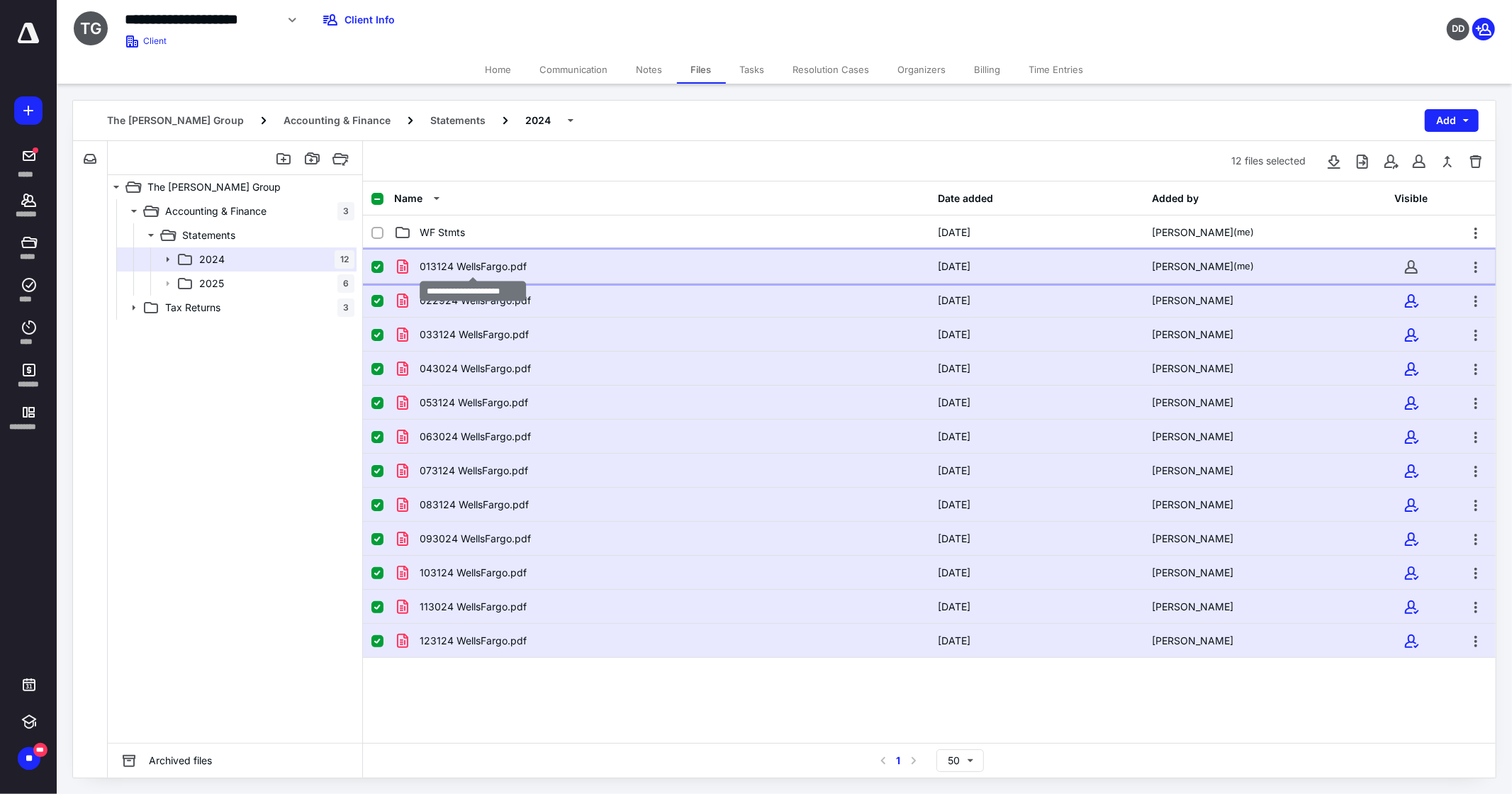 checkbox on "true" 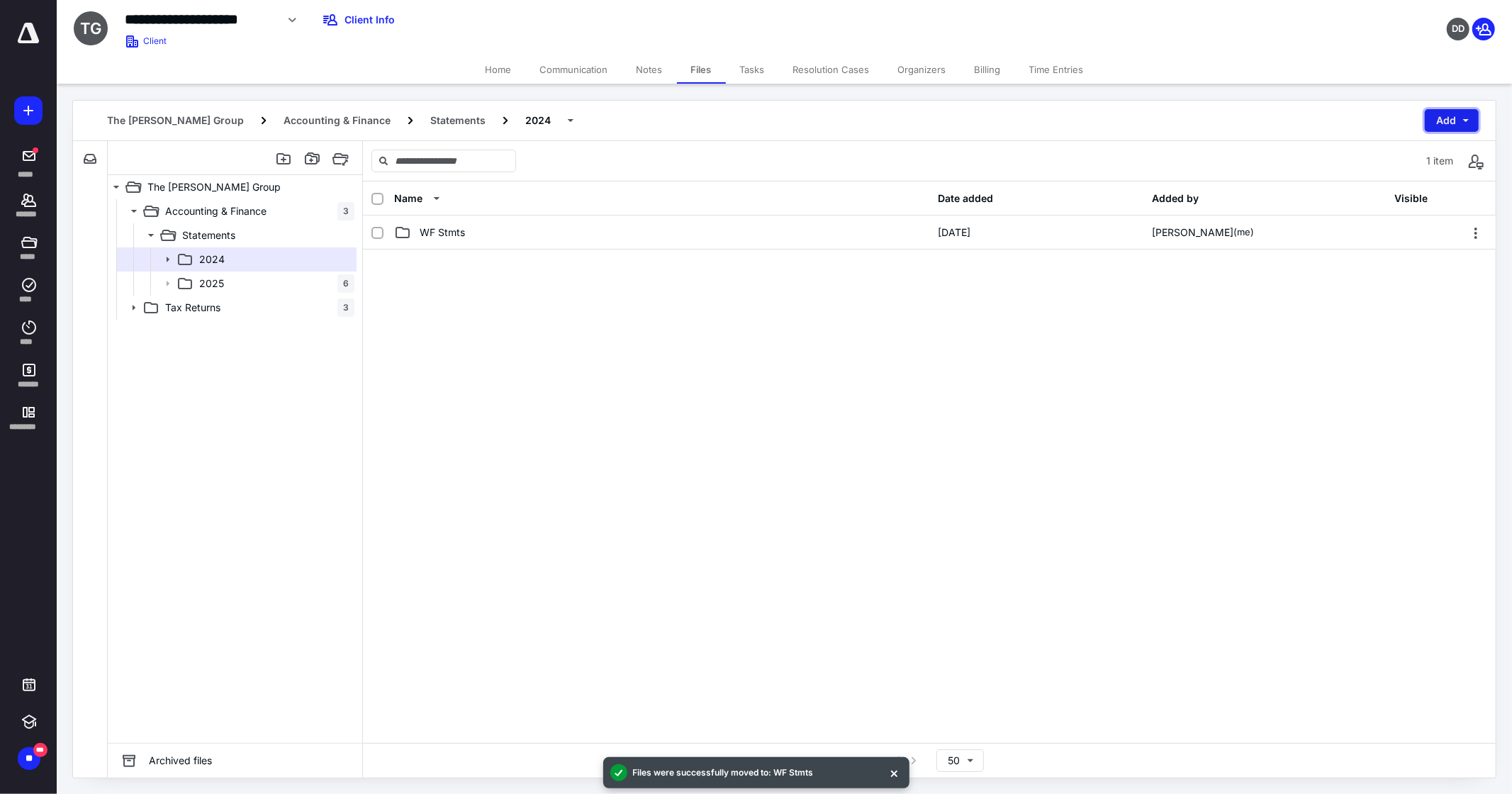 click on "Add" at bounding box center (1452, 121) 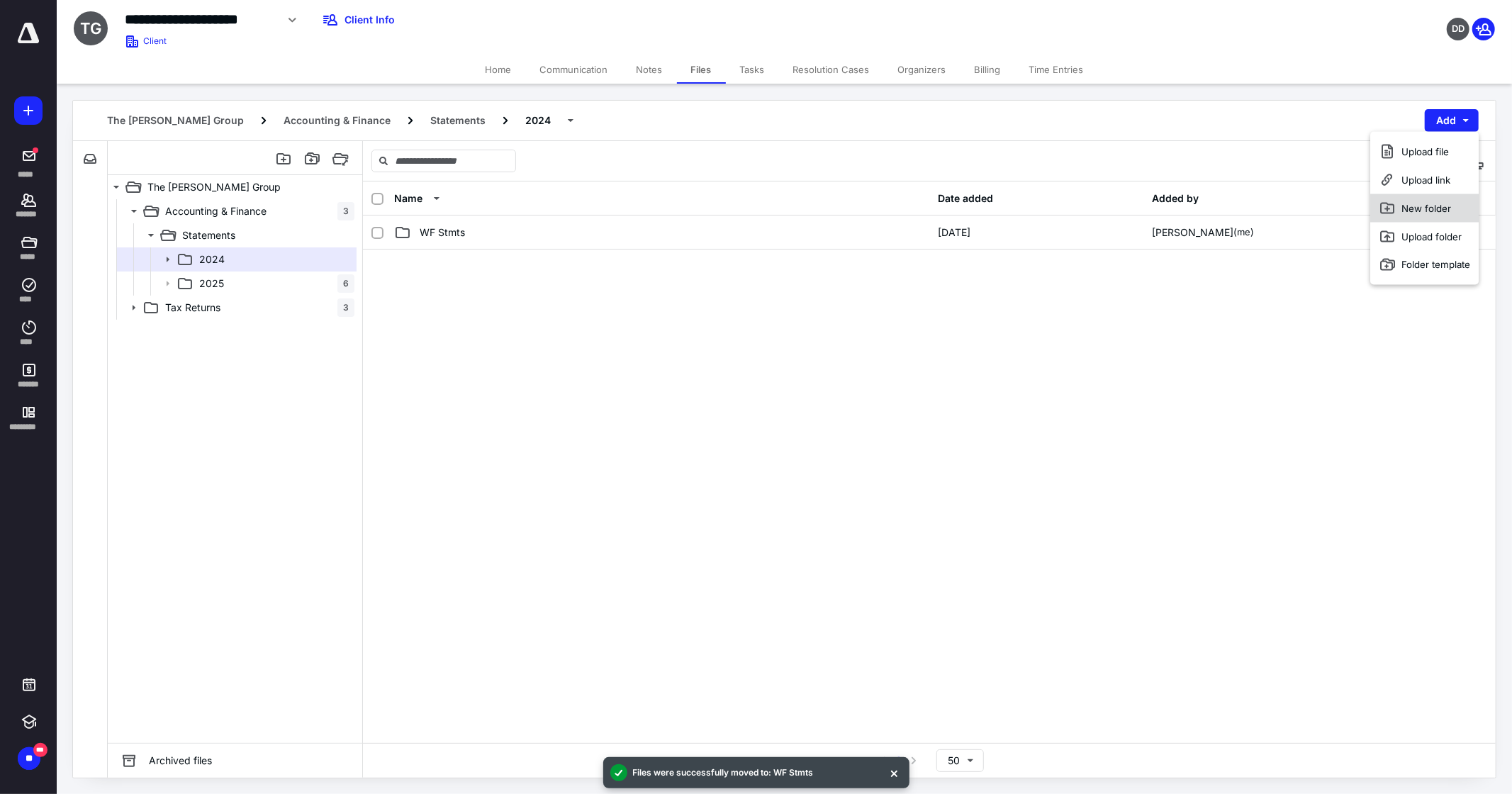 click on "New folder" at bounding box center [1425, 208] 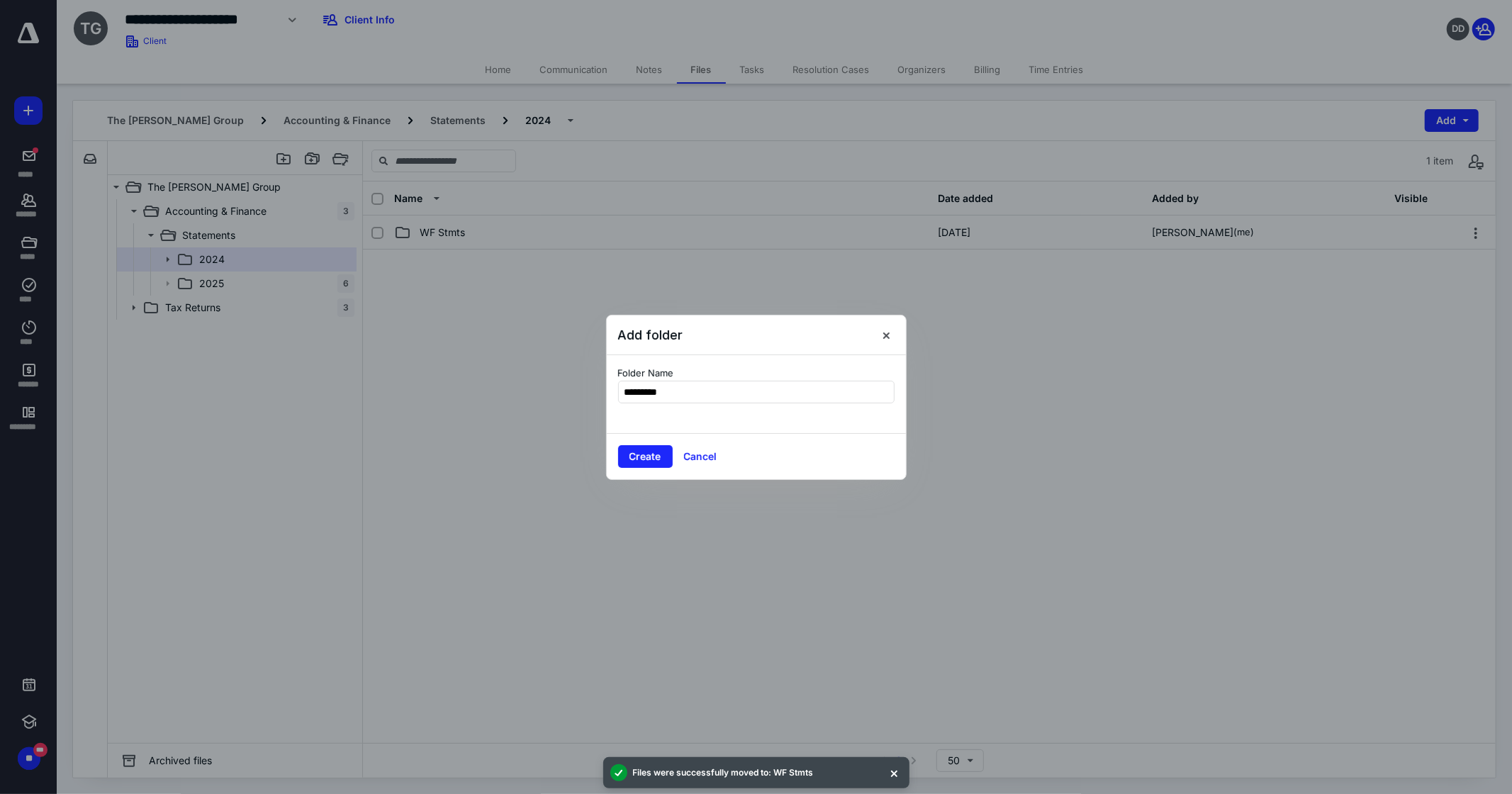type on "**********" 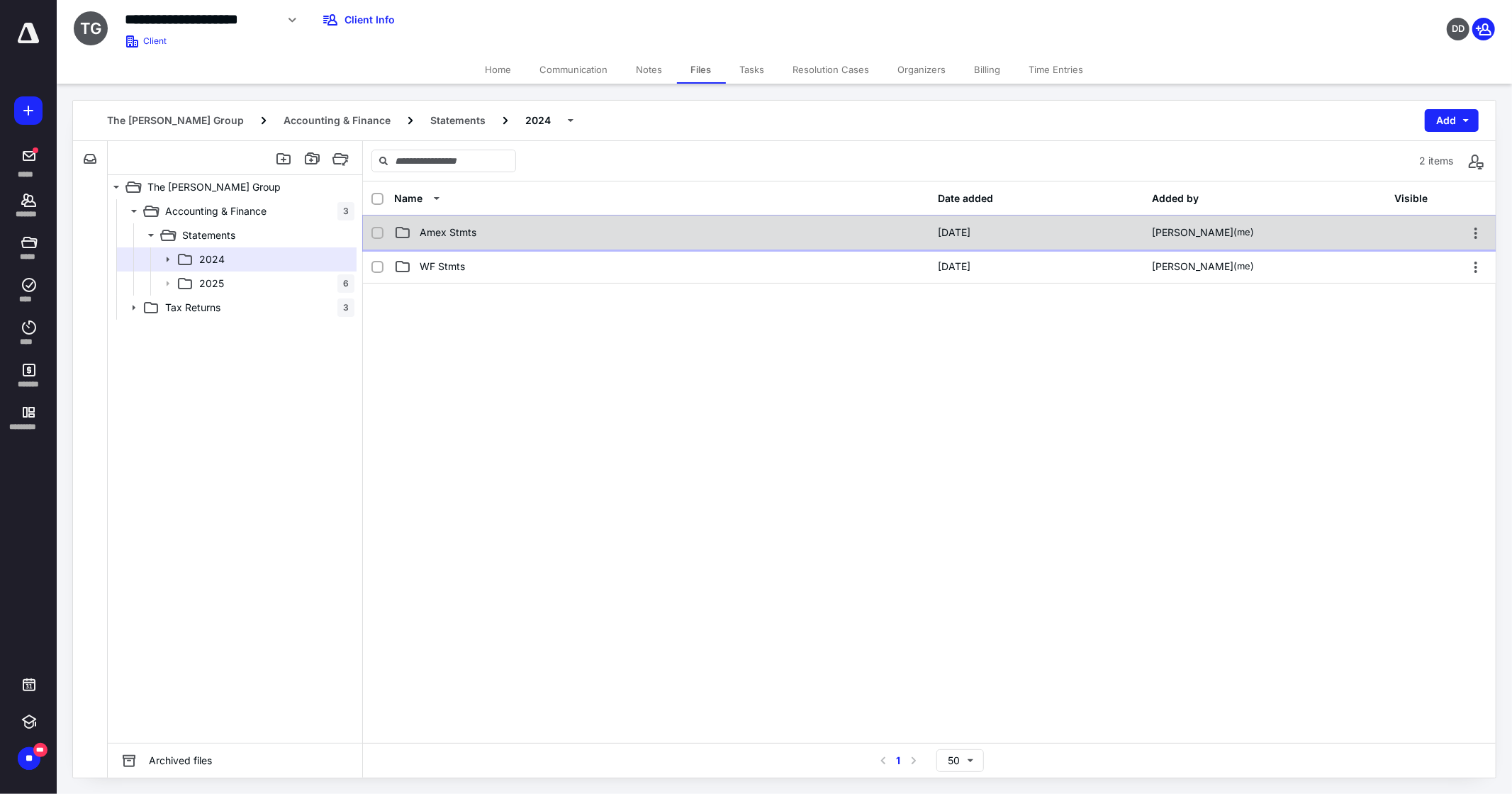 click on "Amex Stmts" at bounding box center (661, 233) 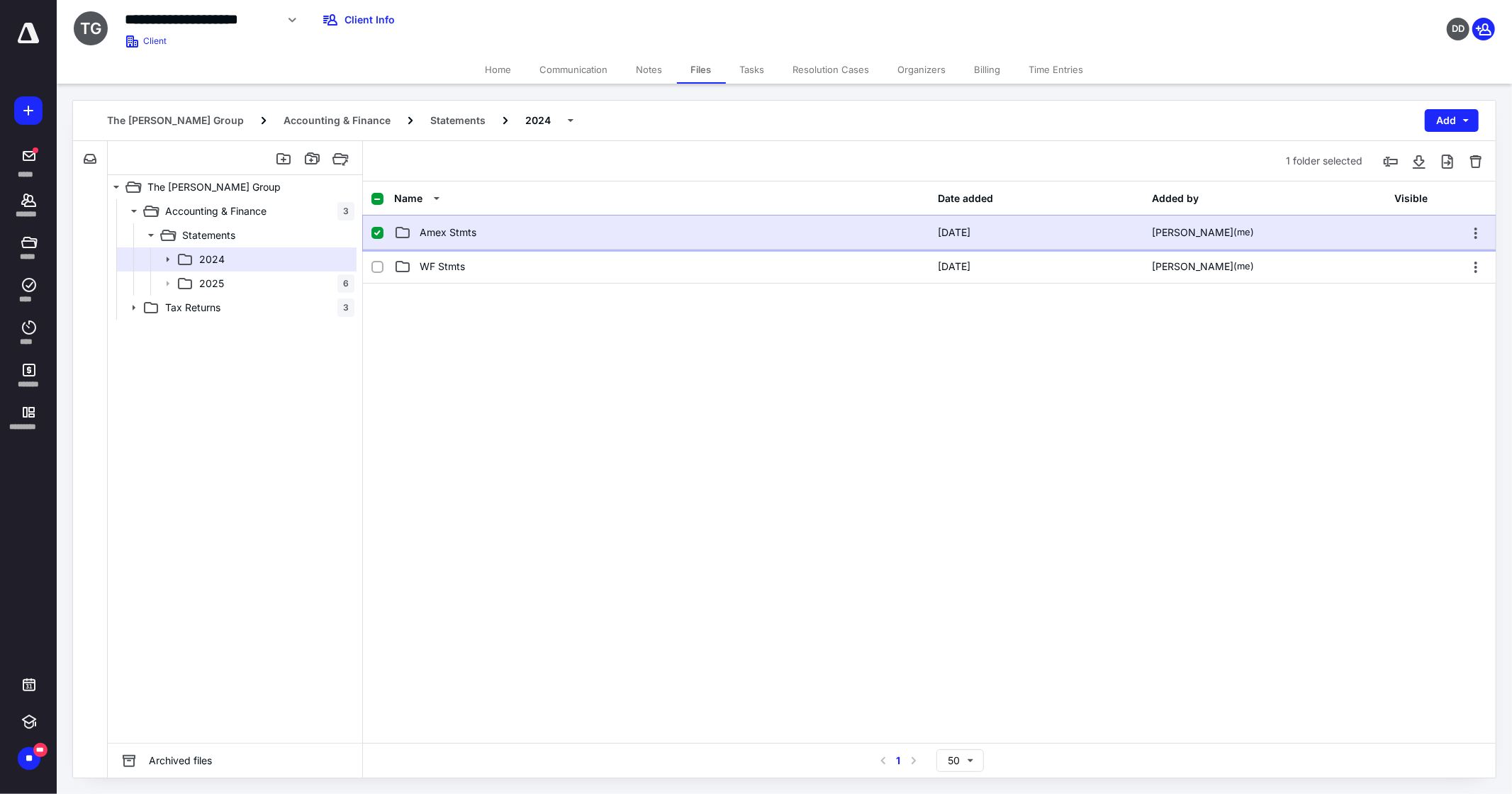 click on "Amex Stmts" at bounding box center [661, 233] 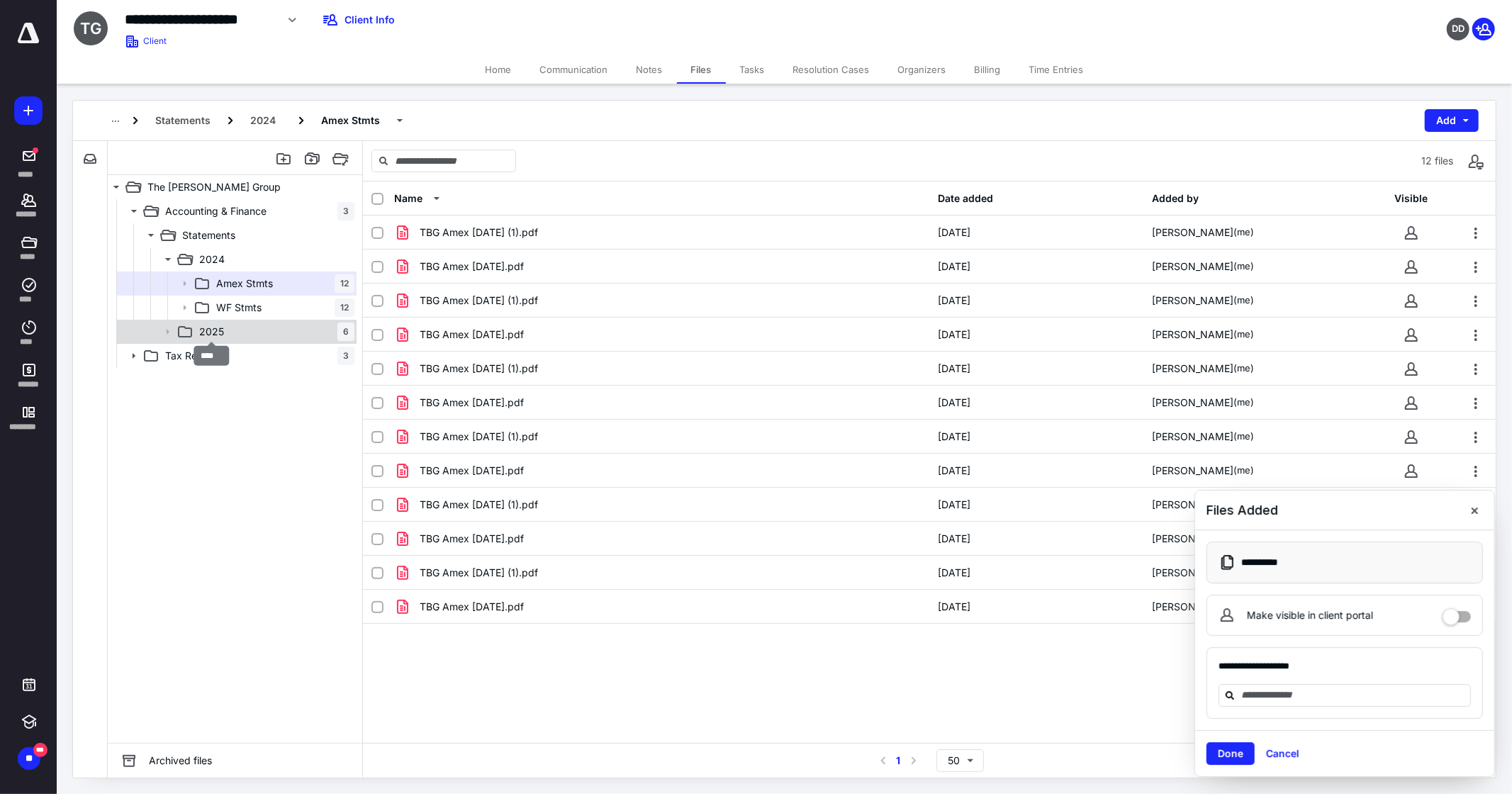 click on "2025" at bounding box center [211, 332] 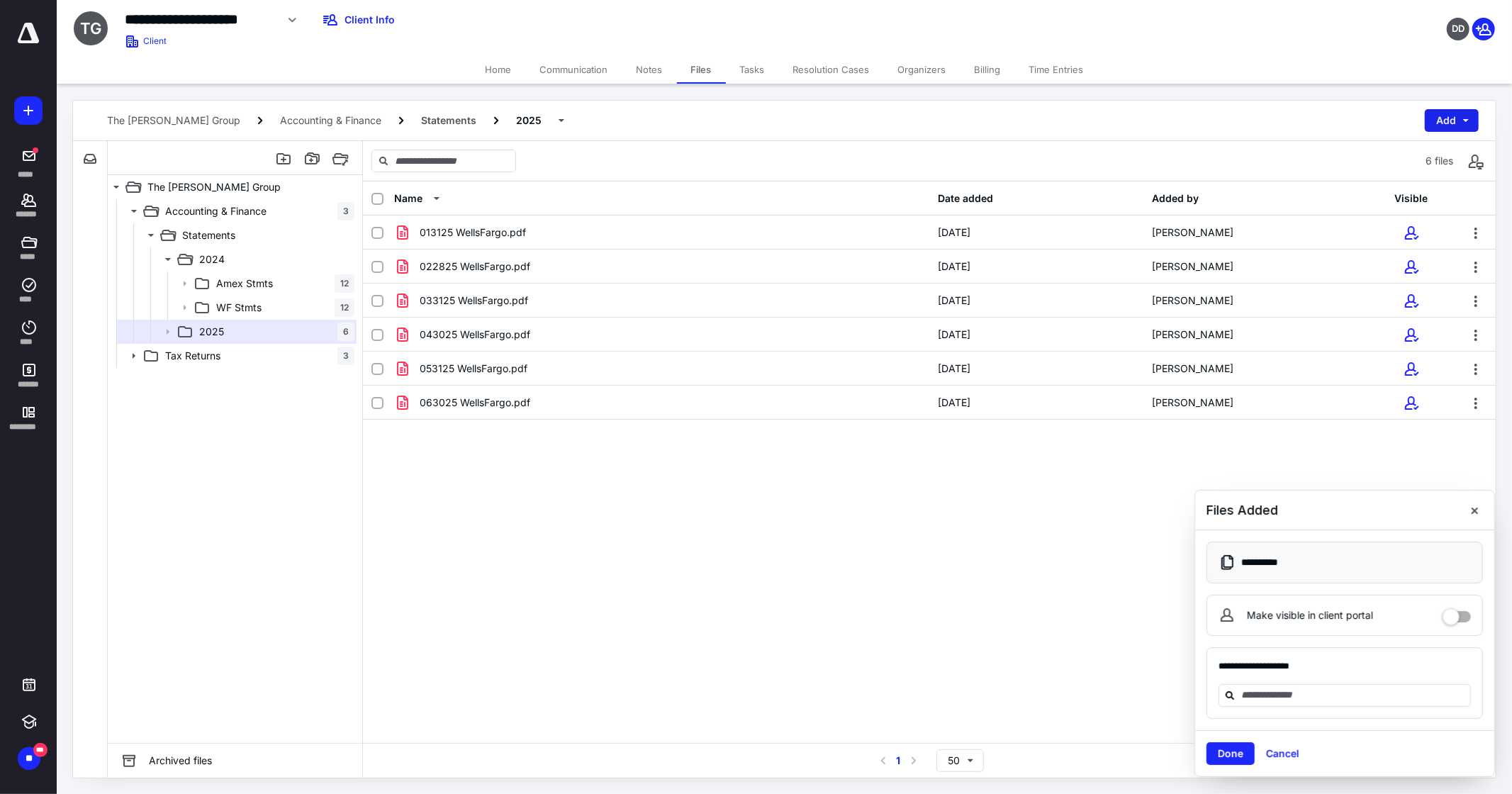 drag, startPoint x: 470, startPoint y: 477, endPoint x: 1470, endPoint y: 121, distance: 1061.4782 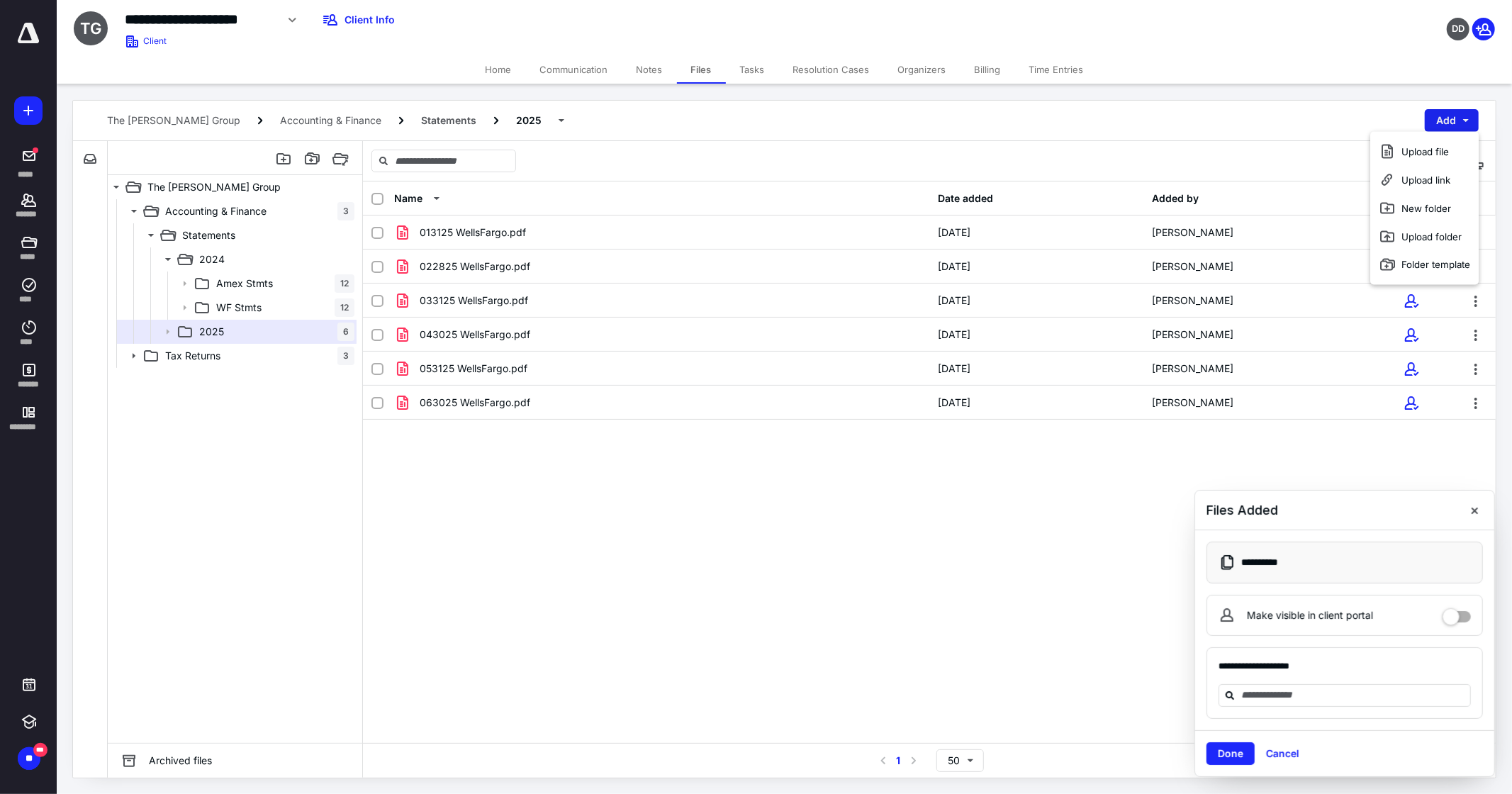 click on "Add" at bounding box center (1452, 121) 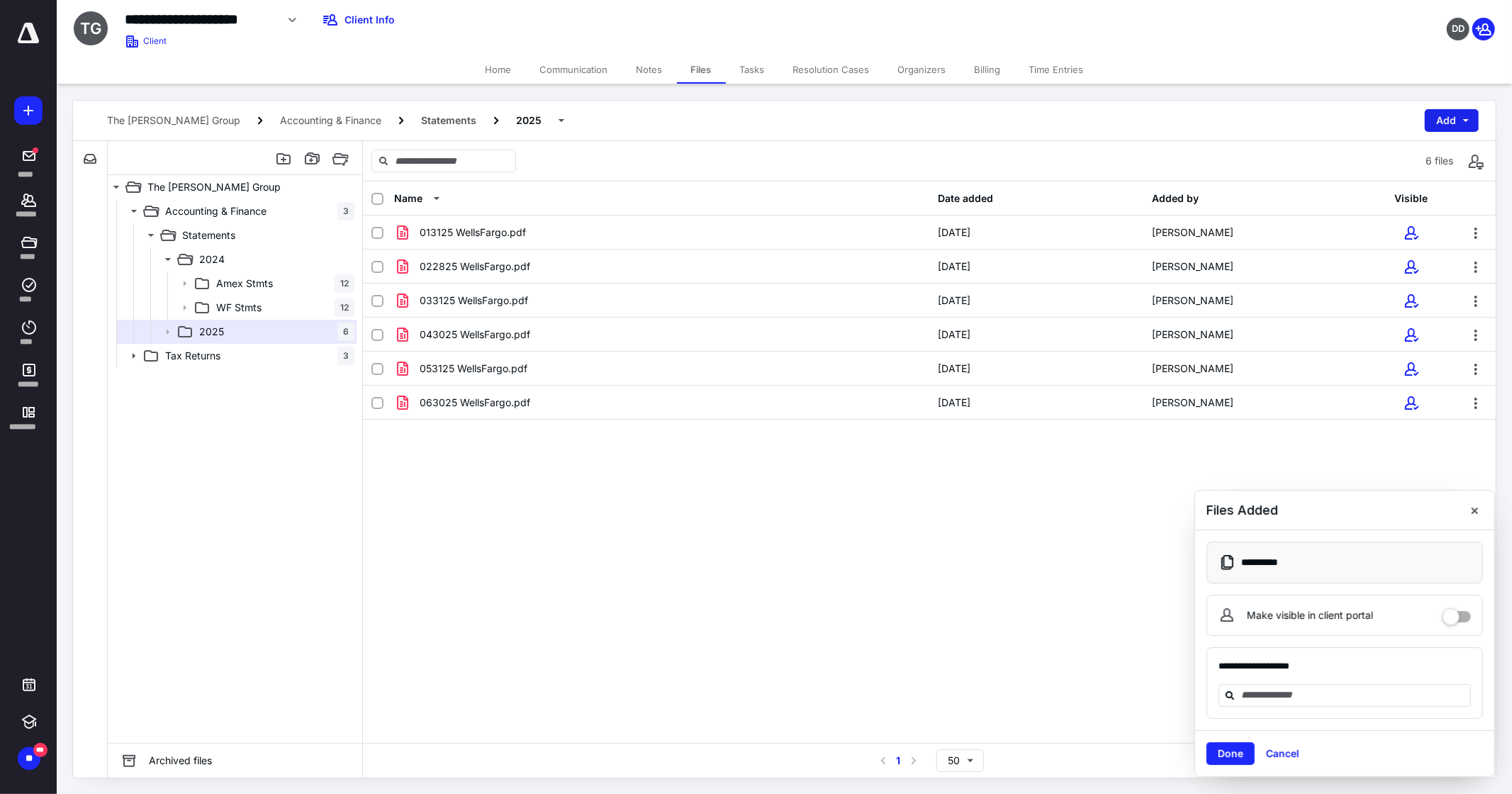 click on "Add" at bounding box center [1452, 121] 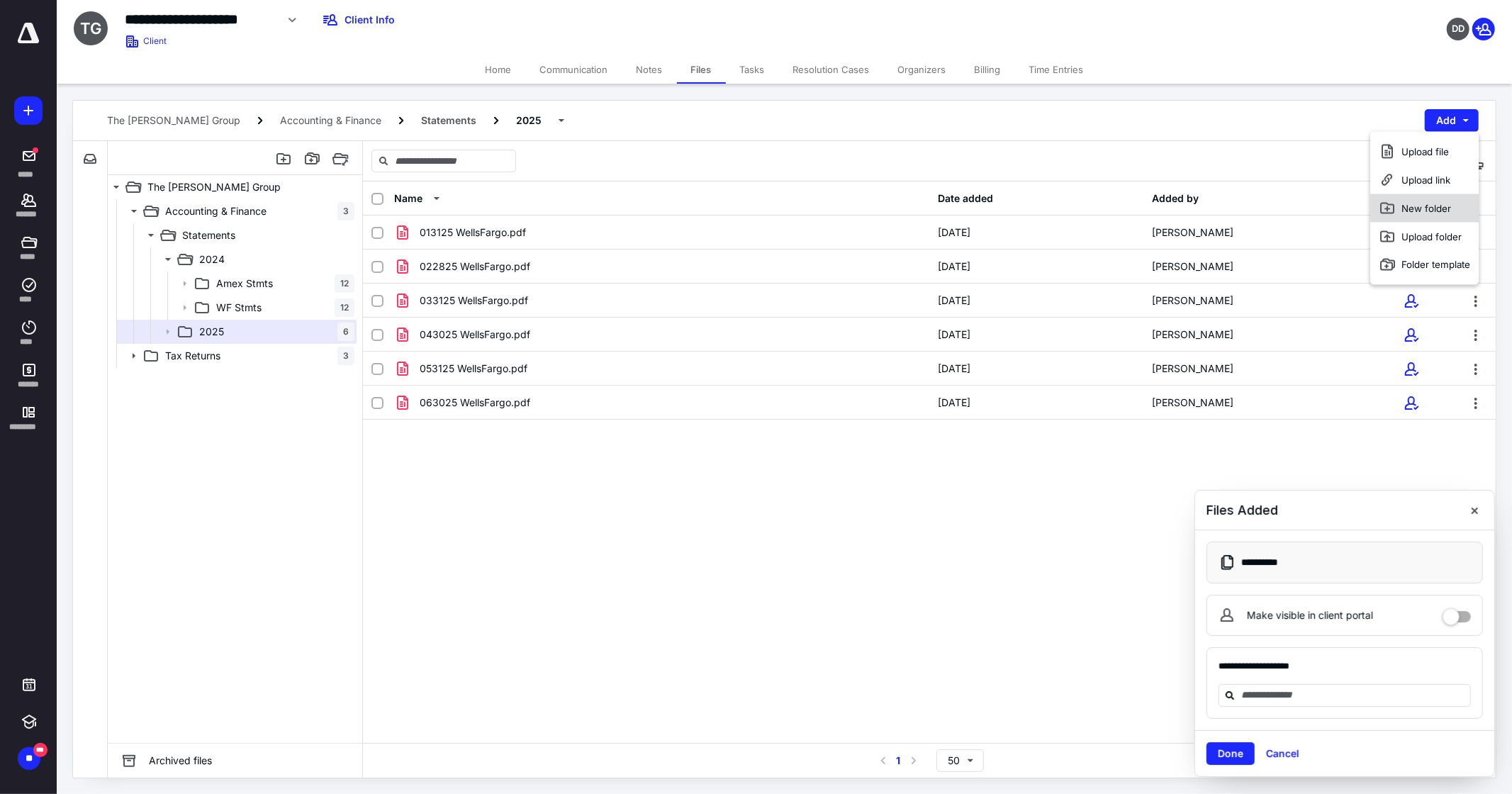 click on "New folder" at bounding box center (1425, 208) 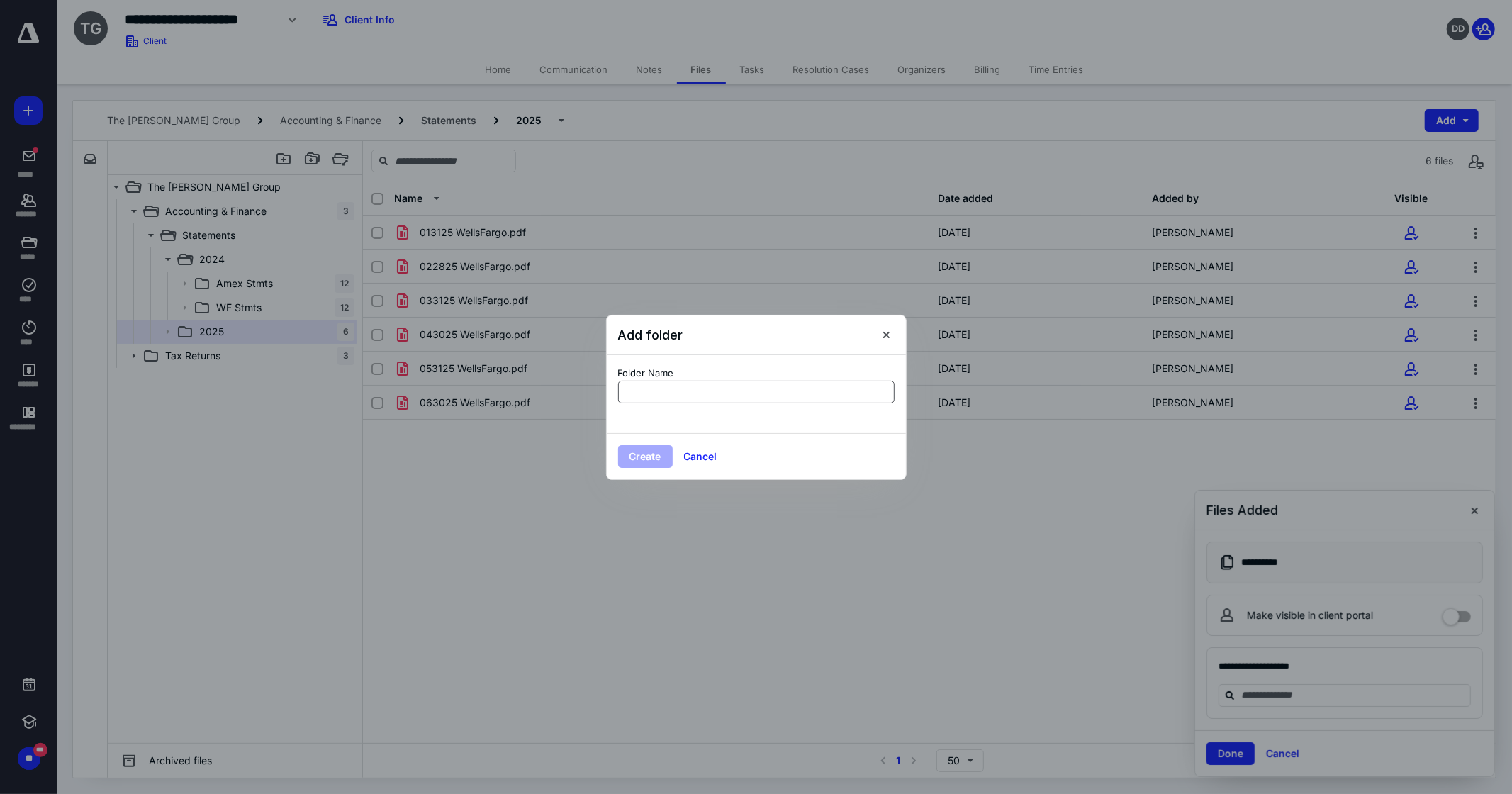 click at bounding box center [756, 392] 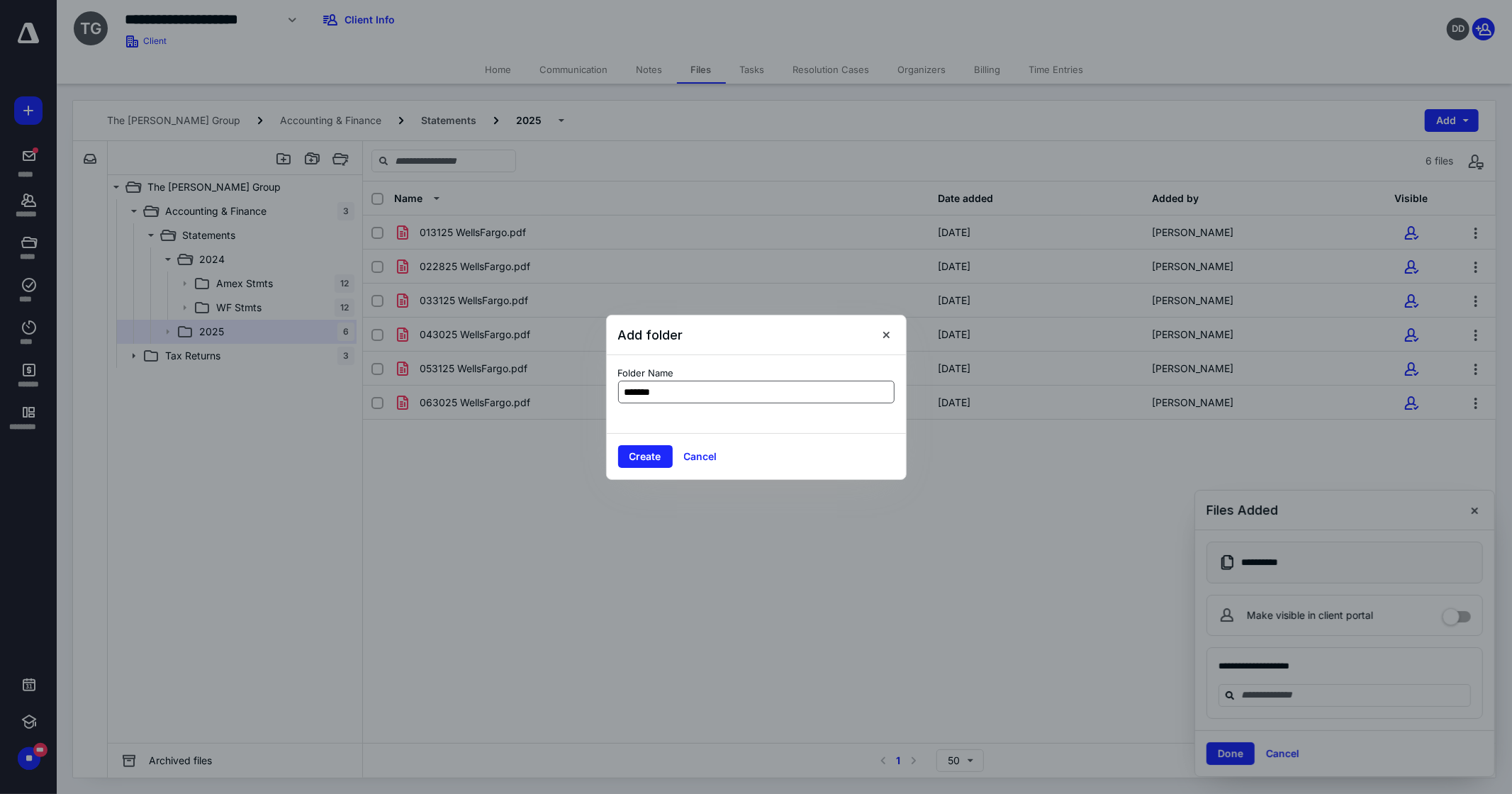 type on "********" 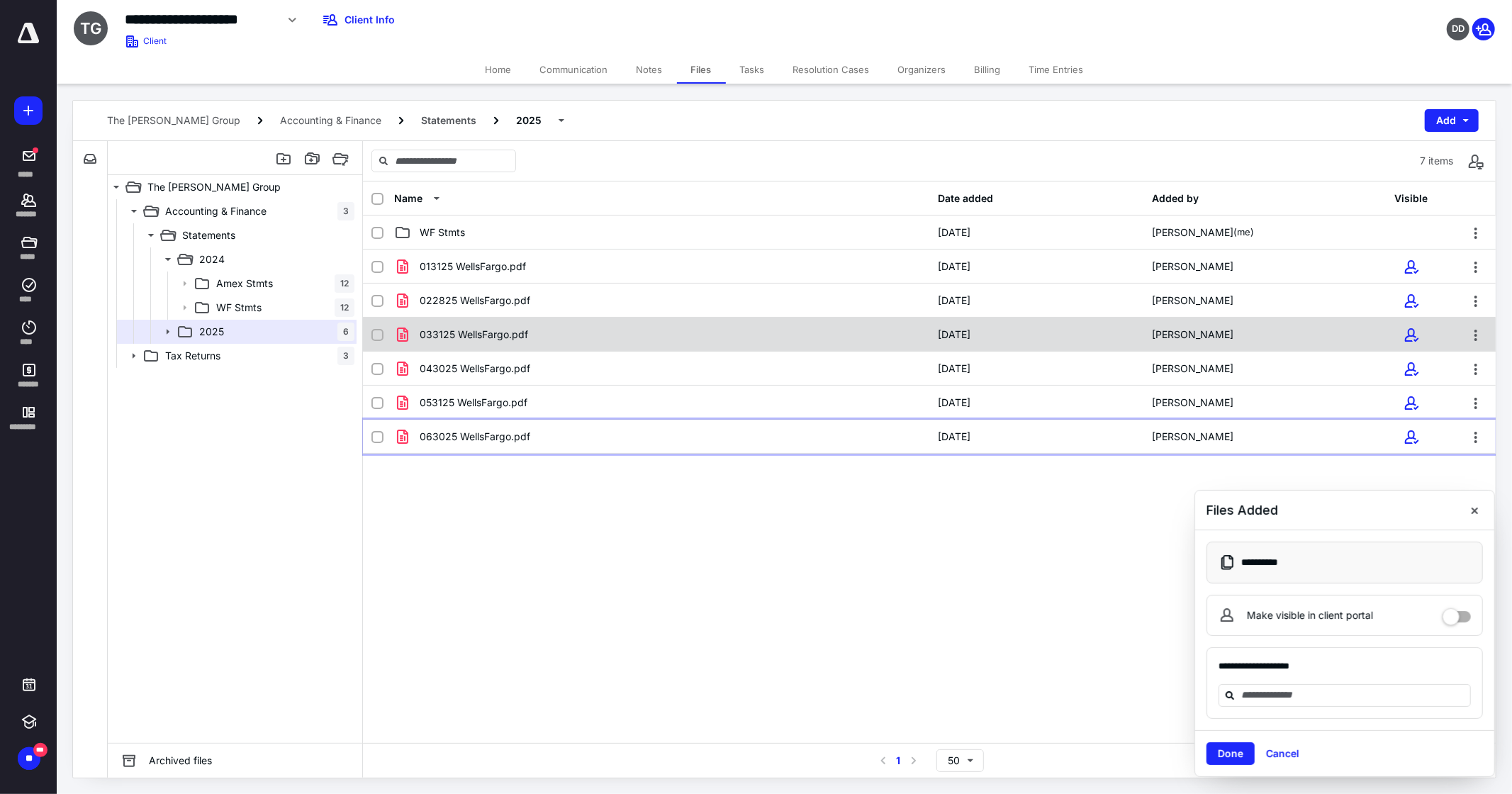 drag, startPoint x: 491, startPoint y: 438, endPoint x: 490, endPoint y: 330, distance: 108.00463 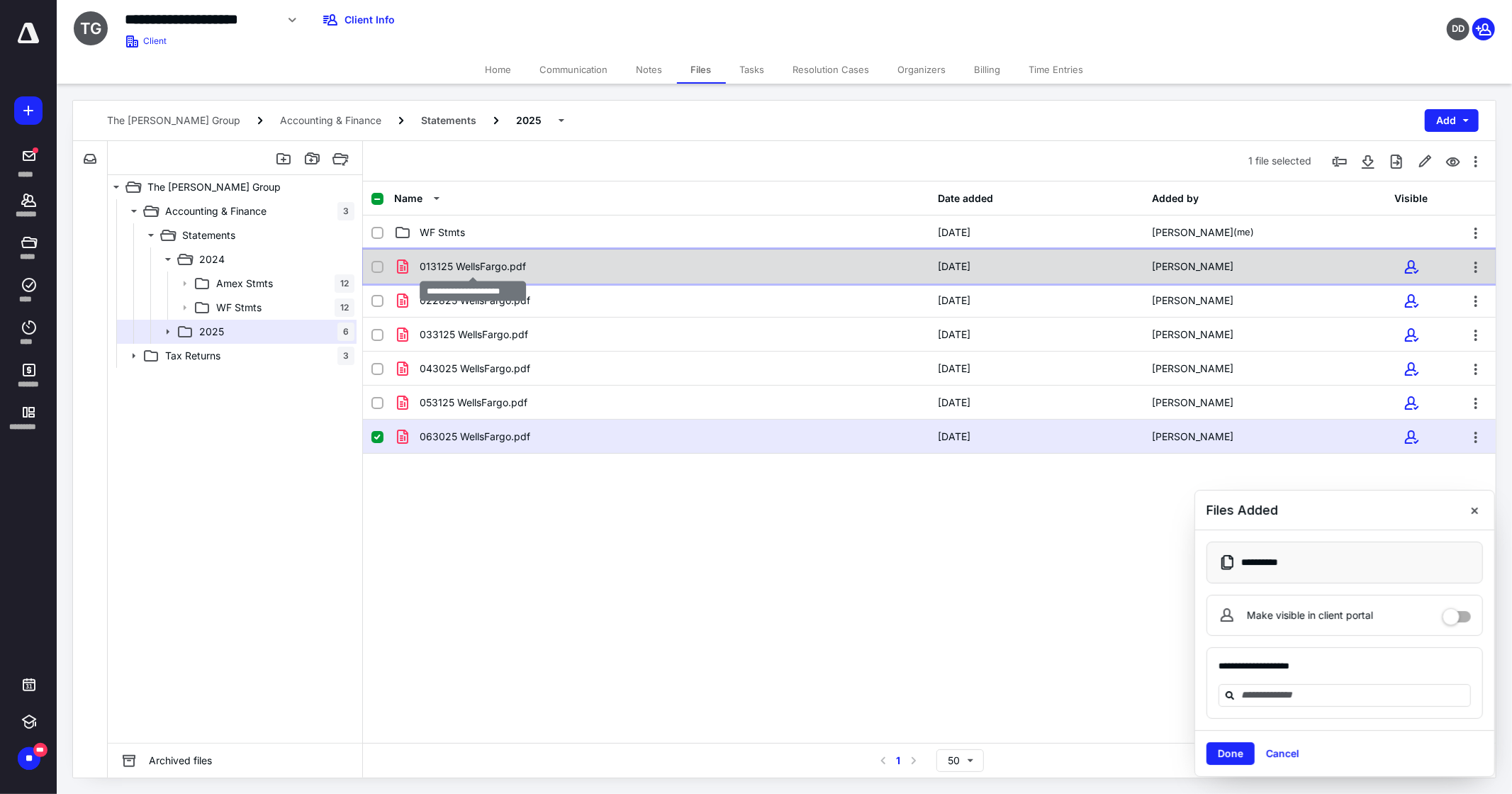 click on "013125 WellsFargo.pdf" at bounding box center [473, 267] 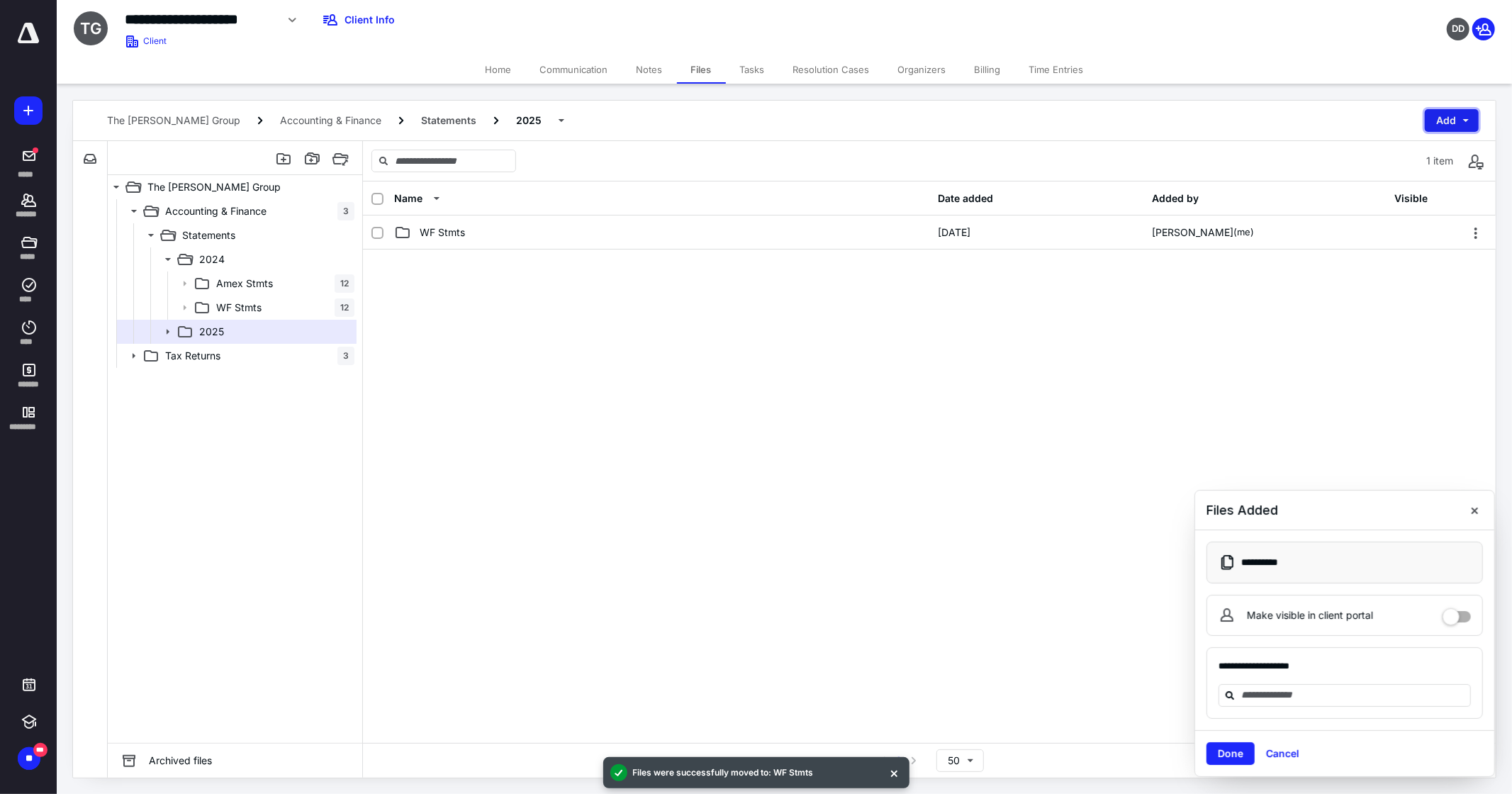 click on "Add" at bounding box center (1452, 121) 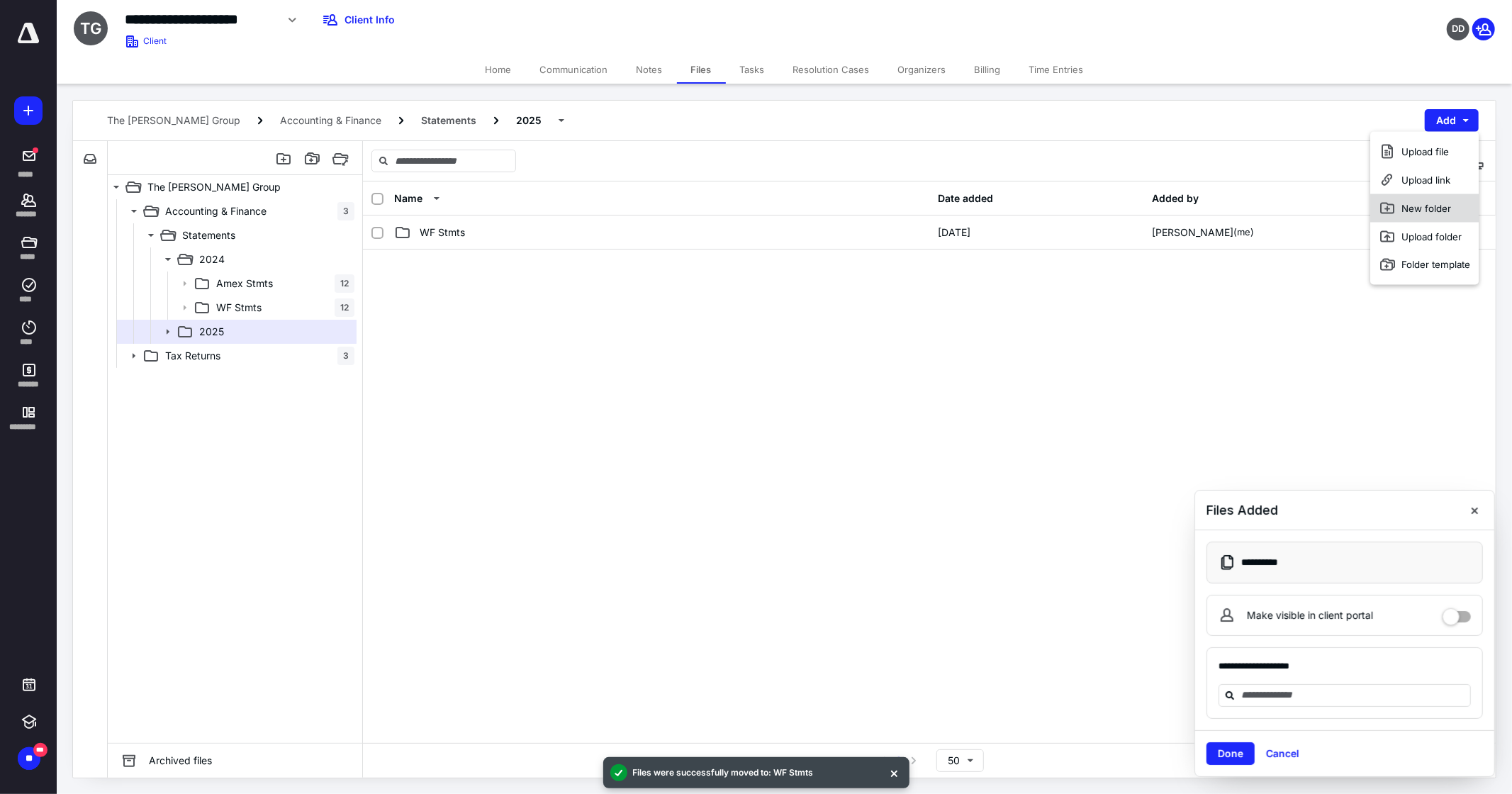click on "New folder" at bounding box center [1425, 208] 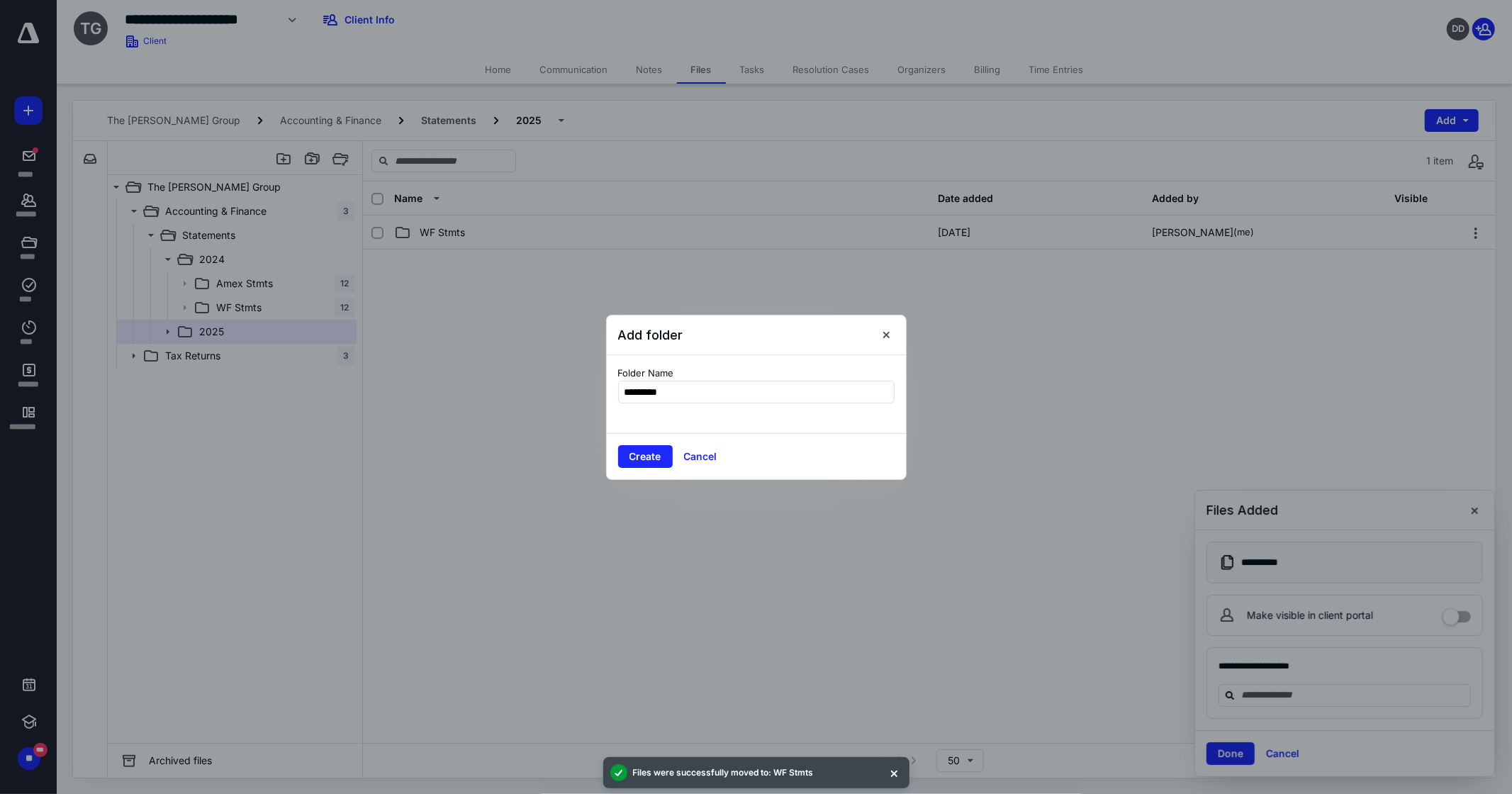 type on "**********" 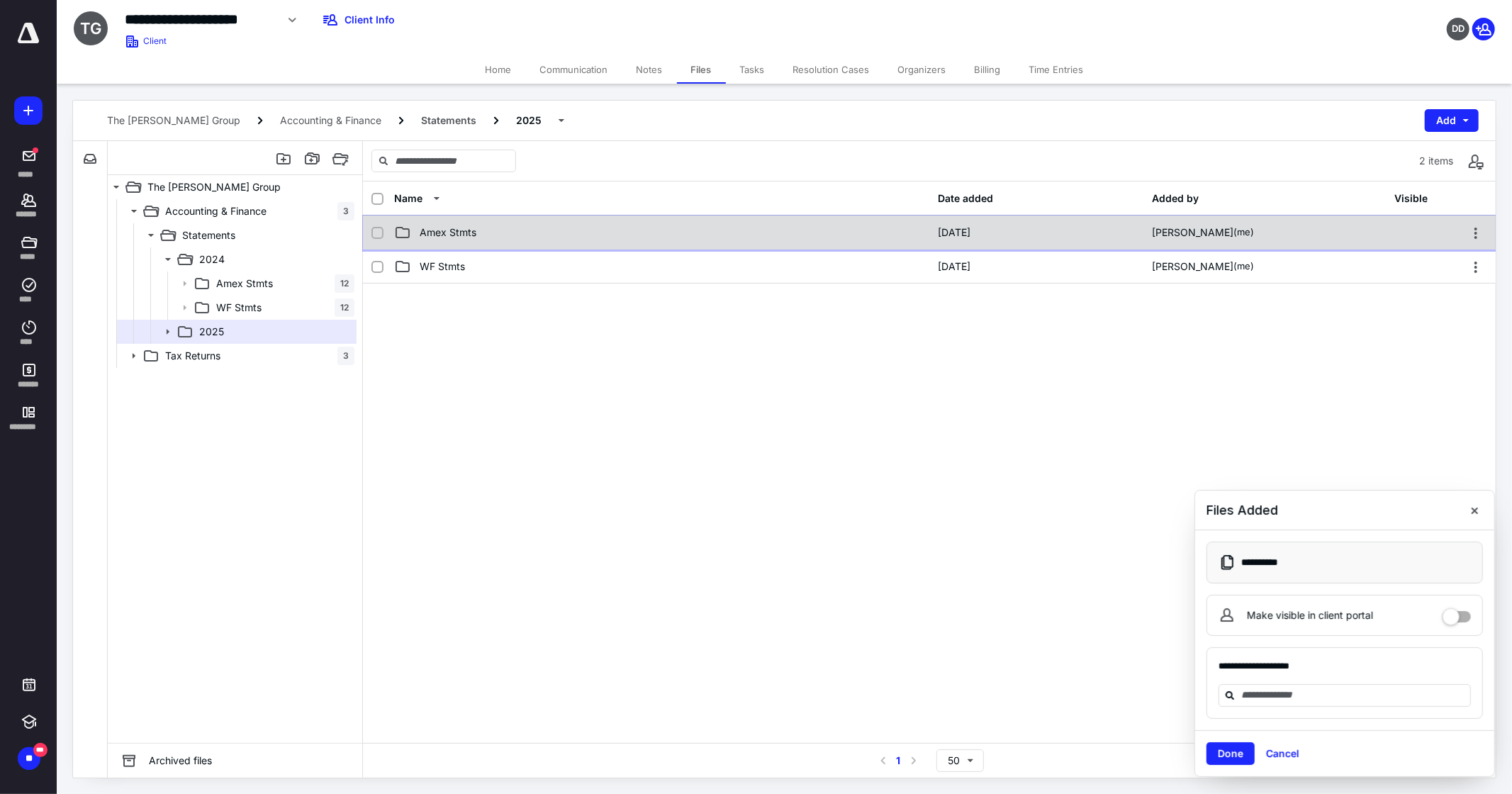 click on "Amex Stmts" at bounding box center [661, 233] 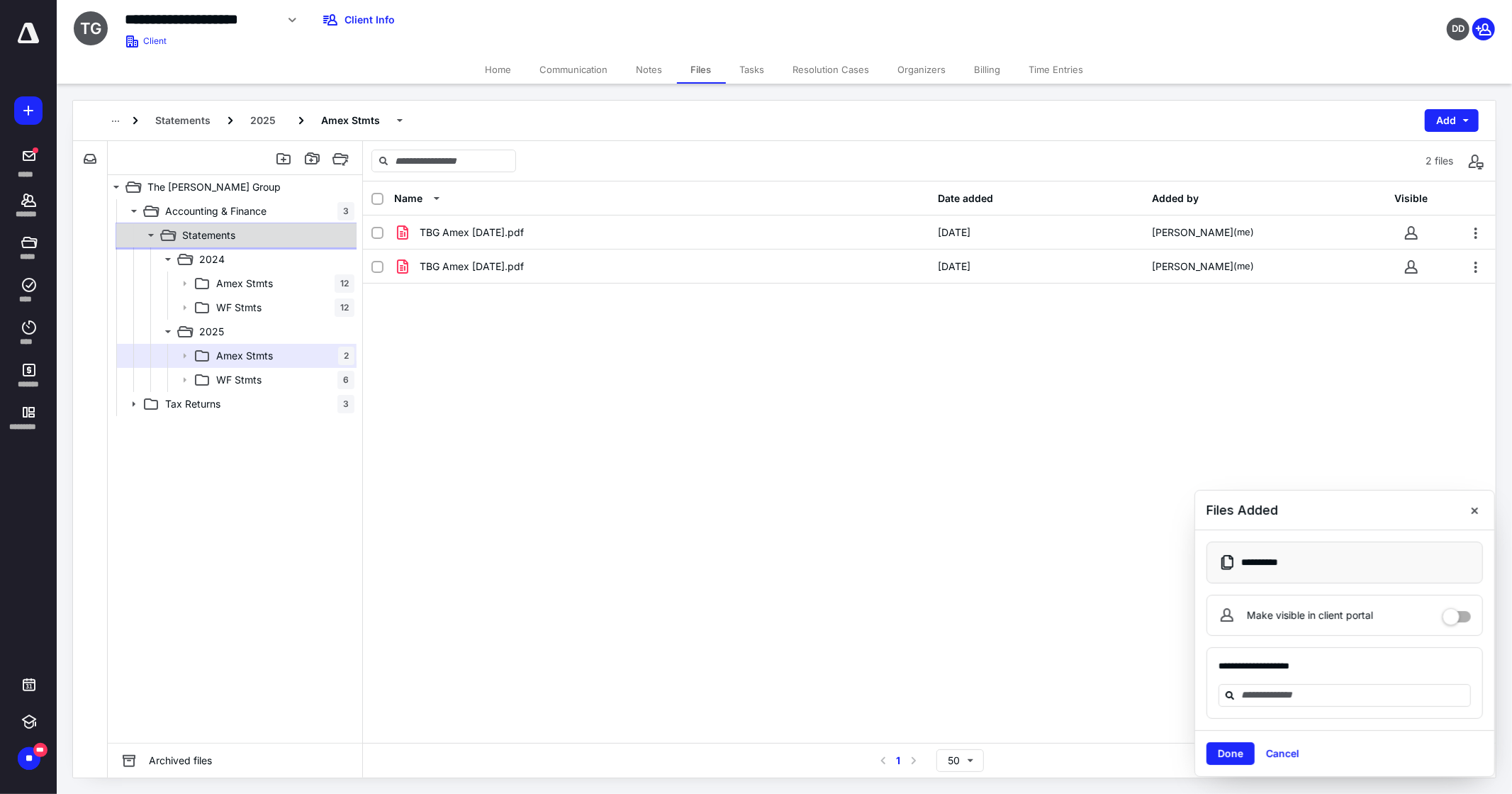 click on "Statements" at bounding box center (208, 235) 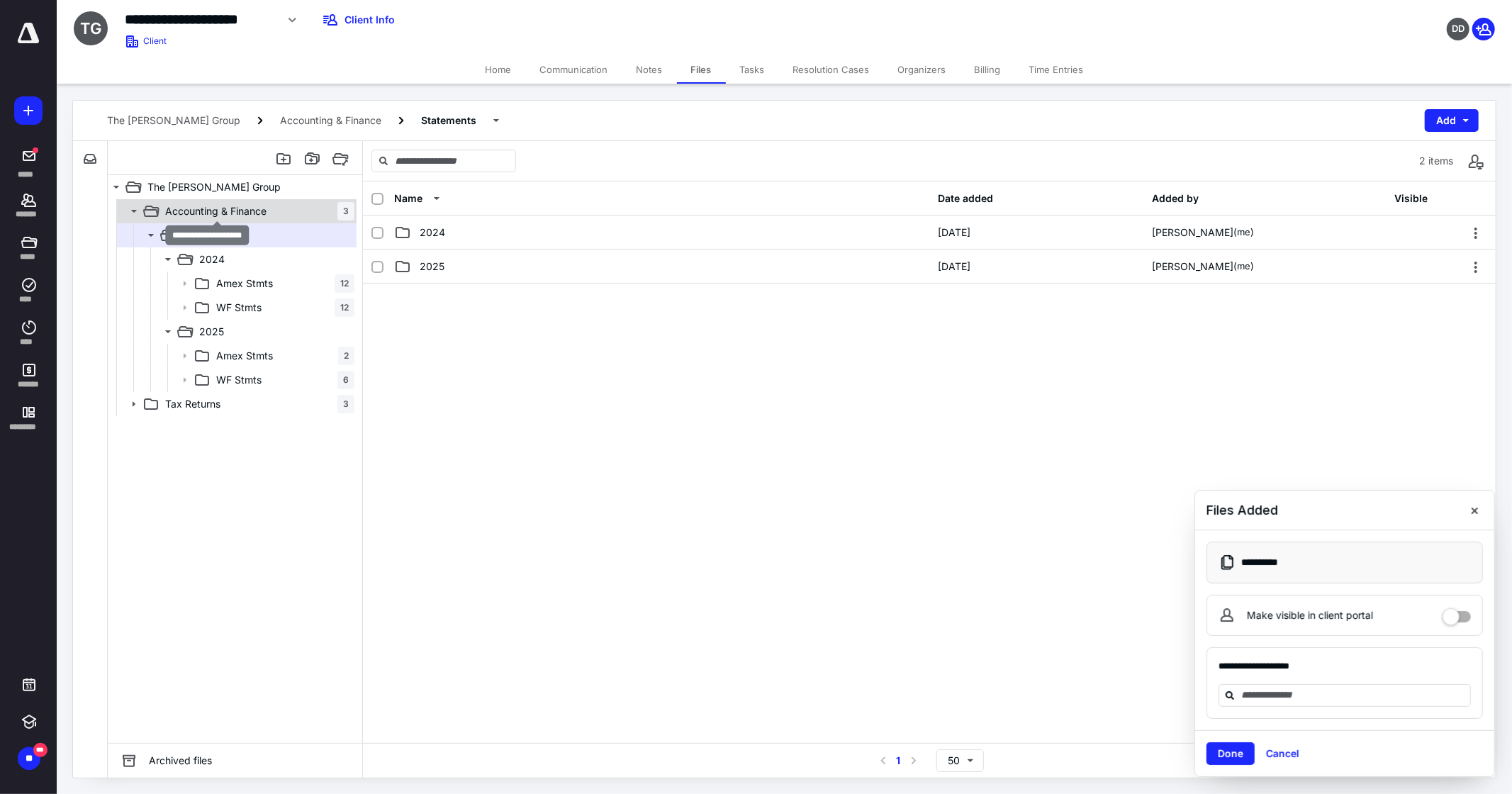 click on "Accounting & Finance" at bounding box center (215, 211) 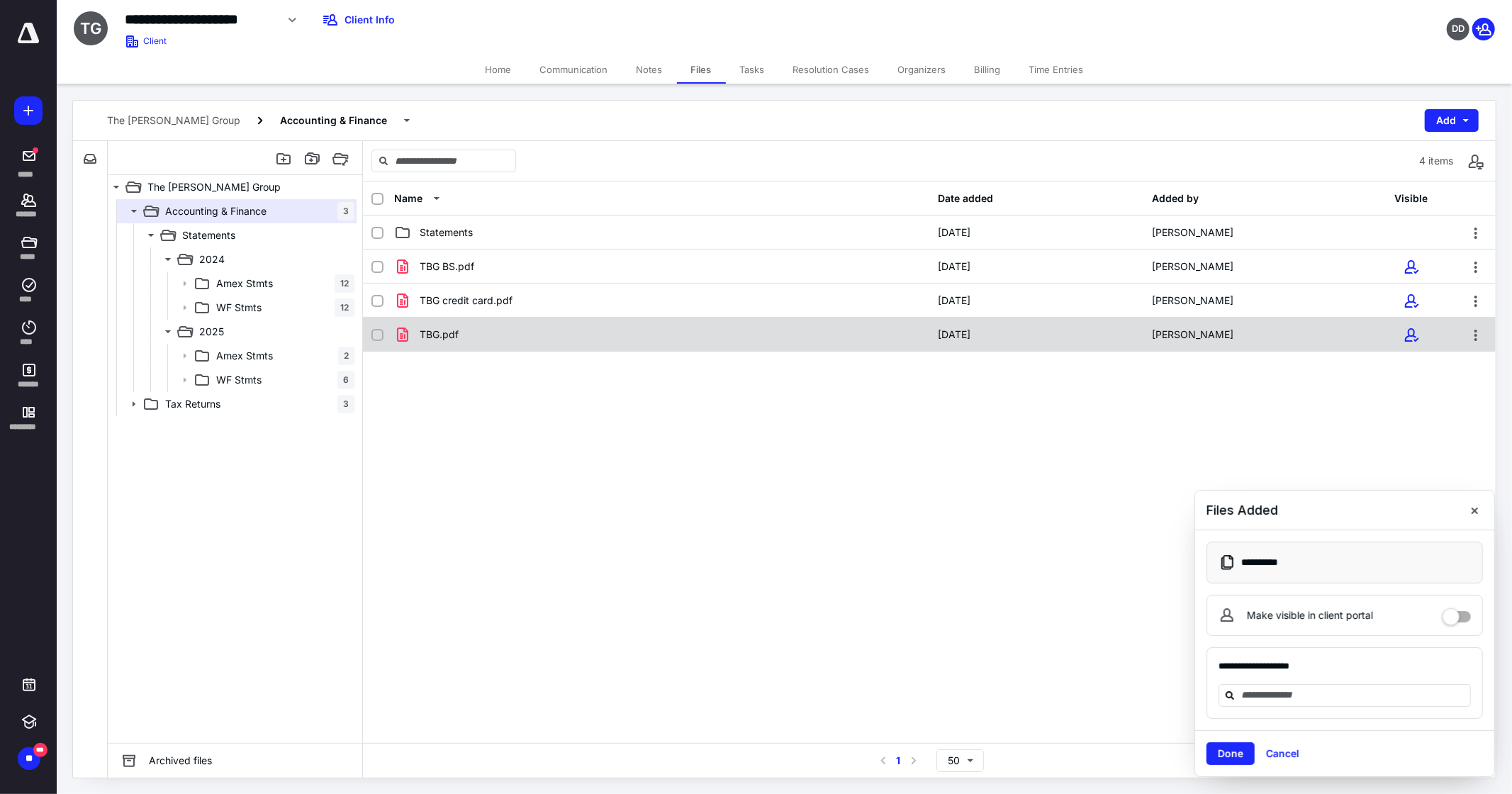 click on "TBG.pdf [DATE] [PERSON_NAME]" at bounding box center [929, 335] 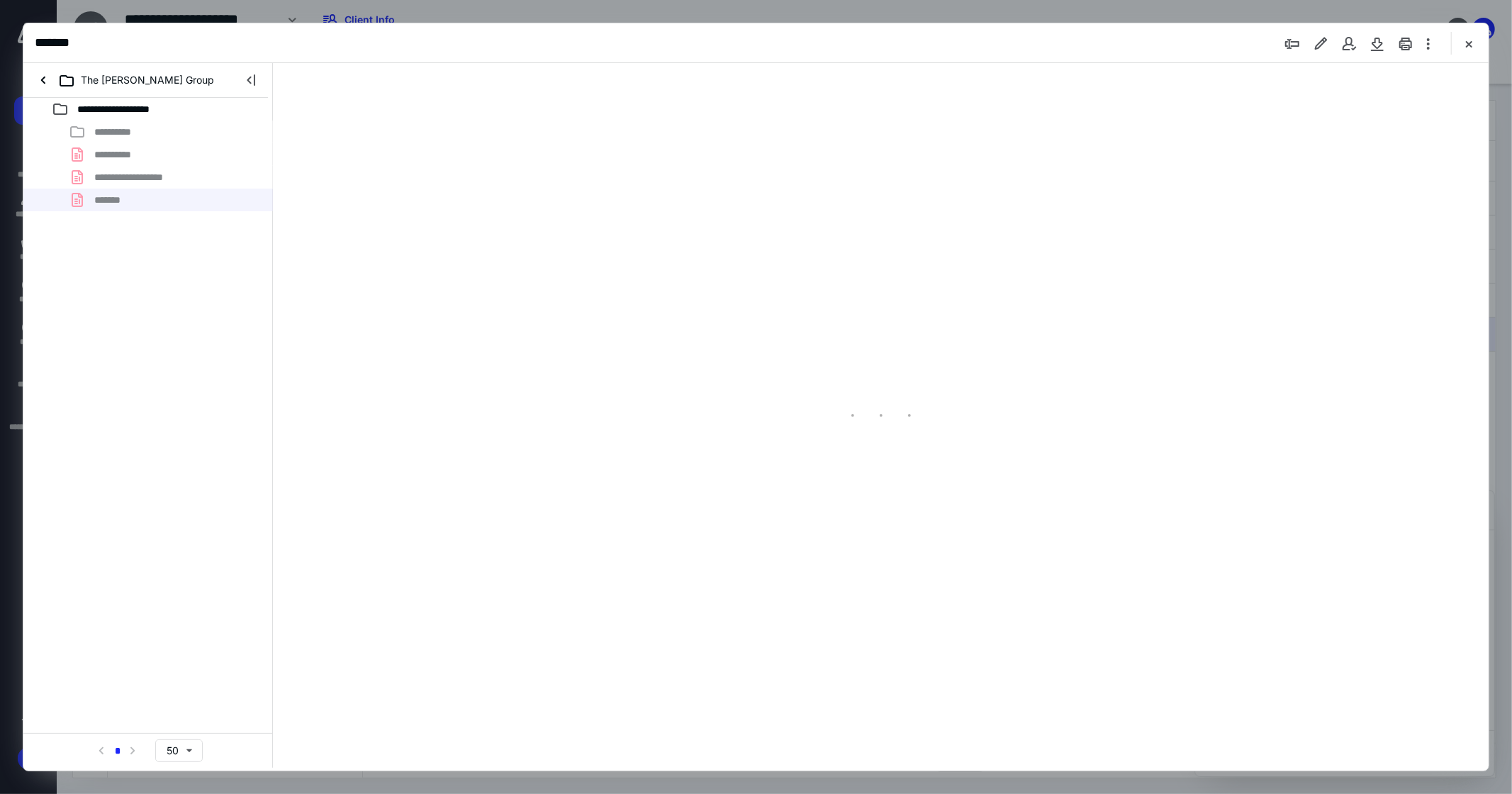 scroll, scrollTop: 0, scrollLeft: 0, axis: both 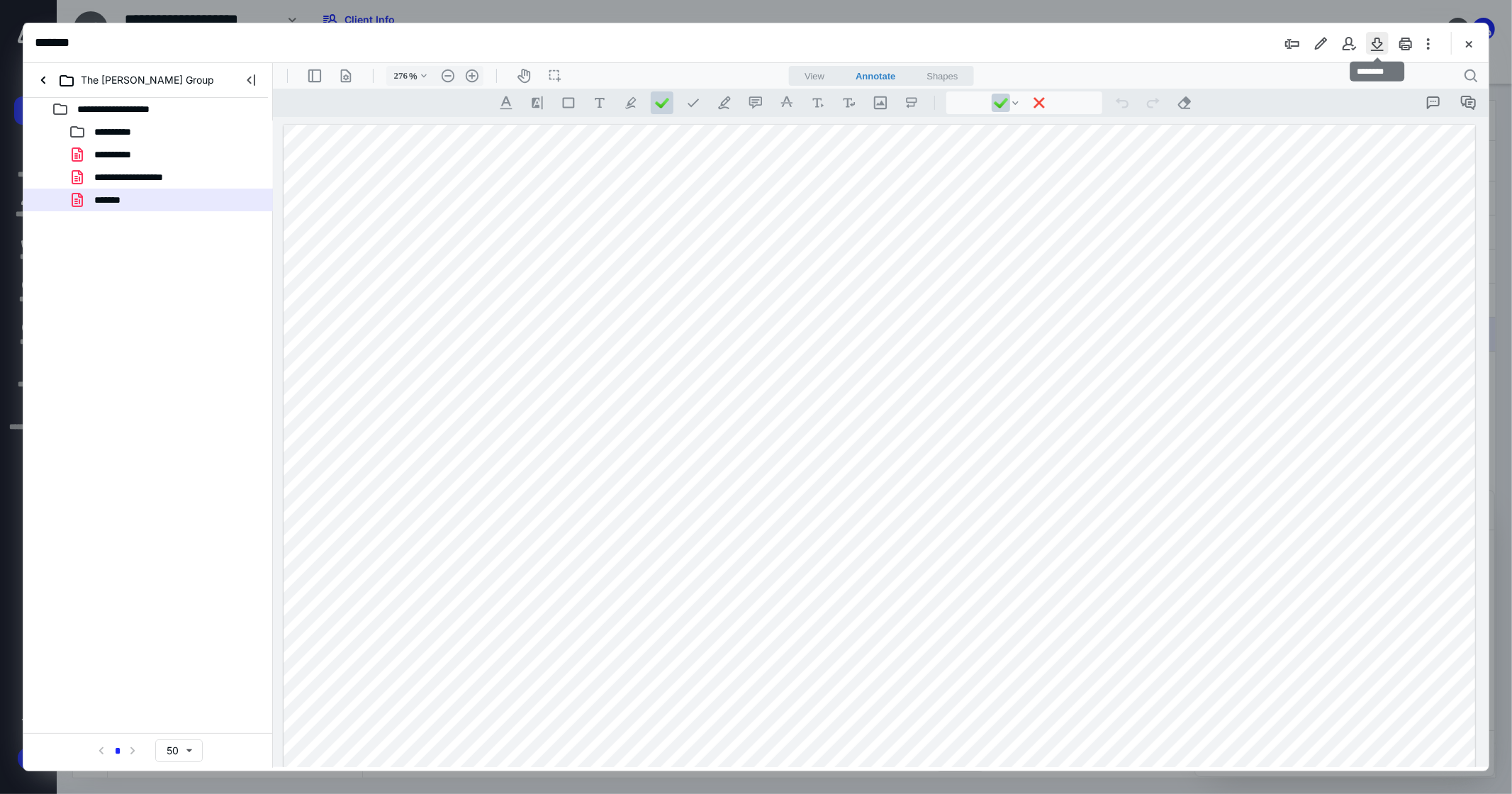 click at bounding box center [1377, 43] 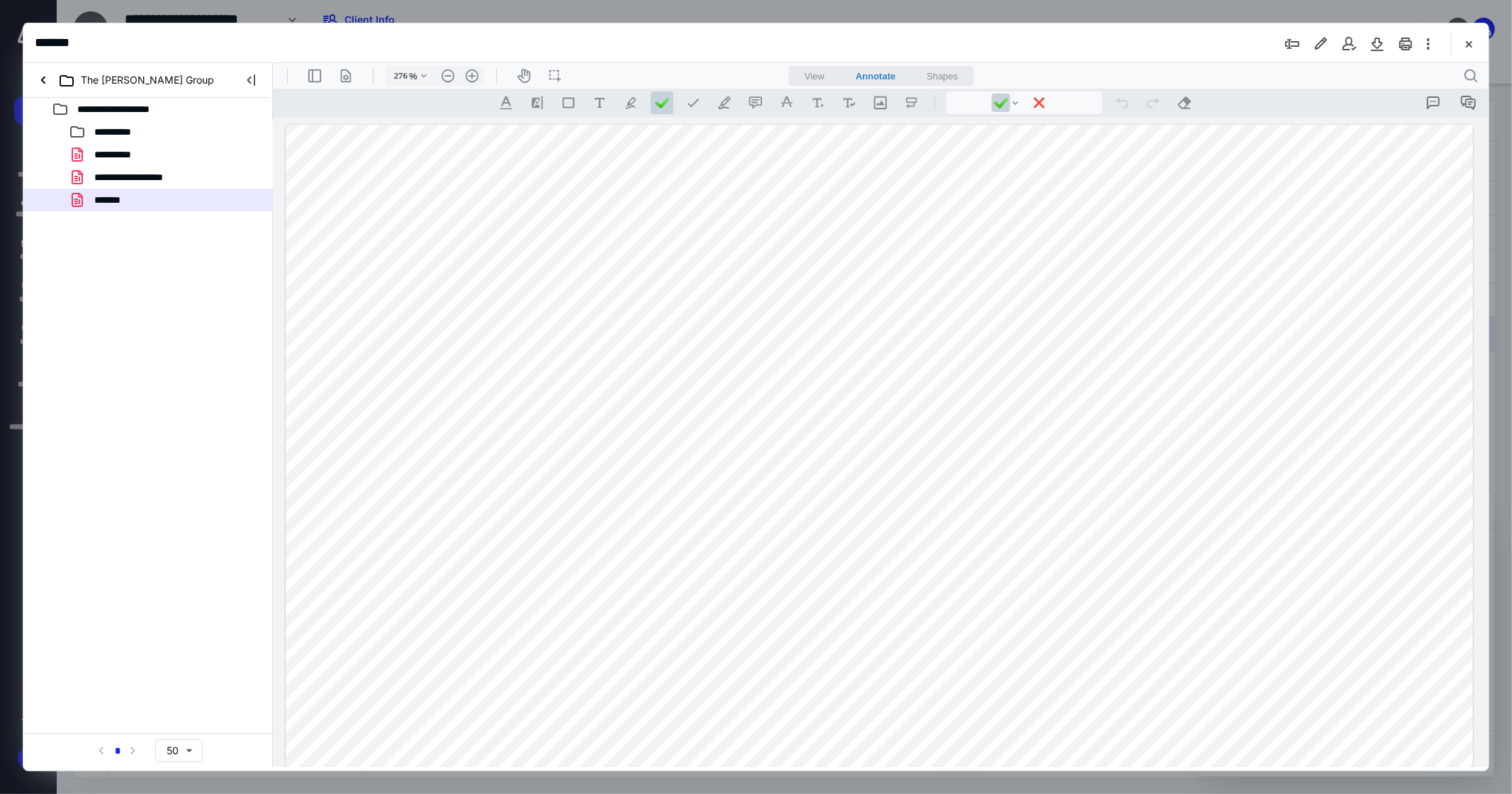 type on "275" 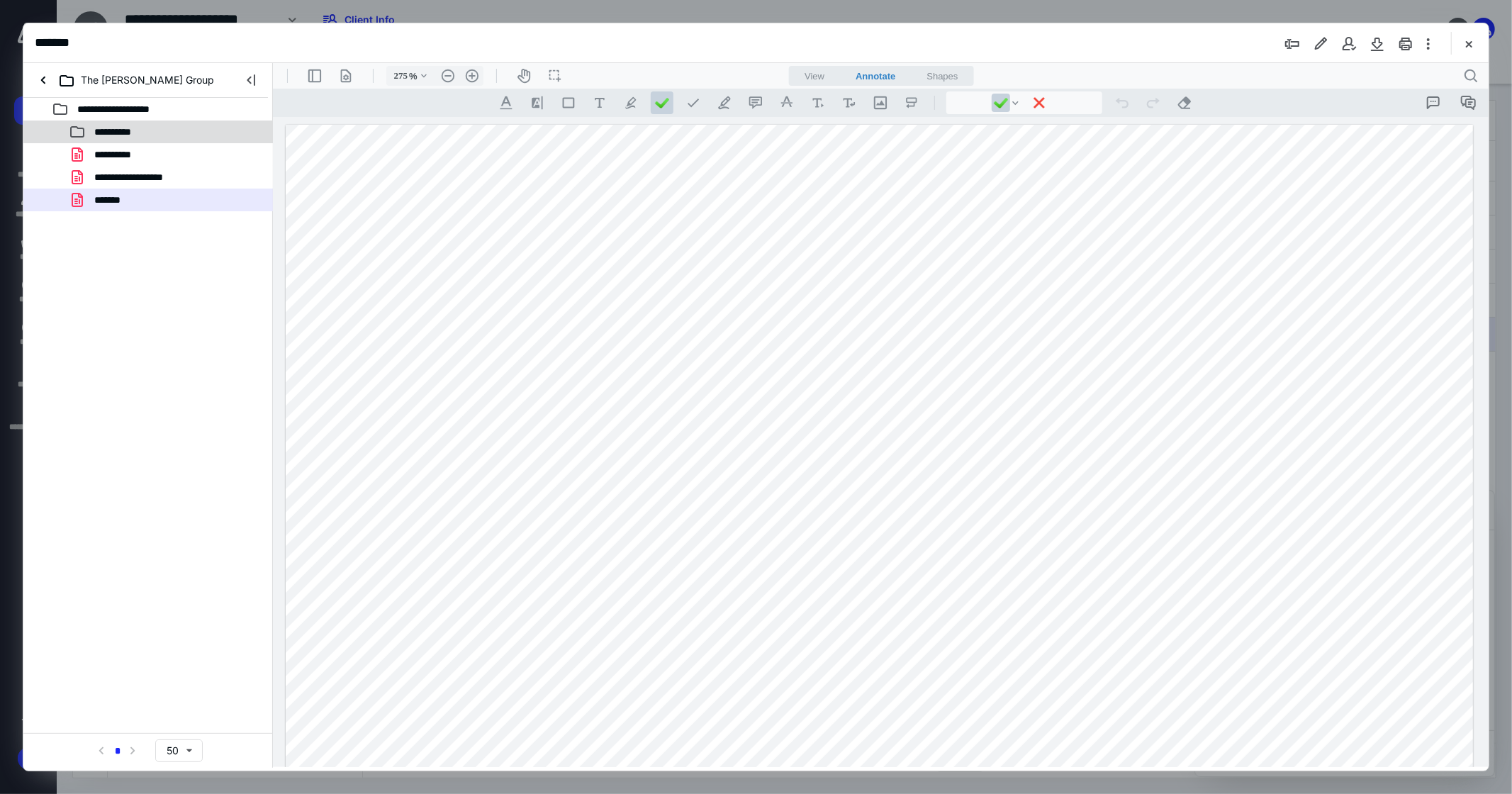 click on "**********" at bounding box center [121, 132] 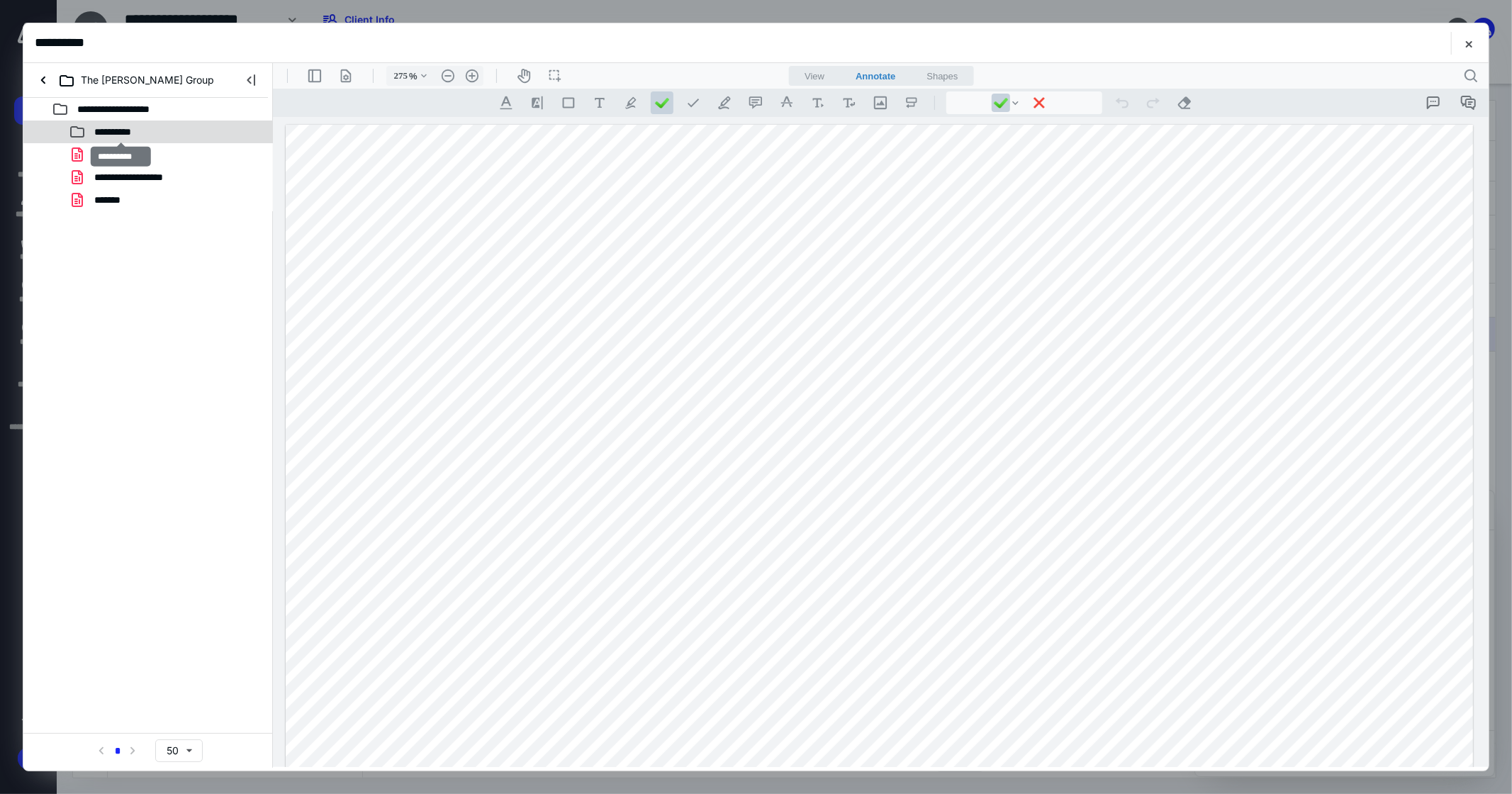 click on "**********" at bounding box center (121, 132) 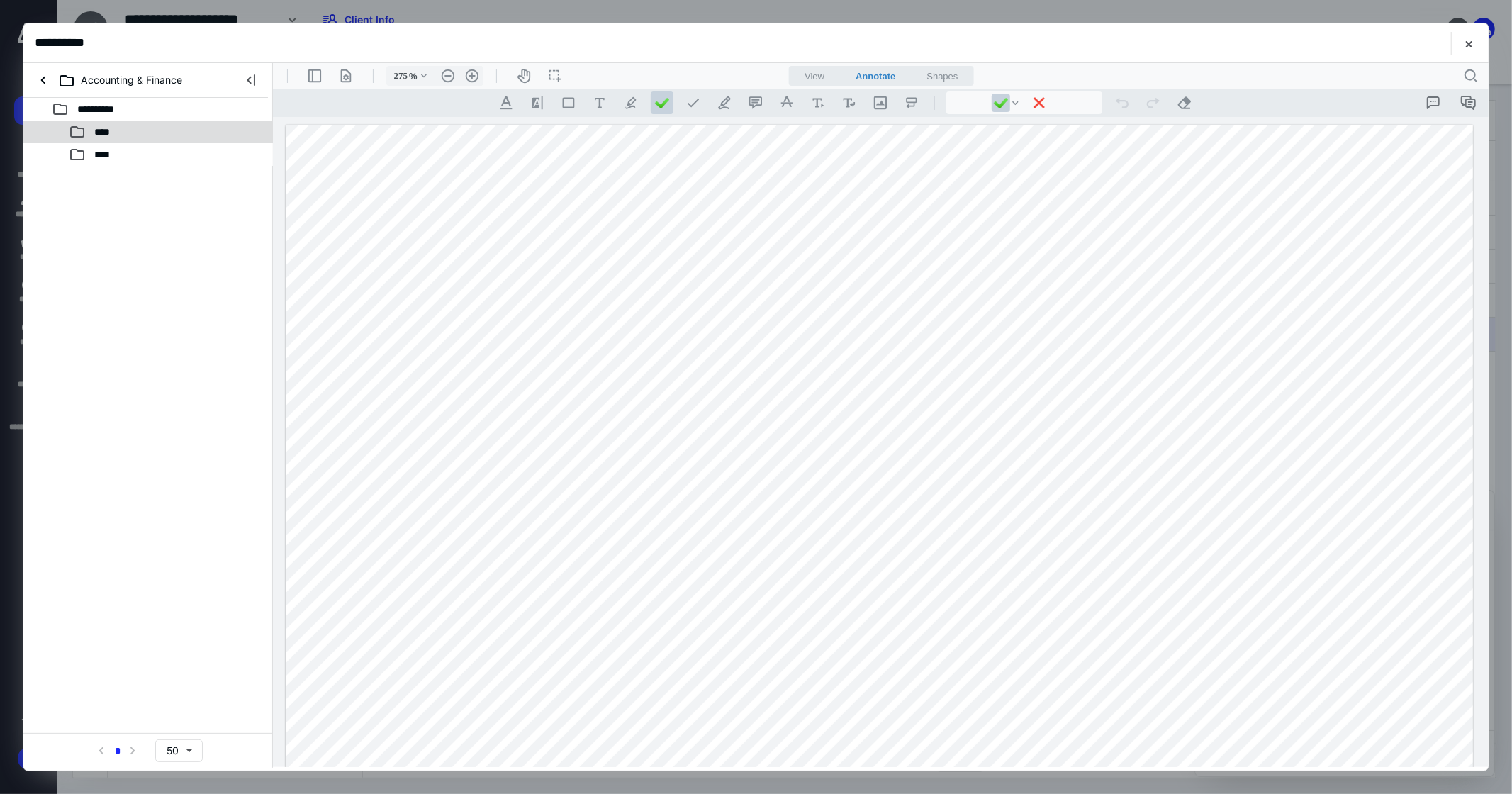 click on "****" at bounding box center [168, 132] 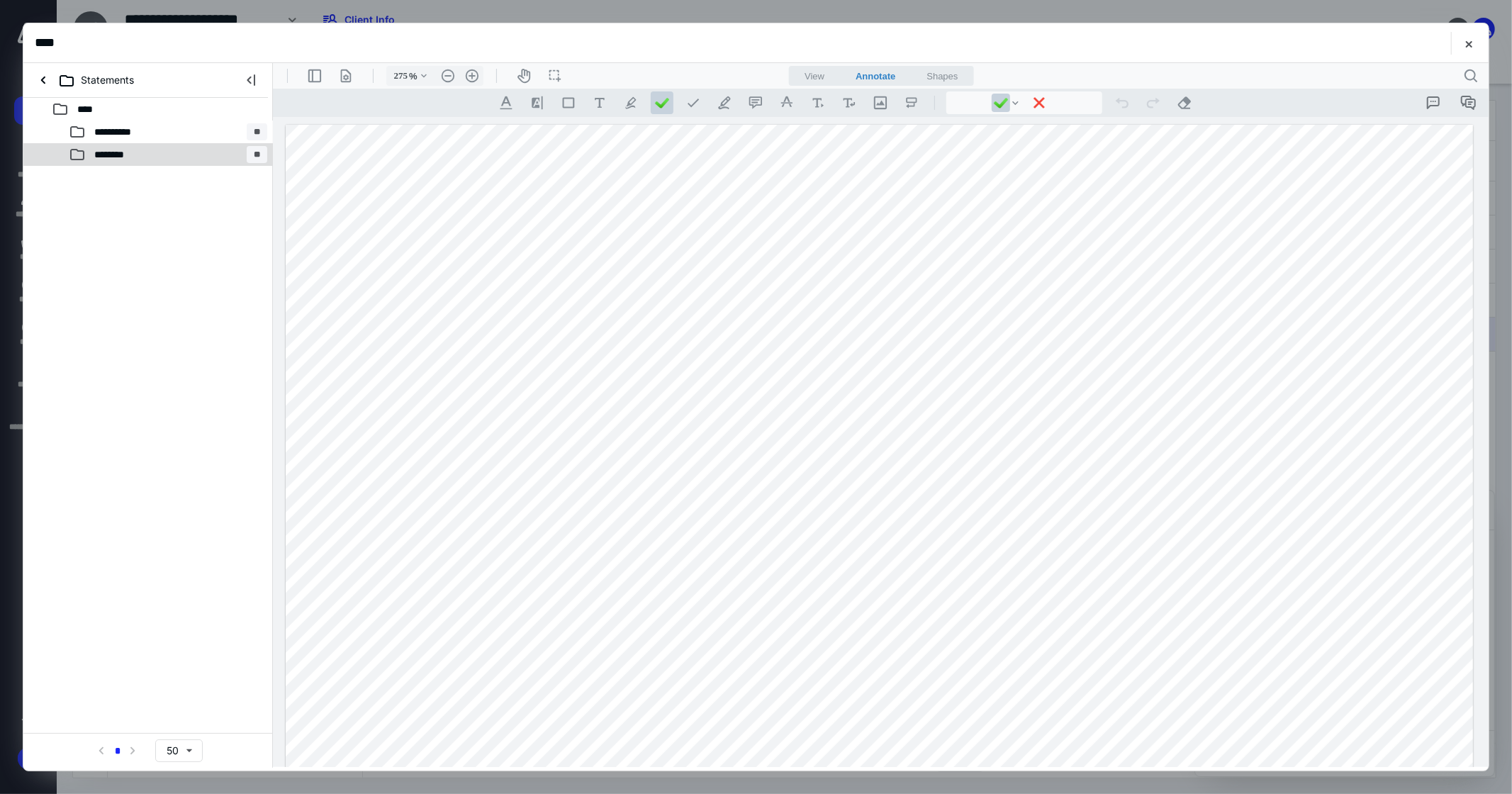 drag, startPoint x: 143, startPoint y: 140, endPoint x: 138, endPoint y: 159, distance: 19.646883 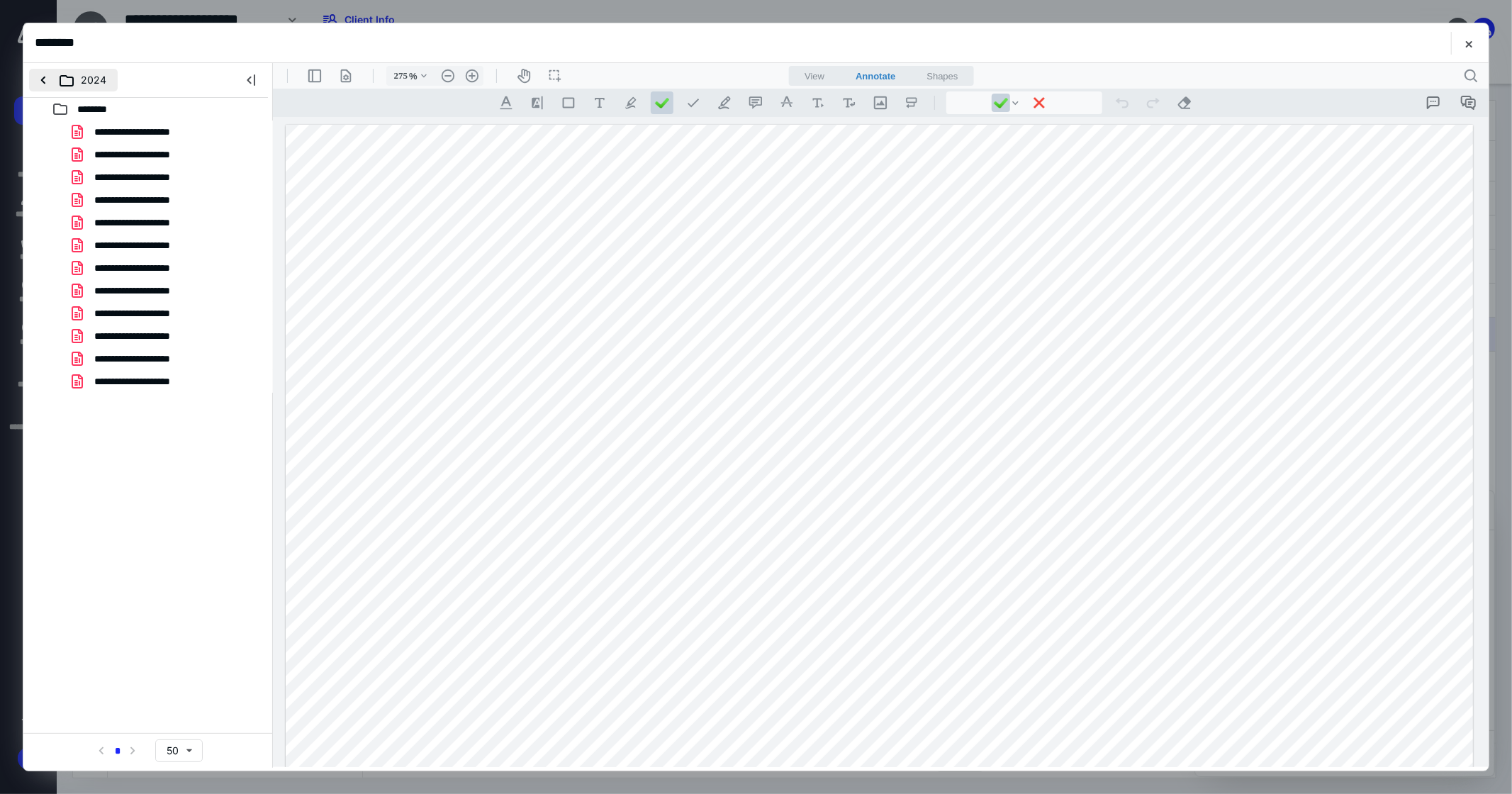 drag, startPoint x: 138, startPoint y: 159, endPoint x: 40, endPoint y: 78, distance: 127.14165 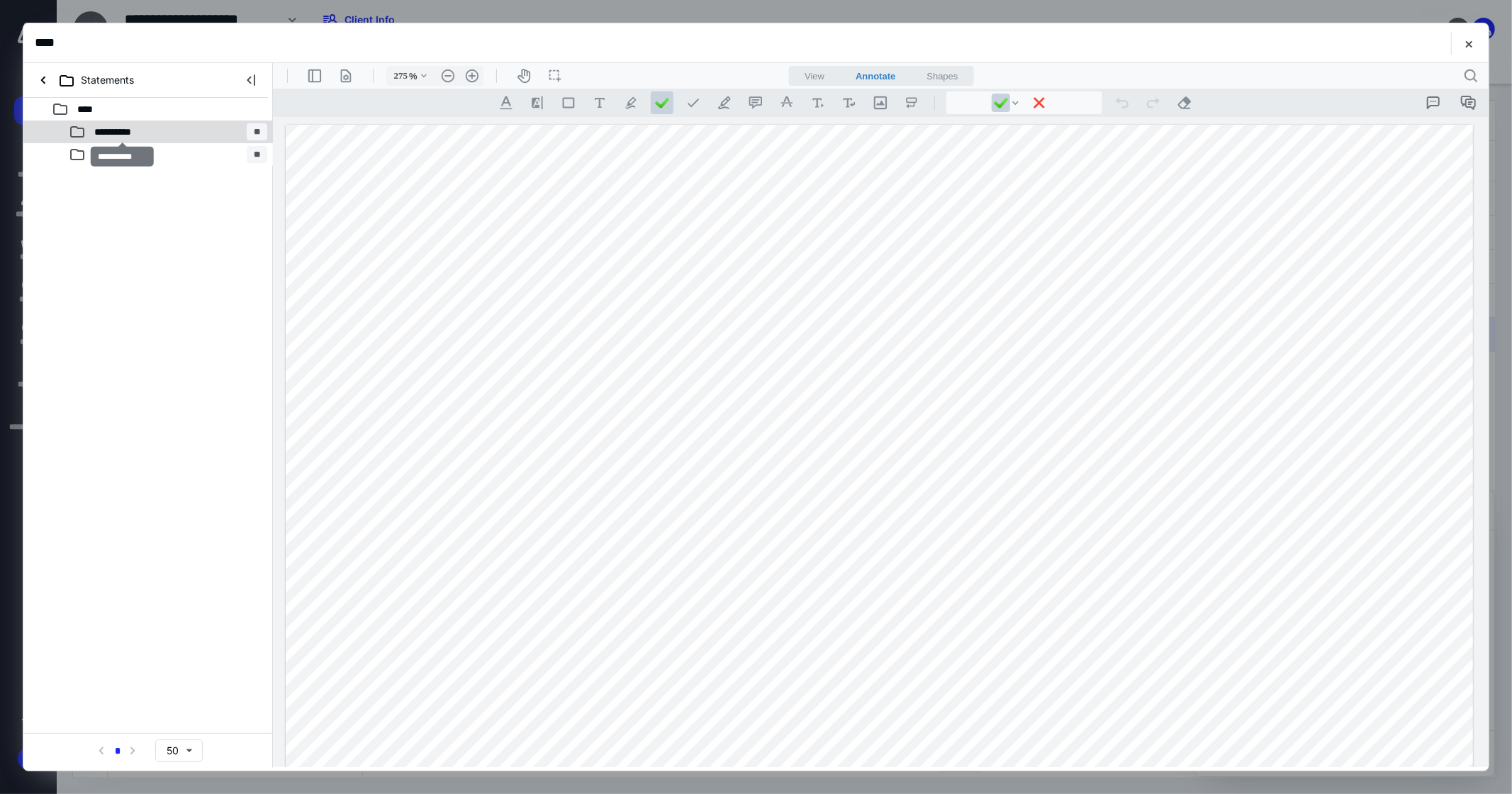 click on "**********" at bounding box center [122, 132] 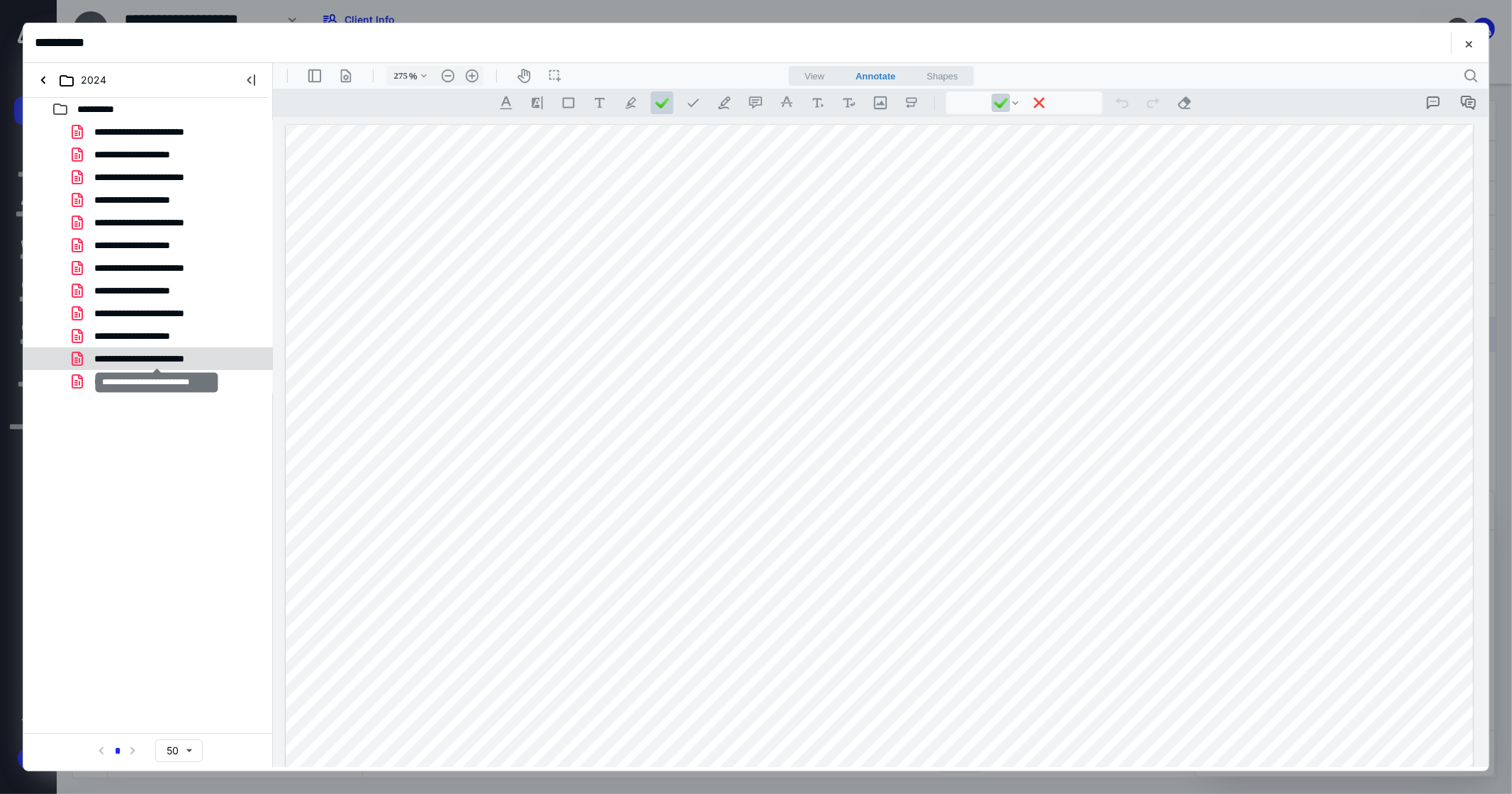 click on "**********" at bounding box center [157, 359] 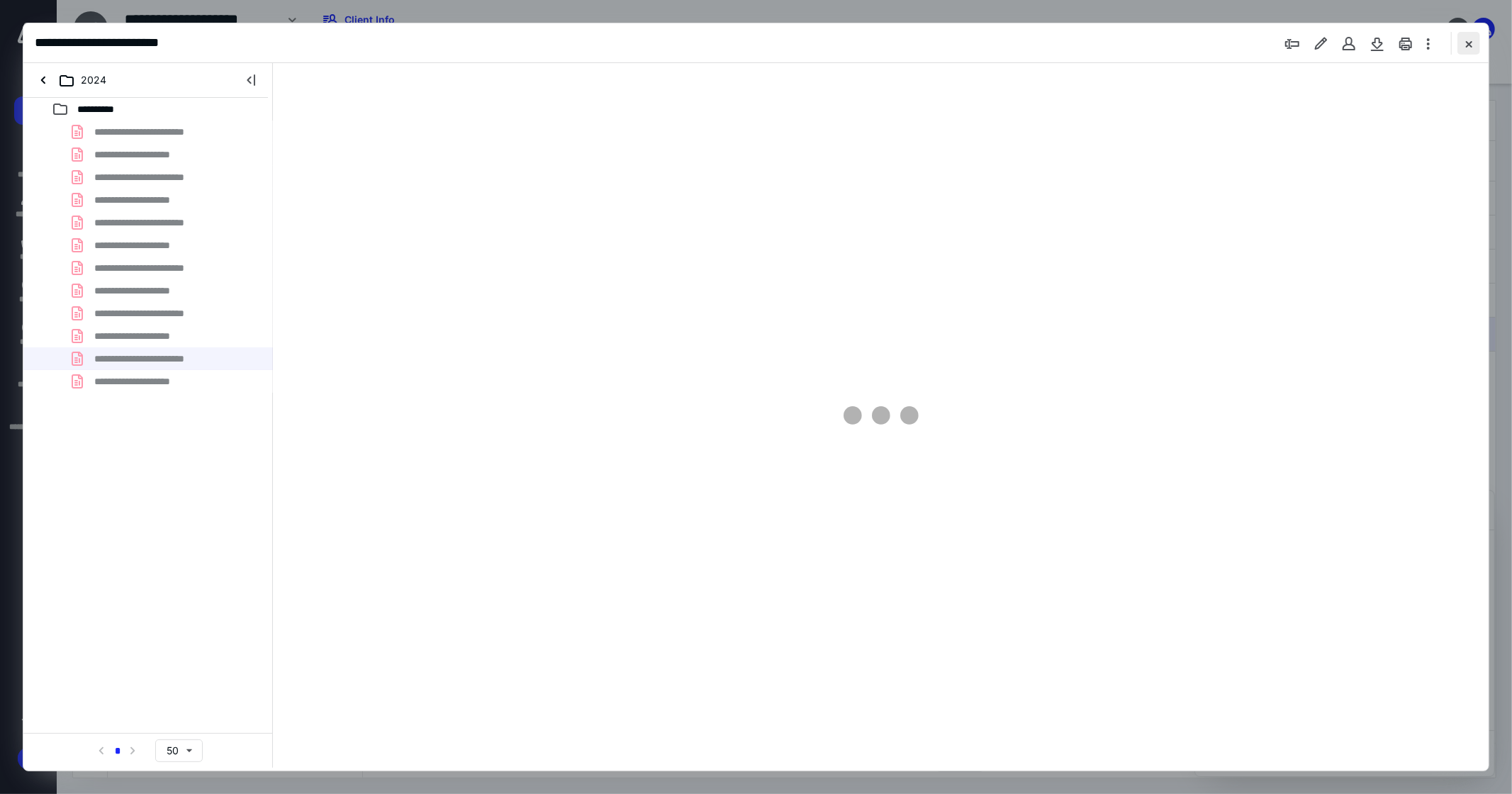 click at bounding box center (1469, 43) 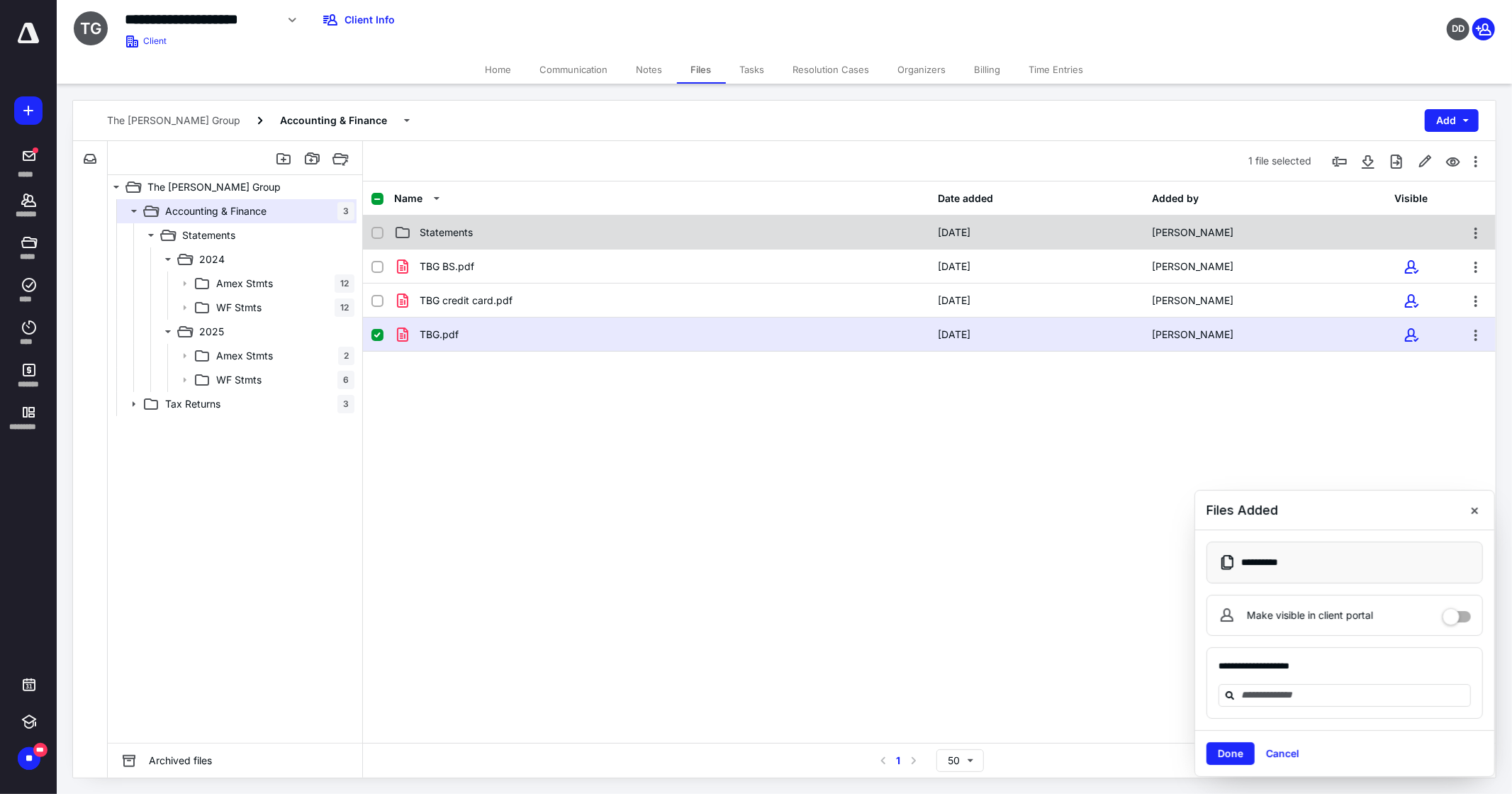 click on "Statements" at bounding box center [446, 233] 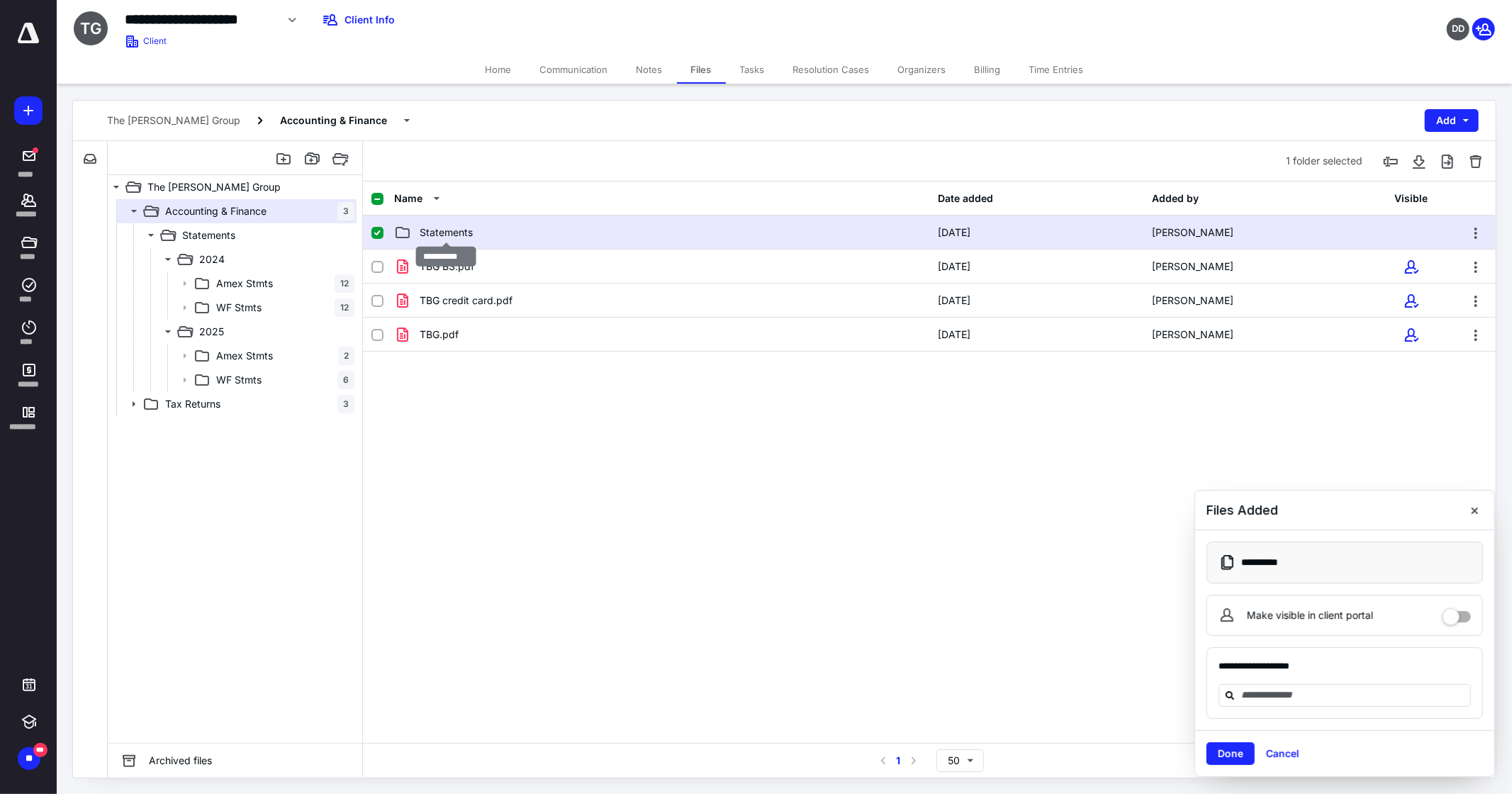 click on "Statements" at bounding box center (446, 233) 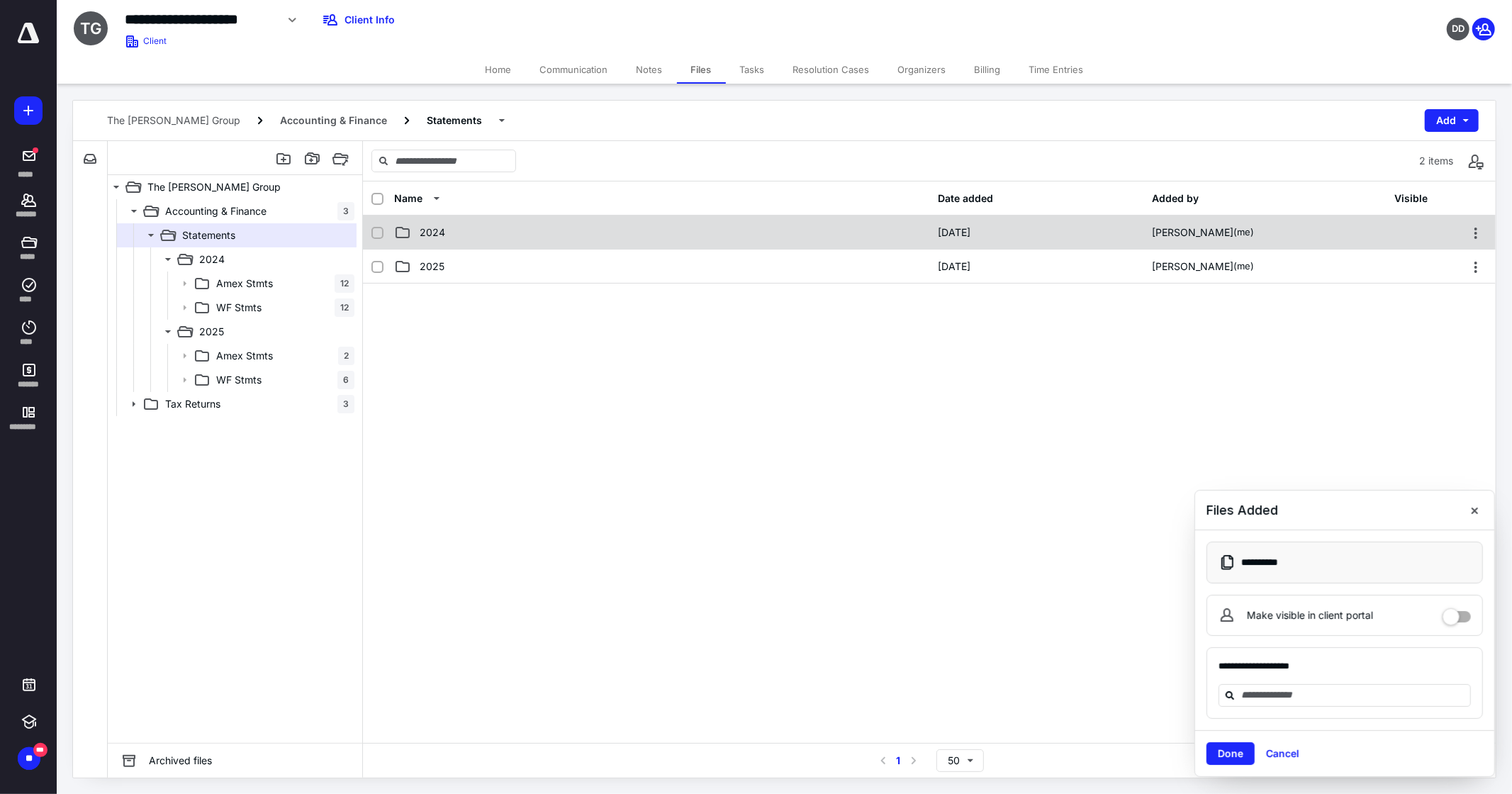 click on "2024" at bounding box center (661, 233) 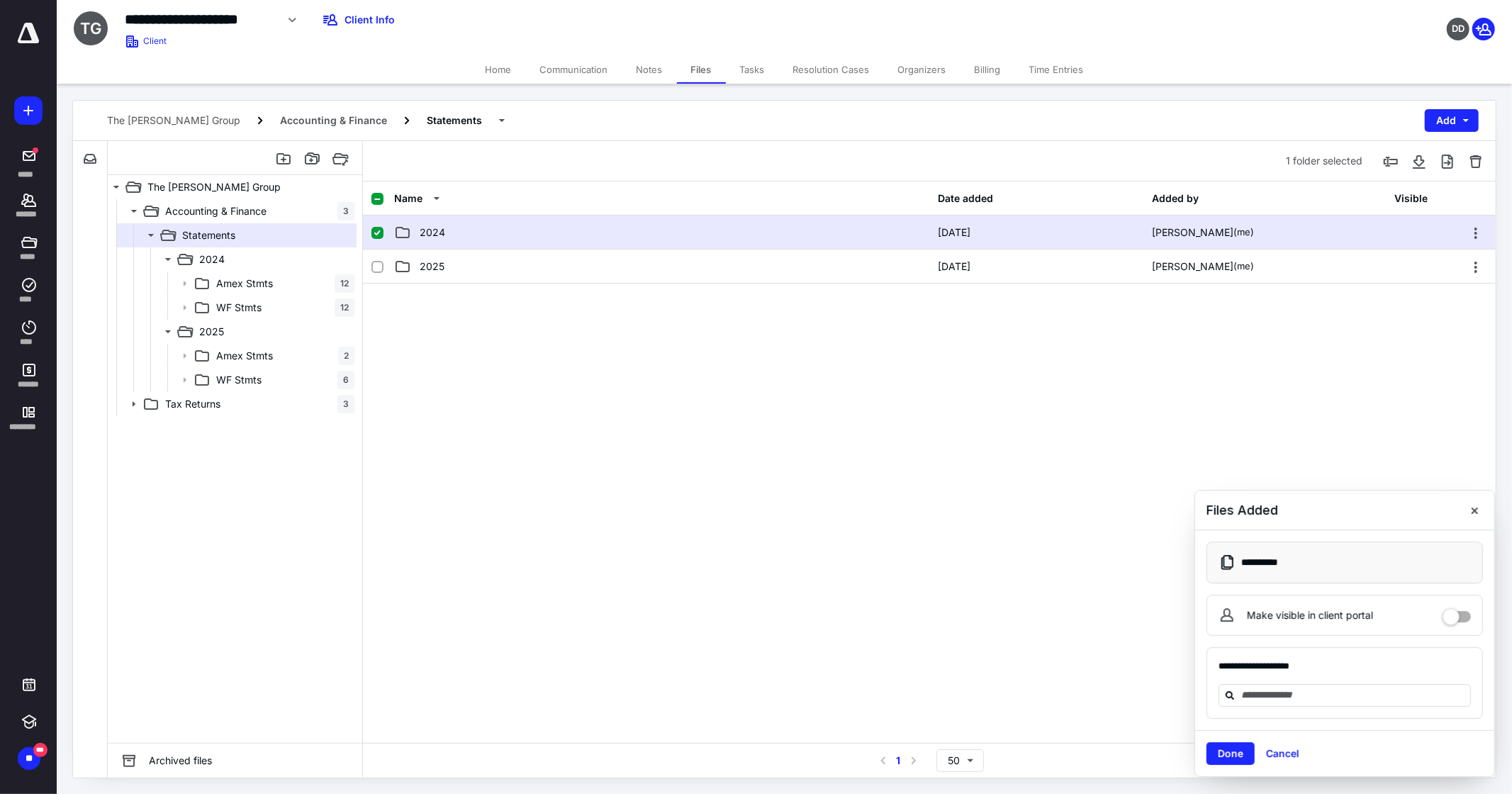 click on "2024" at bounding box center (661, 233) 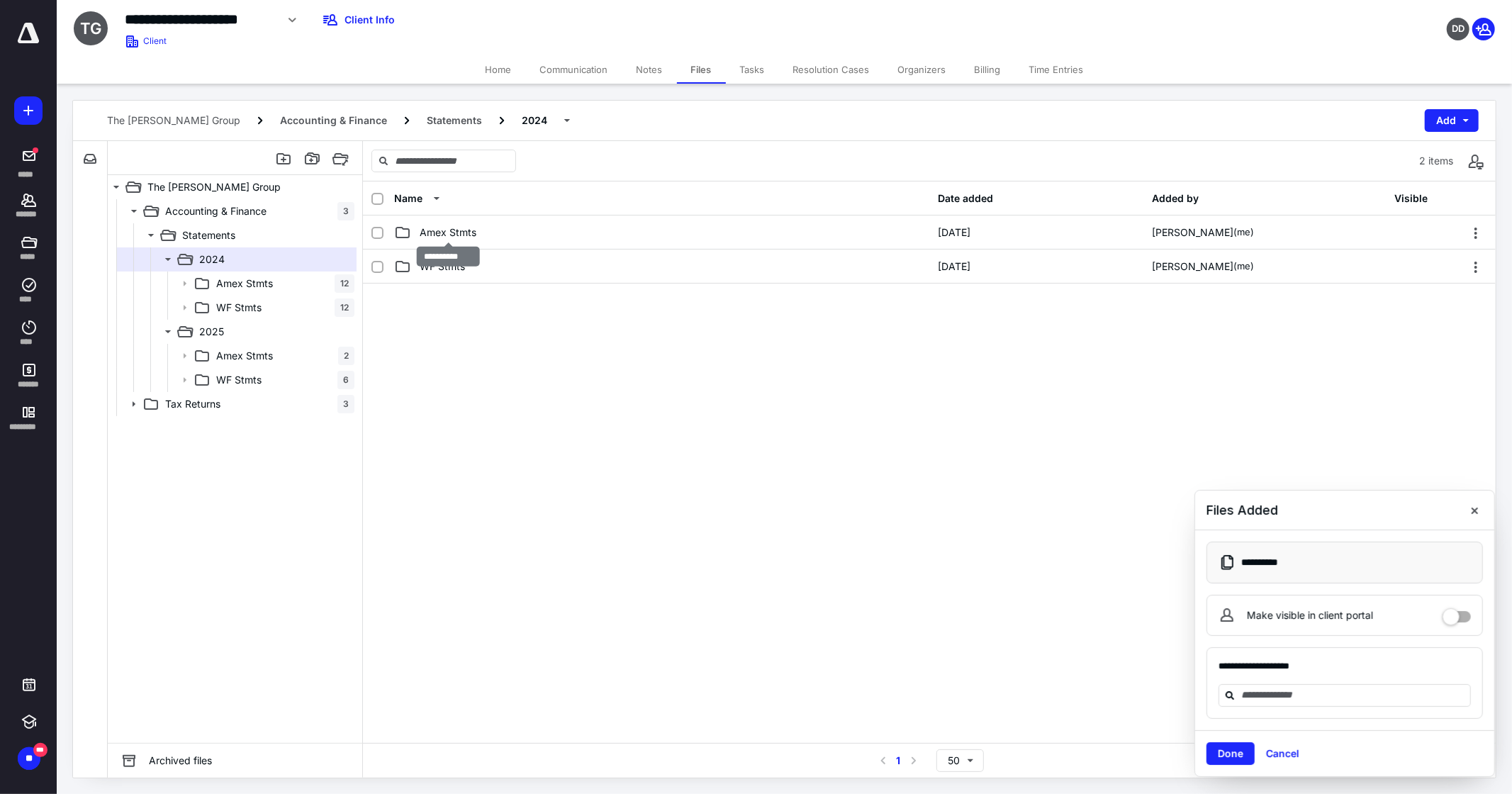 click on "Amex Stmts" at bounding box center [448, 233] 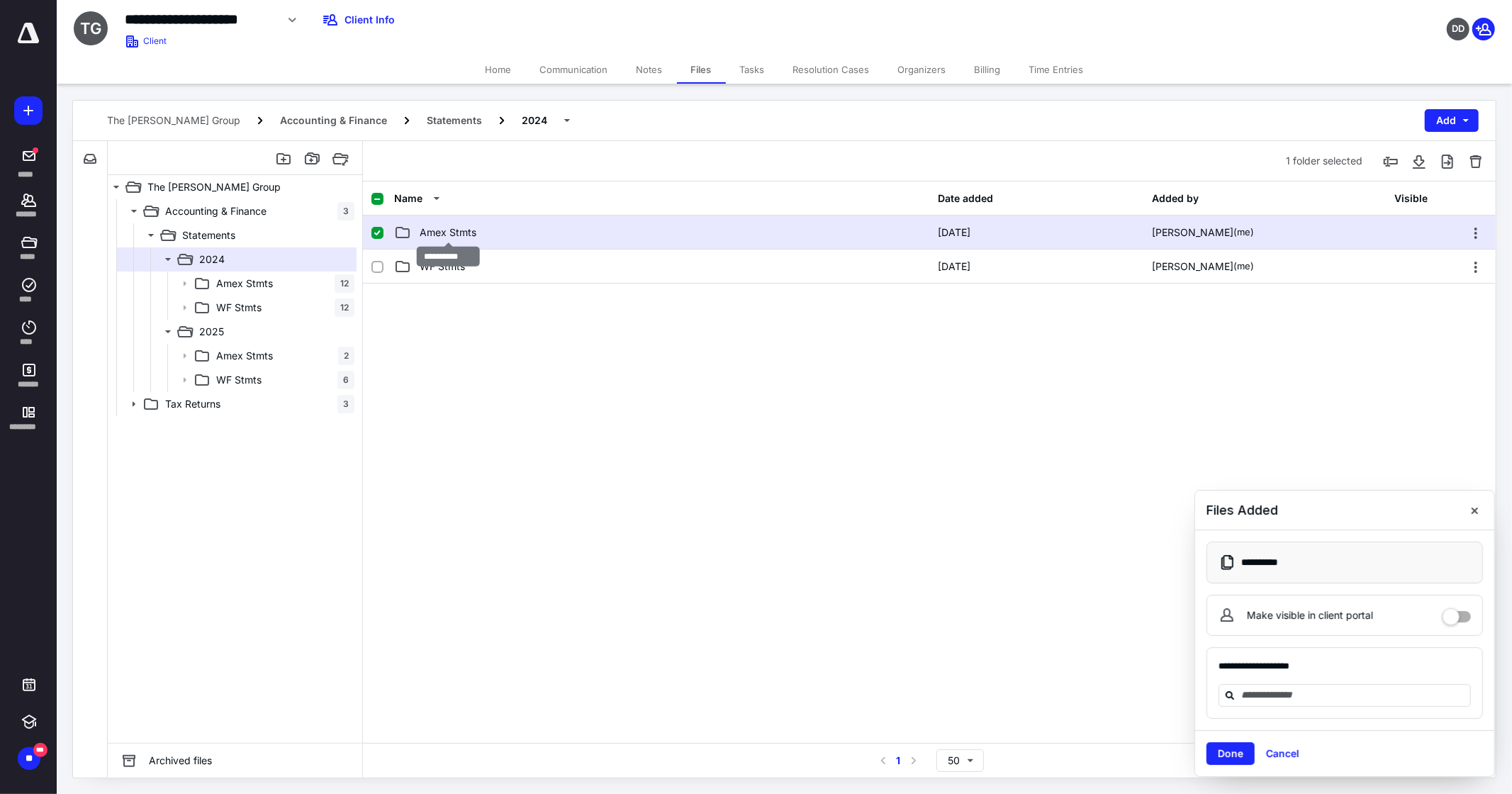 click on "Amex Stmts" at bounding box center (448, 233) 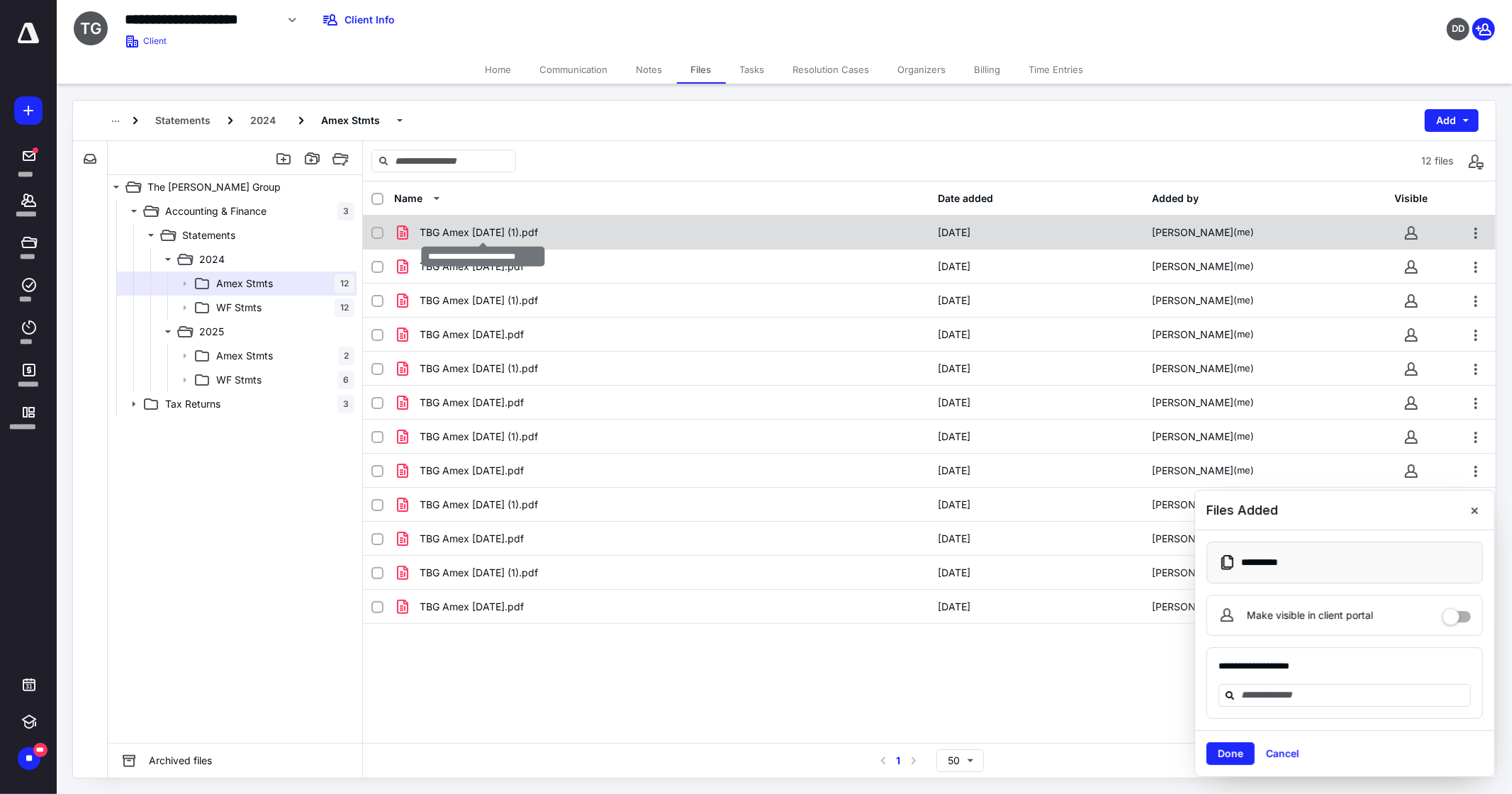 click on "TBG Amex [DATE] (1).pdf" at bounding box center [478, 233] 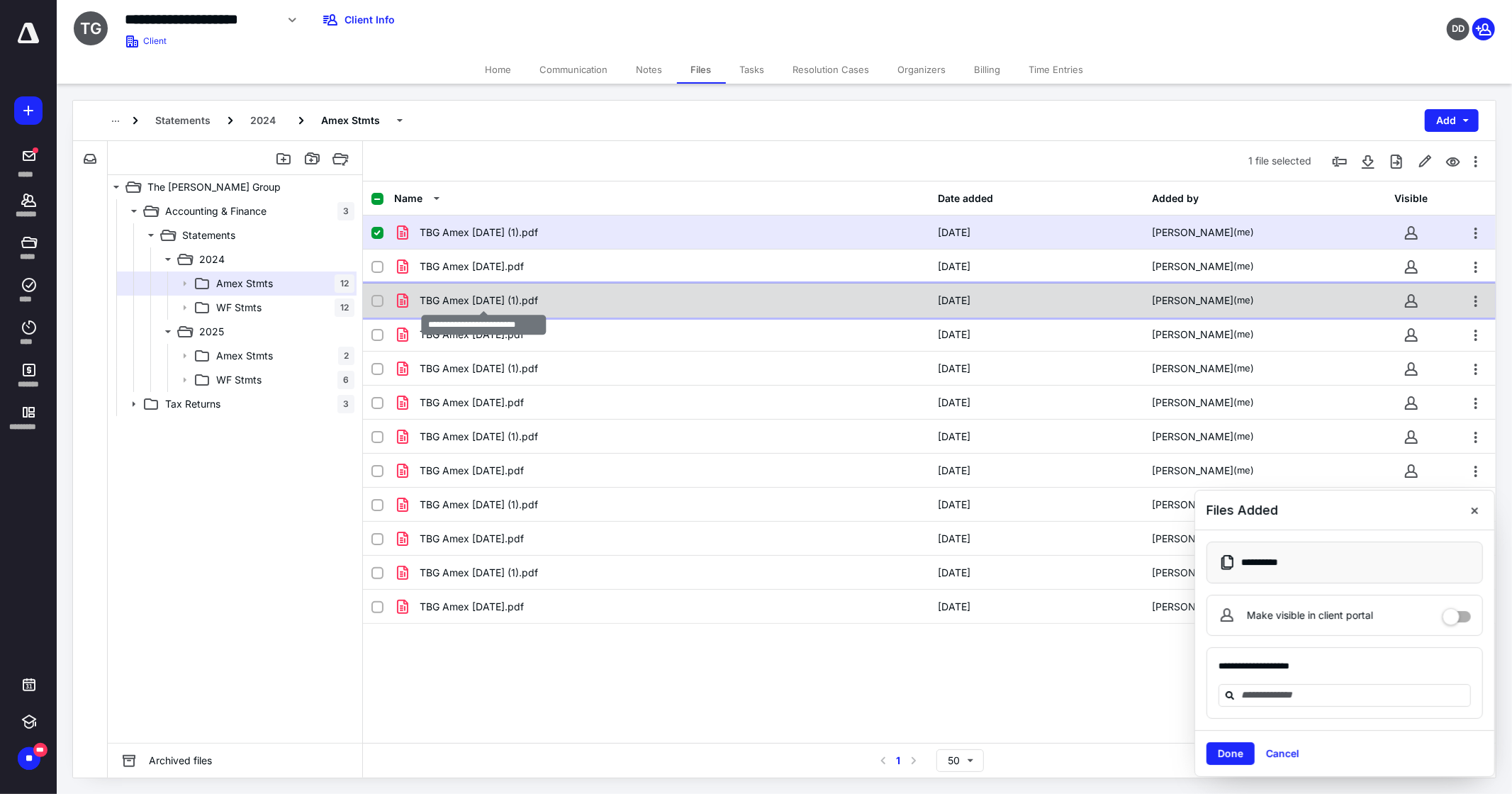 click on "TBG Amex [DATE] (1).pdf" at bounding box center (478, 301) 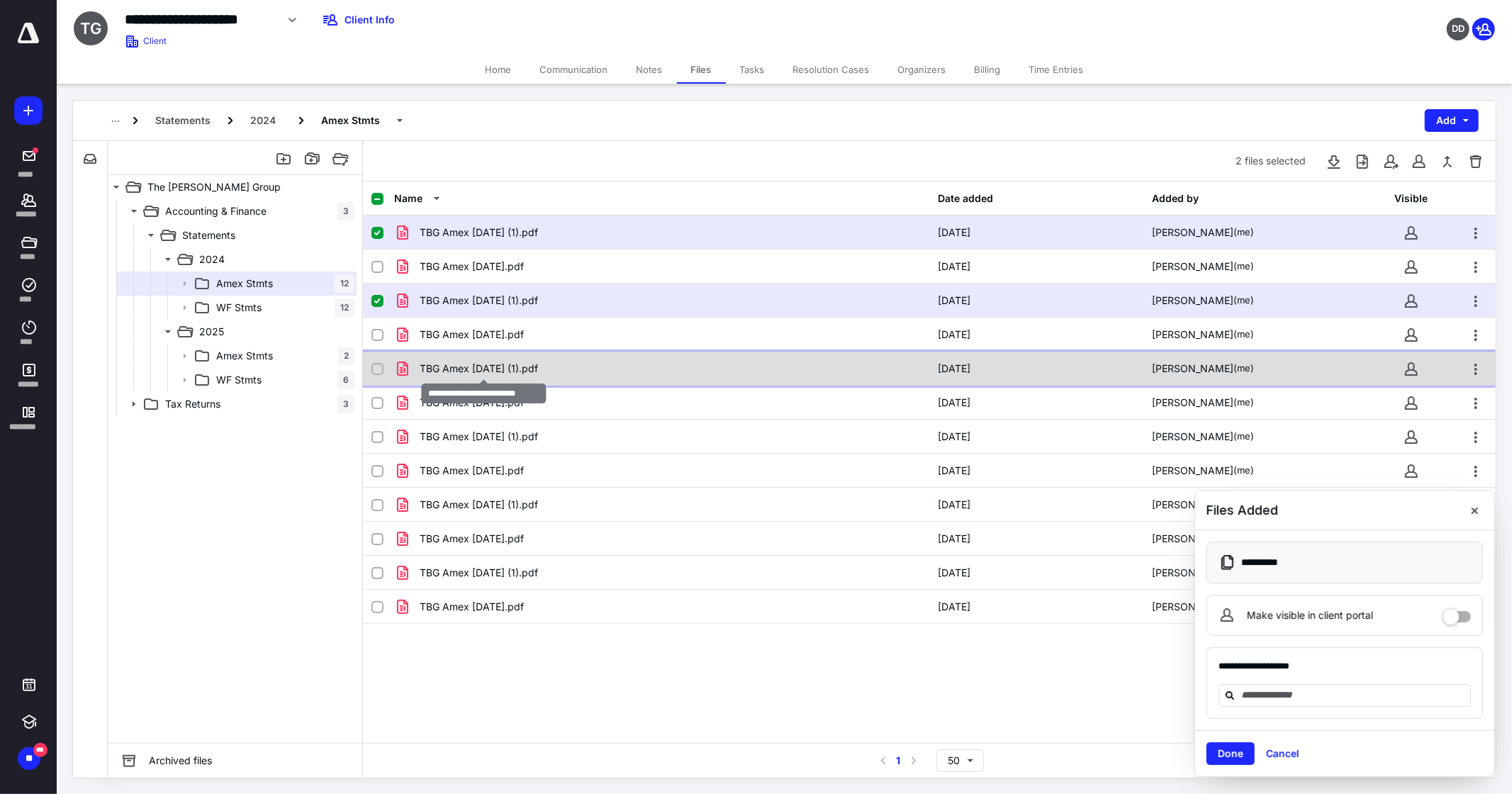 click on "TBG Amex [DATE] (1).pdf" at bounding box center (478, 369) 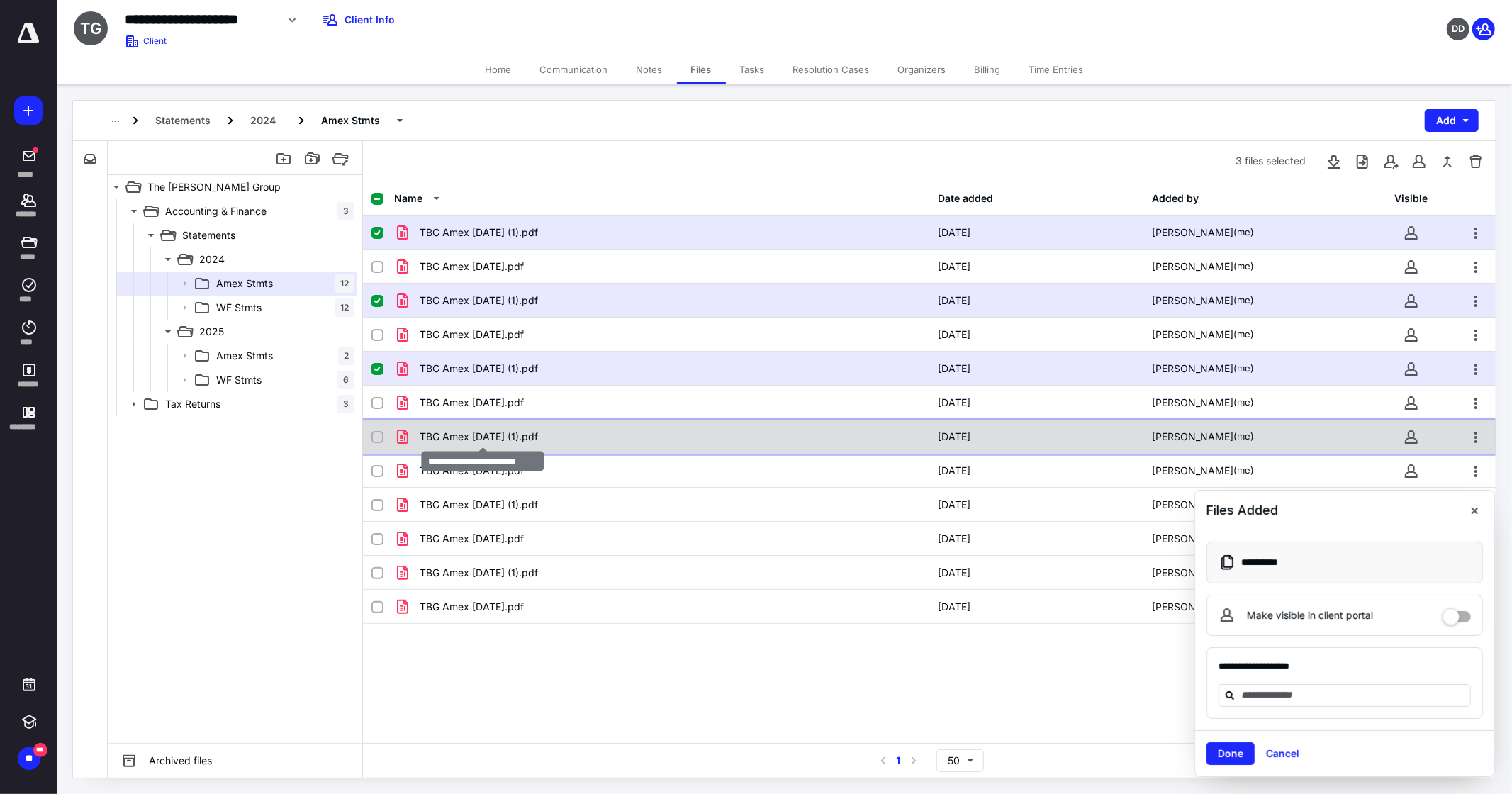 click on "TBG Amex [DATE] (1).pdf" at bounding box center [478, 437] 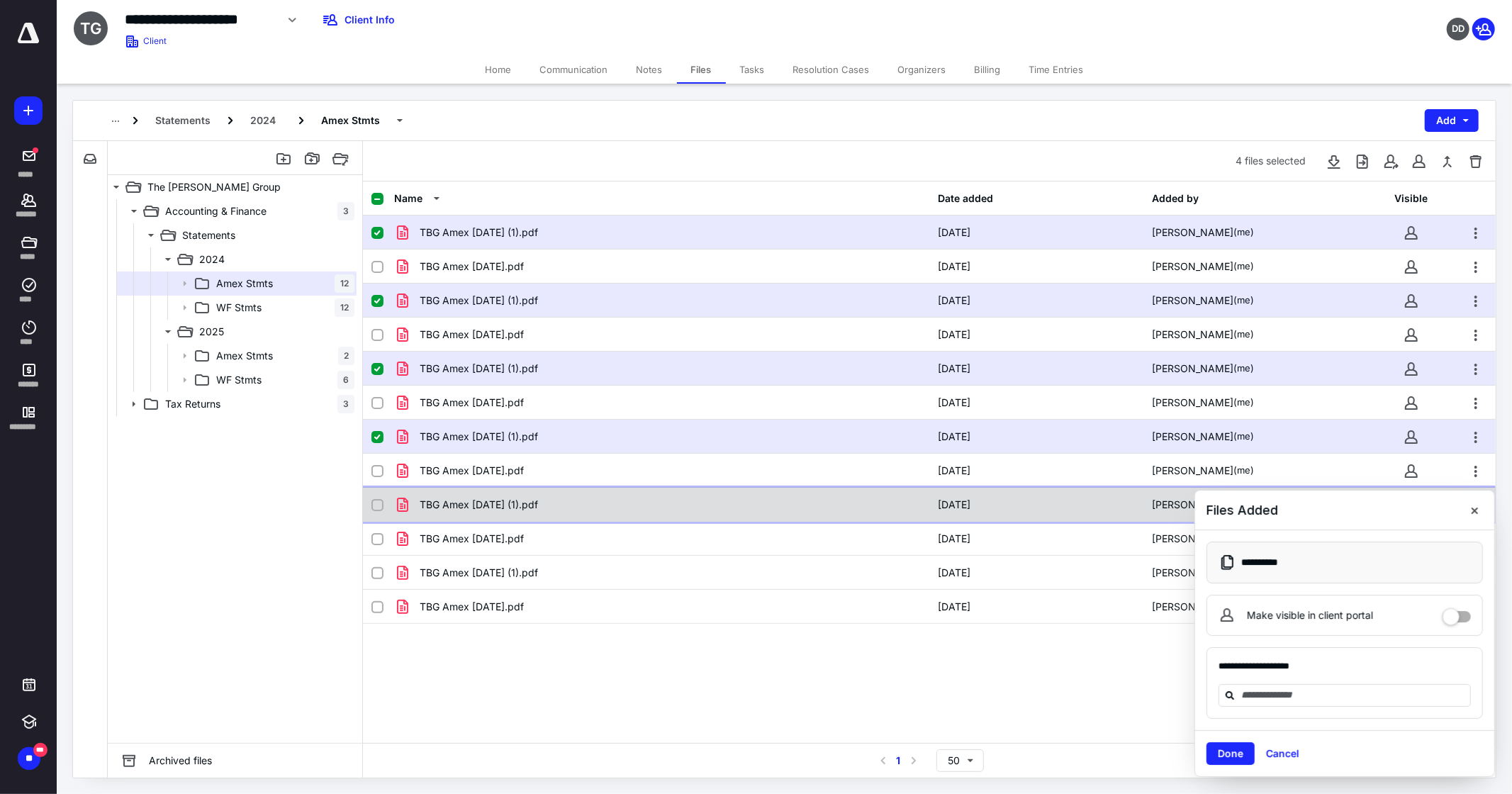 click on "TBG Amex [DATE] (1).pdf" at bounding box center [478, 505] 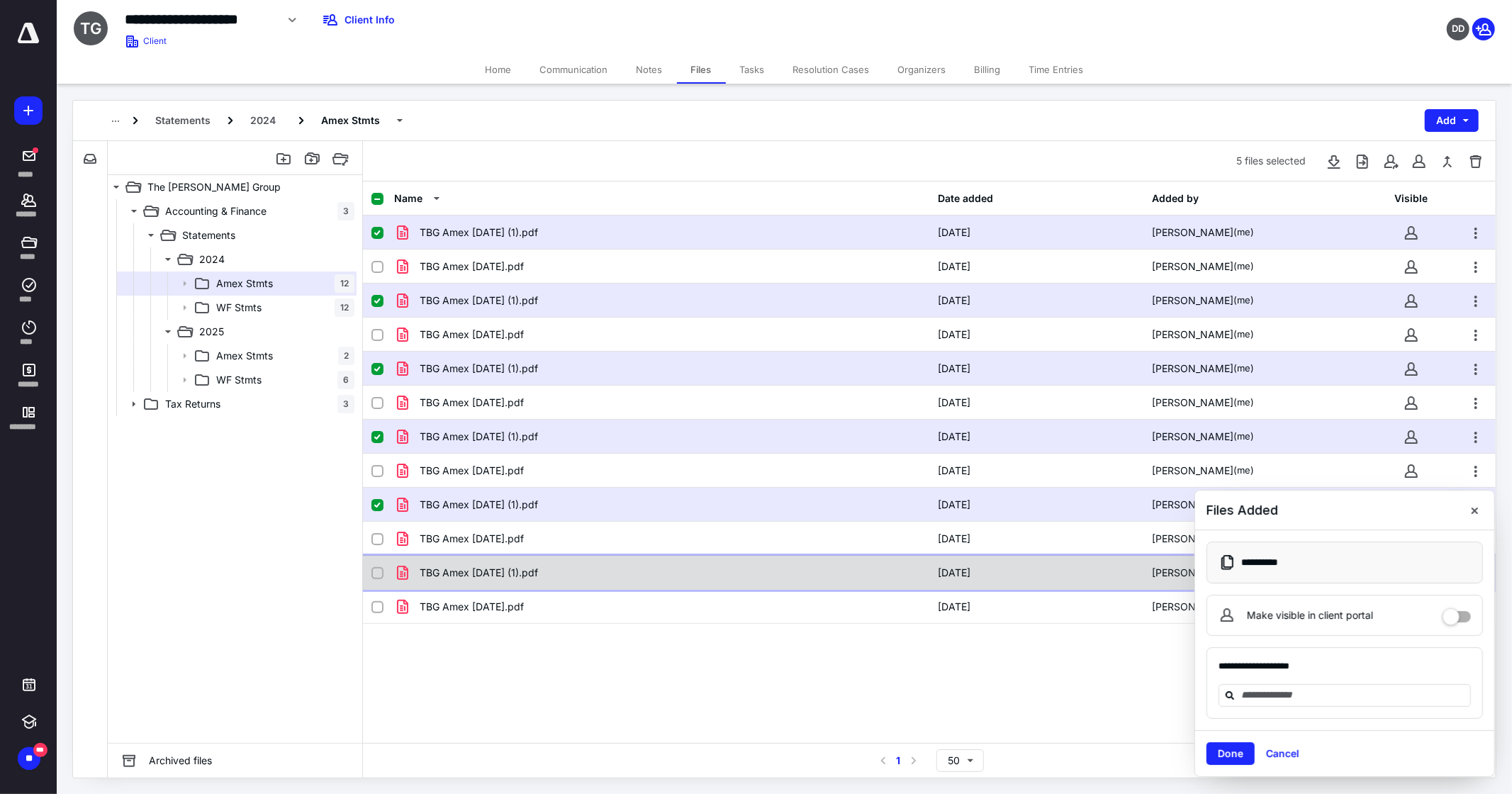 click on "TBG Amex [DATE] (1).pdf" at bounding box center (478, 573) 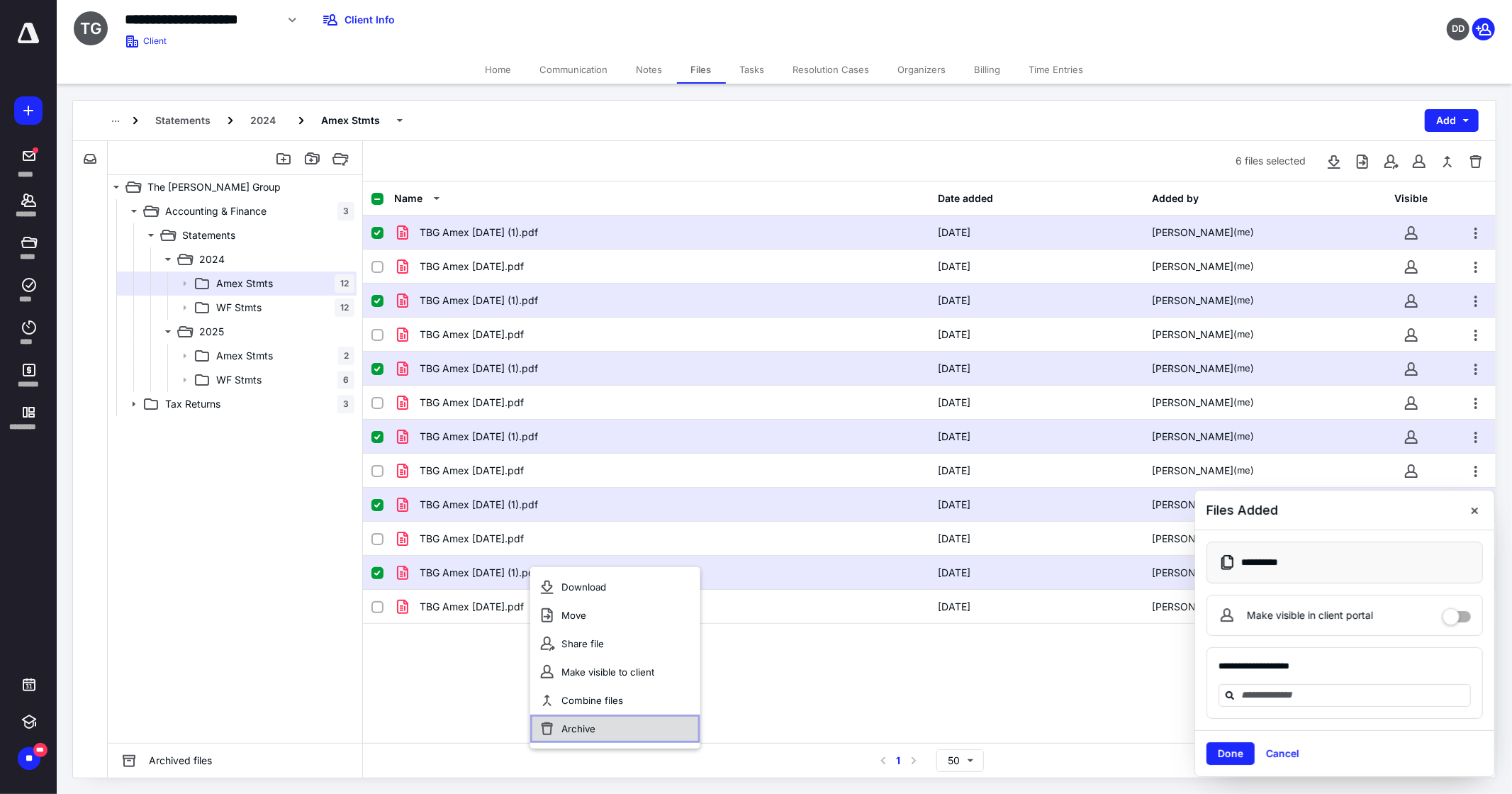 click on "Archive" at bounding box center [615, 729] 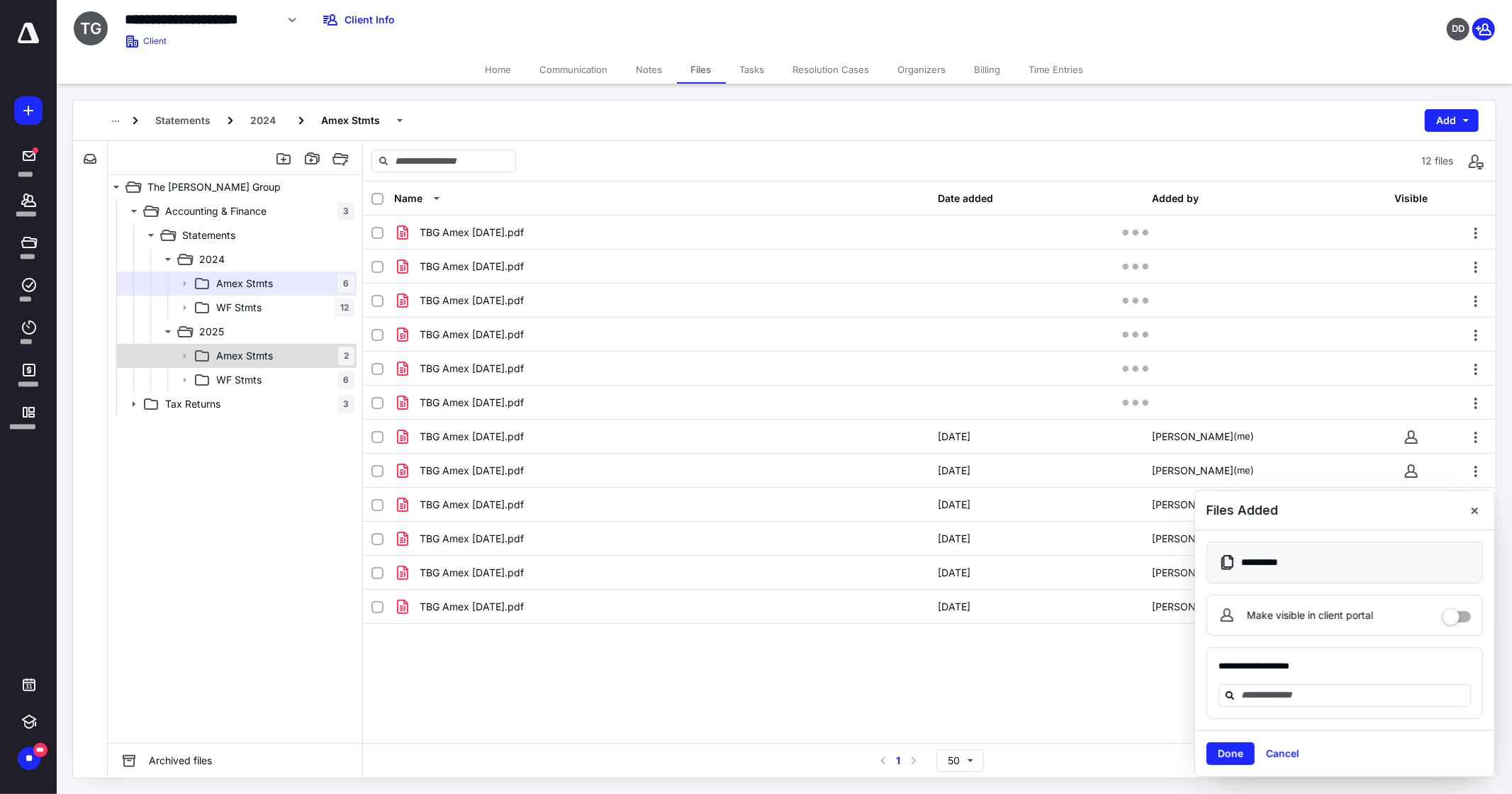 click on "Amex Stmts 2" at bounding box center [235, 356] 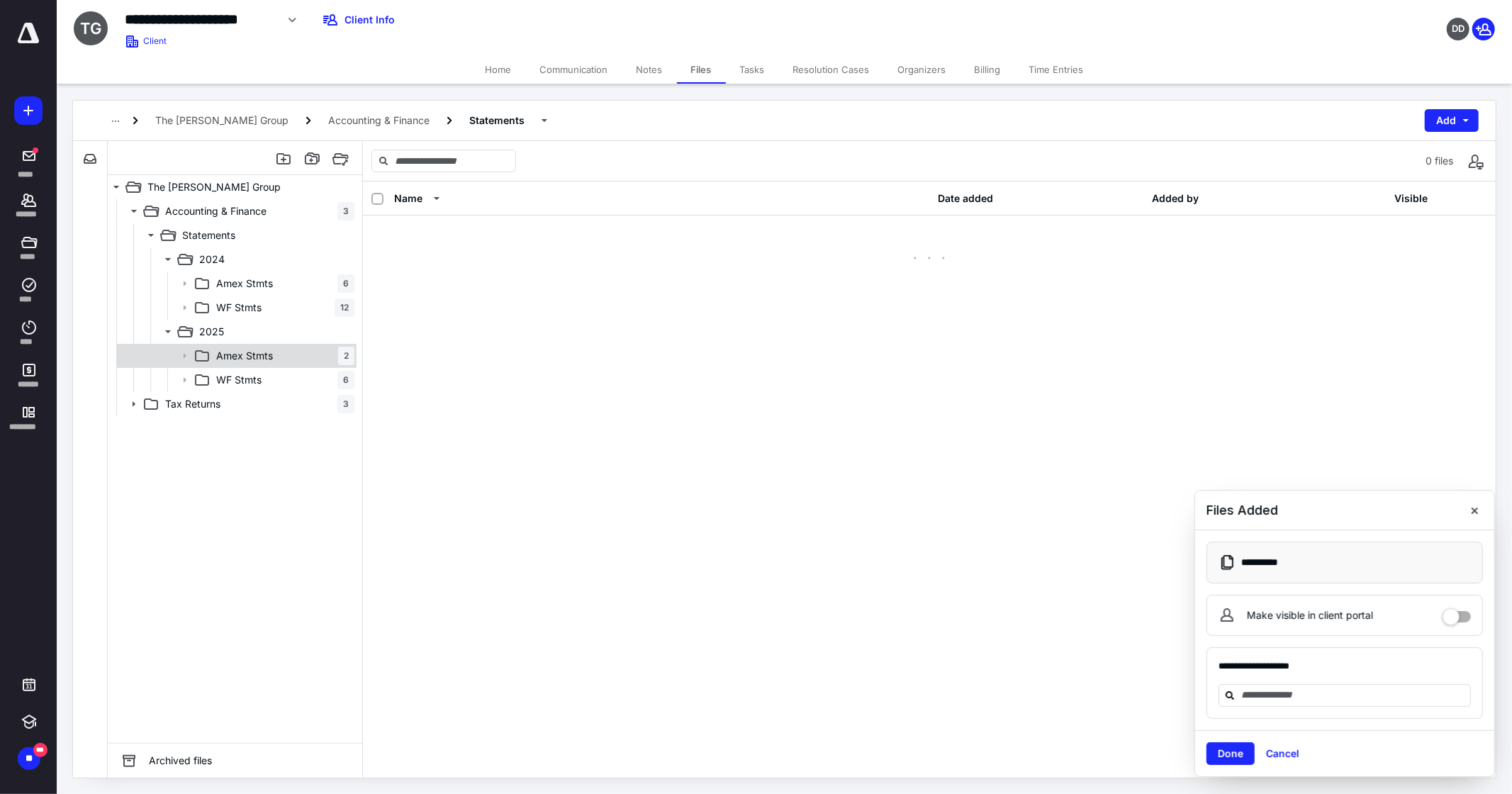 click on "Amex Stmts 2" at bounding box center [235, 356] 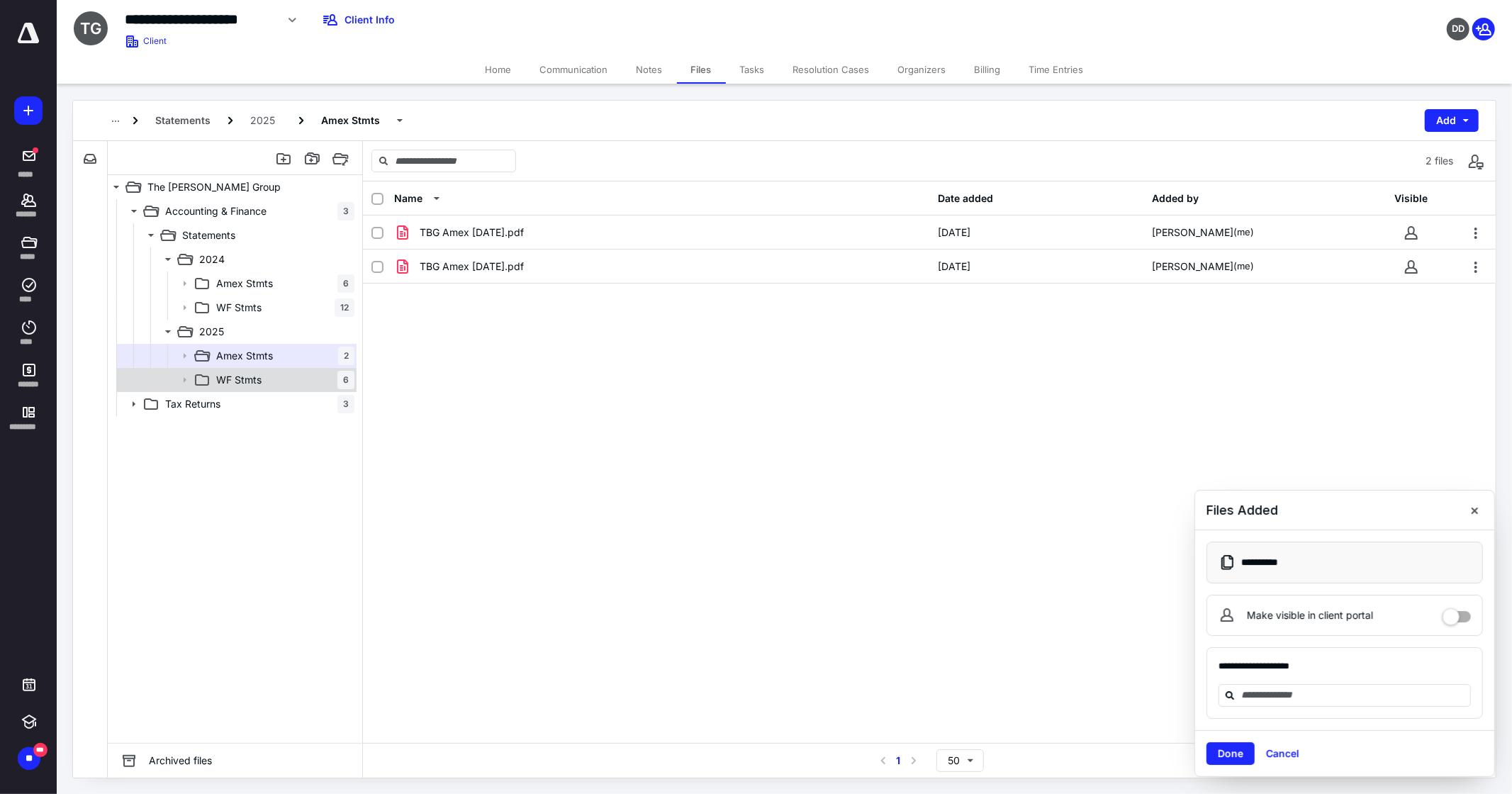 click on "WF Stmts 6" at bounding box center [235, 380] 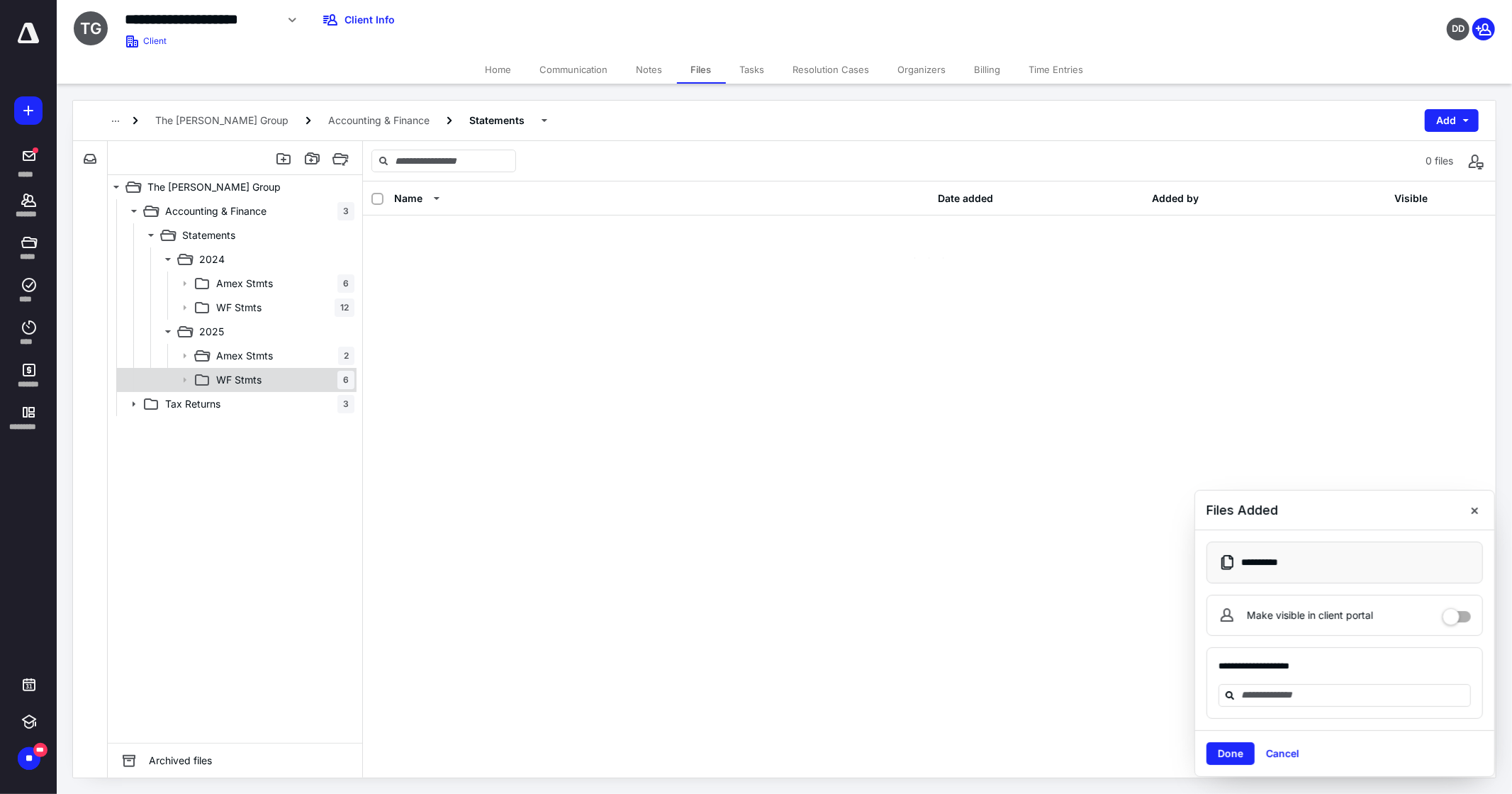 click on "WF Stmts 6" at bounding box center (235, 380) 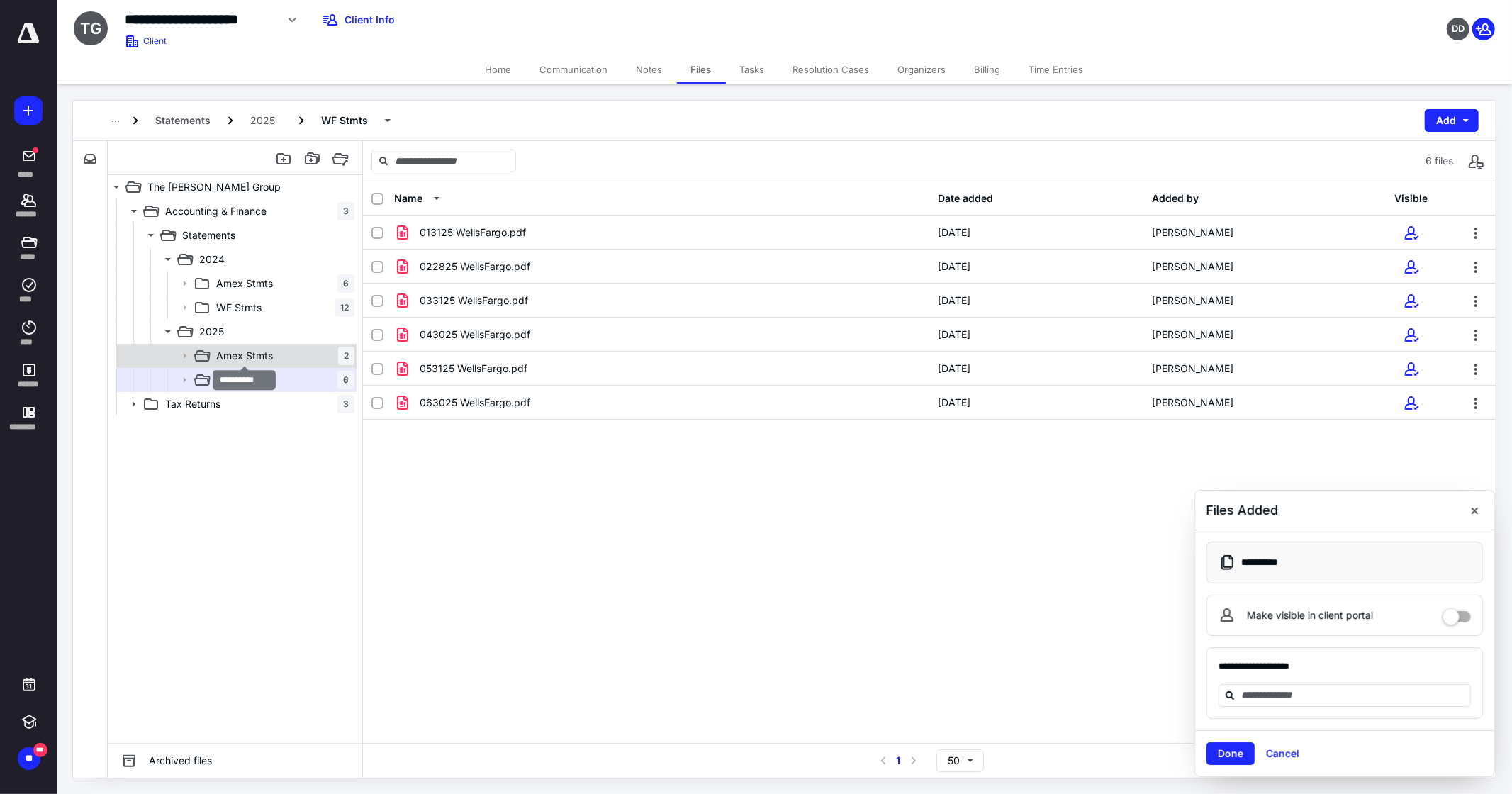click on "Amex Stmts" at bounding box center (245, 356) 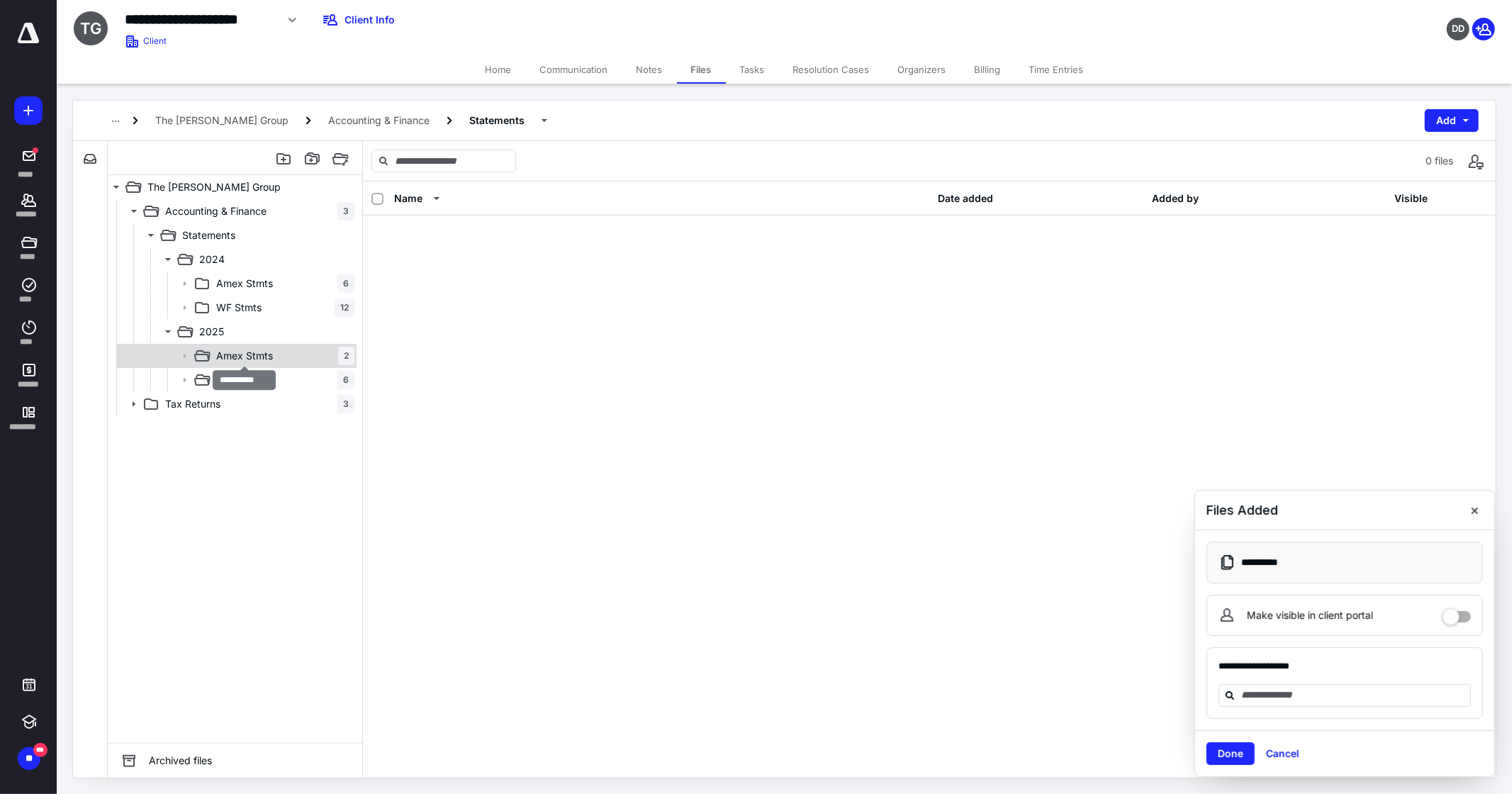 click on "Amex Stmts" at bounding box center [245, 356] 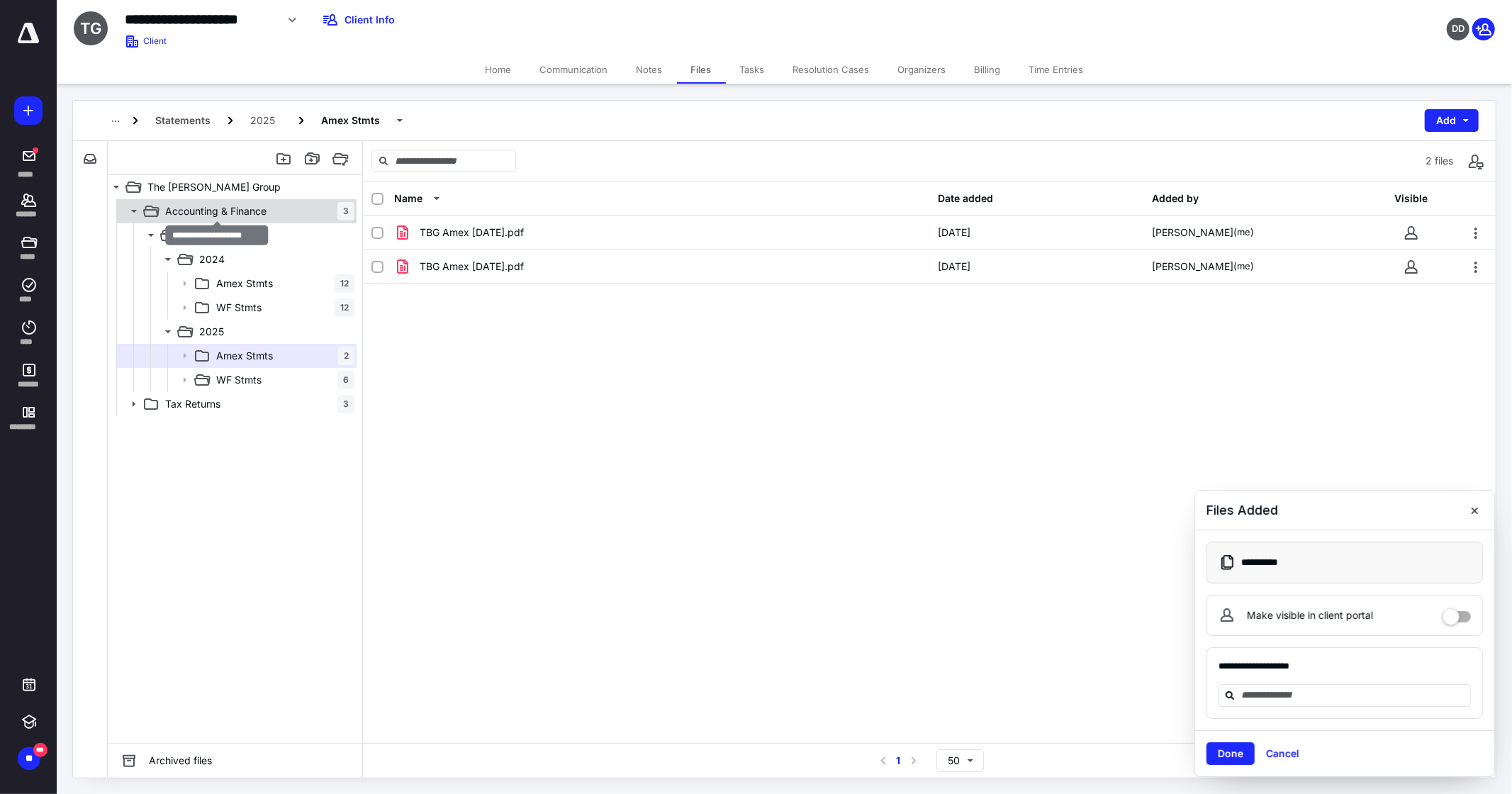 click on "Accounting & Finance" at bounding box center (215, 211) 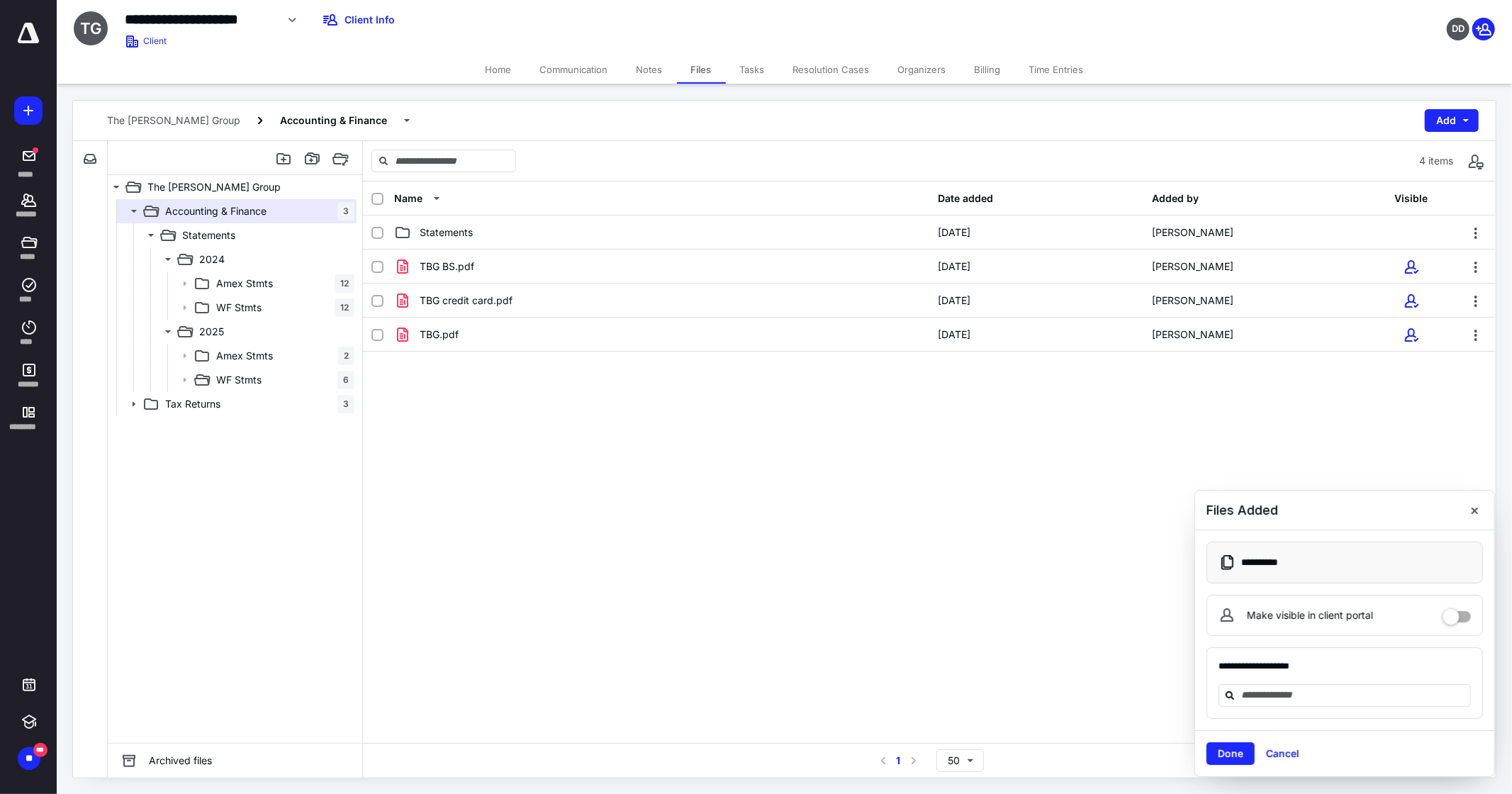 drag, startPoint x: 502, startPoint y: 401, endPoint x: 1117, endPoint y: 452, distance: 617.111 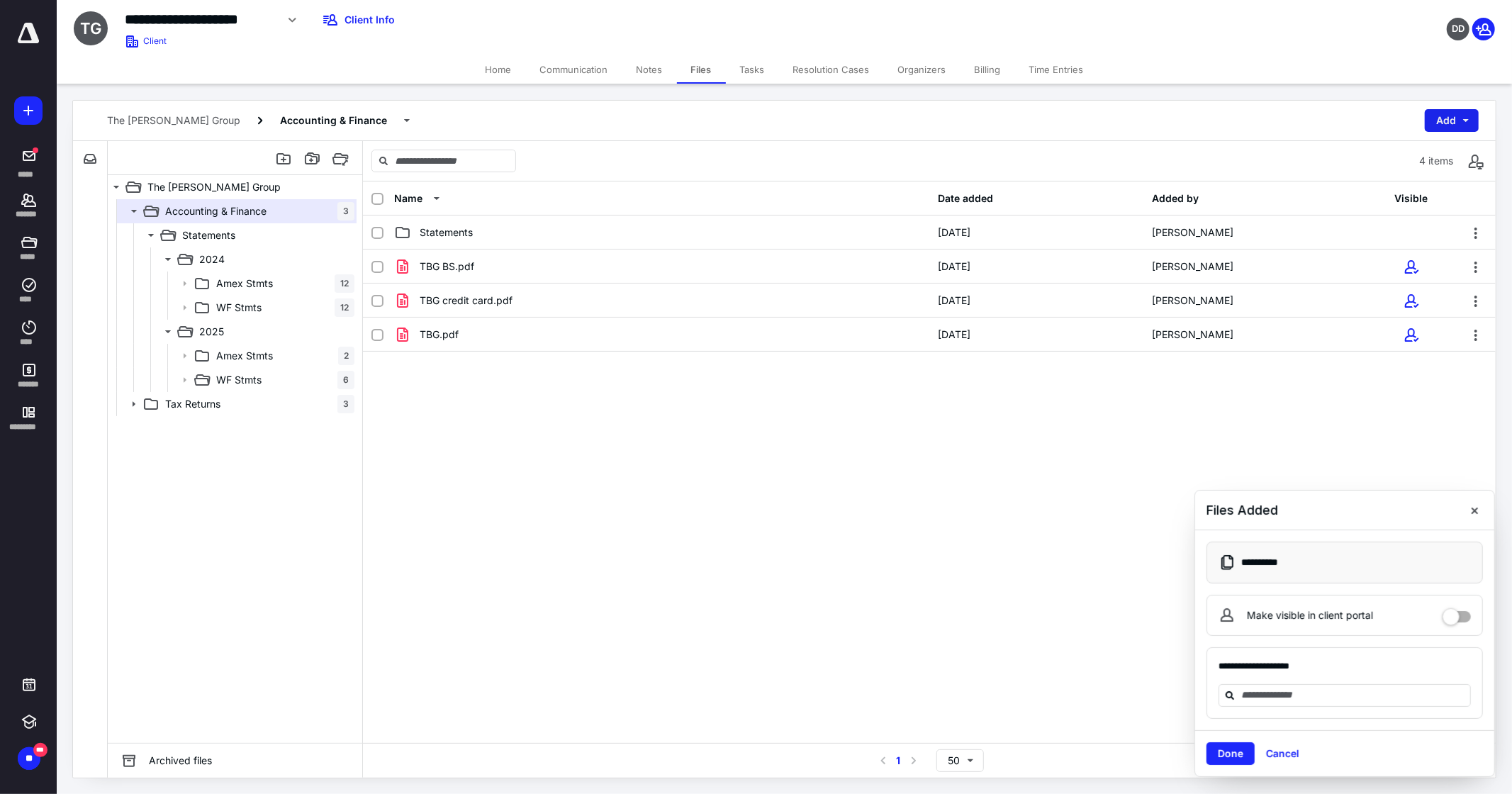 click on "Add" at bounding box center (1452, 121) 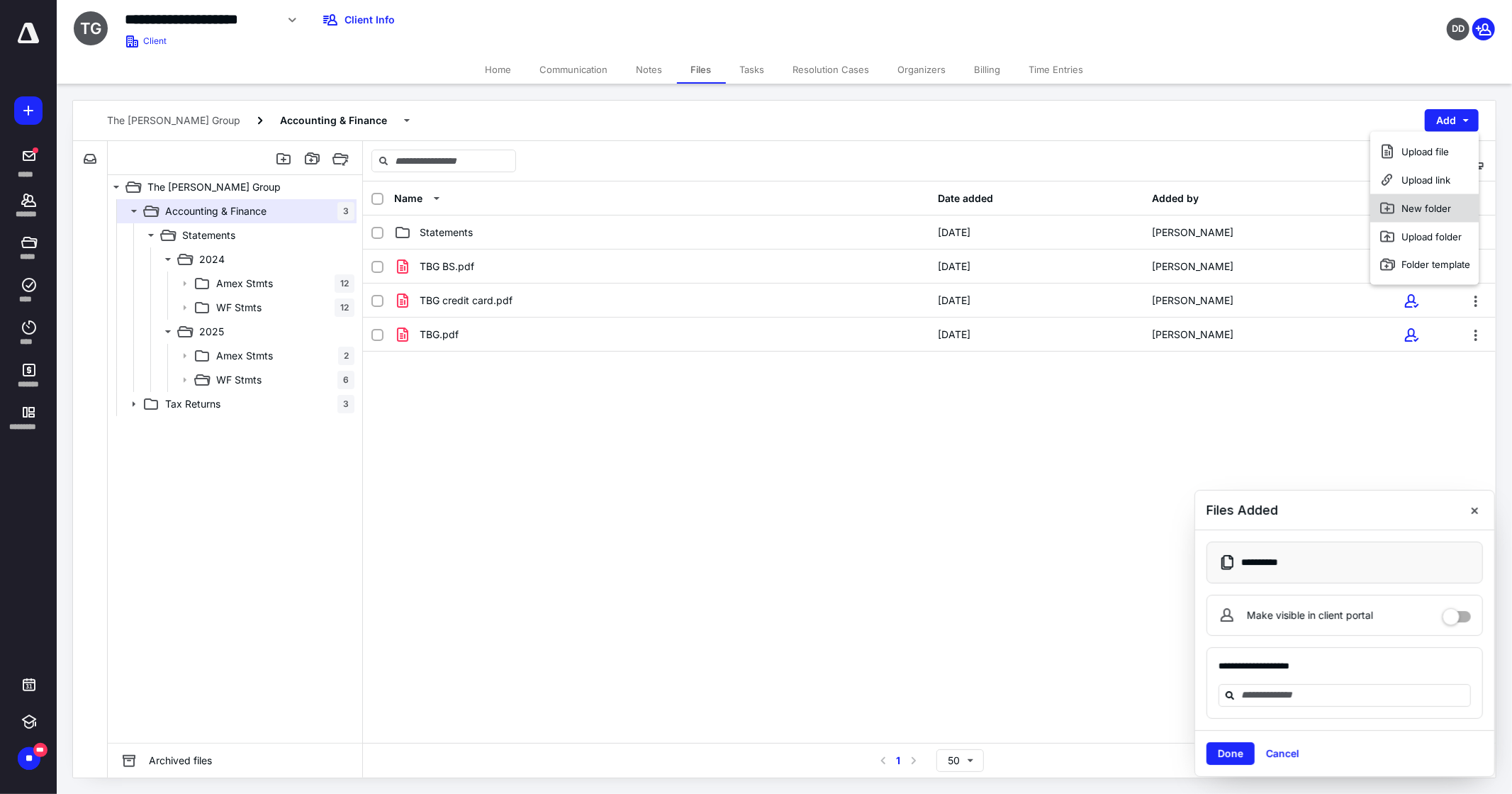 click on "New folder" at bounding box center [1425, 208] 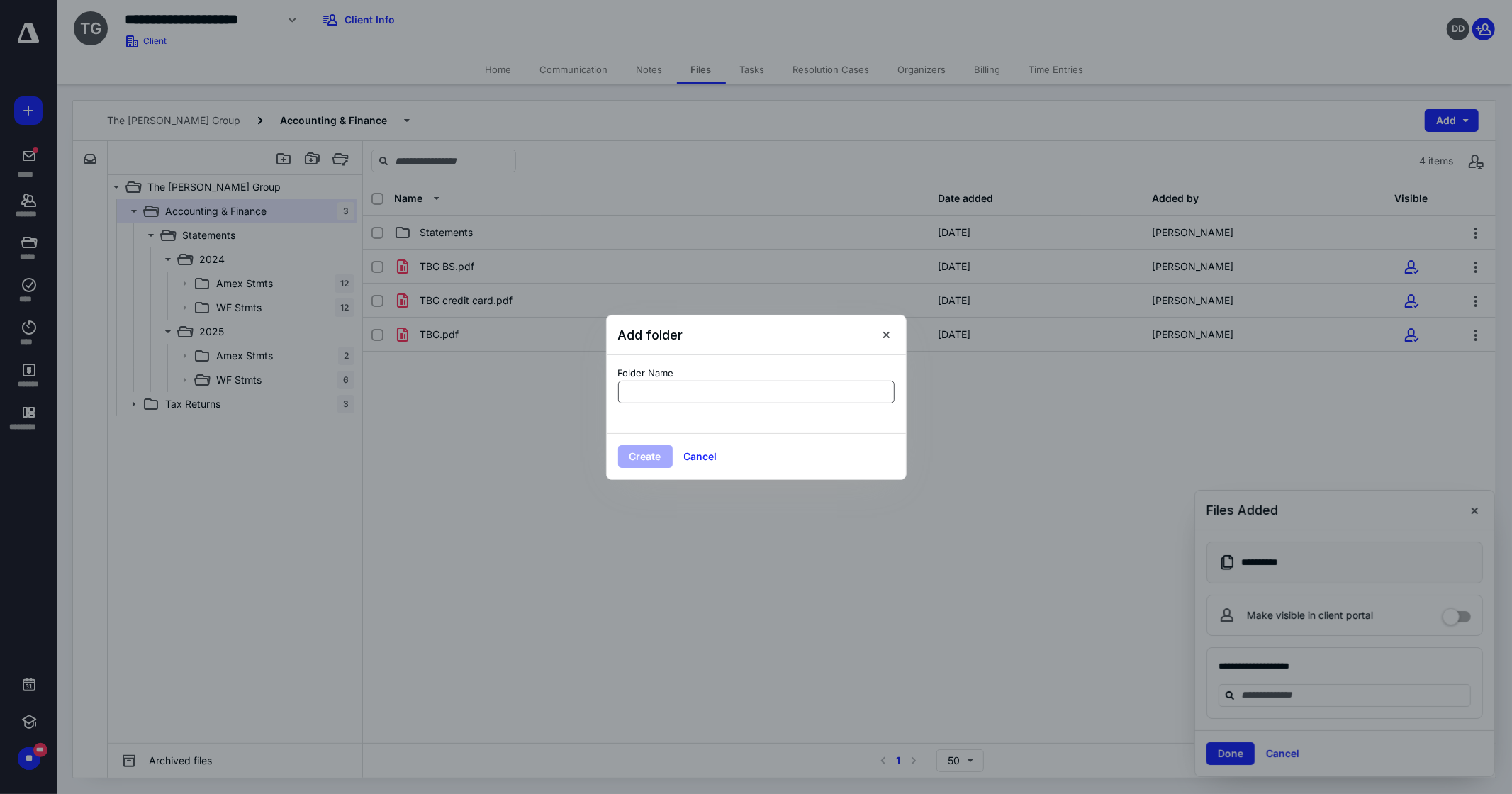 click at bounding box center [756, 392] 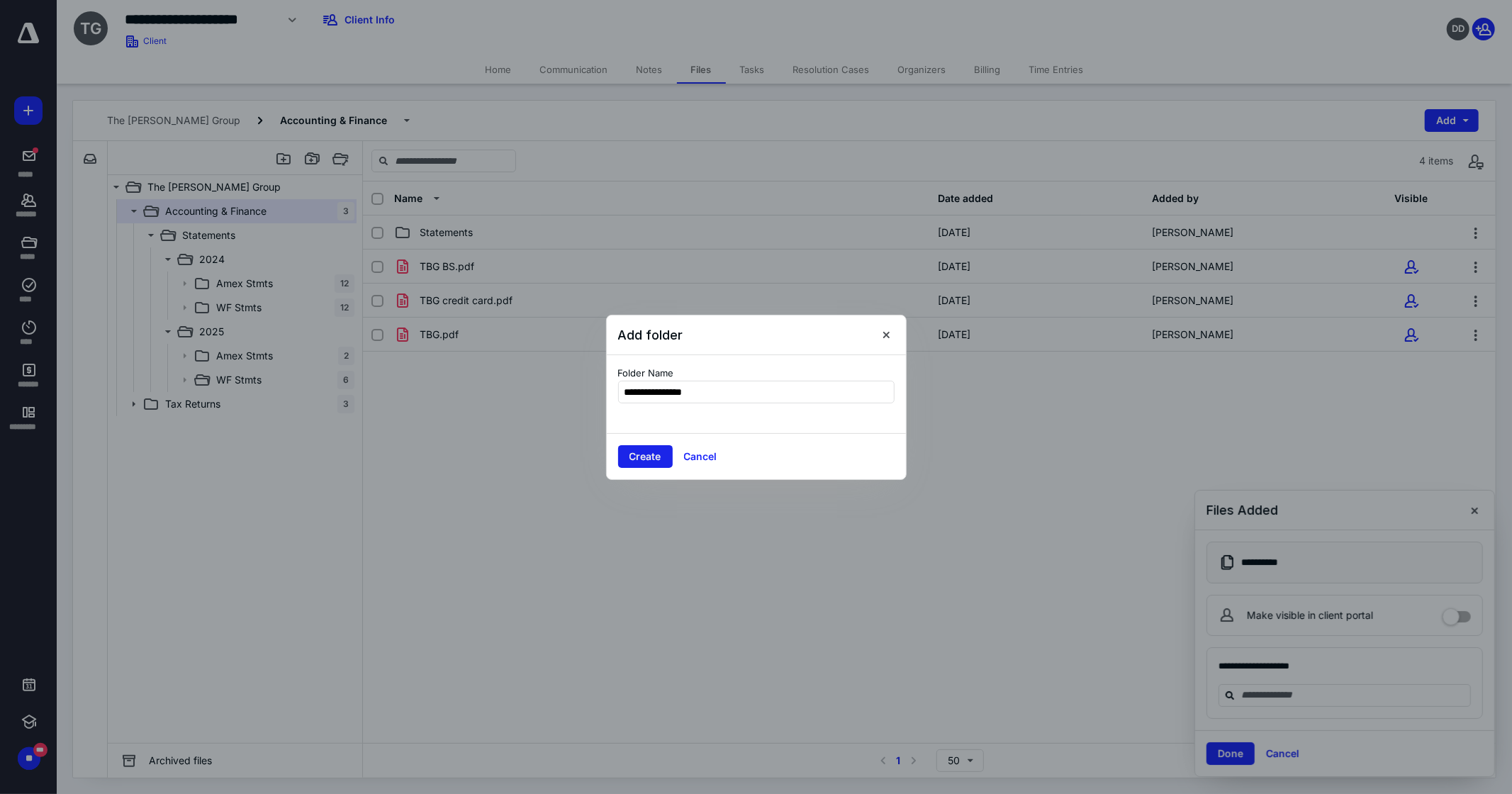 type on "**********" 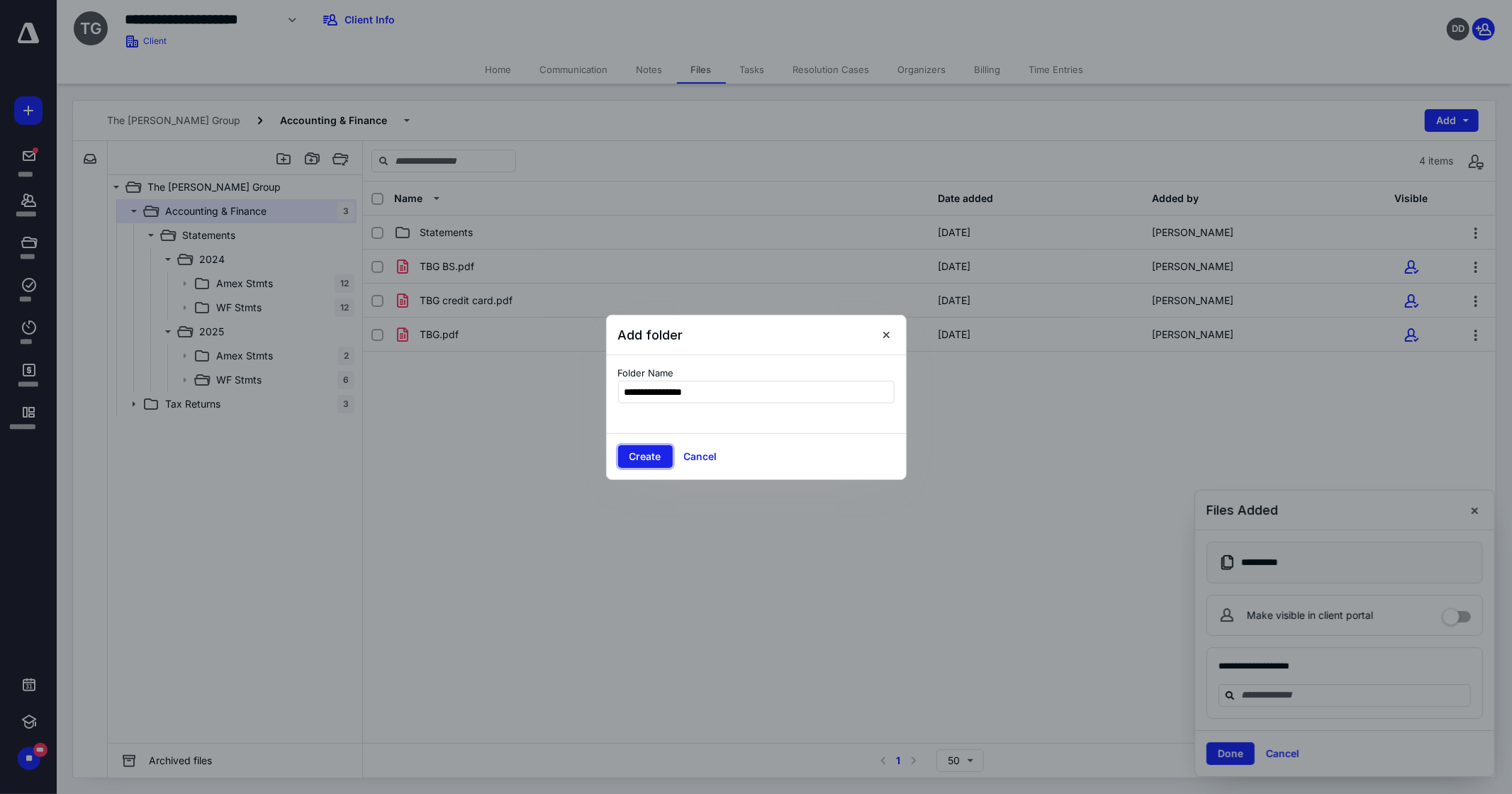 click on "Create" at bounding box center [645, 457] 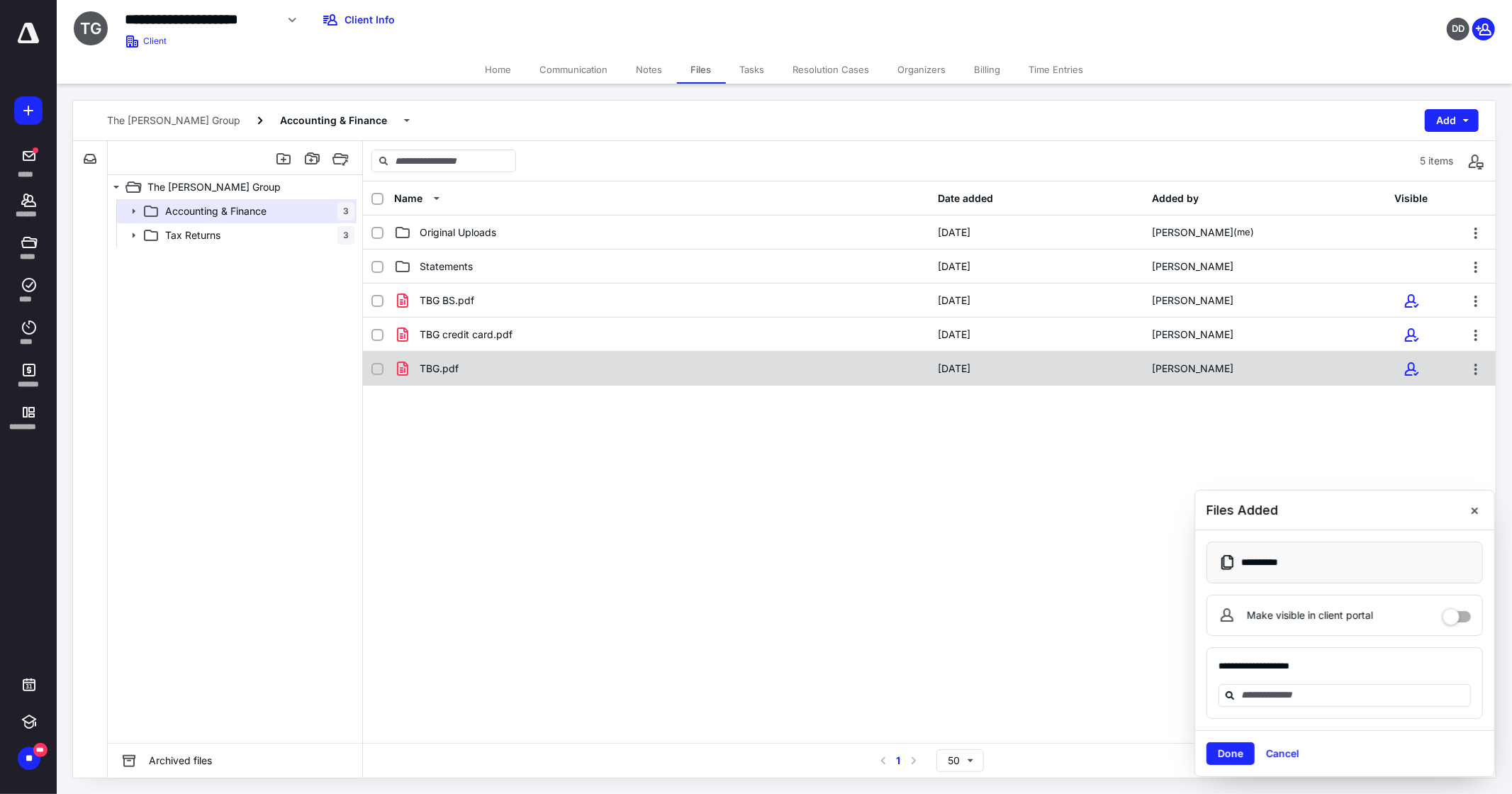 click on "TBG.pdf" at bounding box center [661, 369] 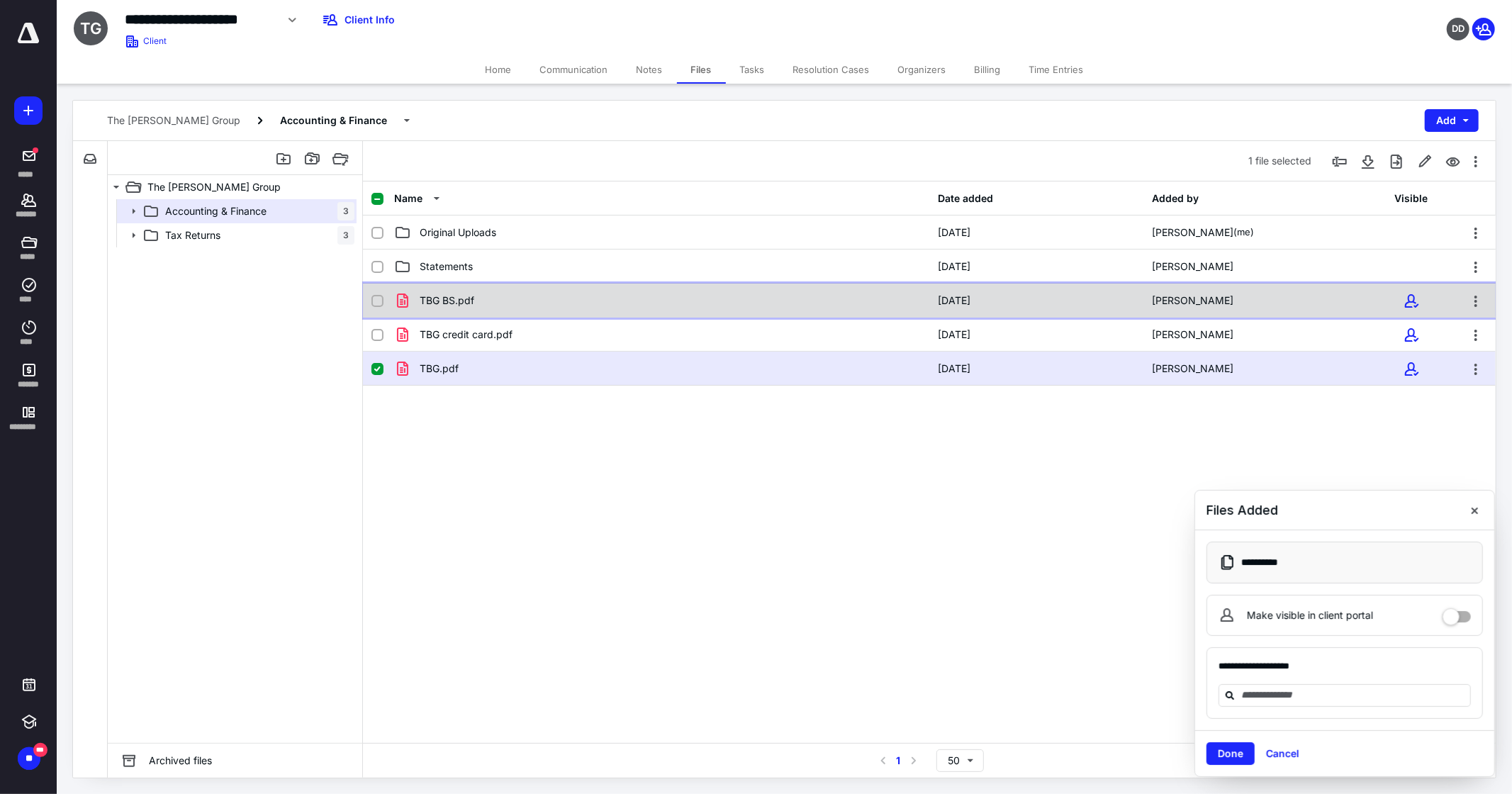 click on "TBG BS.pdf [DATE] [PERSON_NAME]" at bounding box center [929, 301] 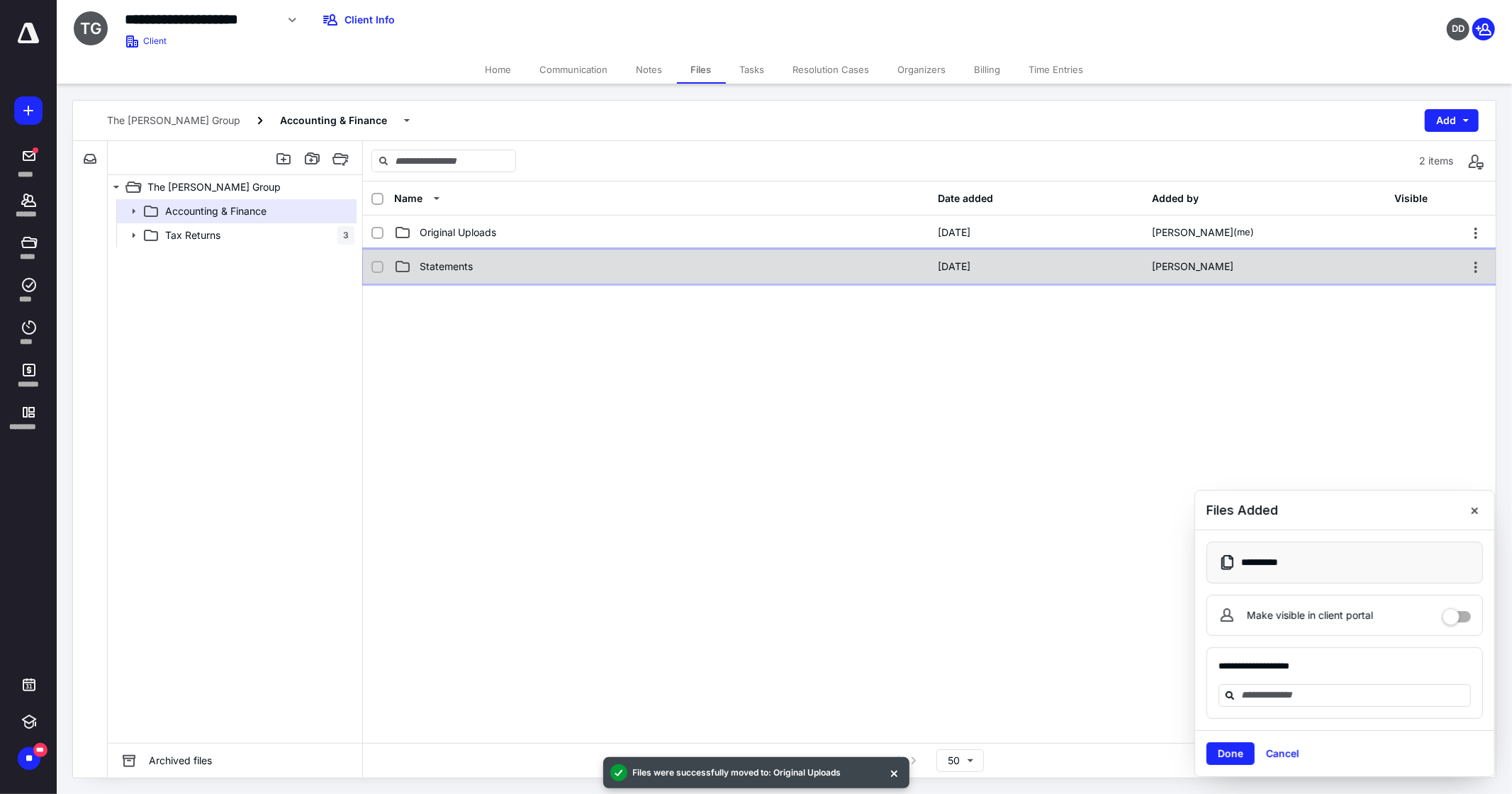 checkbox on "true" 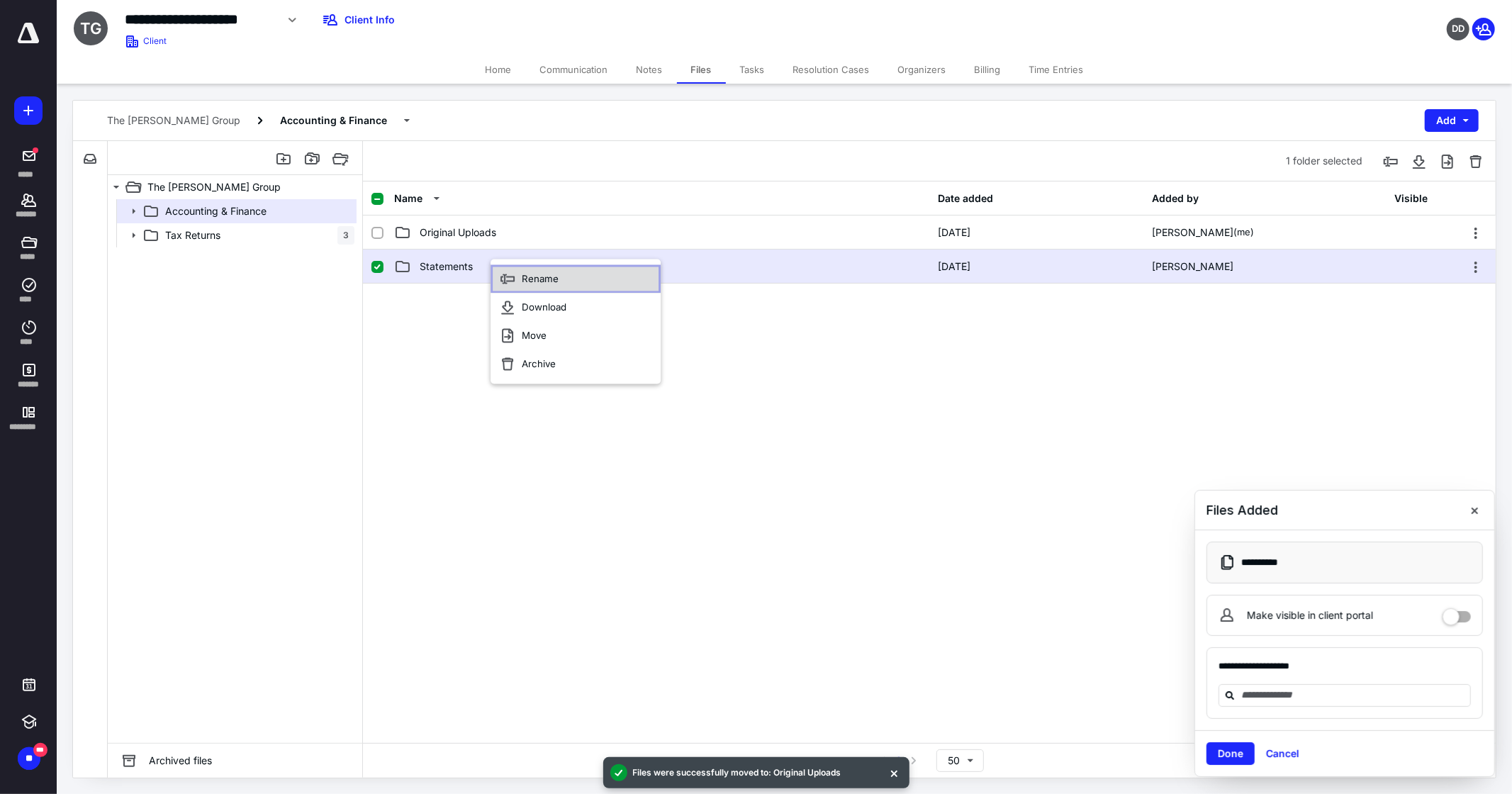 click on "Rename" at bounding box center [540, 279] 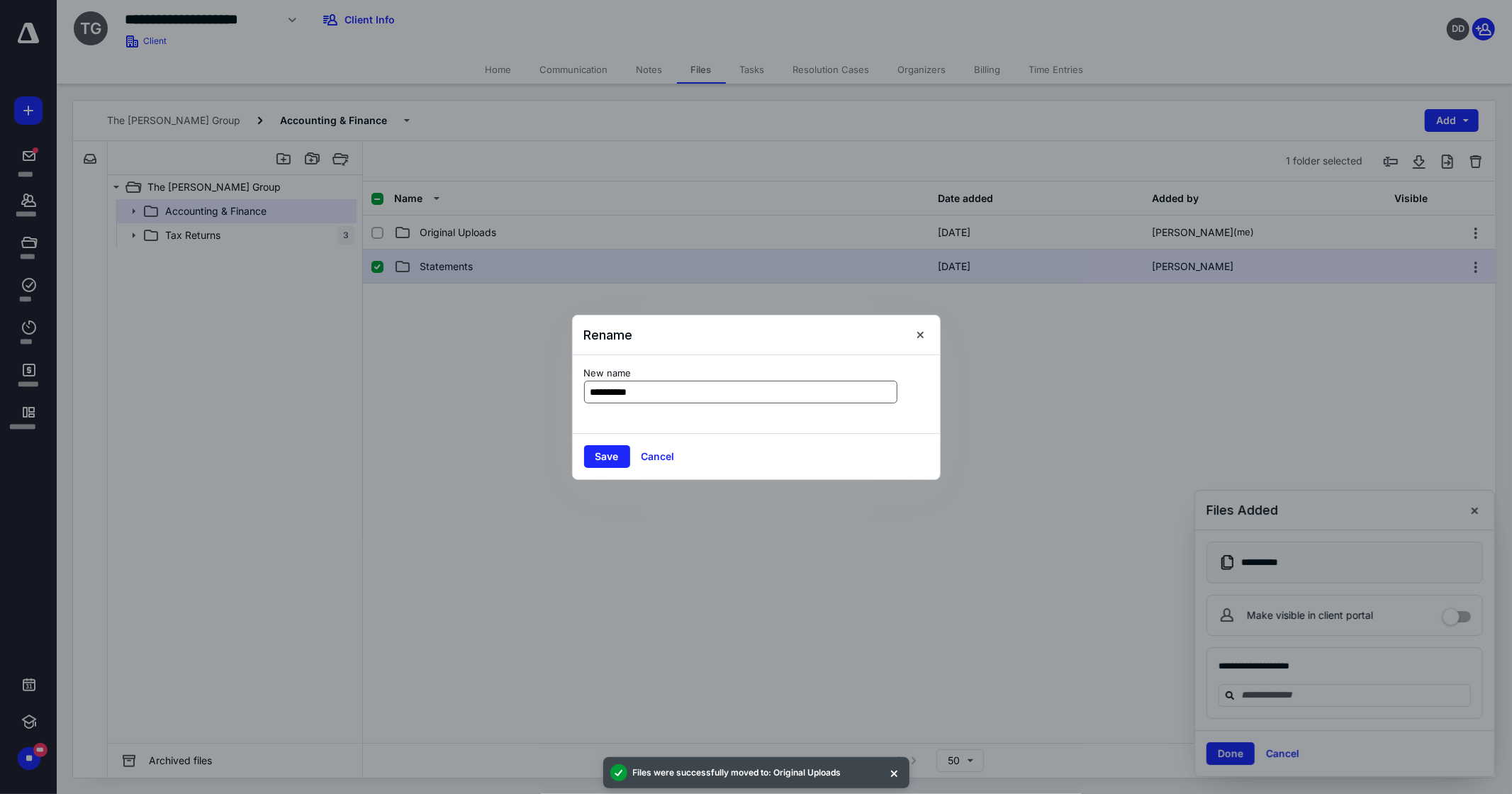 click on "**********" at bounding box center (741, 392) 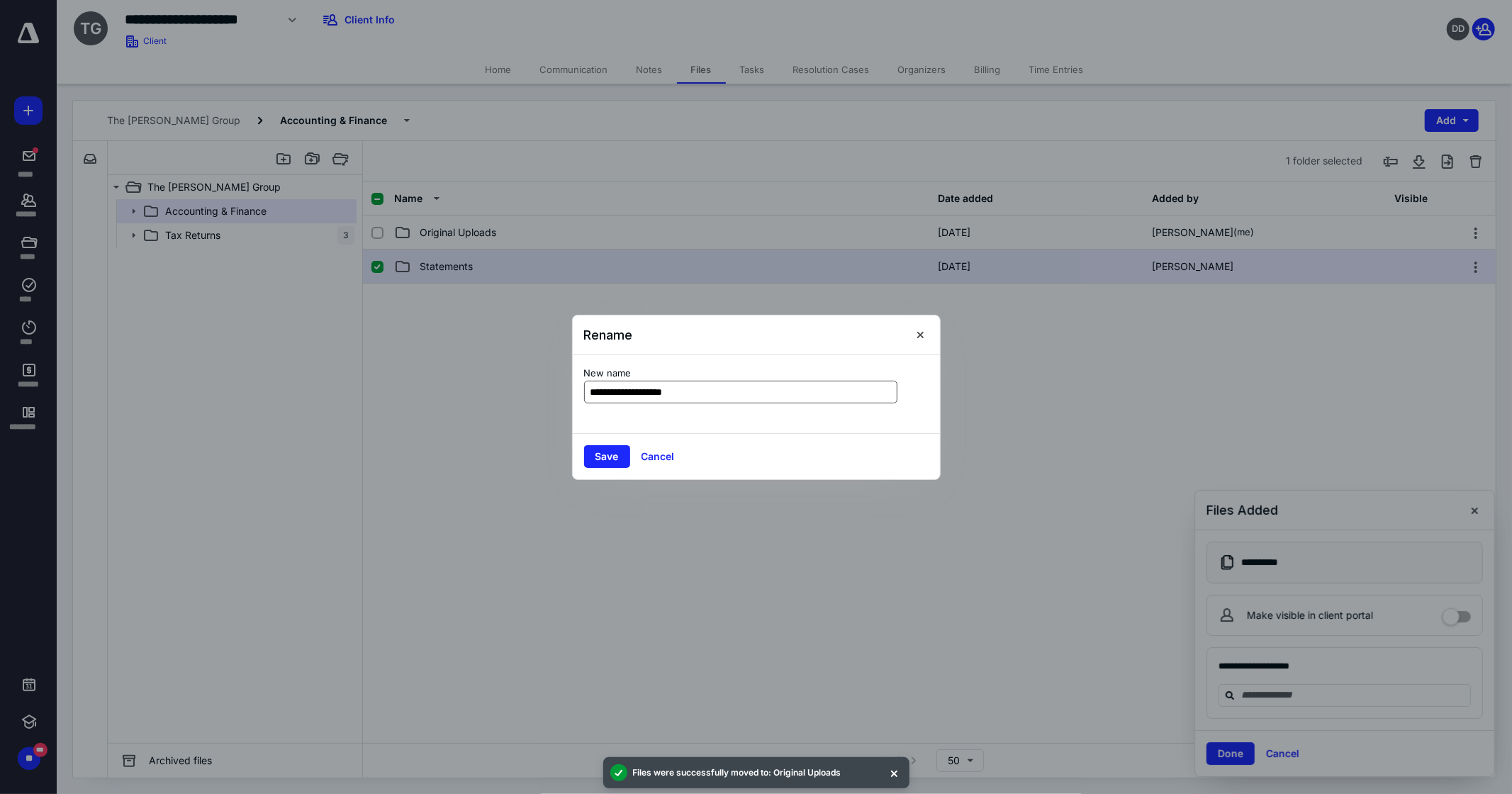 type on "**********" 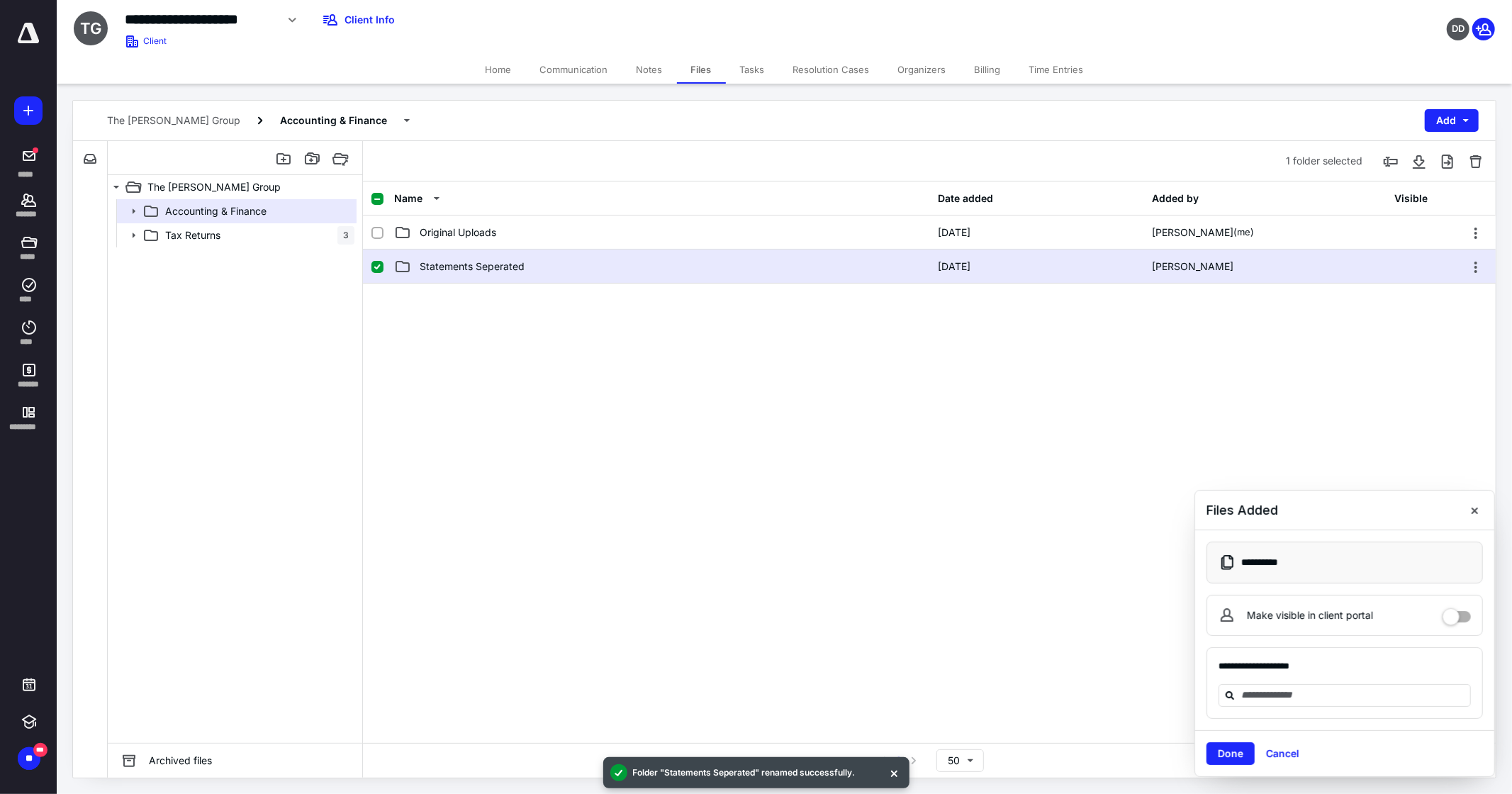 click on "Tasks" at bounding box center (752, 69) 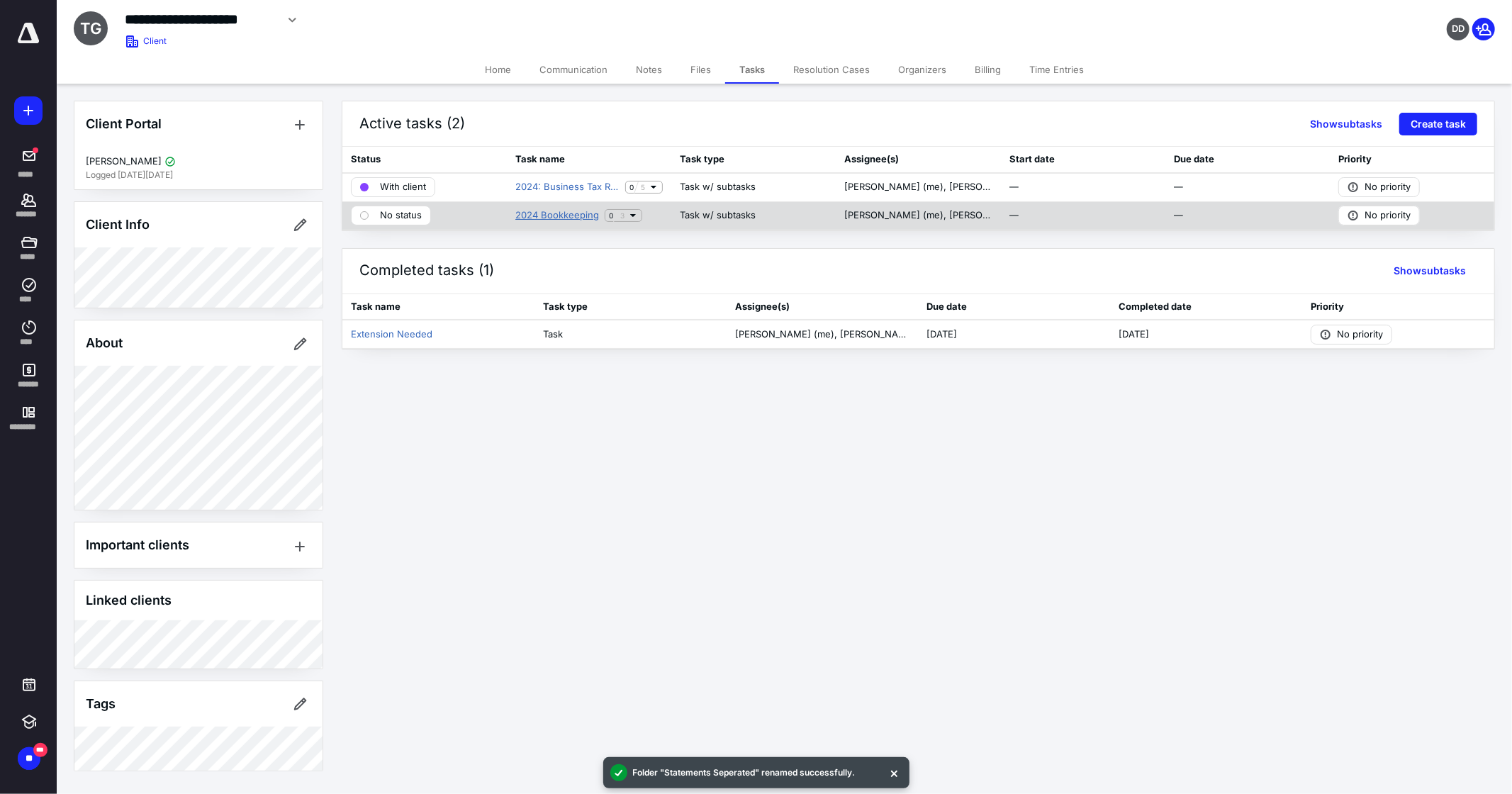 click on "2024 Bookkeeping" at bounding box center [557, 216] 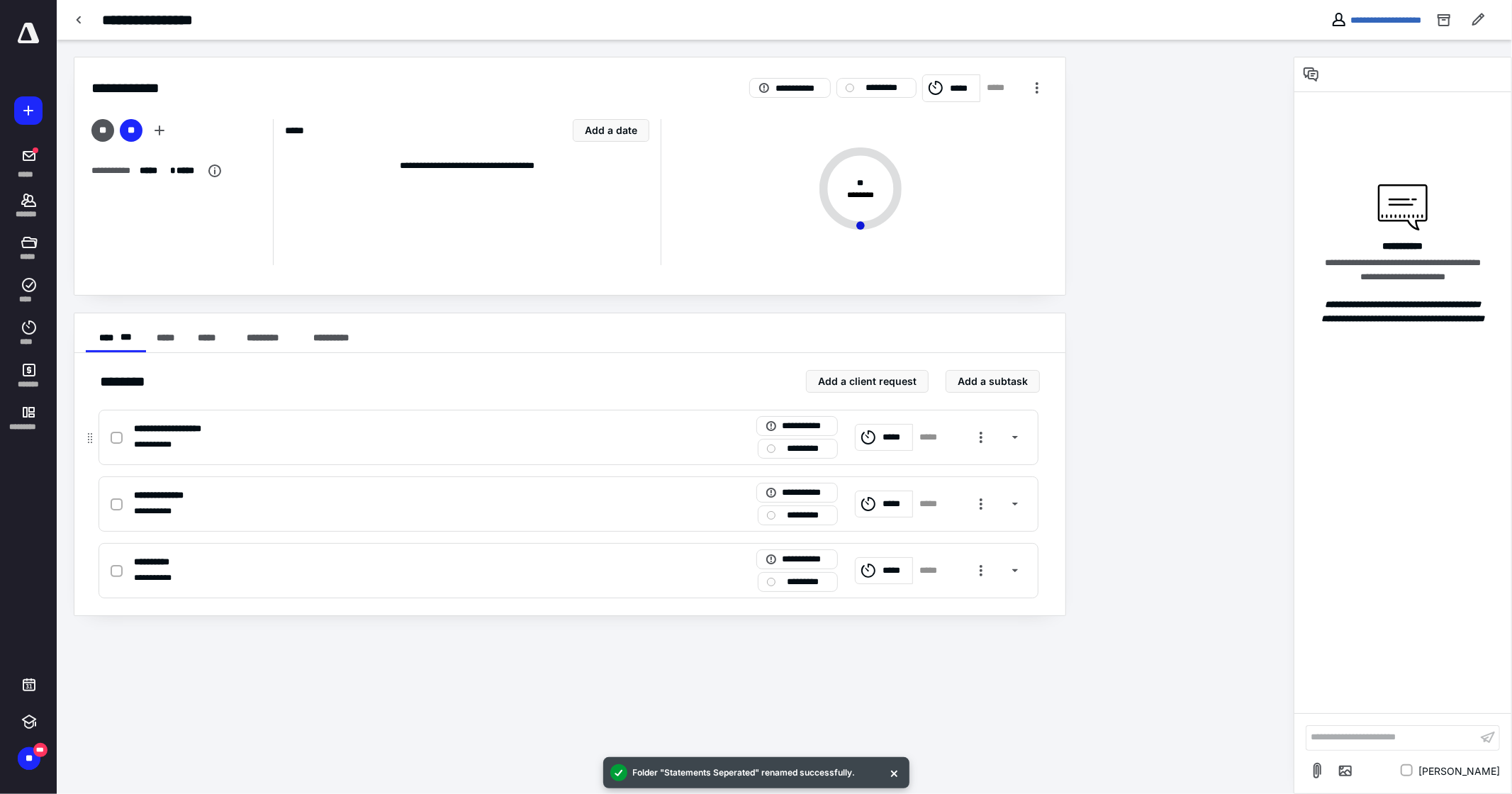 click 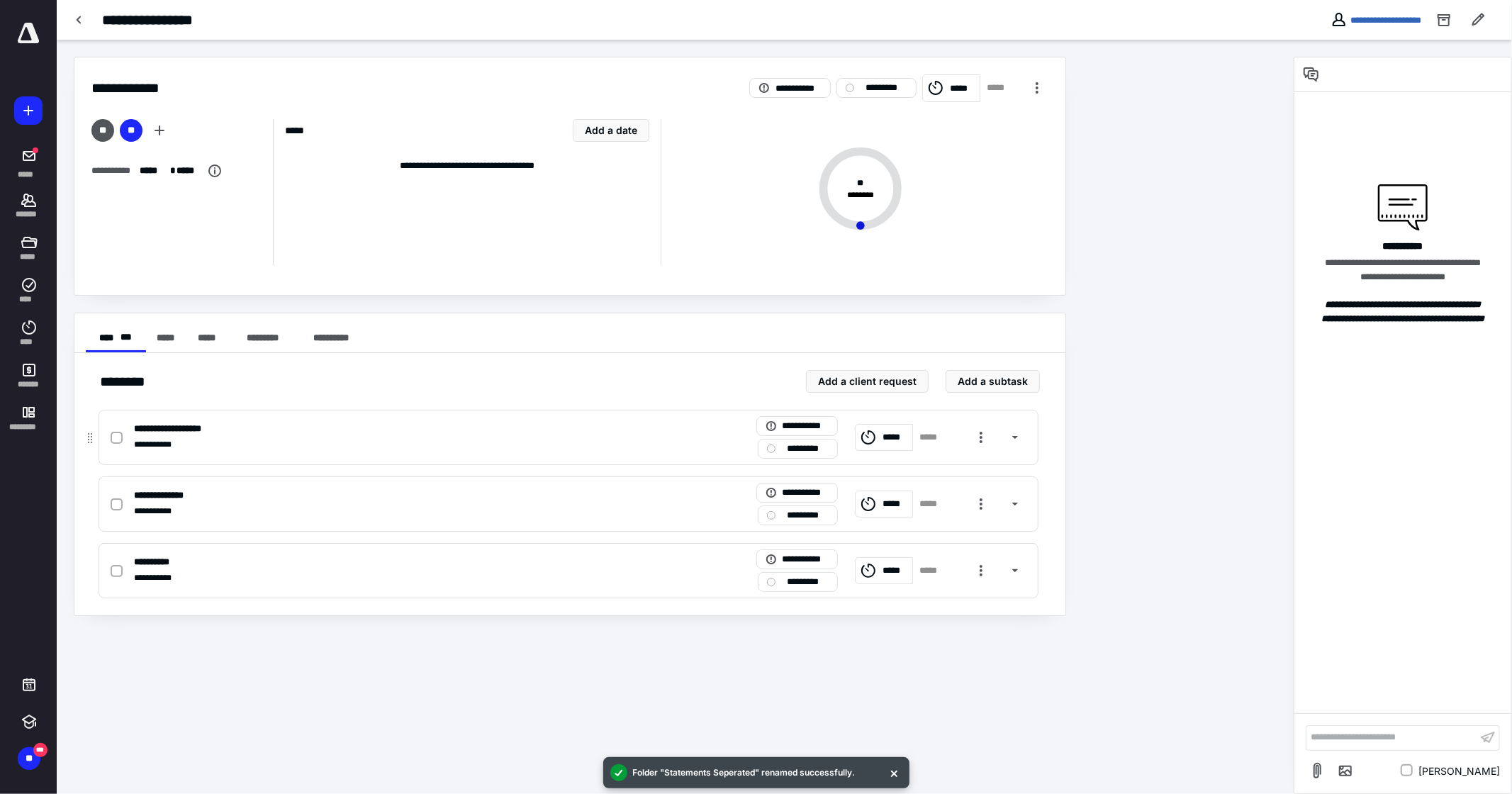click at bounding box center [116, 438] 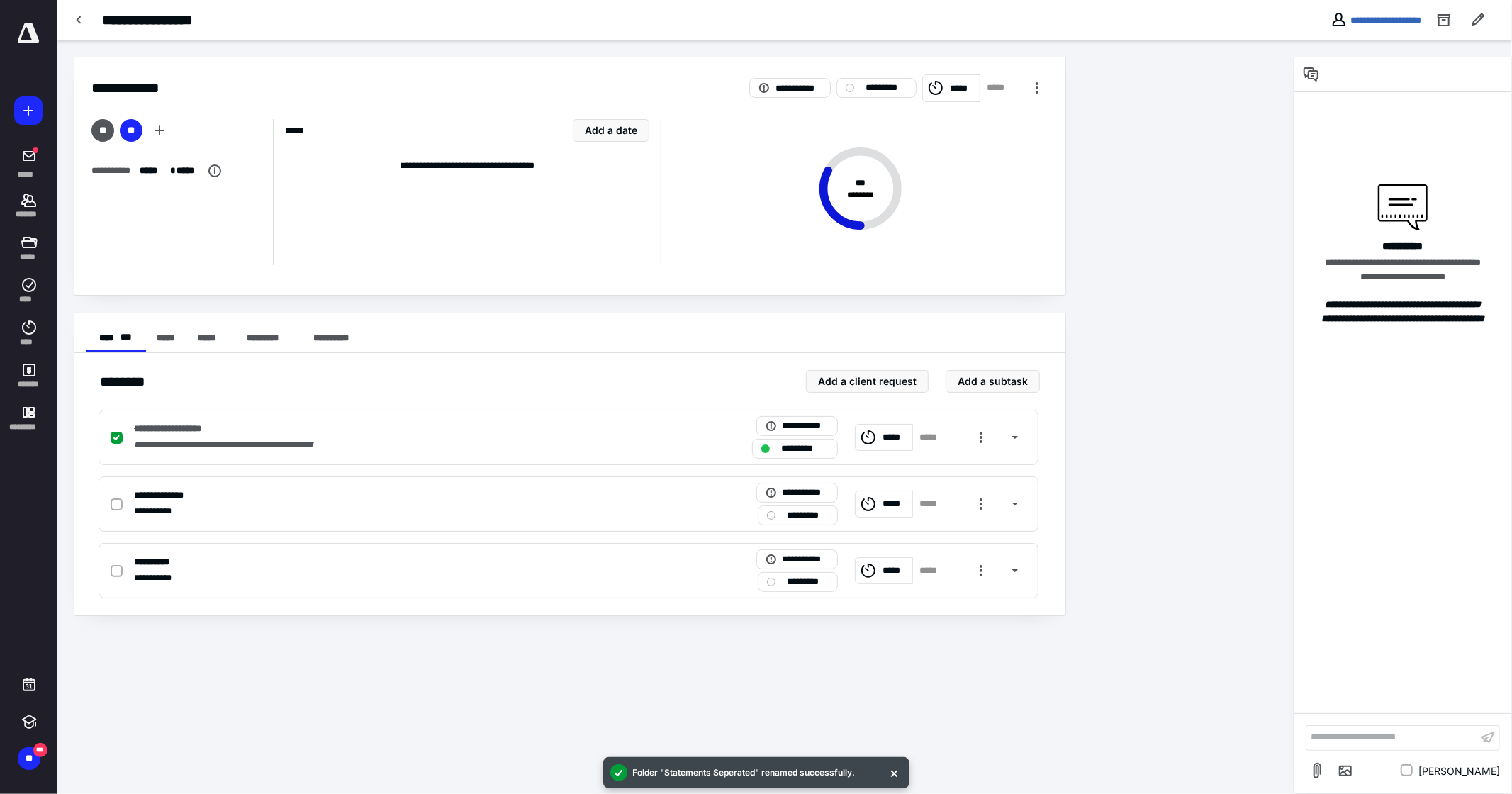 click on "**********" at bounding box center (675, 417) 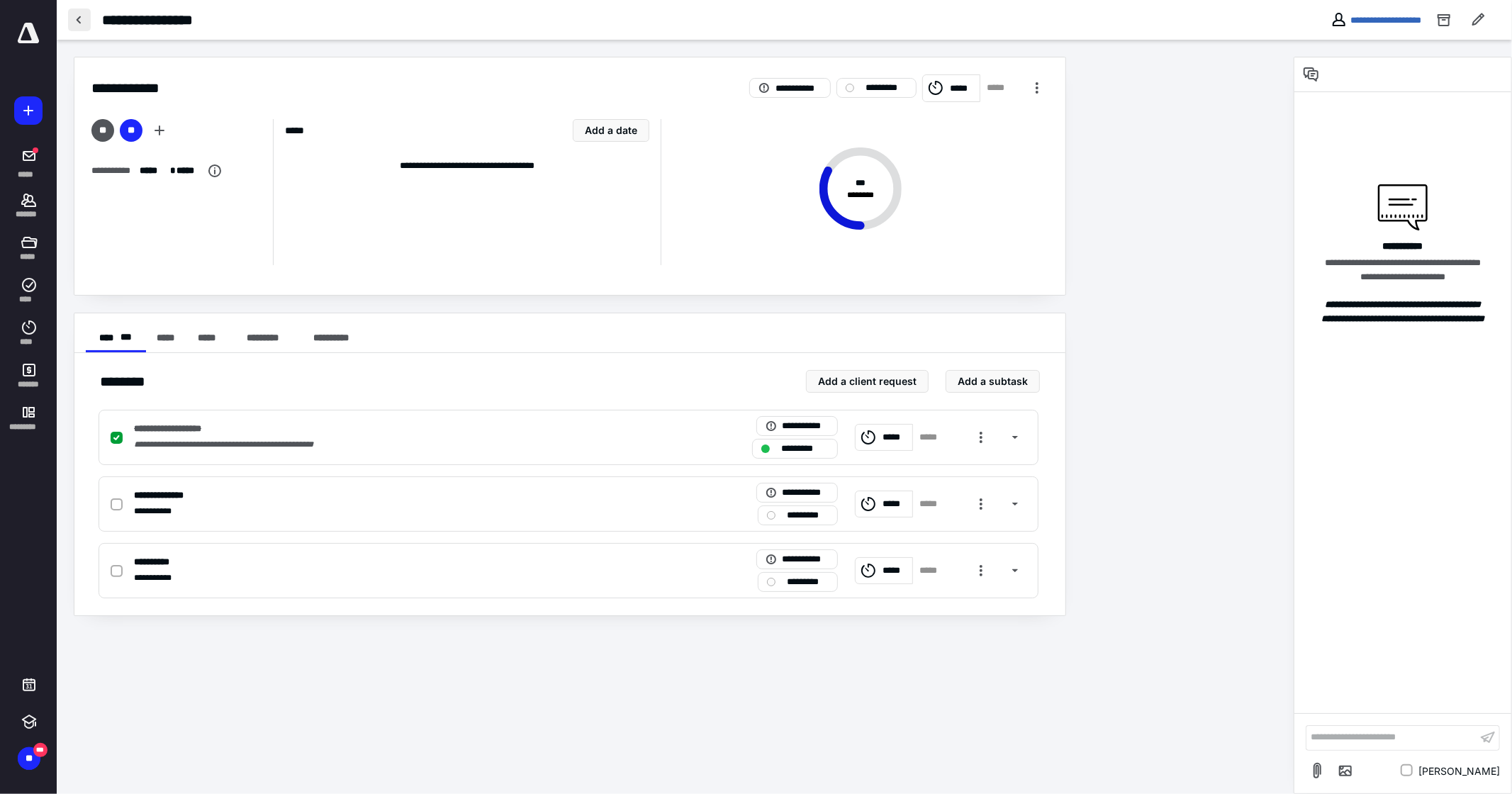 click at bounding box center (79, 20) 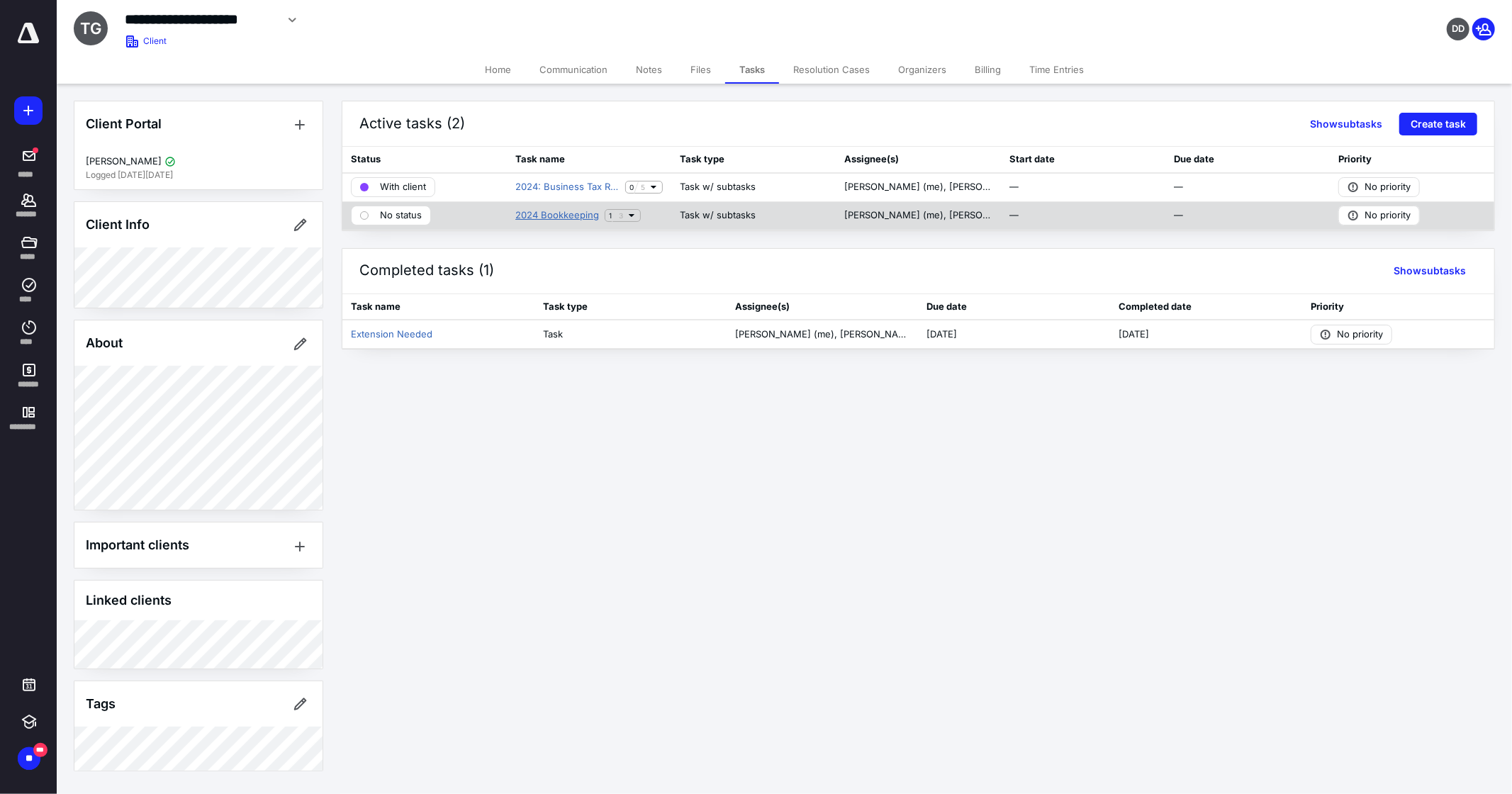 click on "2024 Bookkeeping" at bounding box center (557, 216) 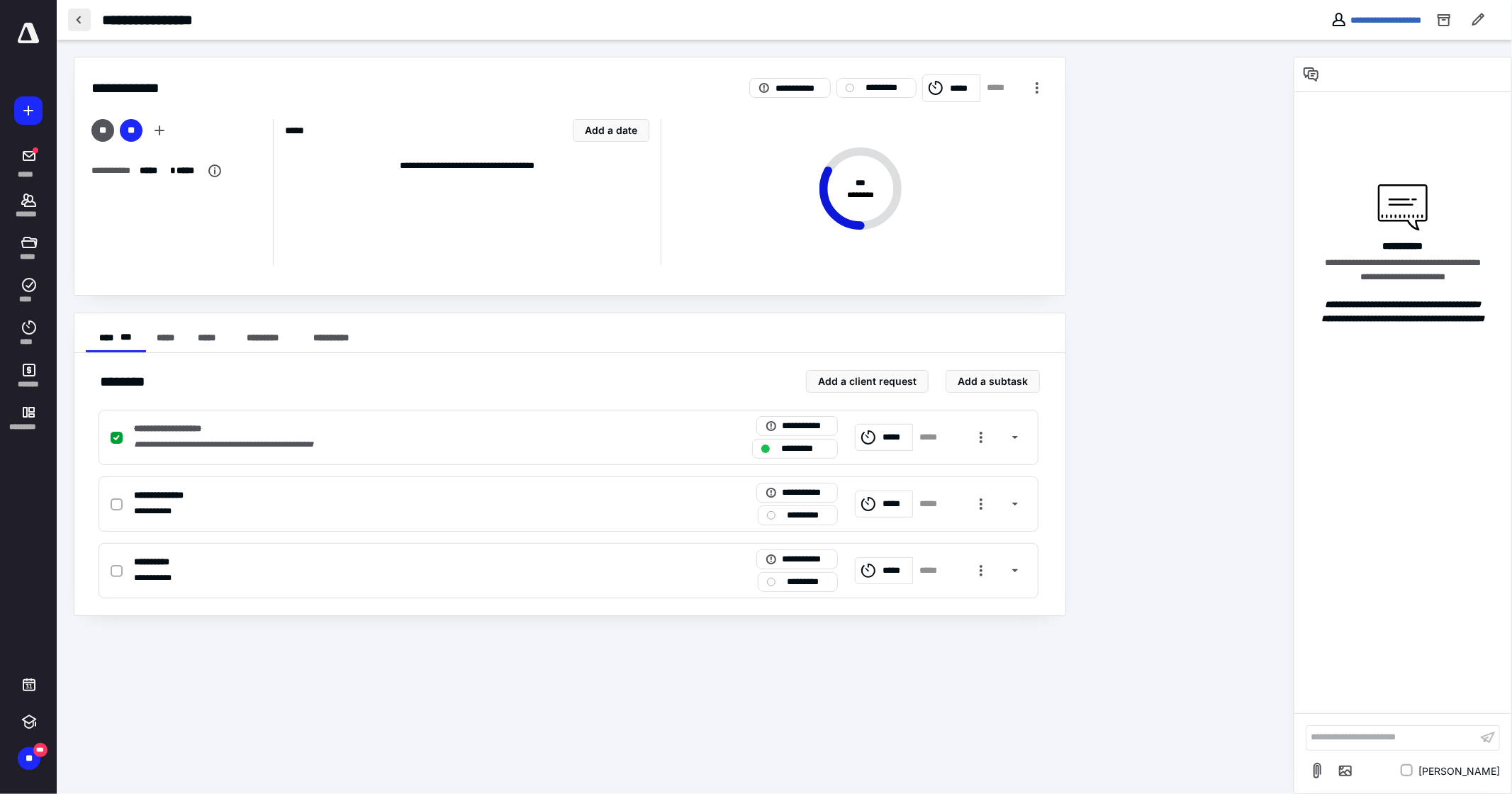 click at bounding box center (79, 20) 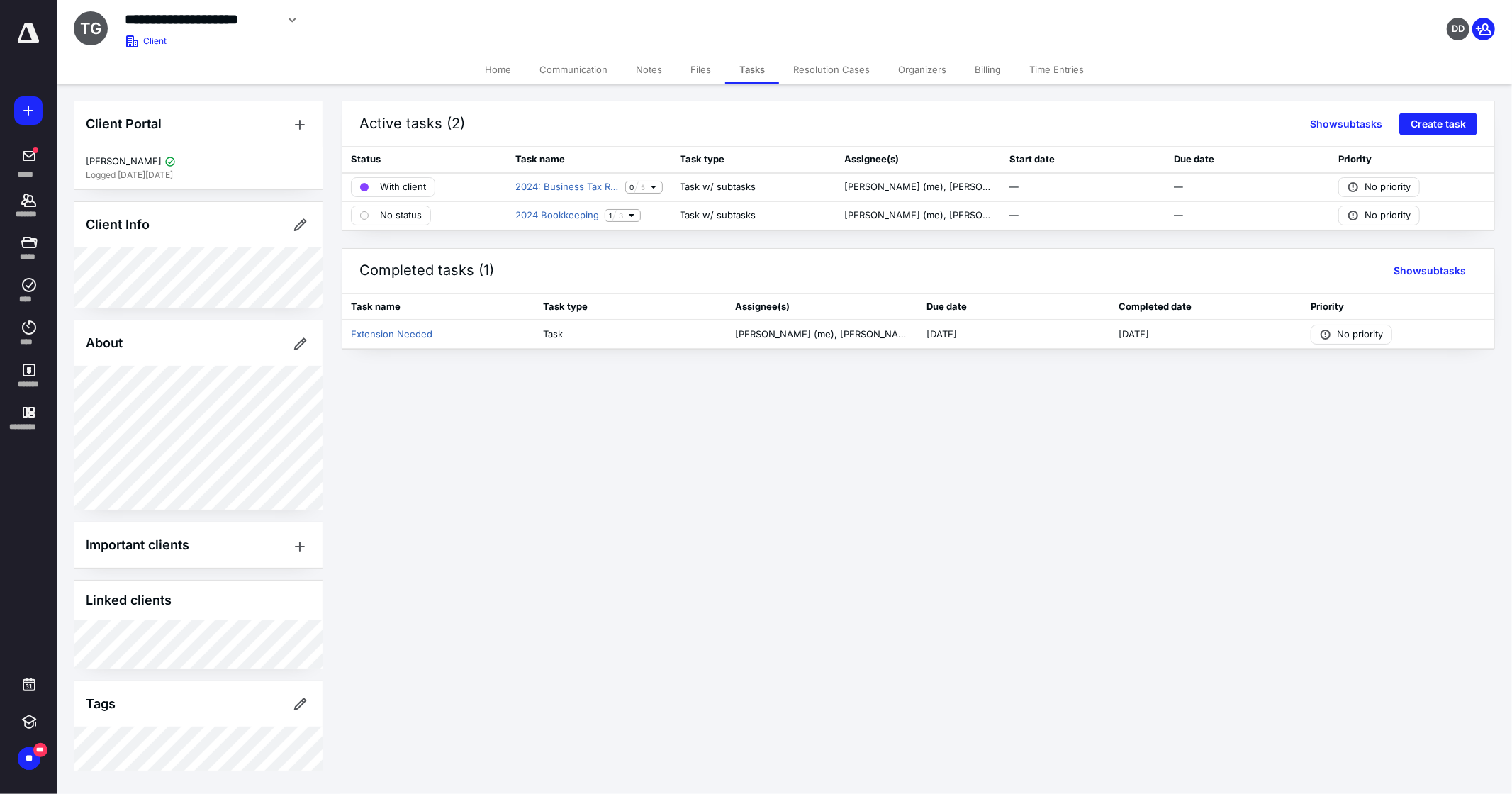 click on "Files" at bounding box center [700, 69] 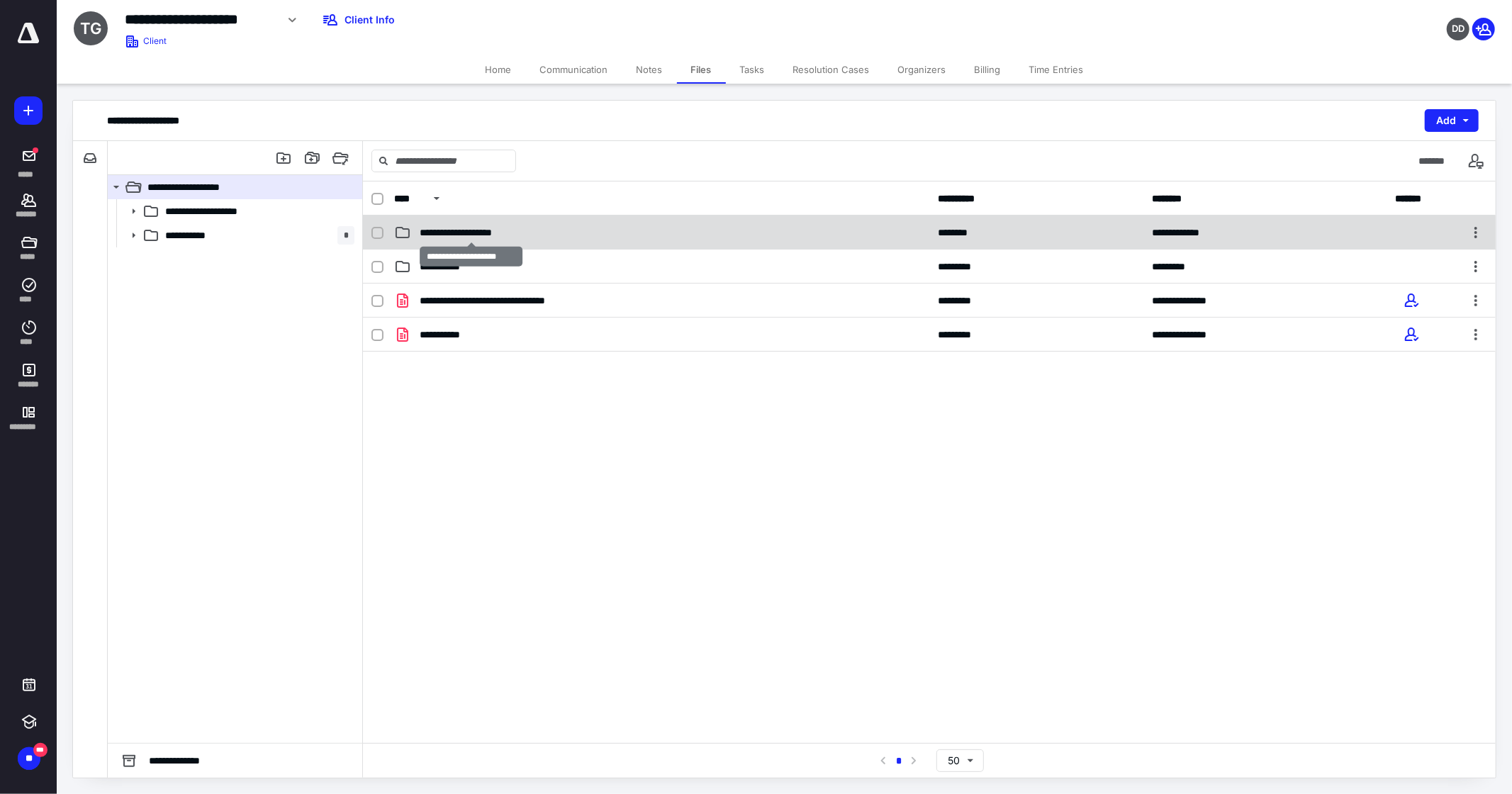 click on "**********" at bounding box center [471, 233] 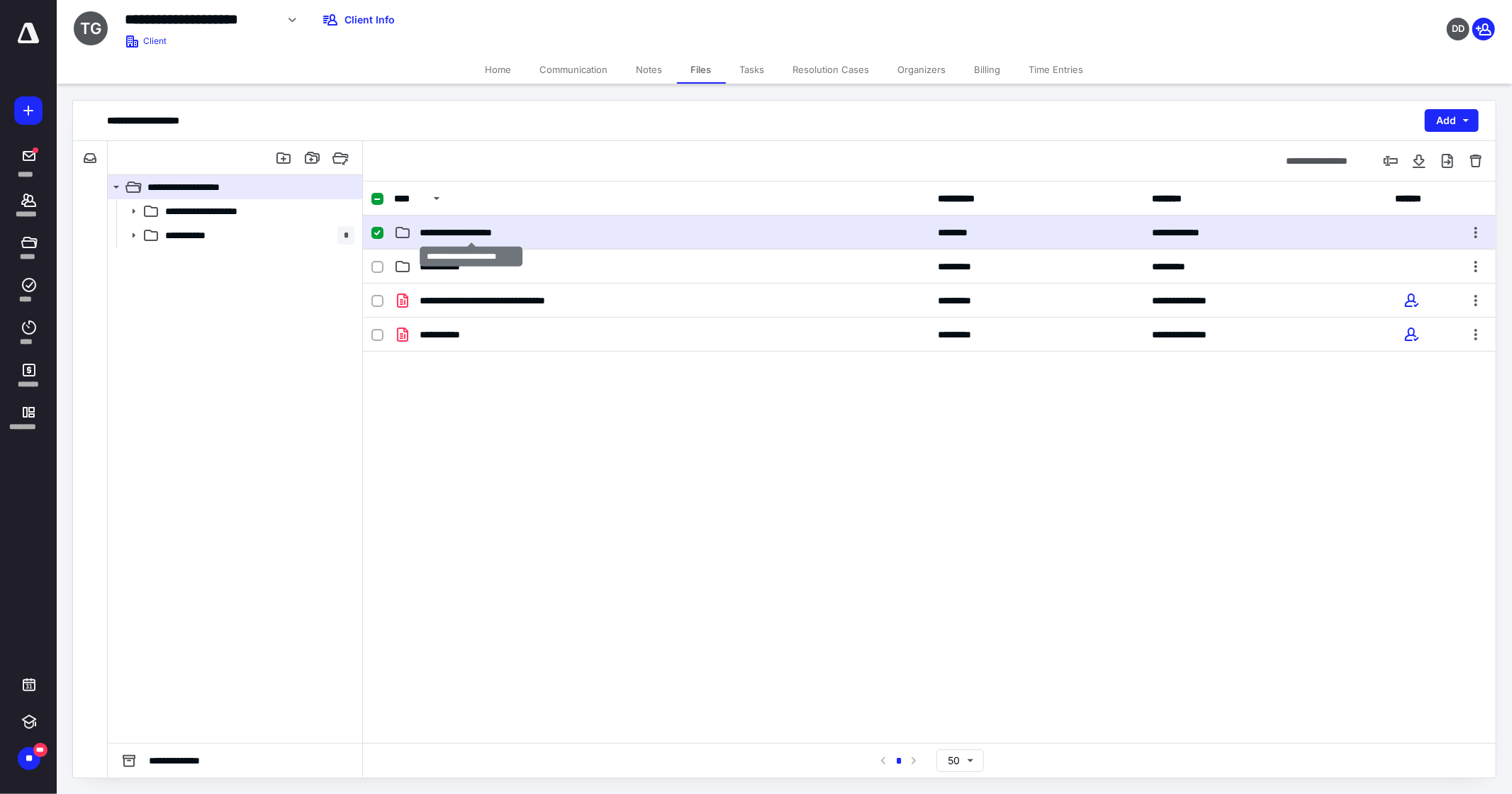 click on "**********" at bounding box center (471, 233) 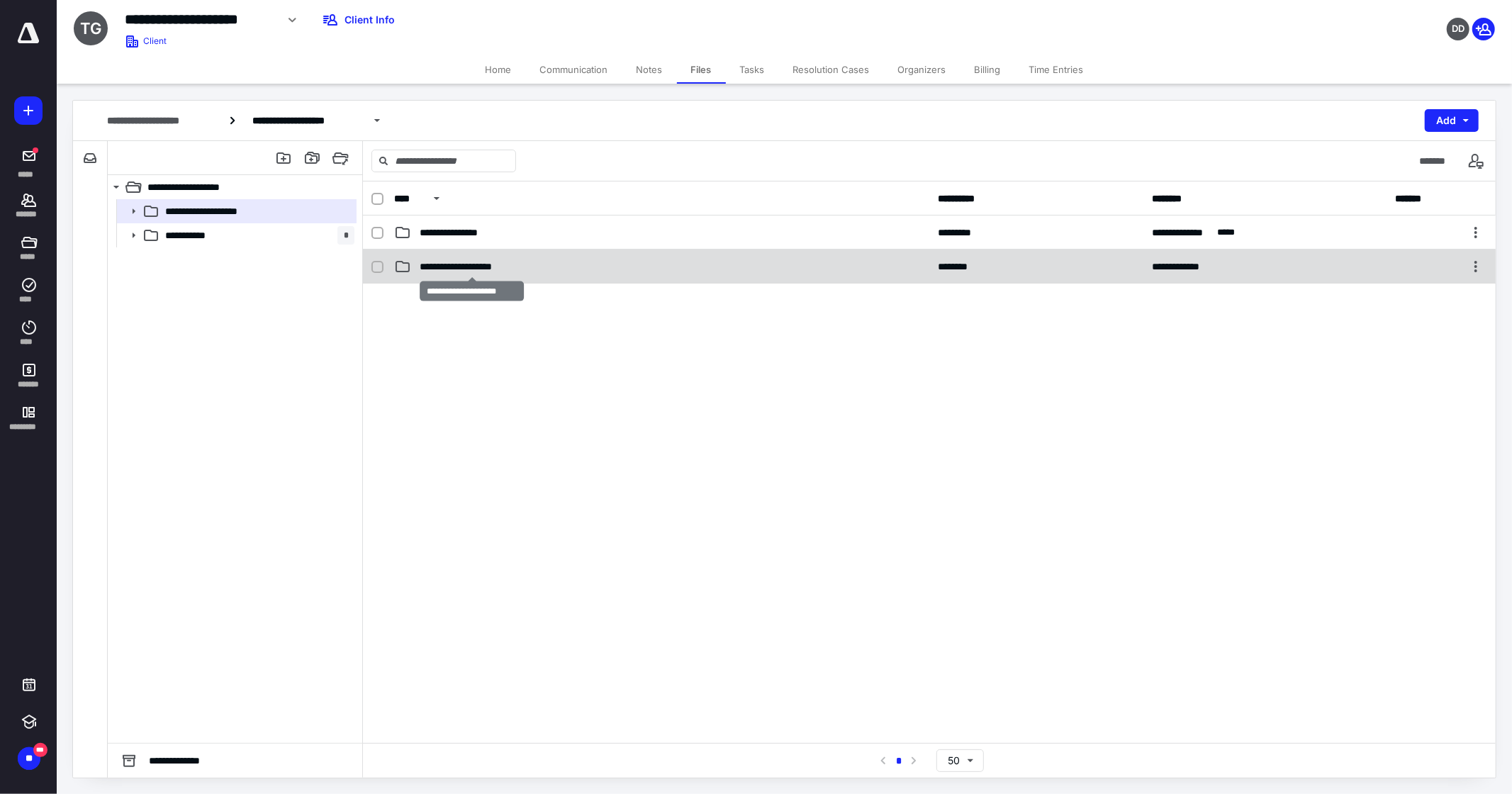 click on "**********" at bounding box center [471, 267] 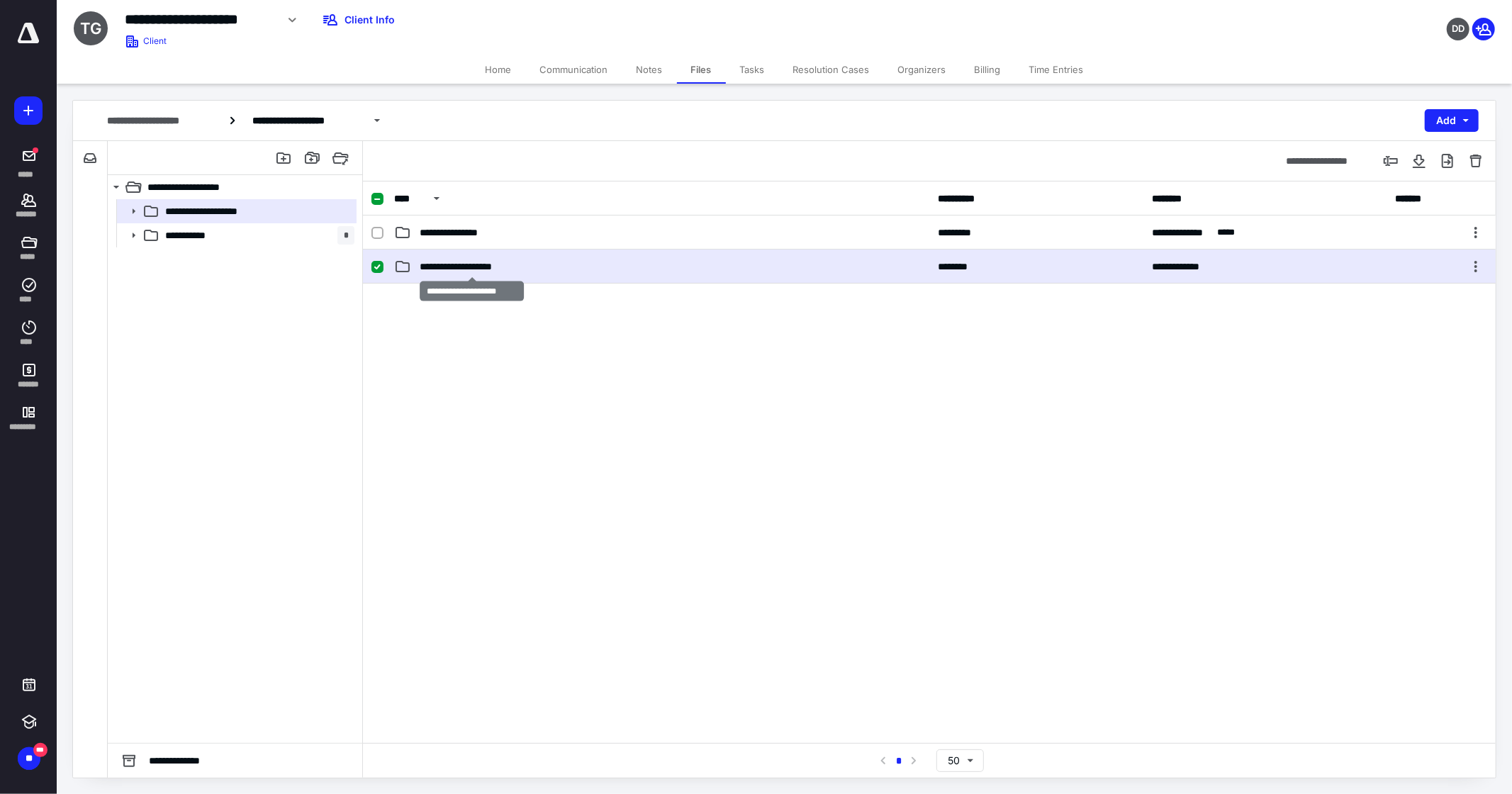 click on "**********" at bounding box center (471, 267) 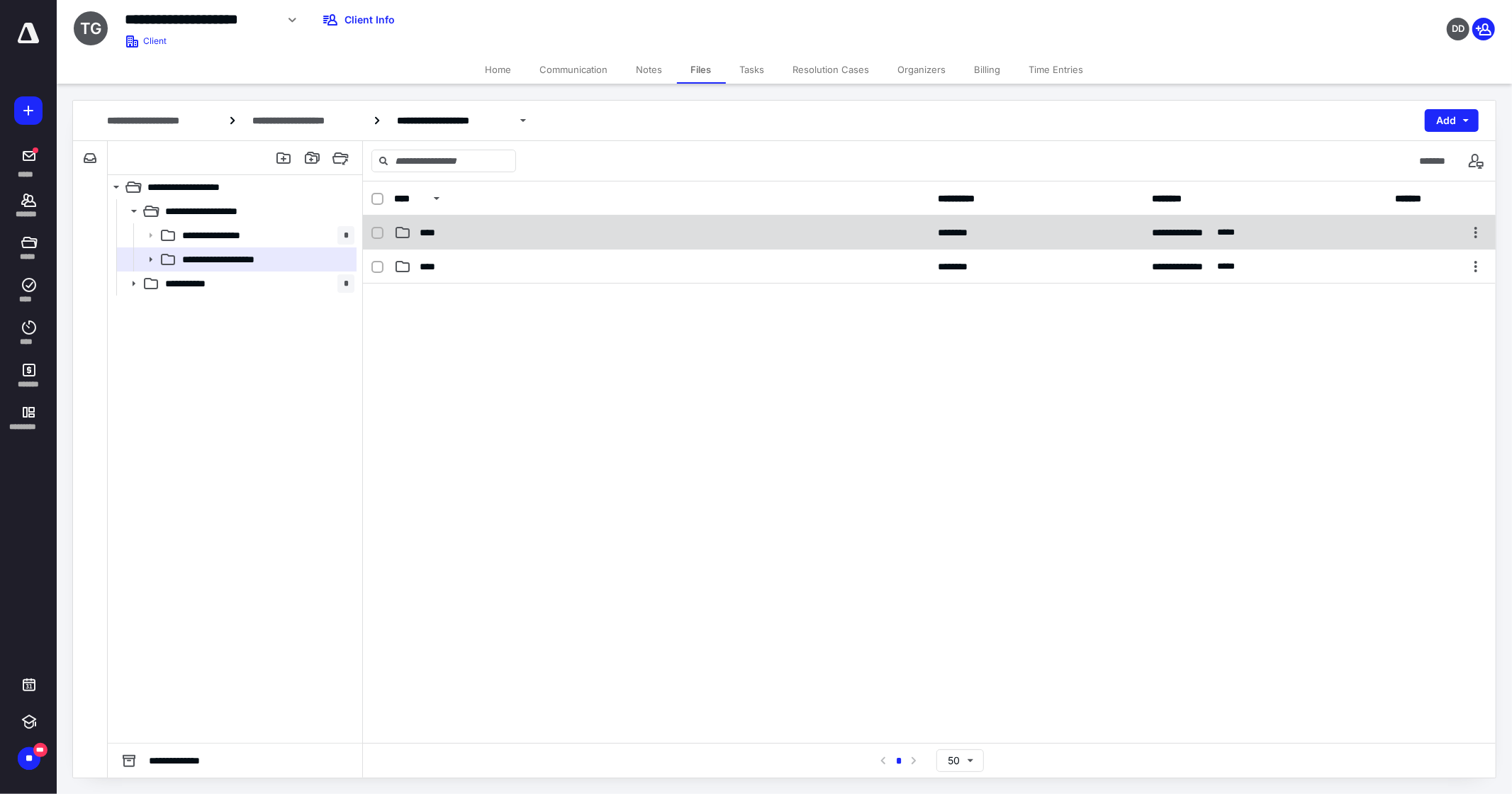 click on "**********" at bounding box center (929, 233) 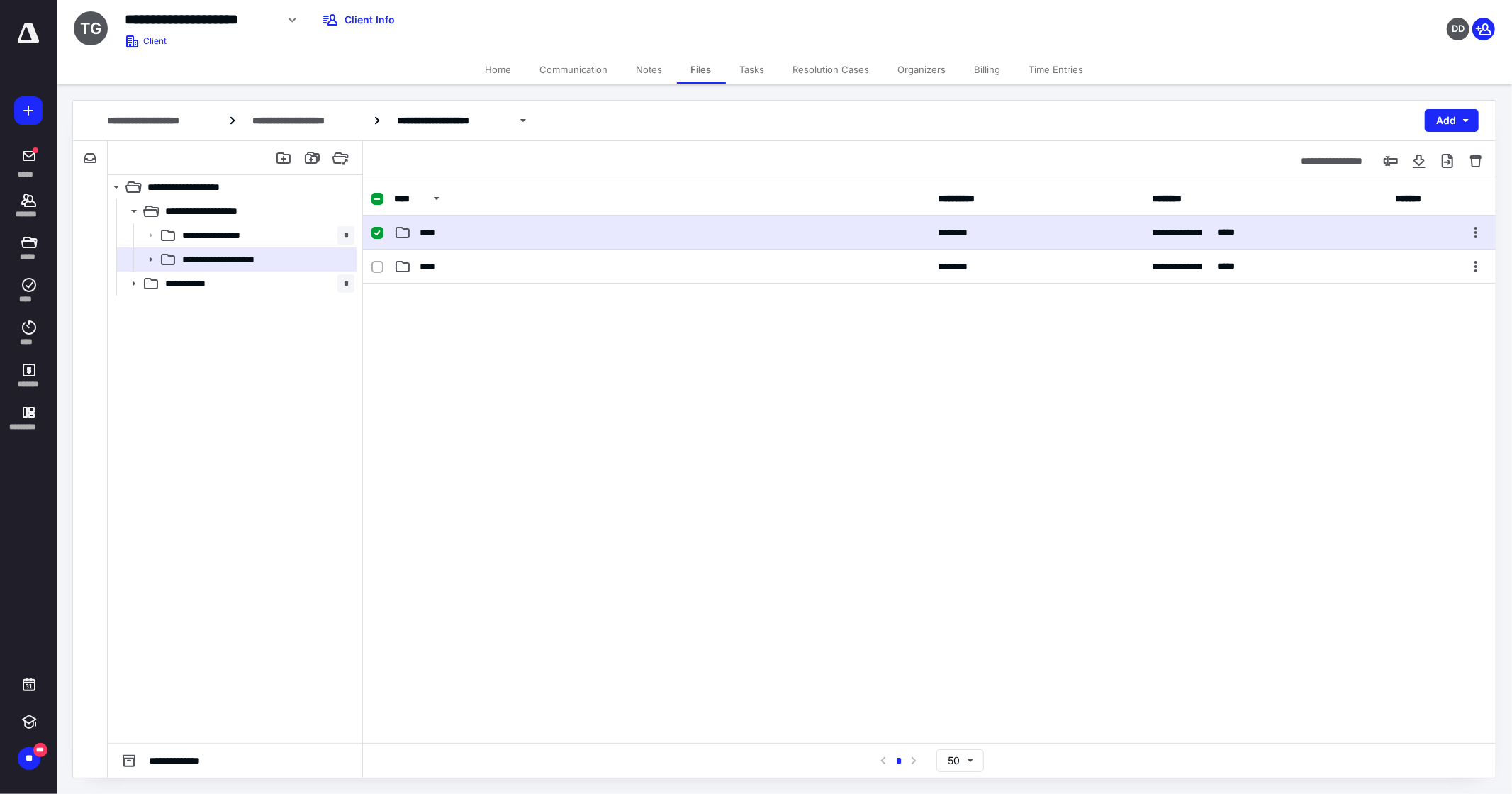 click on "**********" at bounding box center [929, 233] 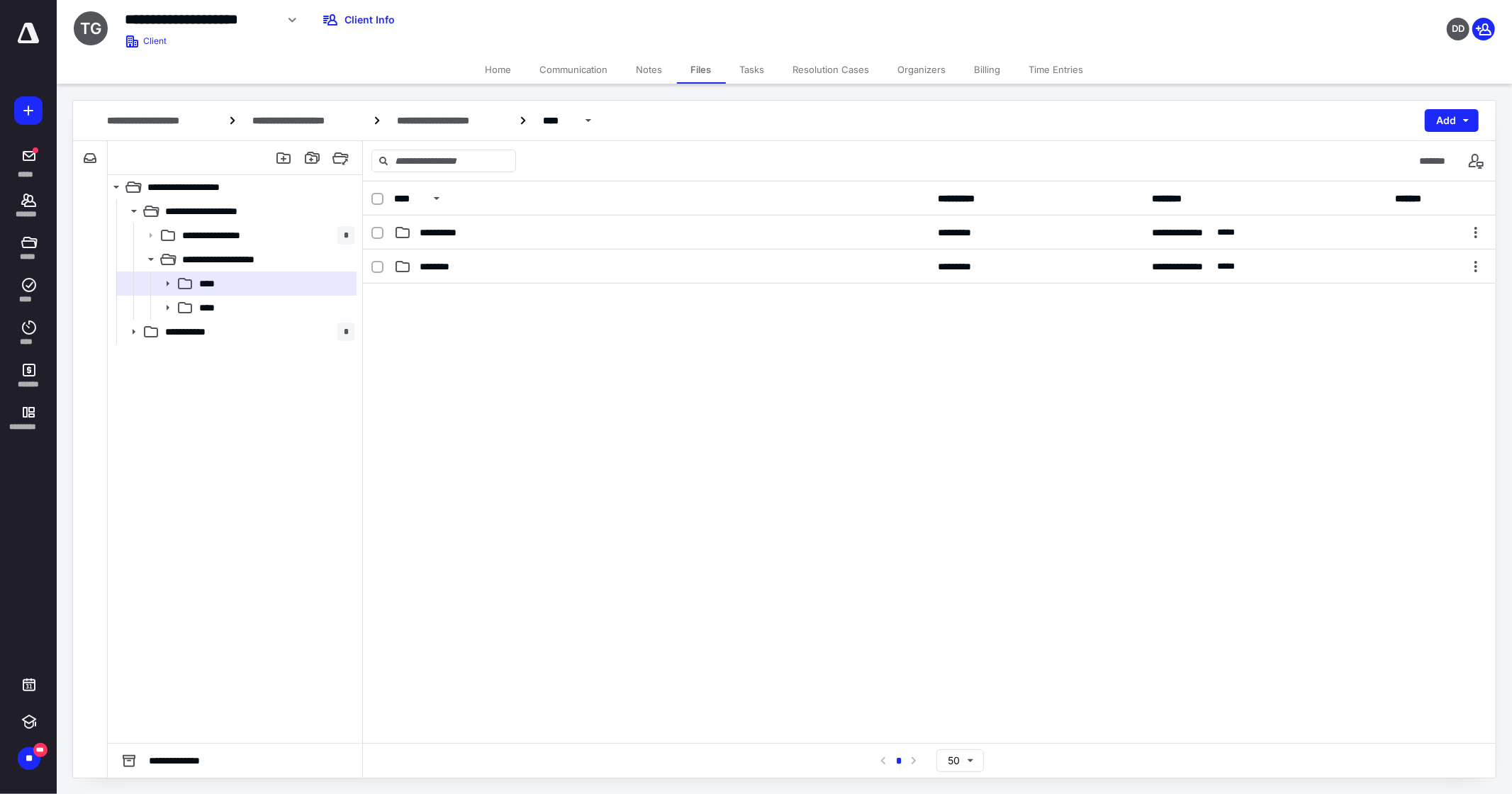 click on "**********" at bounding box center [929, 233] 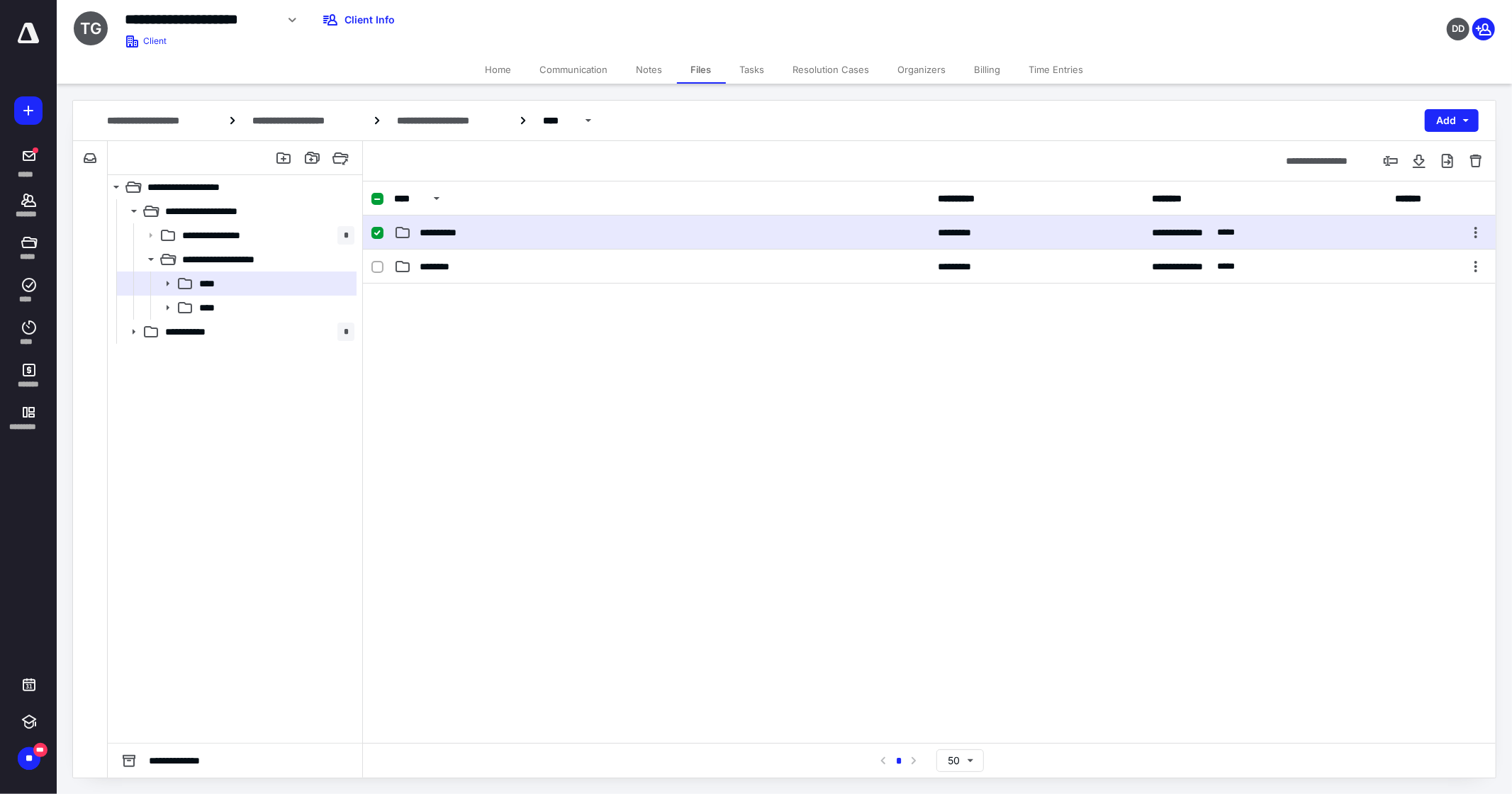 click on "**********" at bounding box center (929, 233) 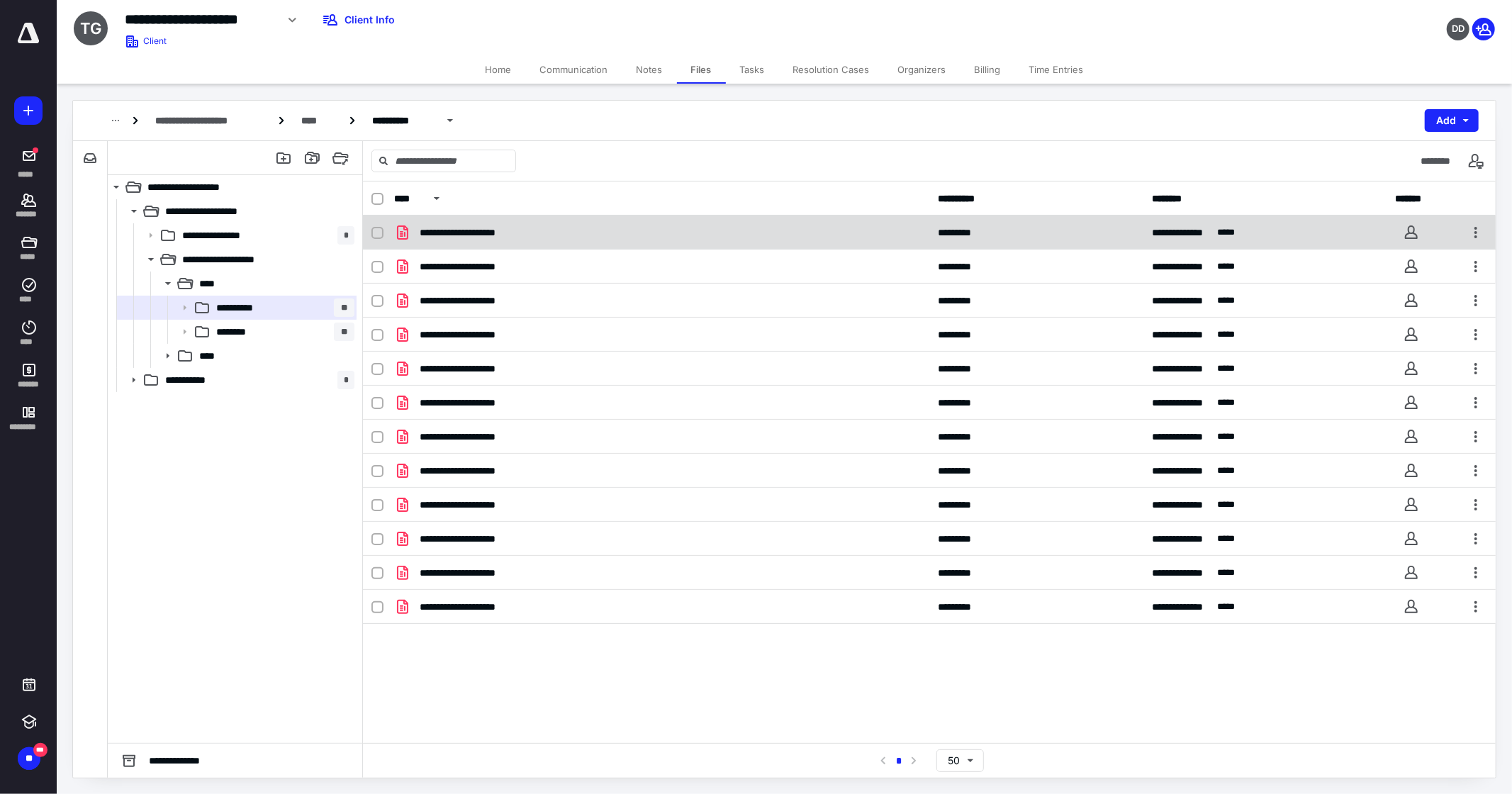 click on "**********" at bounding box center (661, 233) 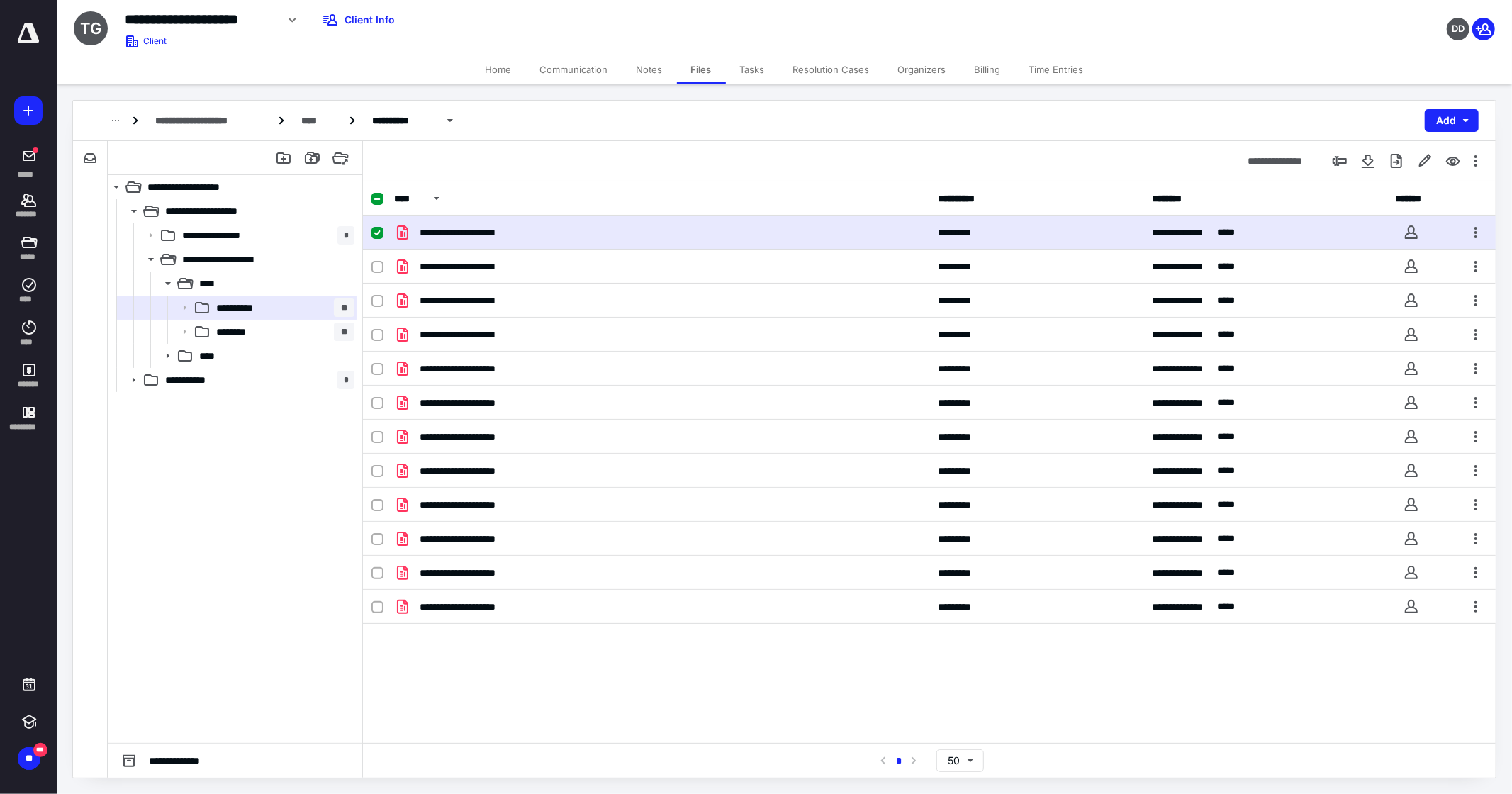 click on "**********" at bounding box center (661, 233) 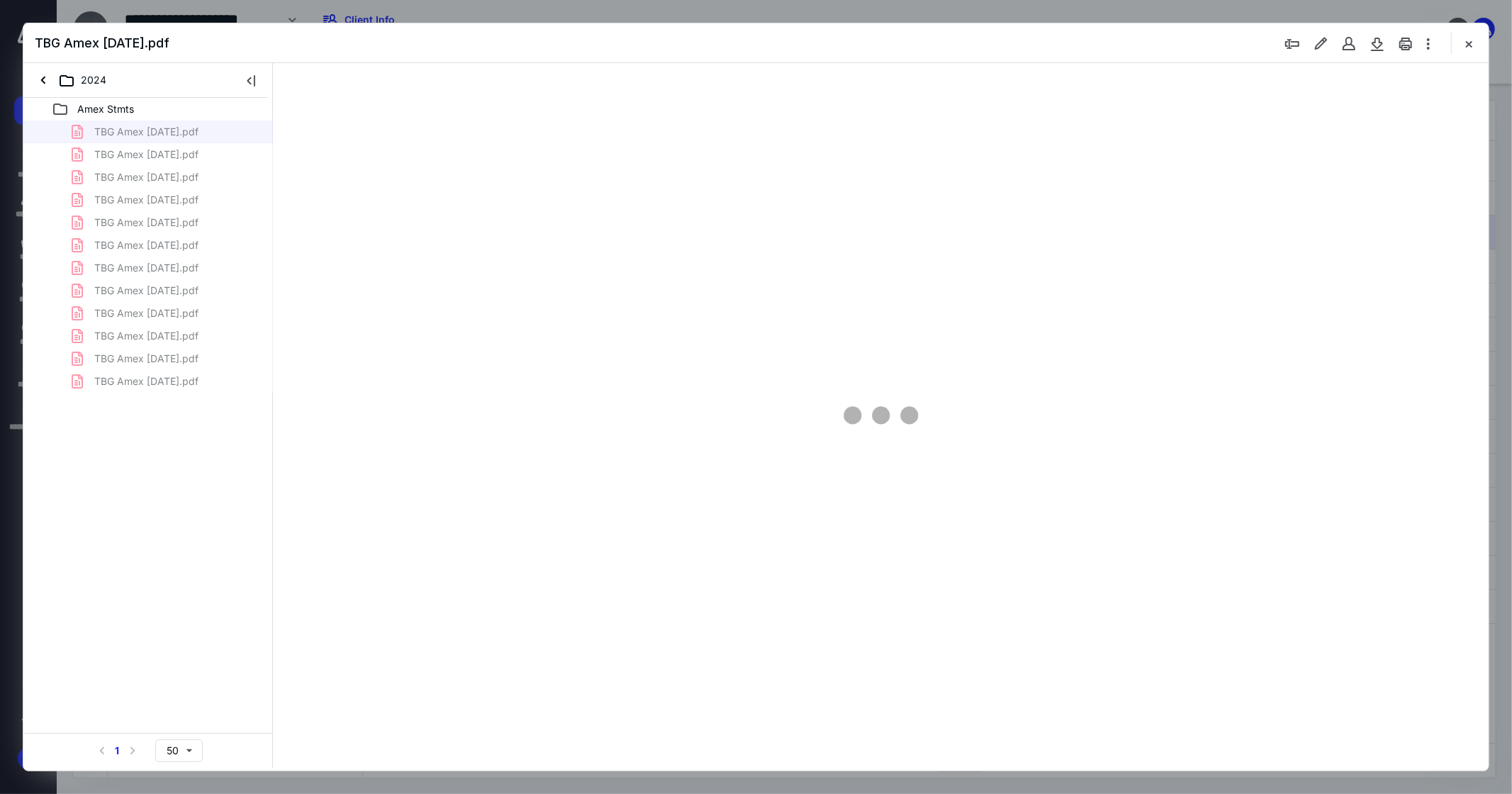 scroll, scrollTop: 0, scrollLeft: 0, axis: both 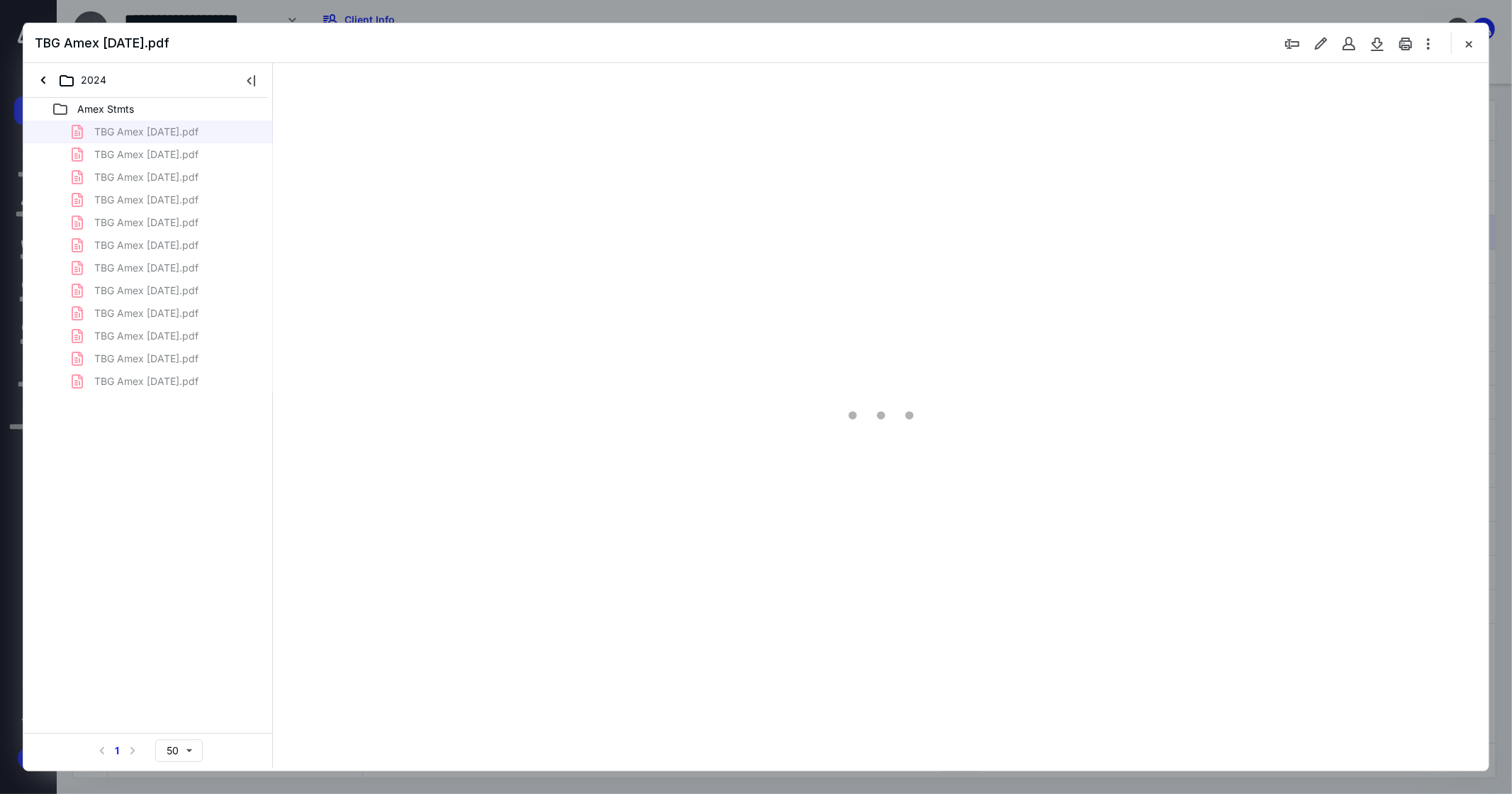 type on "276" 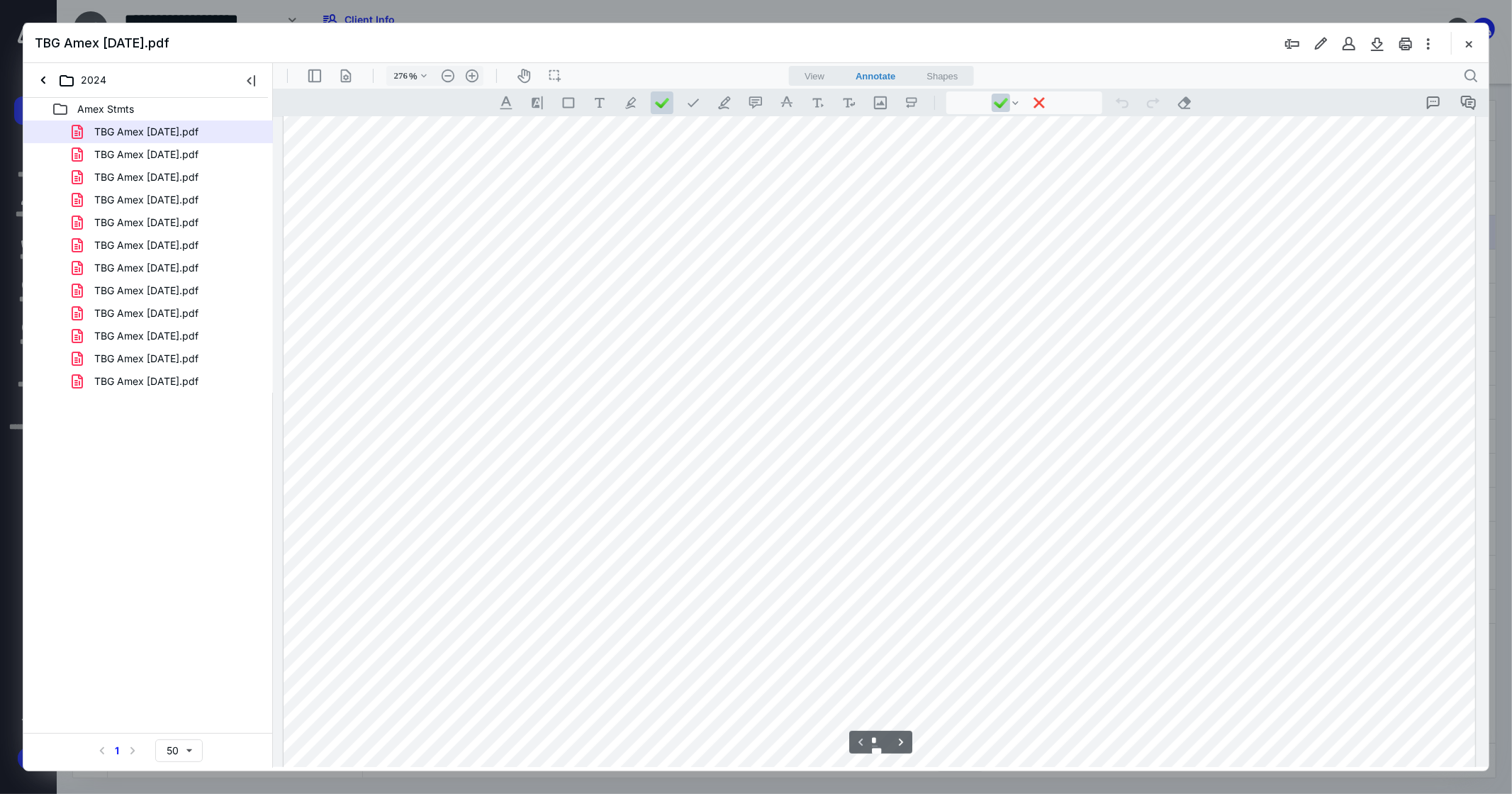 scroll, scrollTop: 0, scrollLeft: 0, axis: both 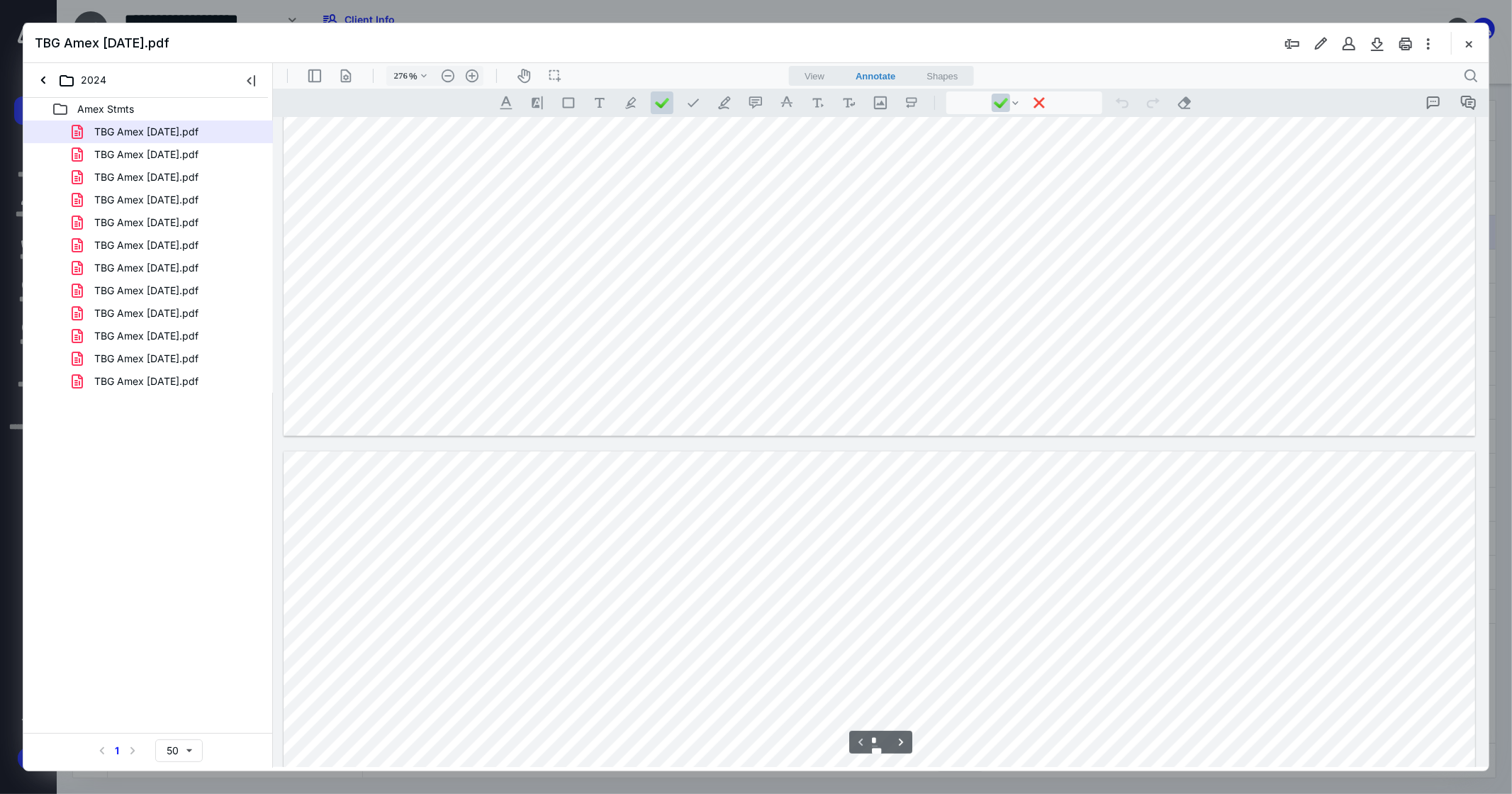 type on "*" 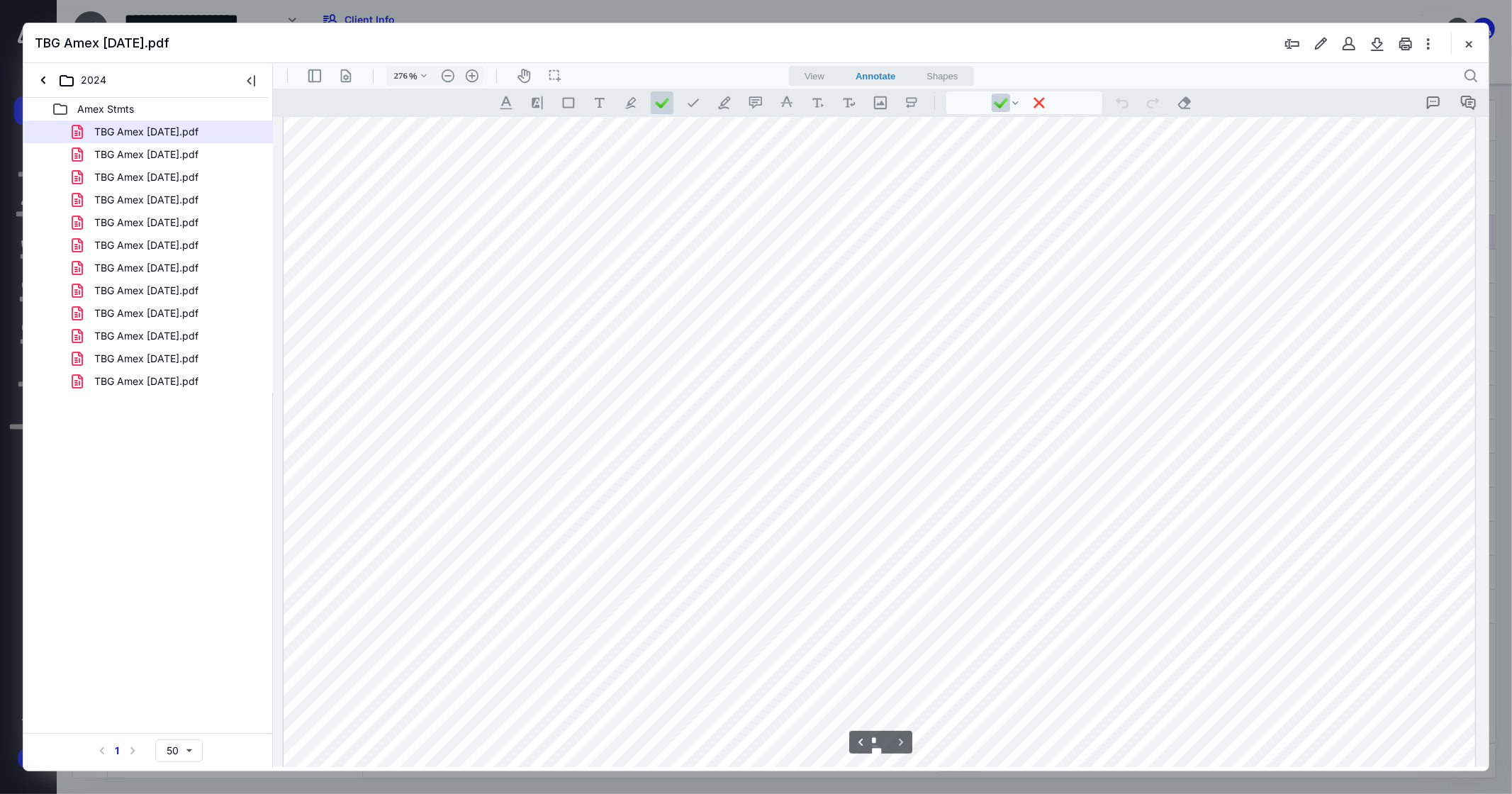 scroll, scrollTop: 2470, scrollLeft: 0, axis: vertical 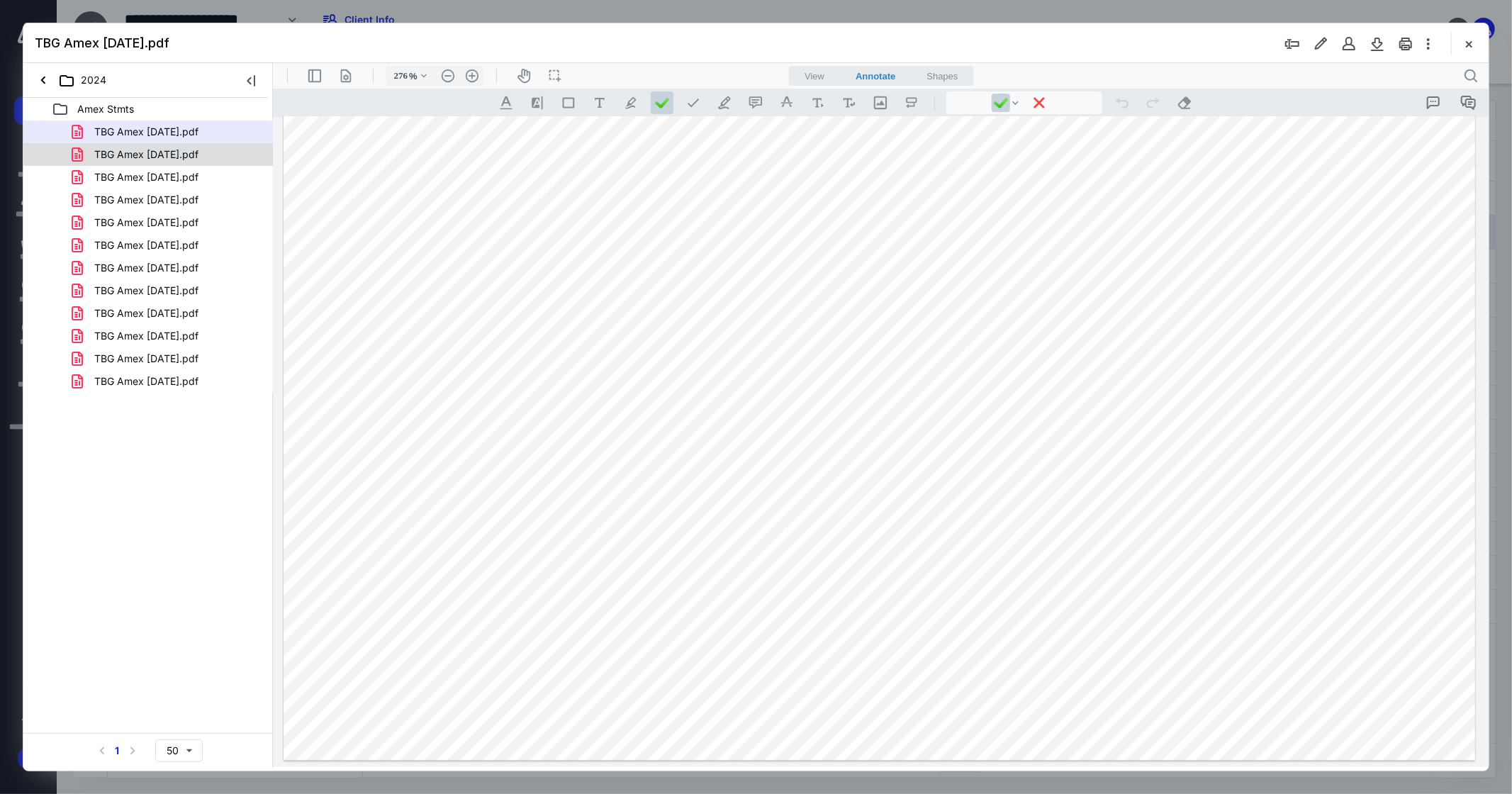 click on "TBG Amex [DATE].pdf" at bounding box center [146, 155] 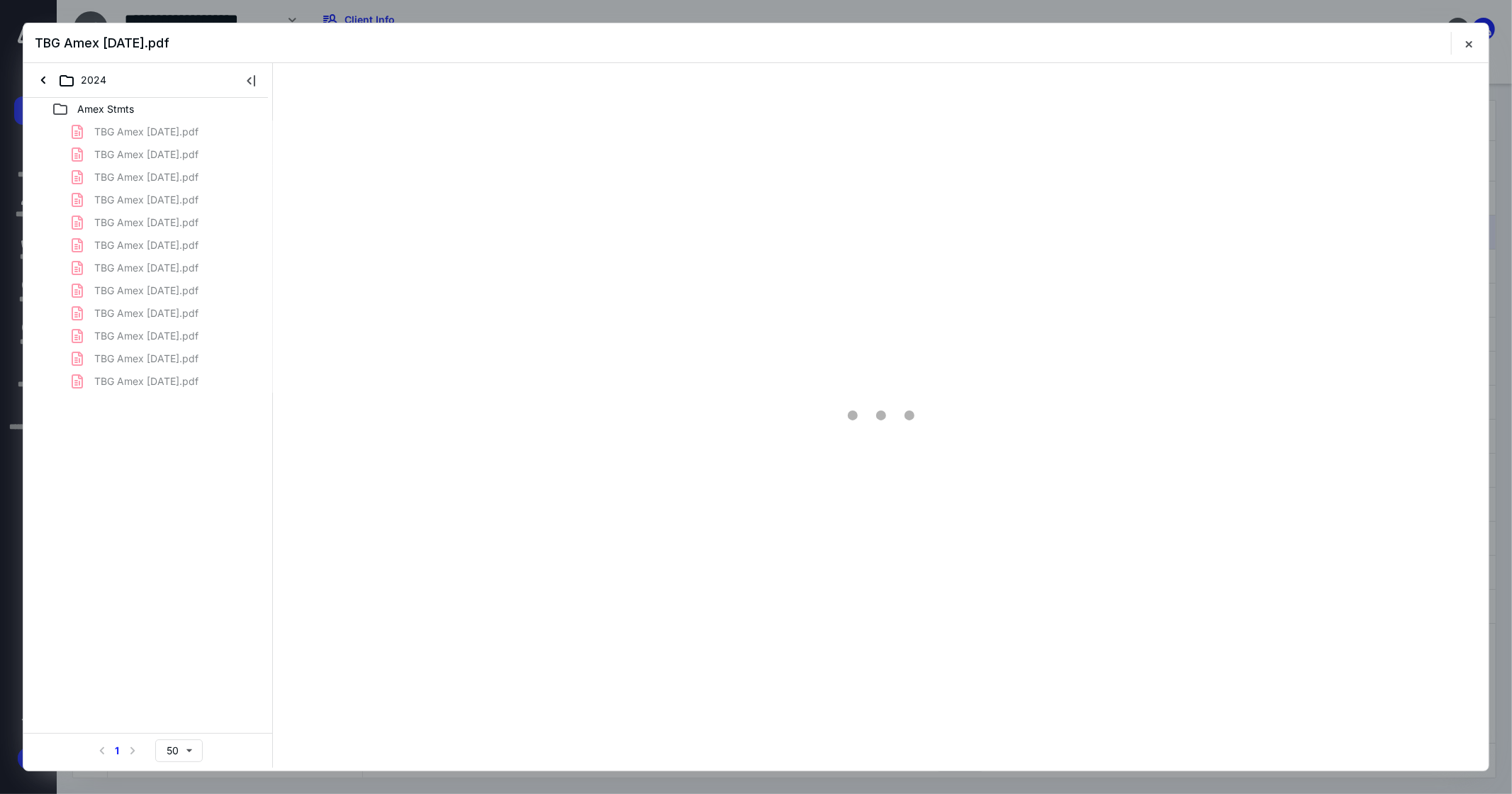 click on "TBG Amex [DATE].pdf TBG Amex [DATE].pdf TBG Amex [DATE].pdf TBG Amex [DATE].pdf TBG Amex [DATE].pdf TBG Amex [DATE].pdf TBG Amex [DATE].pdf TBG Amex [DATE].pdf TBG Amex [DATE].pdf TBG Amex [DATE].pdf TBG Amex [DATE].pdf TBG Amex [DATE].pdf" at bounding box center (148, 257) 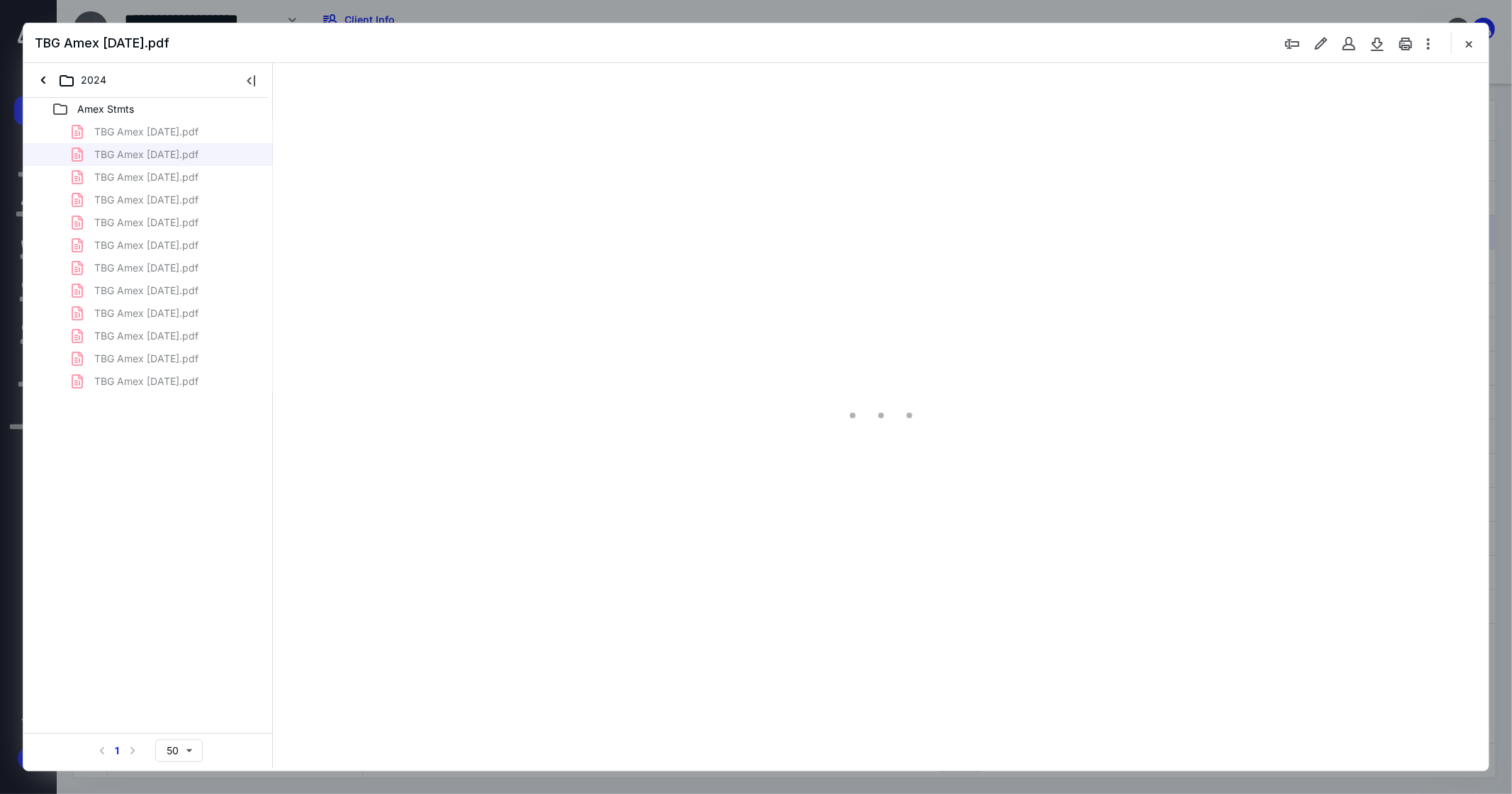 type on "276" 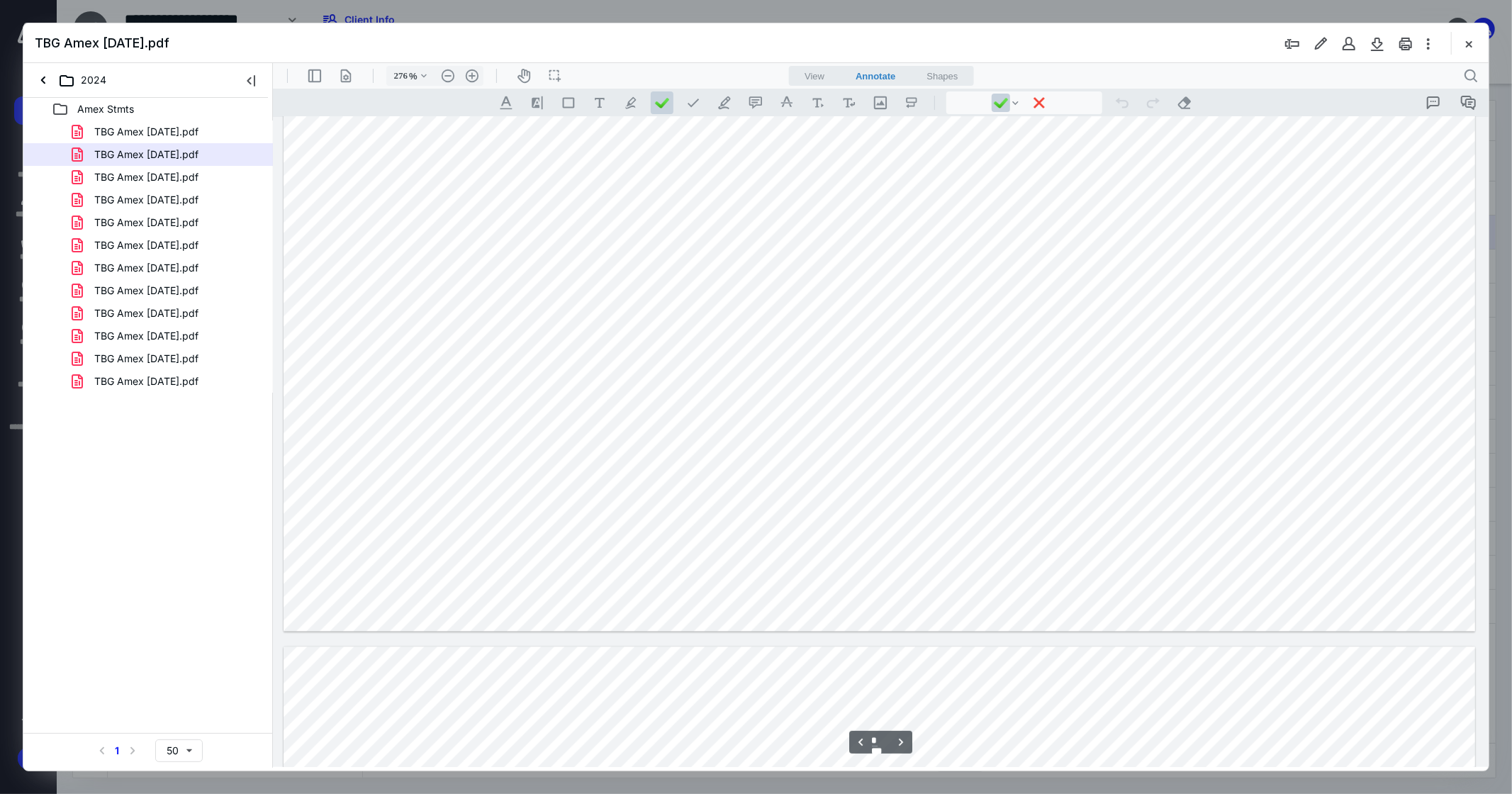 scroll, scrollTop: 2678, scrollLeft: 0, axis: vertical 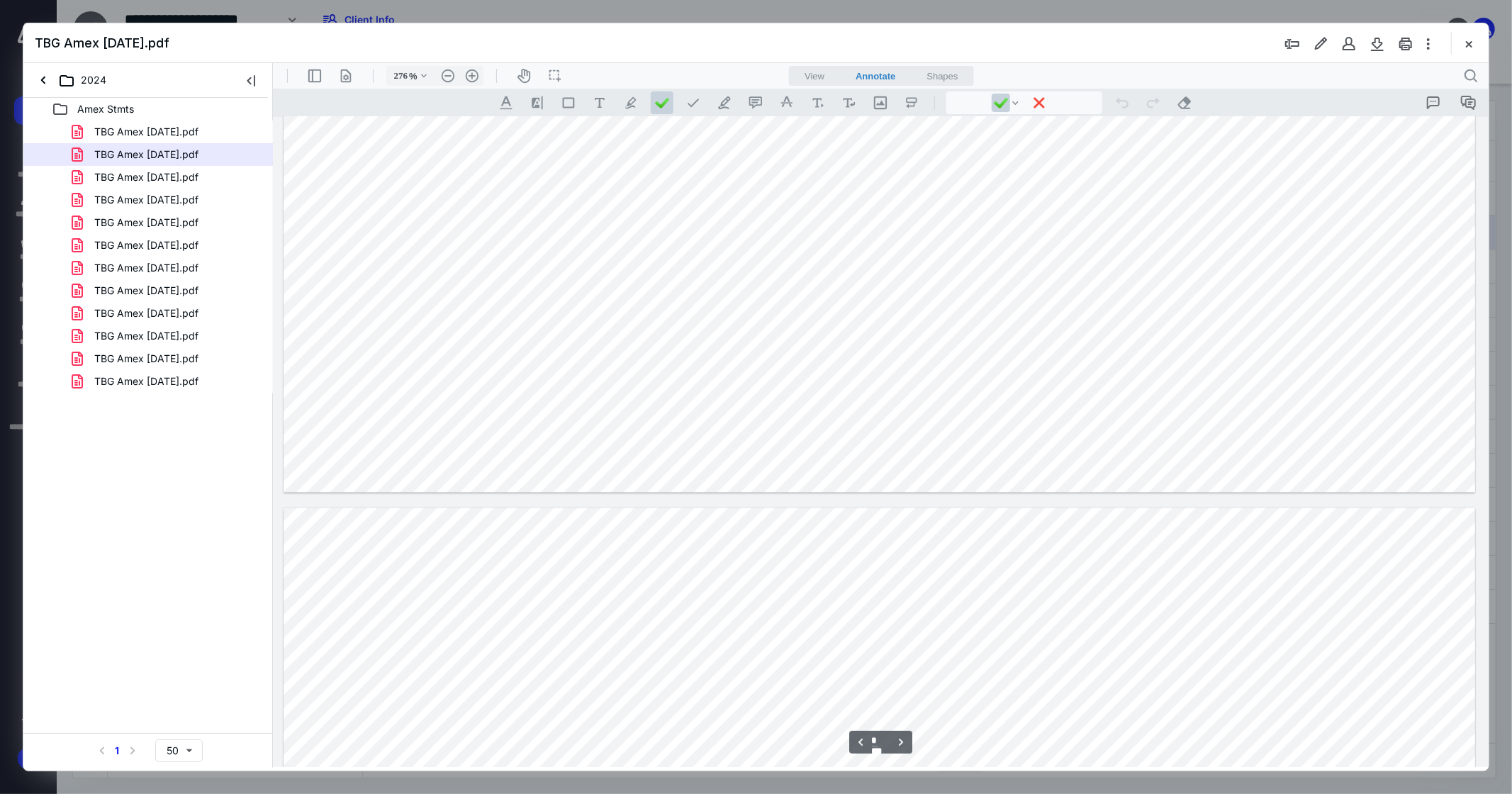 type on "*" 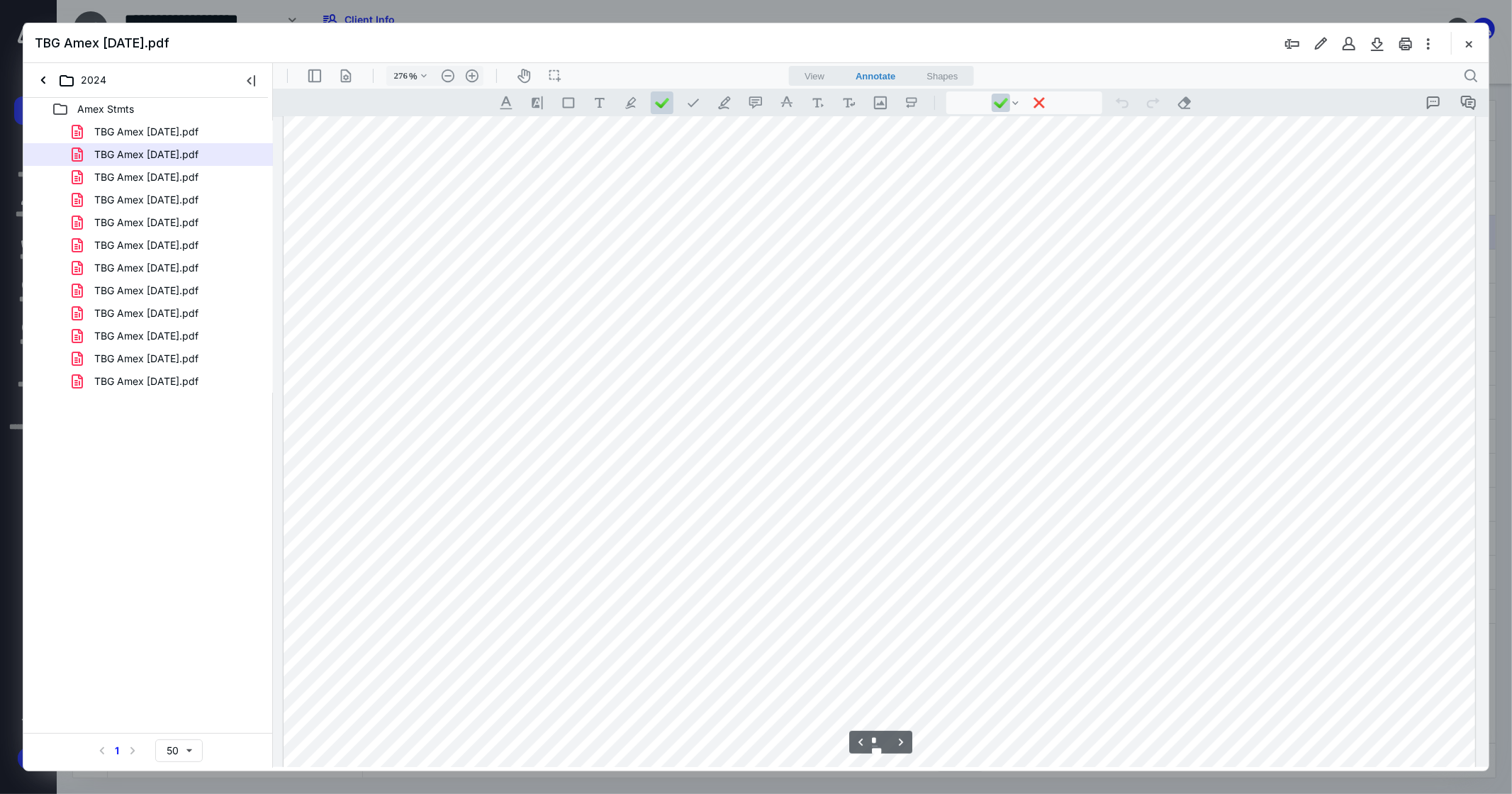scroll, scrollTop: 3938, scrollLeft: 0, axis: vertical 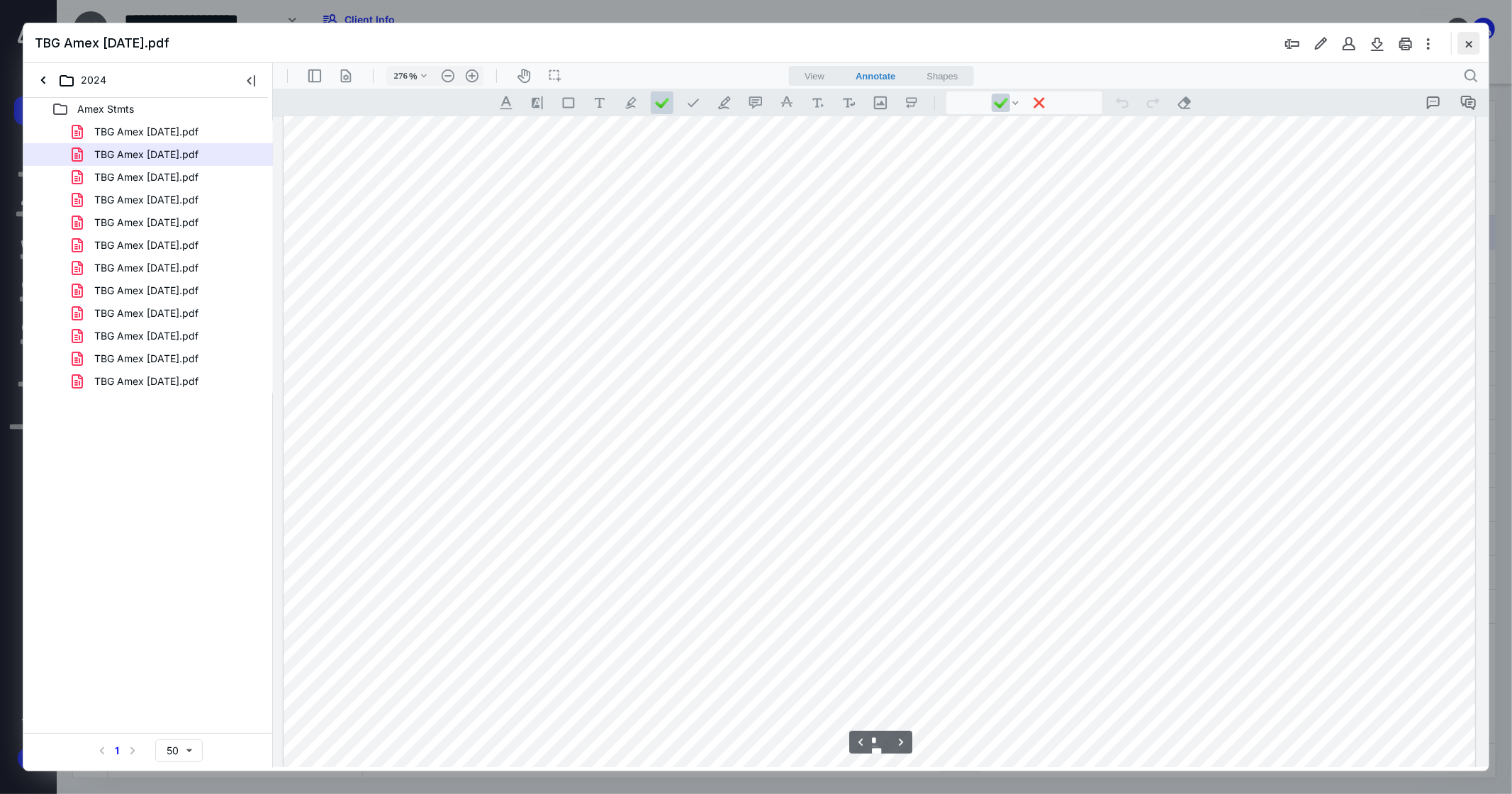 click at bounding box center (1469, 43) 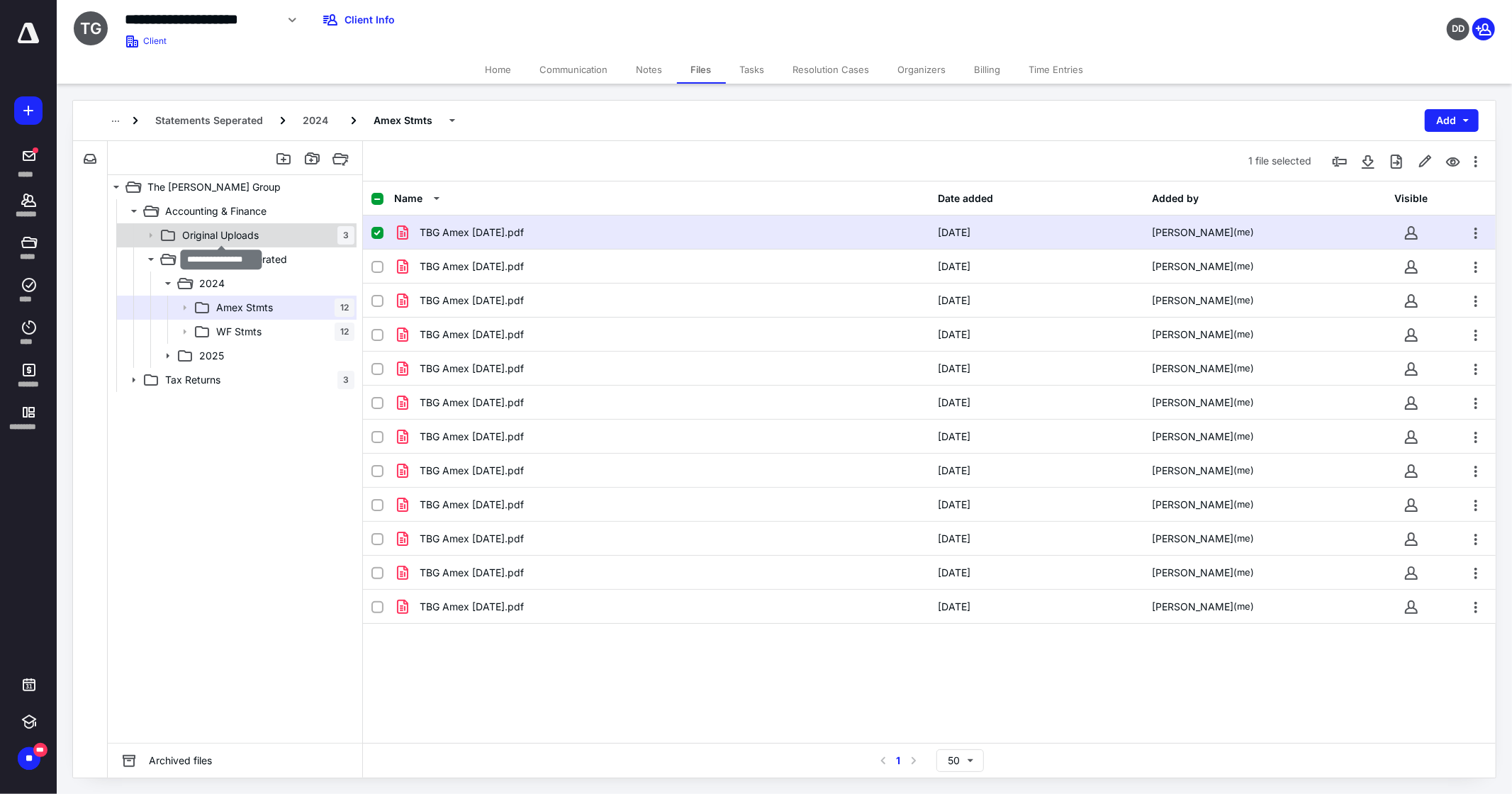 click on "Original Uploads" at bounding box center (220, 235) 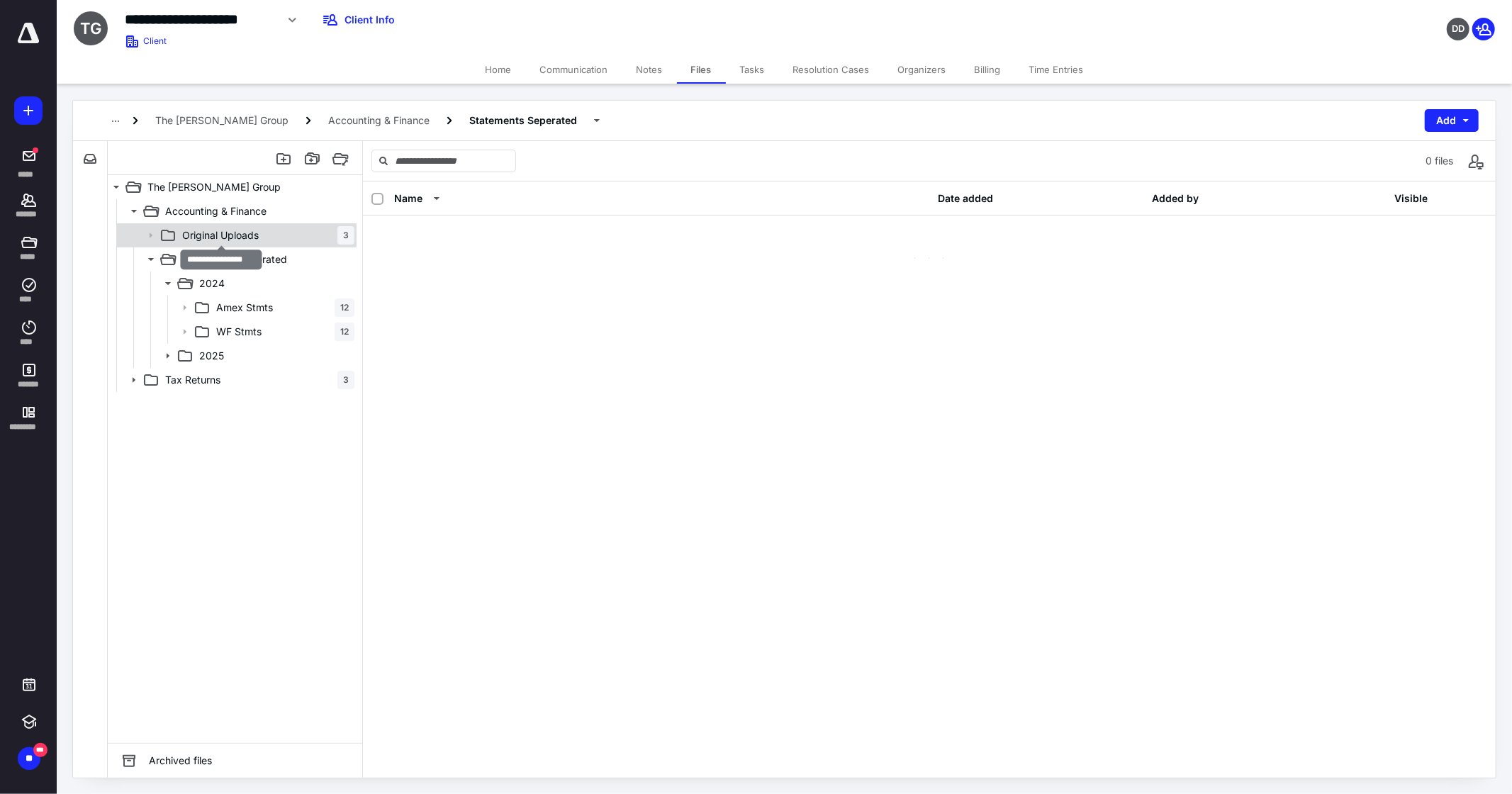 click on "Original Uploads" at bounding box center (220, 235) 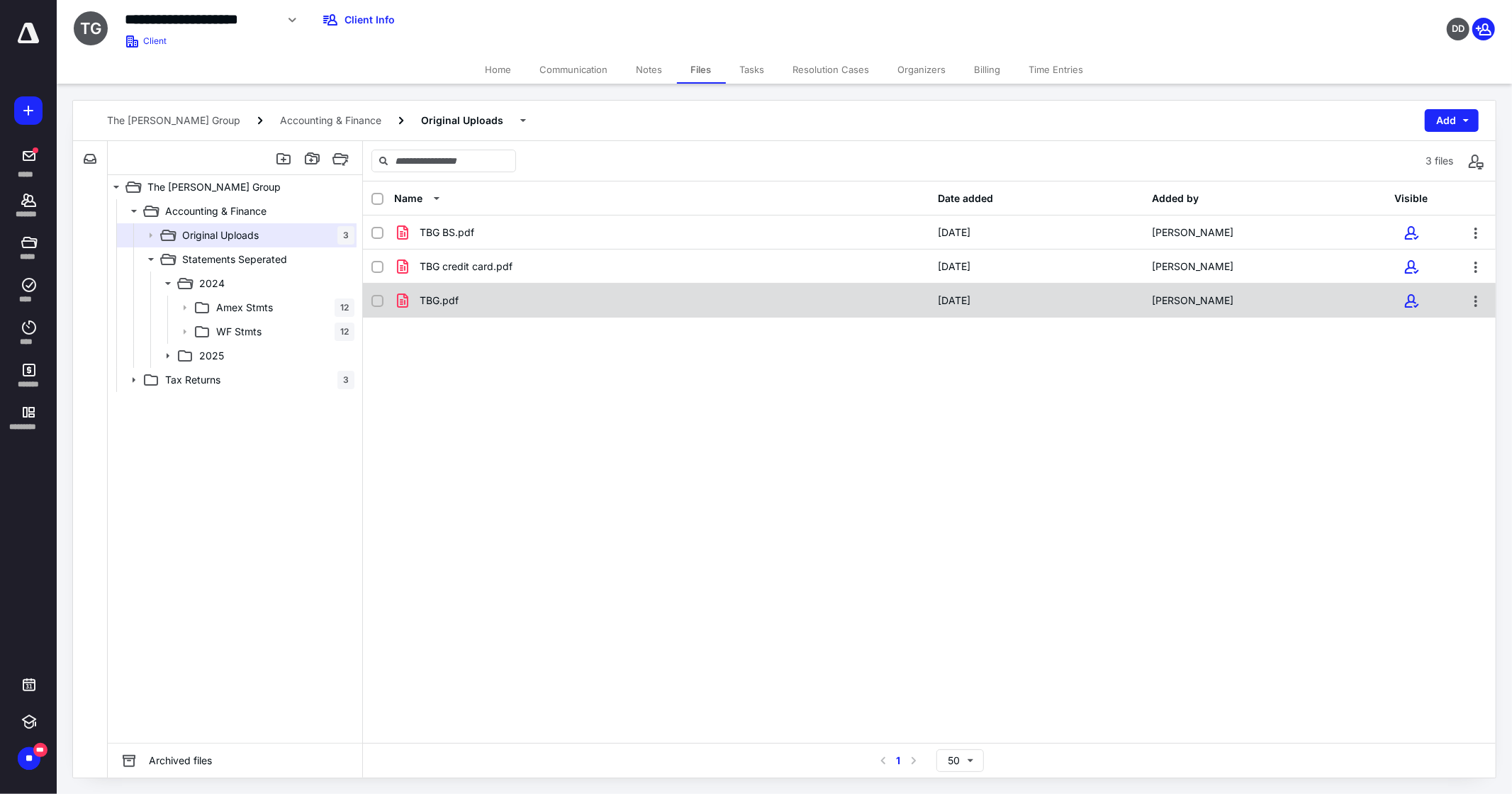 click on "TBG.pdf" at bounding box center [661, 301] 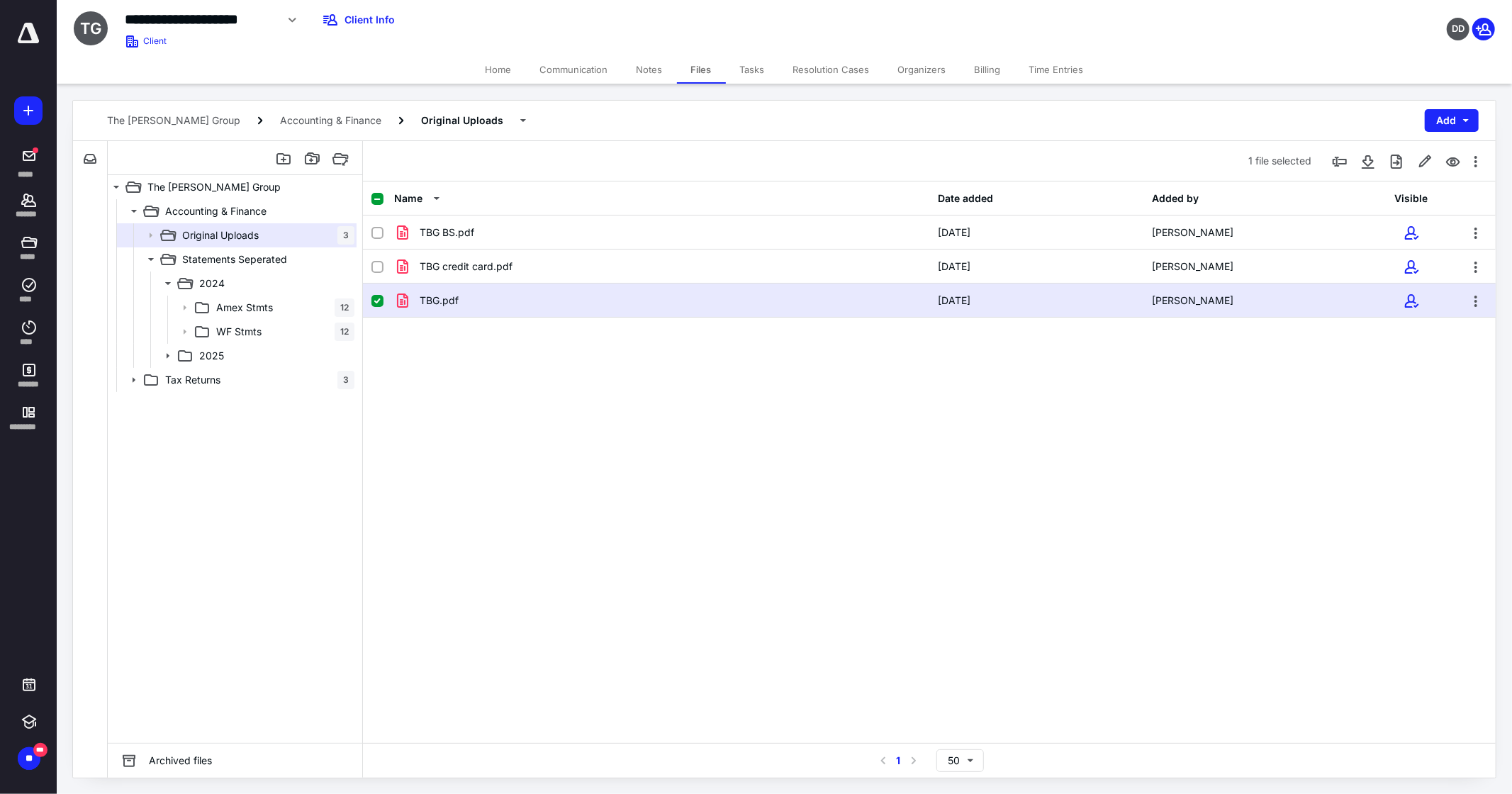click on "TBG.pdf" at bounding box center (661, 301) 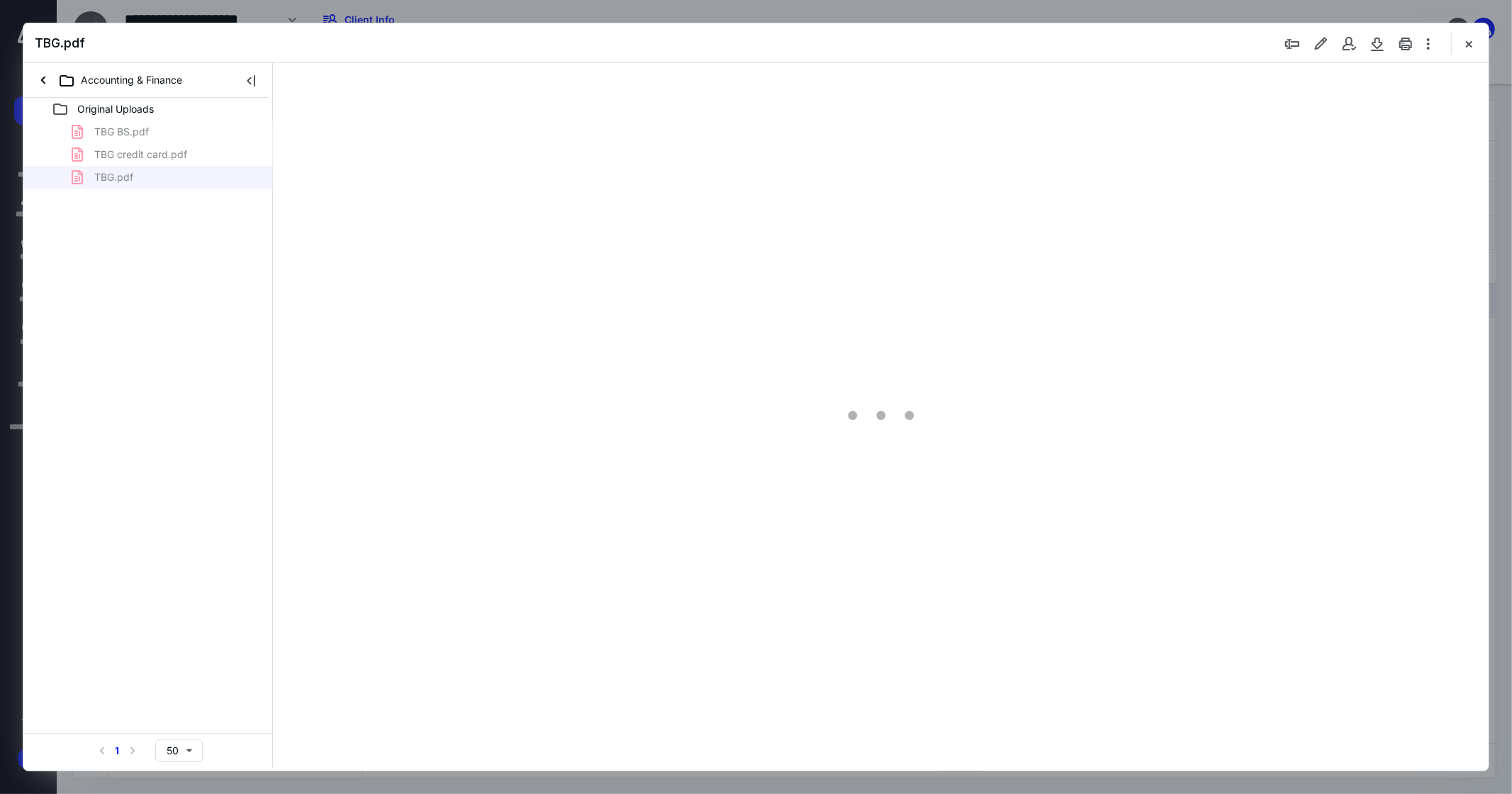 scroll, scrollTop: 0, scrollLeft: 0, axis: both 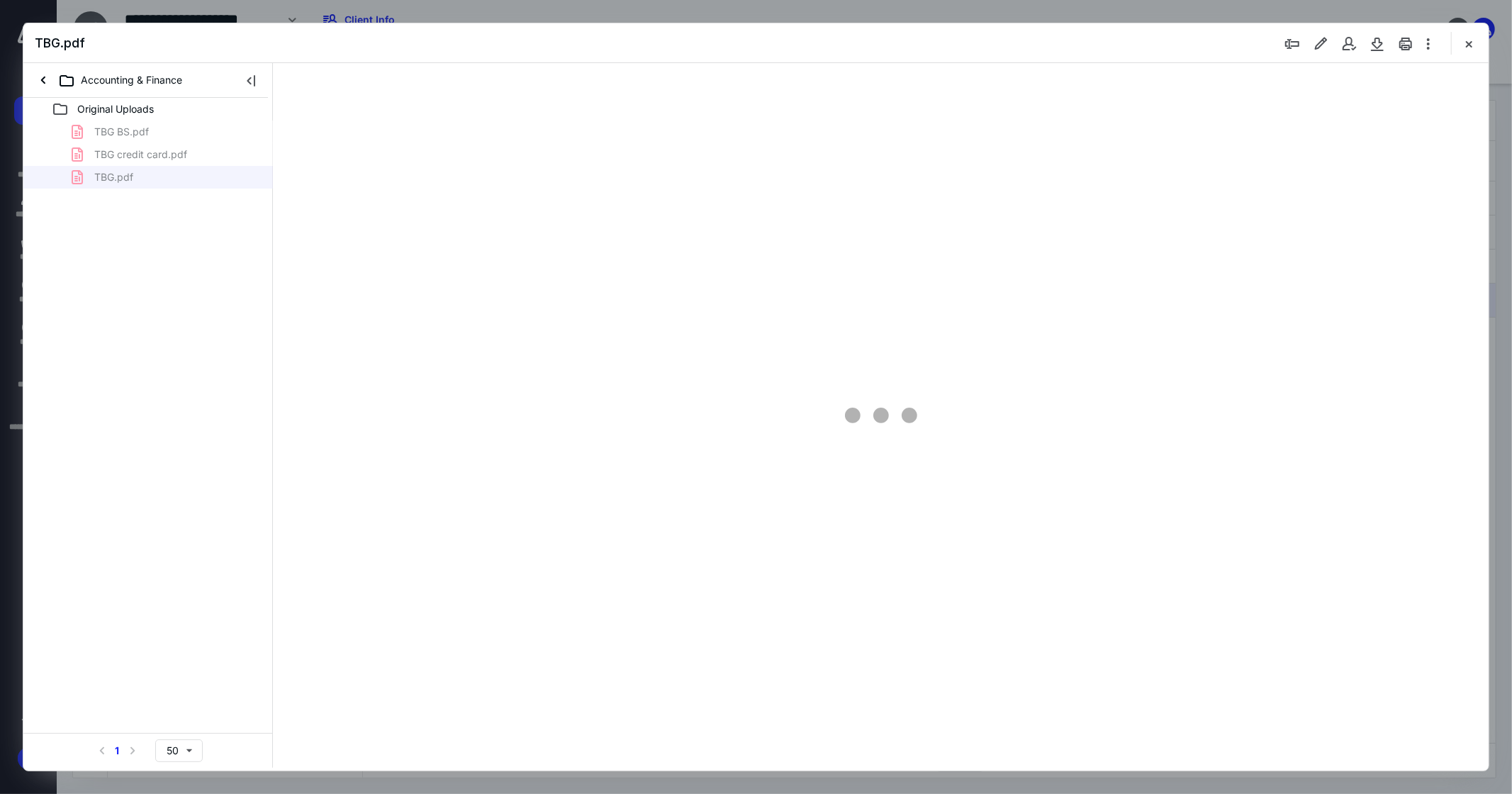 type on "276" 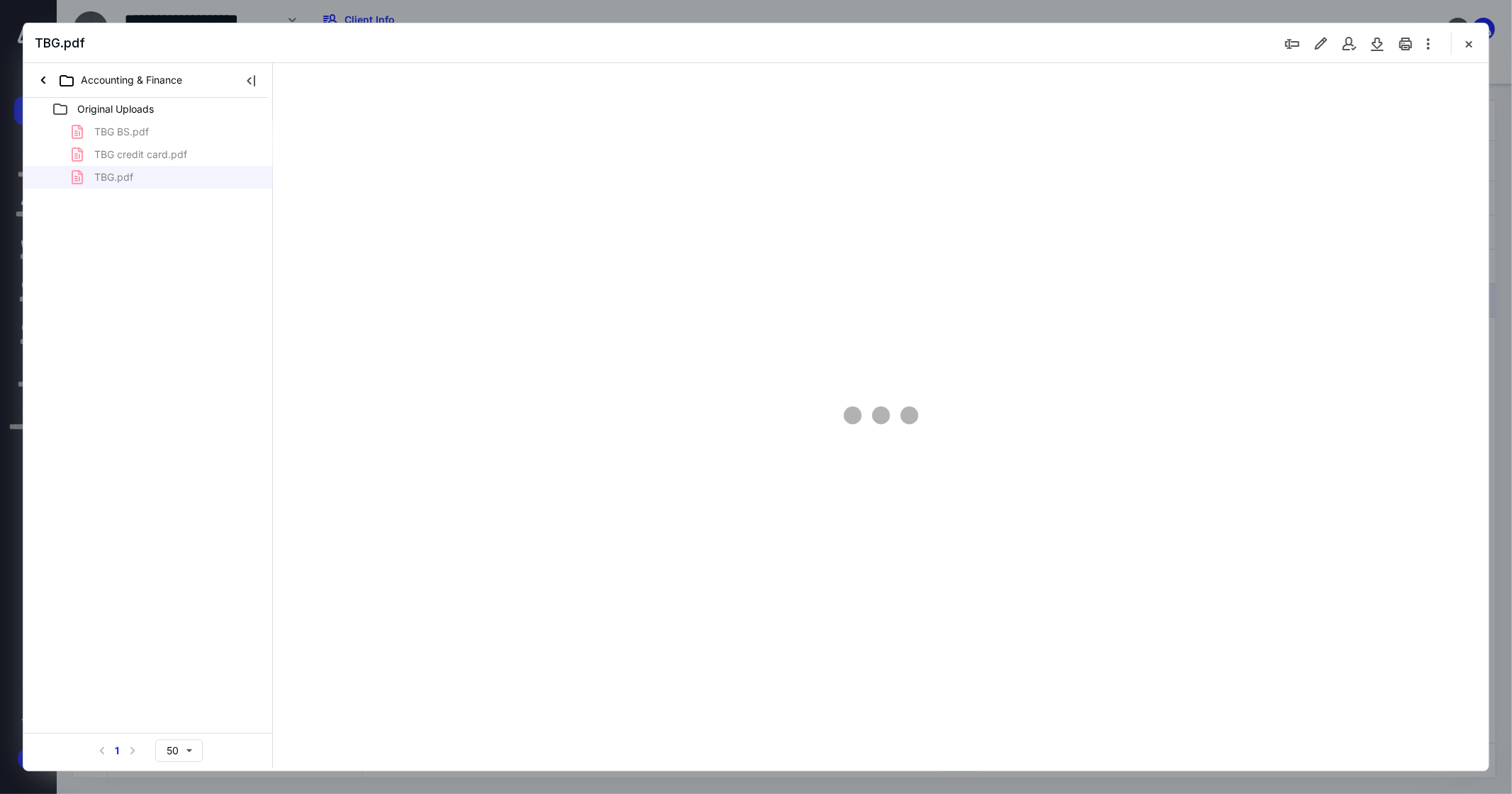 scroll, scrollTop: 61, scrollLeft: 0, axis: vertical 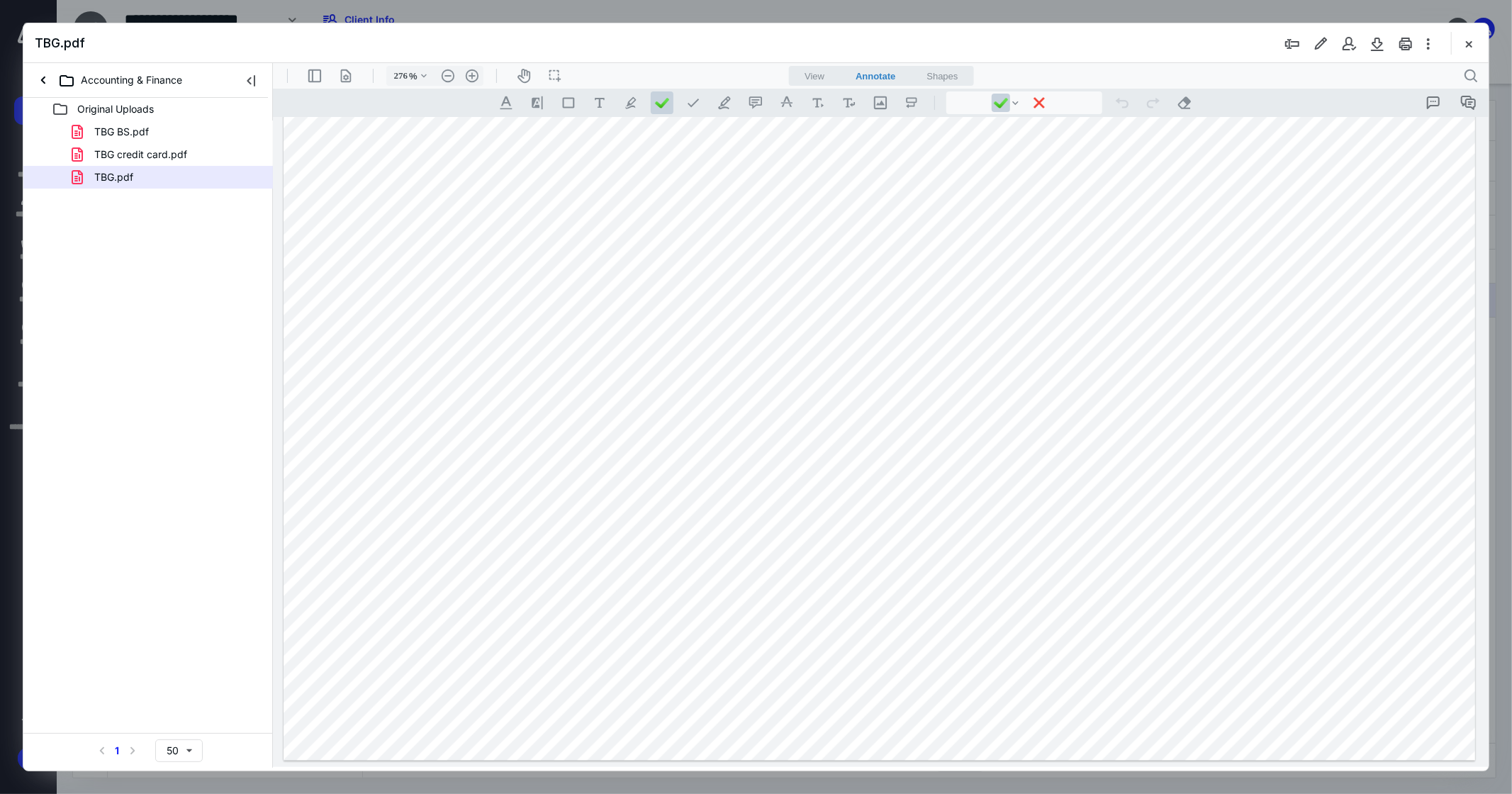 drag, startPoint x: 1484, startPoint y: 125, endPoint x: 1759, endPoint y: 830, distance: 756.7364 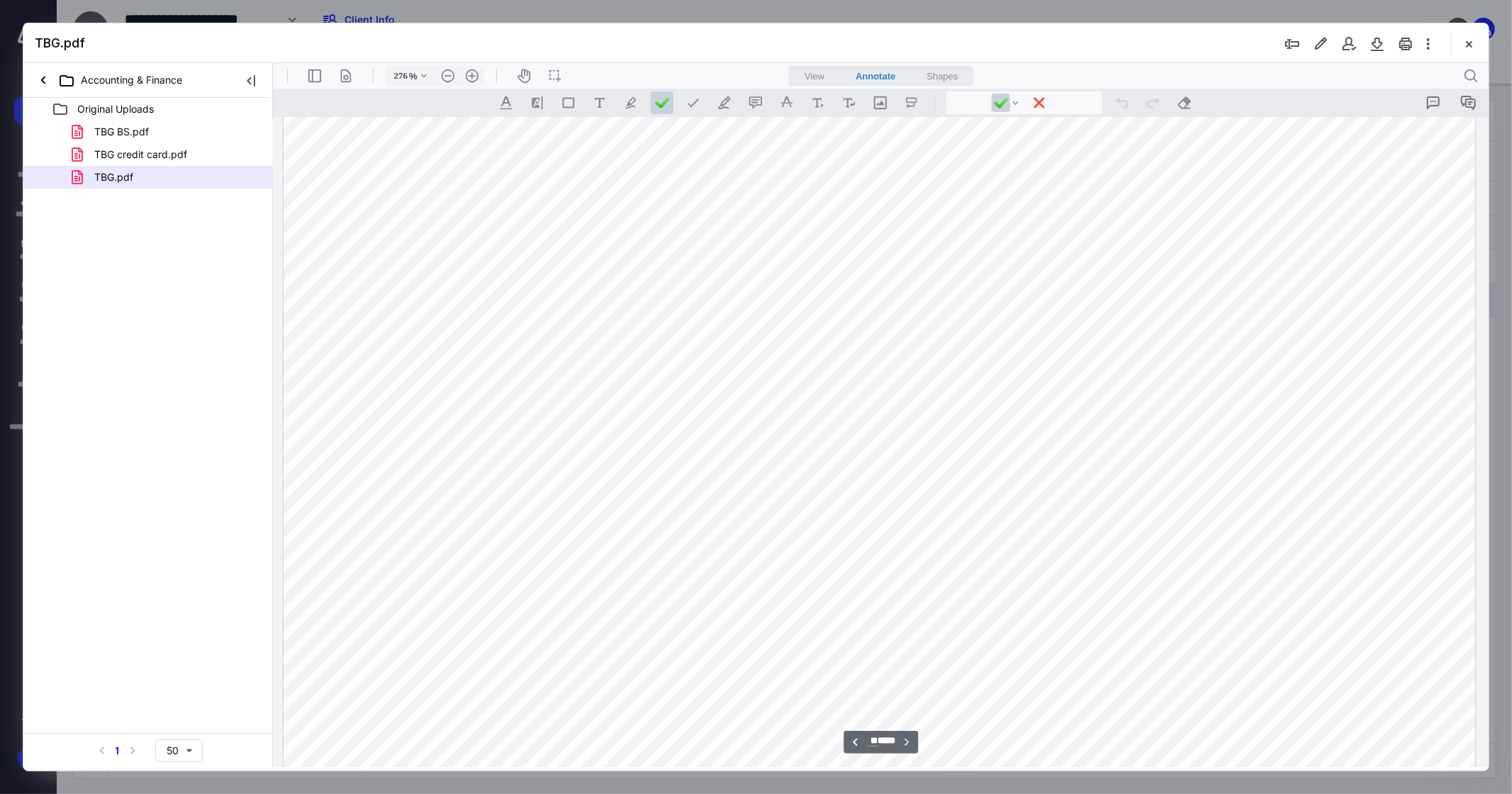 scroll, scrollTop: 87422, scrollLeft: 0, axis: vertical 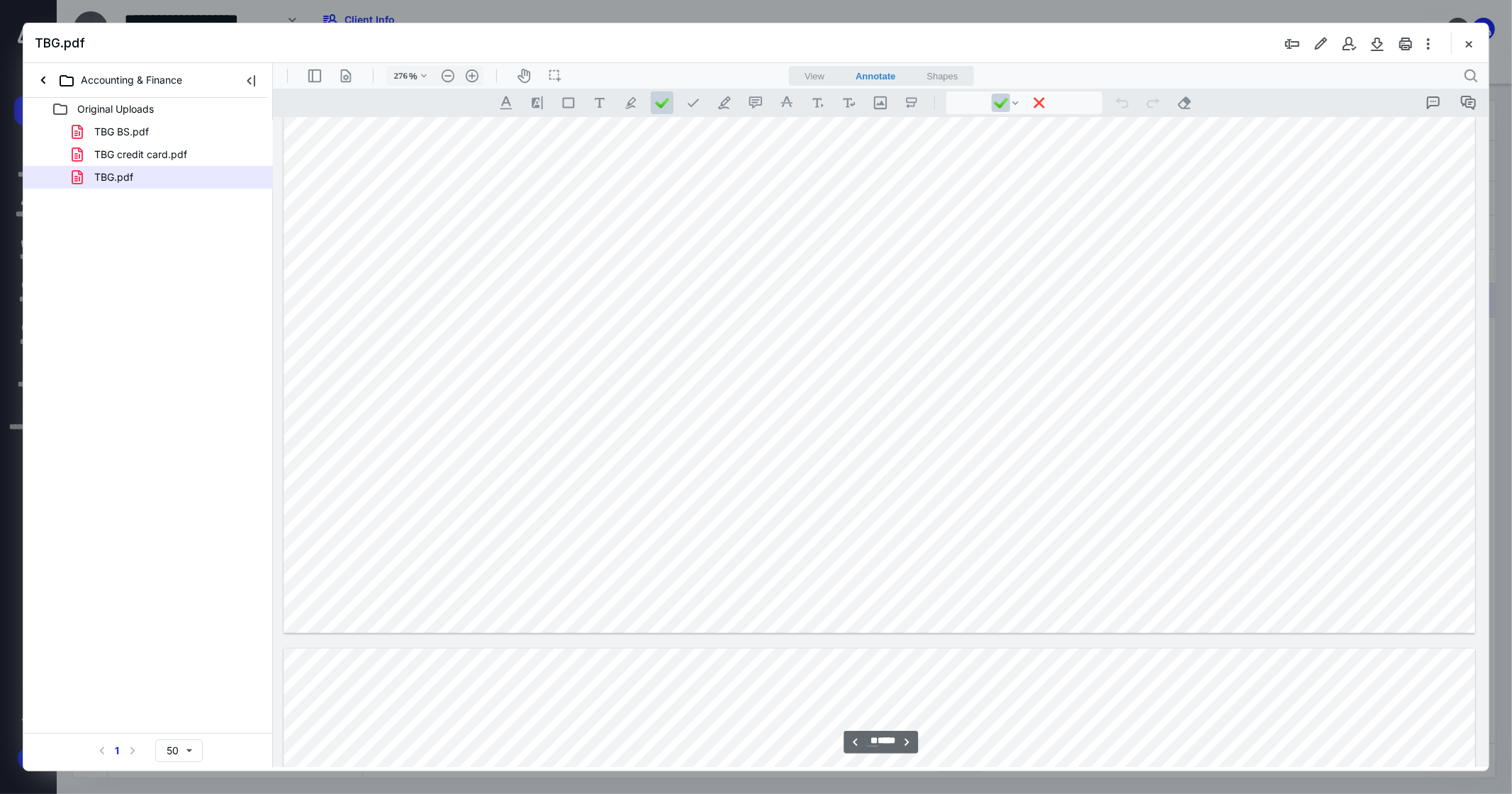 type on "**" 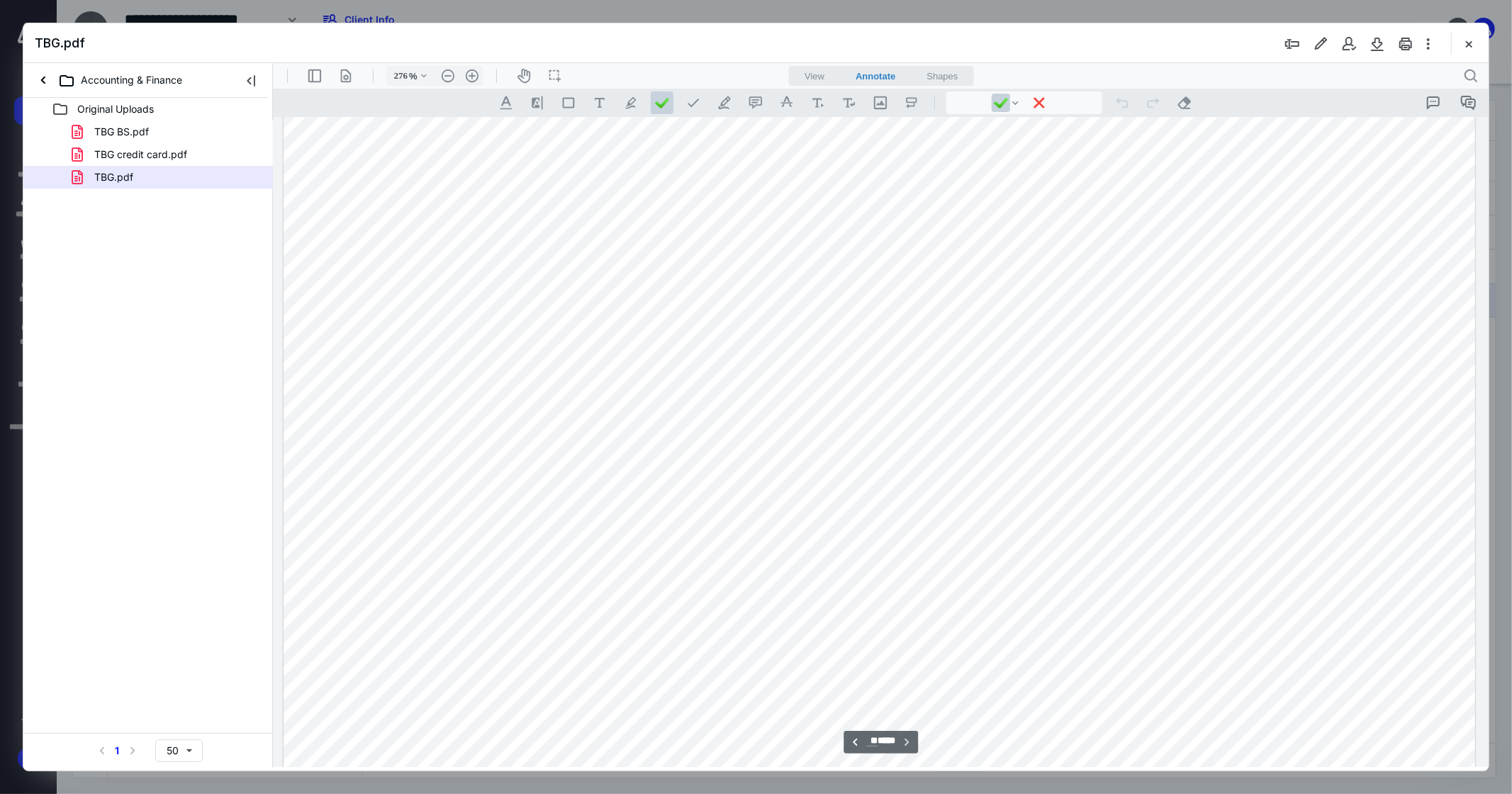 scroll, scrollTop: 88289, scrollLeft: 0, axis: vertical 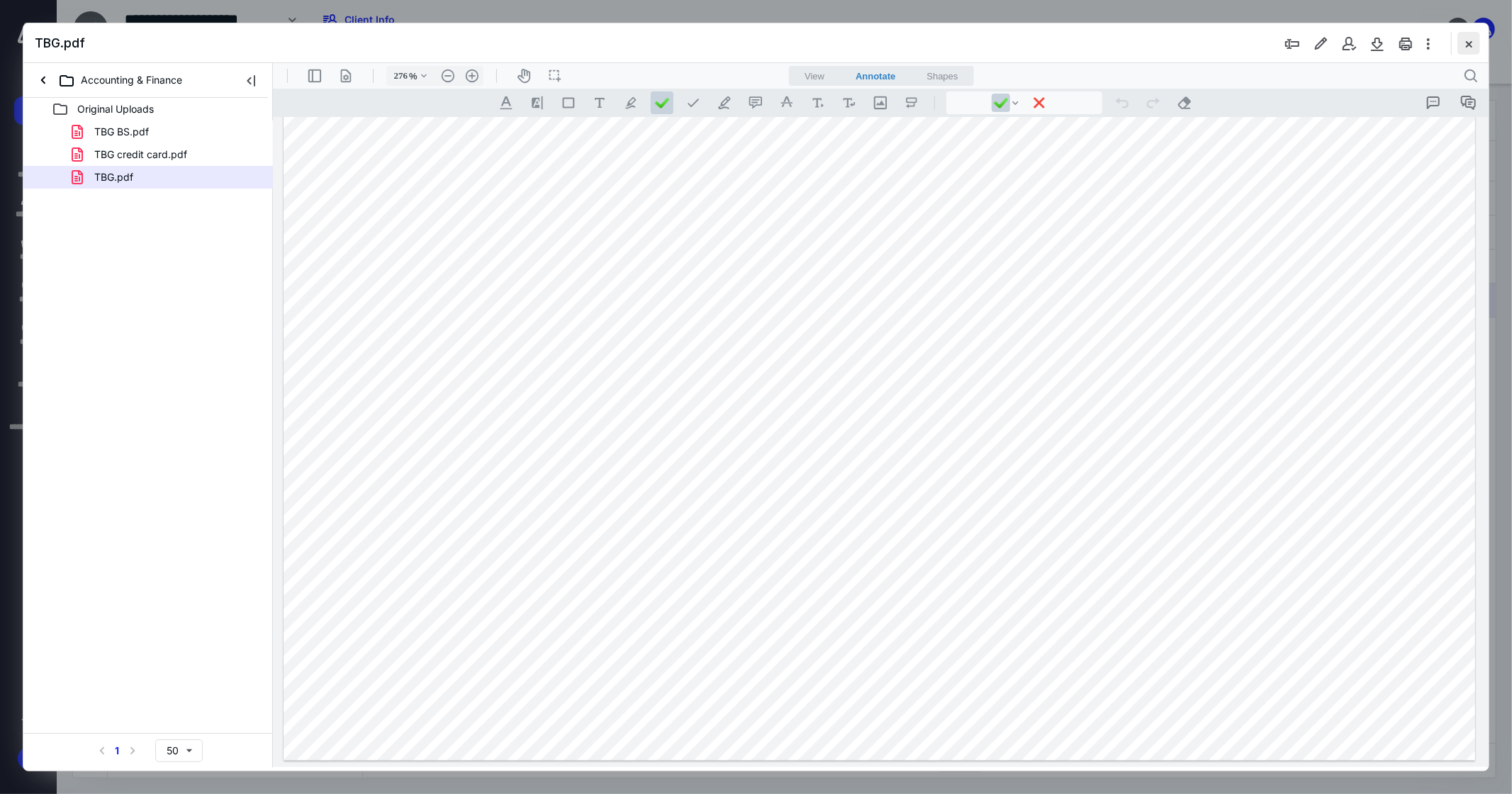 click at bounding box center (1469, 43) 